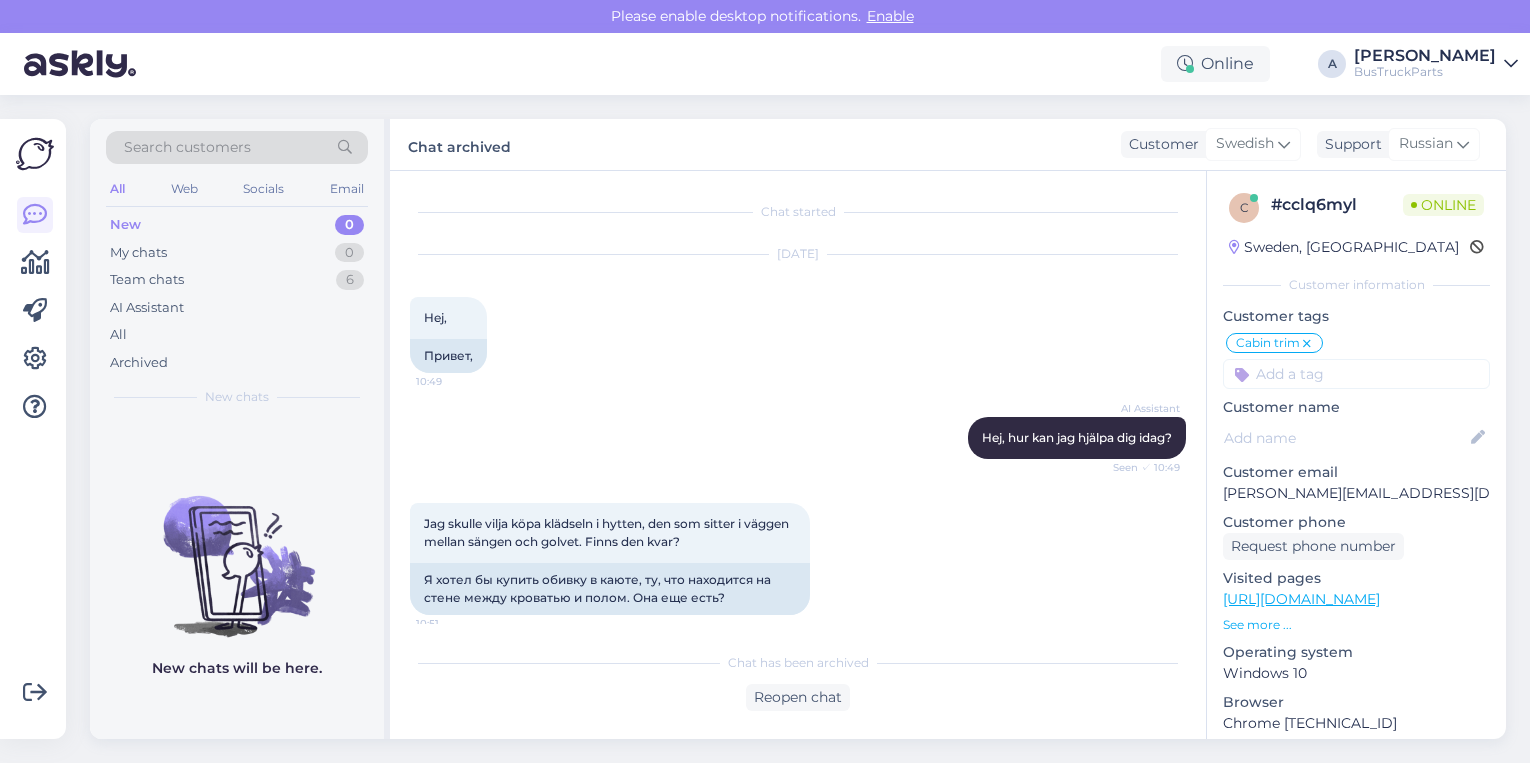 scroll, scrollTop: 0, scrollLeft: 0, axis: both 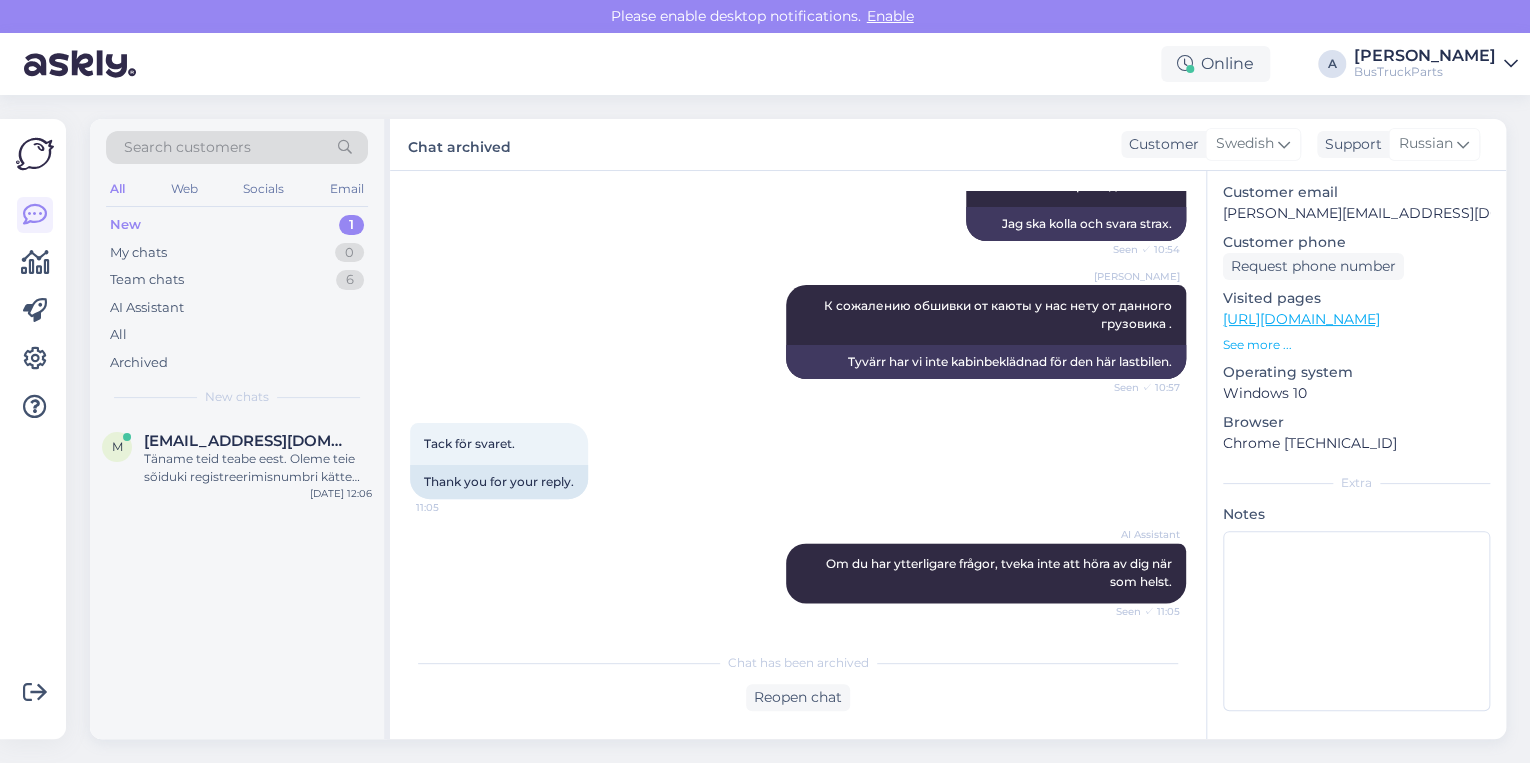 click on "New 1" at bounding box center (237, 225) 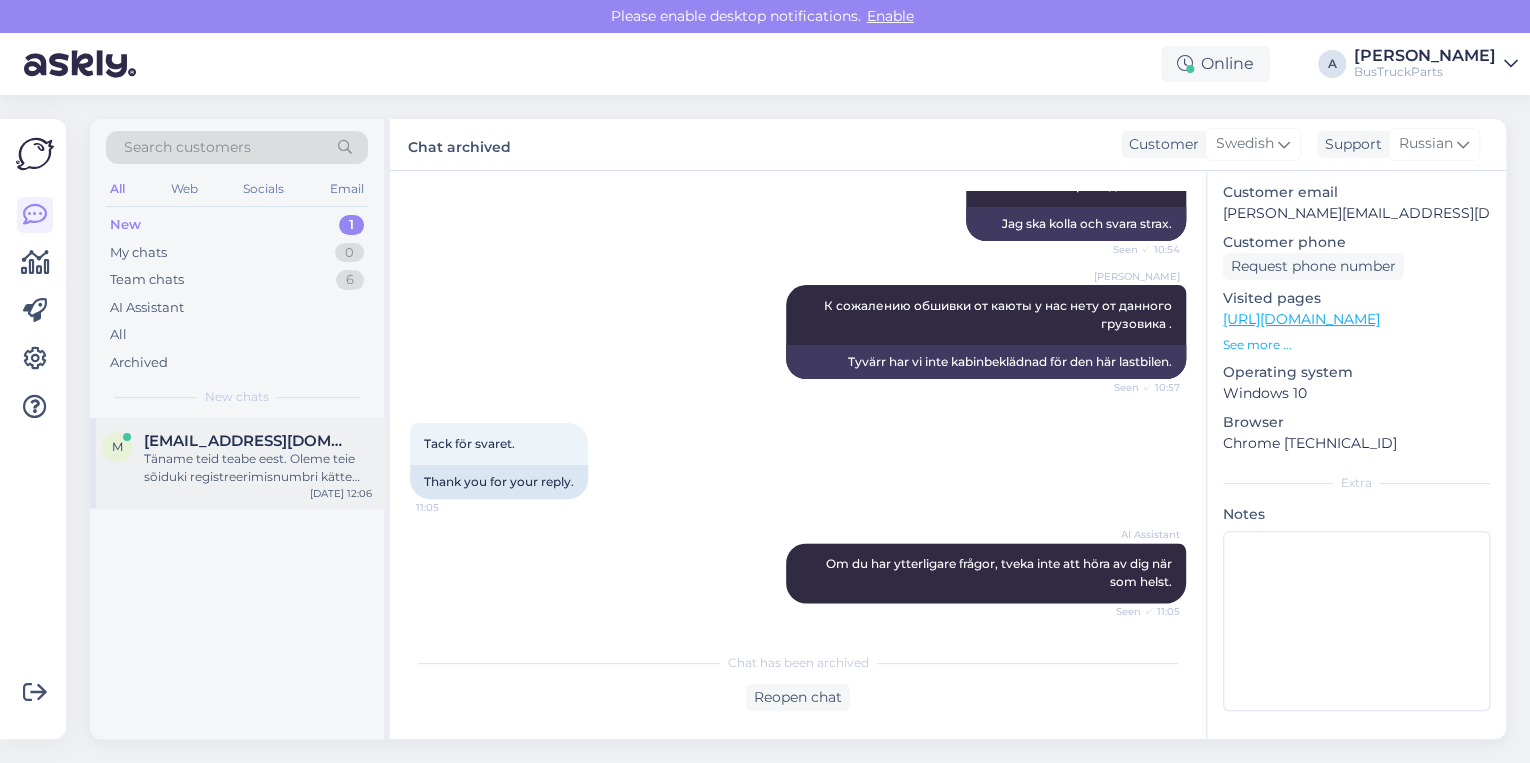click on "Täname teid teabe eest. Oleme teie sõiduki registreerimisnumbri kätte saanud." at bounding box center (258, 468) 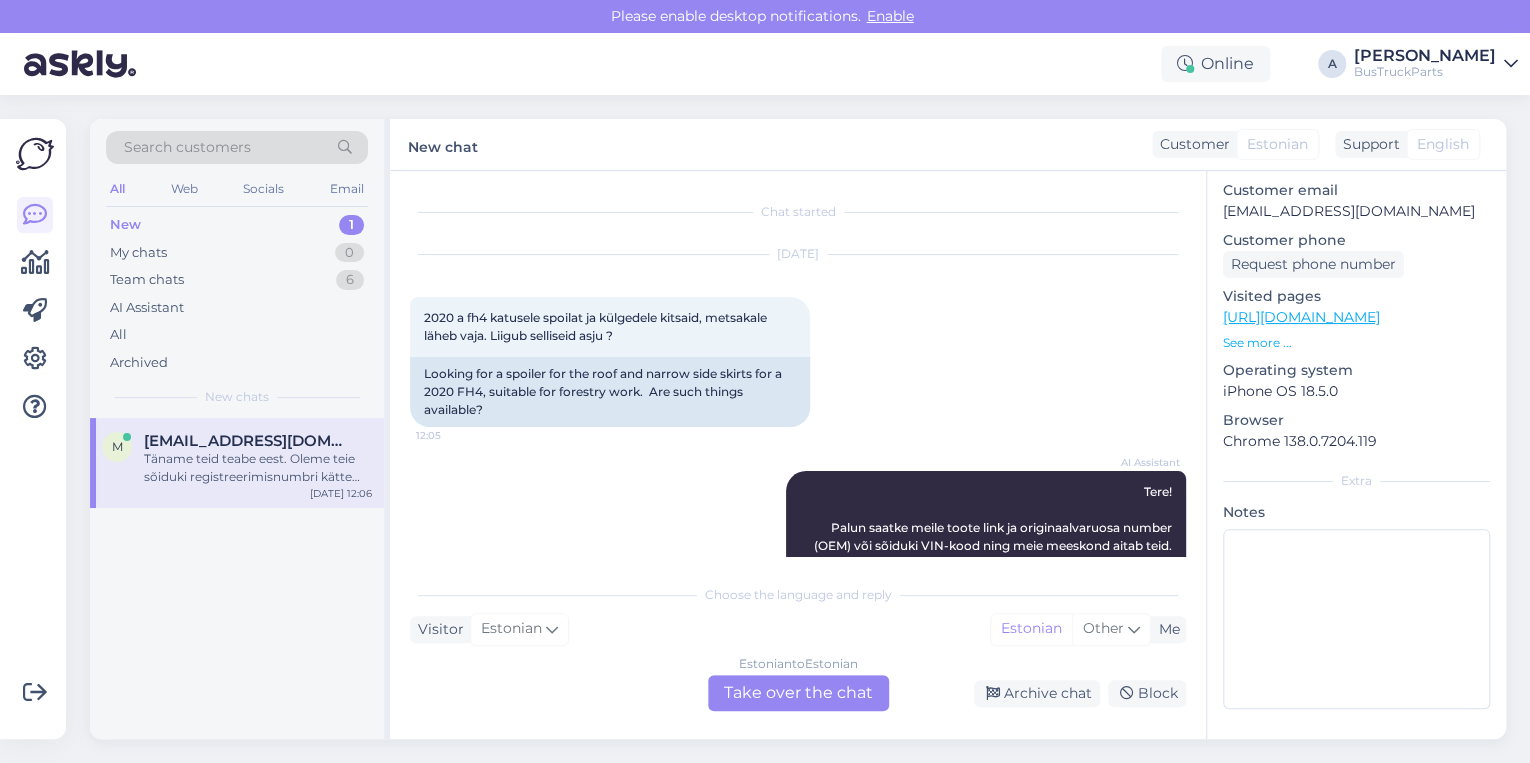 scroll, scrollTop: 292, scrollLeft: 0, axis: vertical 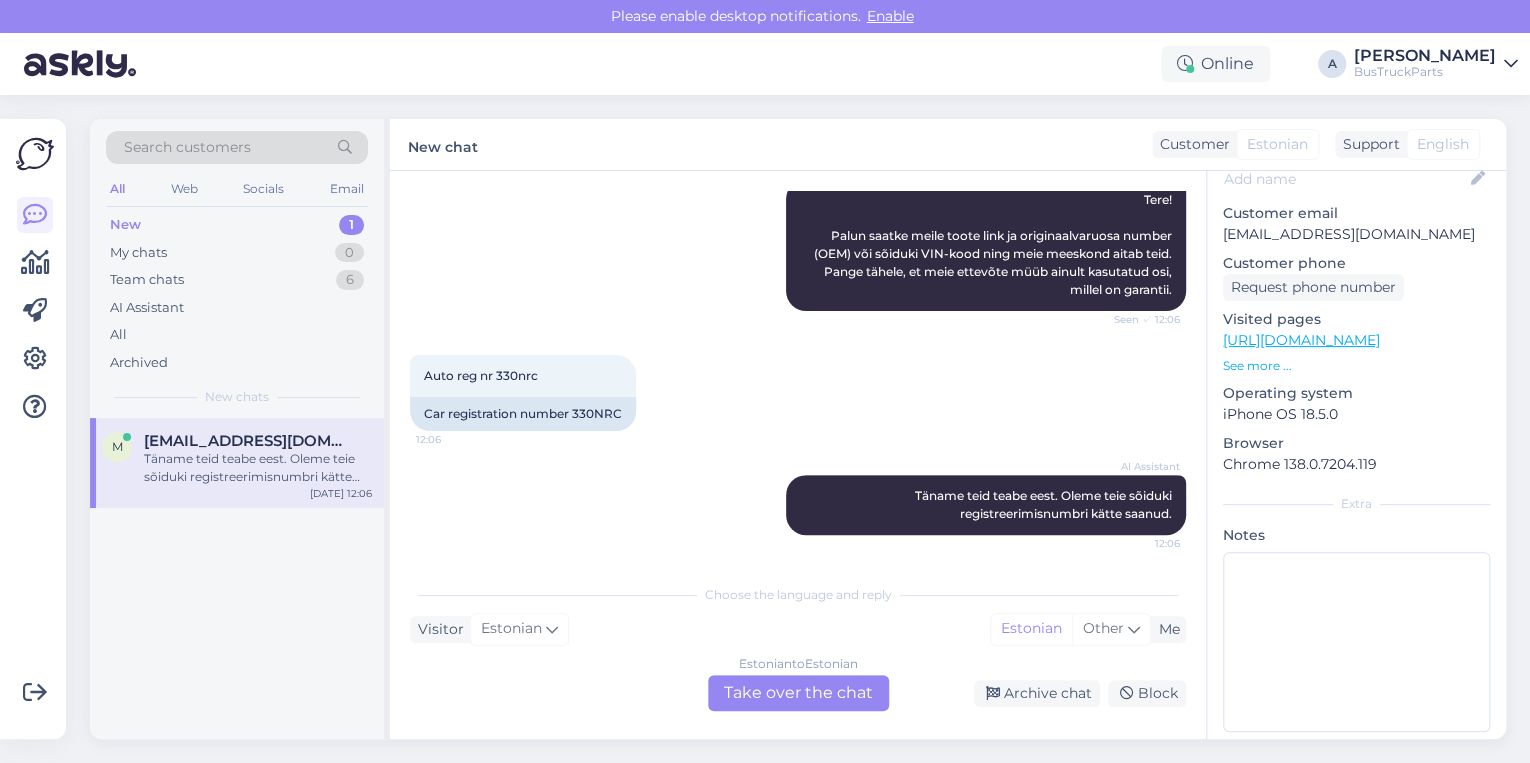 click on "Estonian  to  Estonian Take over the chat" at bounding box center (798, 693) 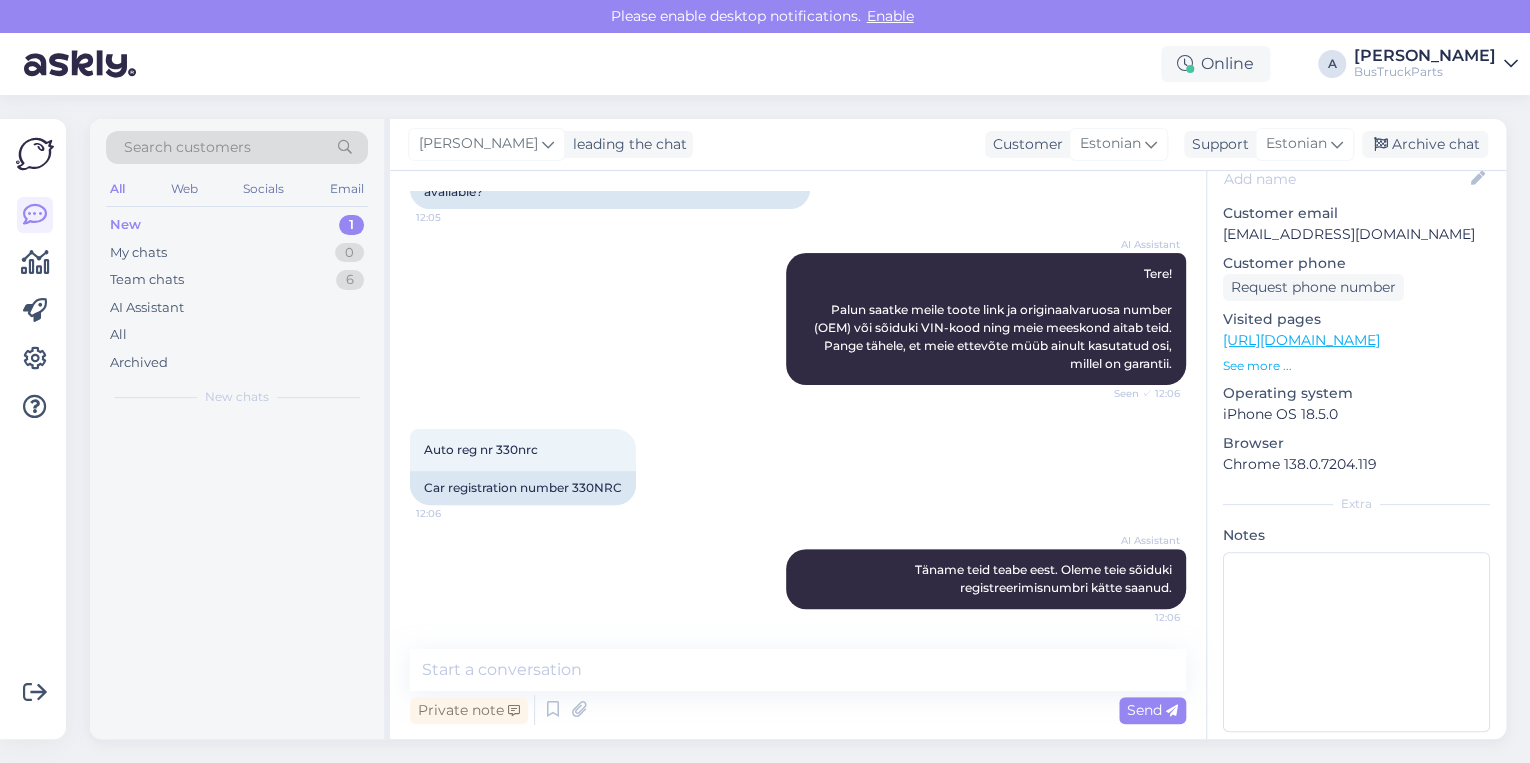scroll, scrollTop: 218, scrollLeft: 0, axis: vertical 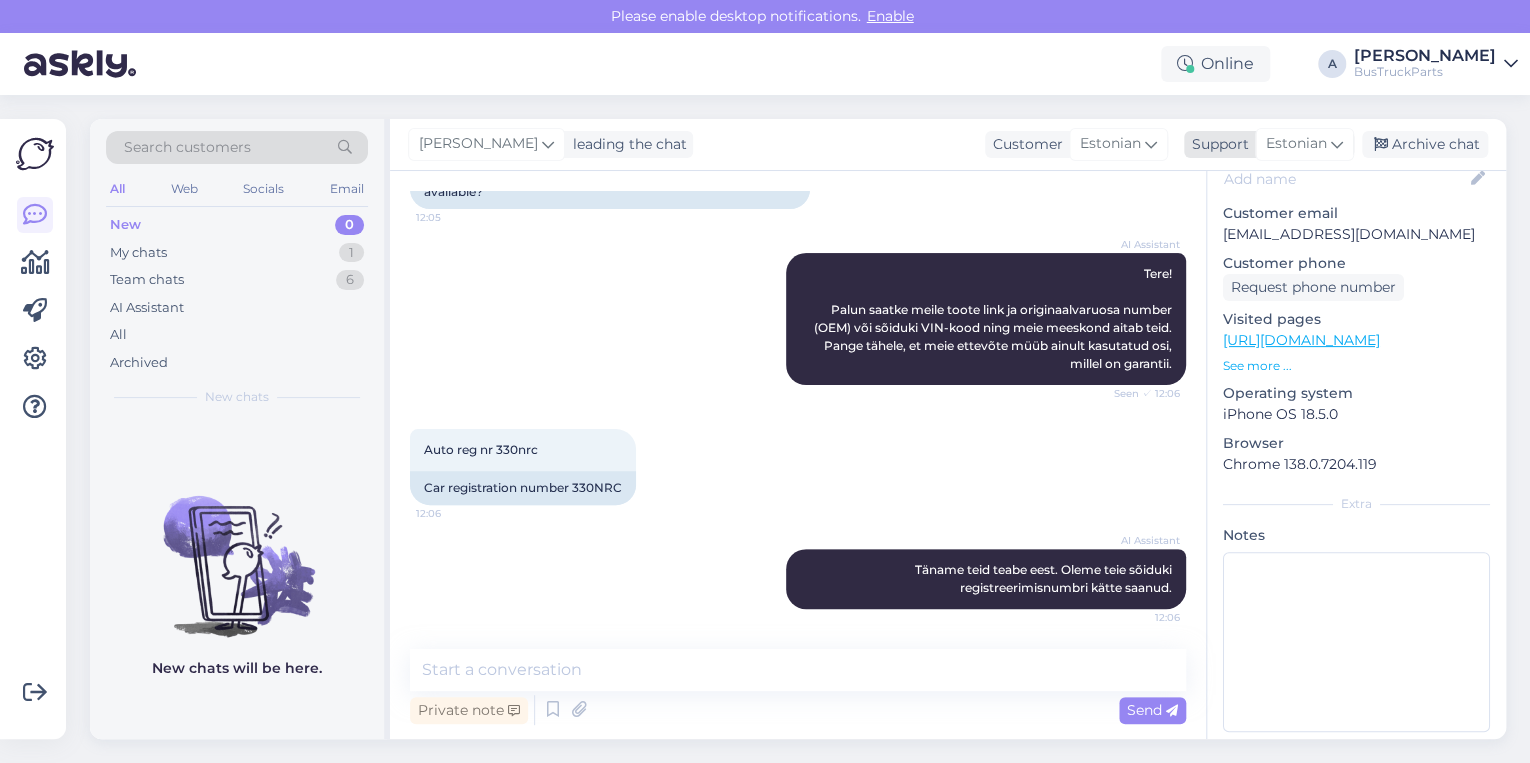 click at bounding box center [1337, 144] 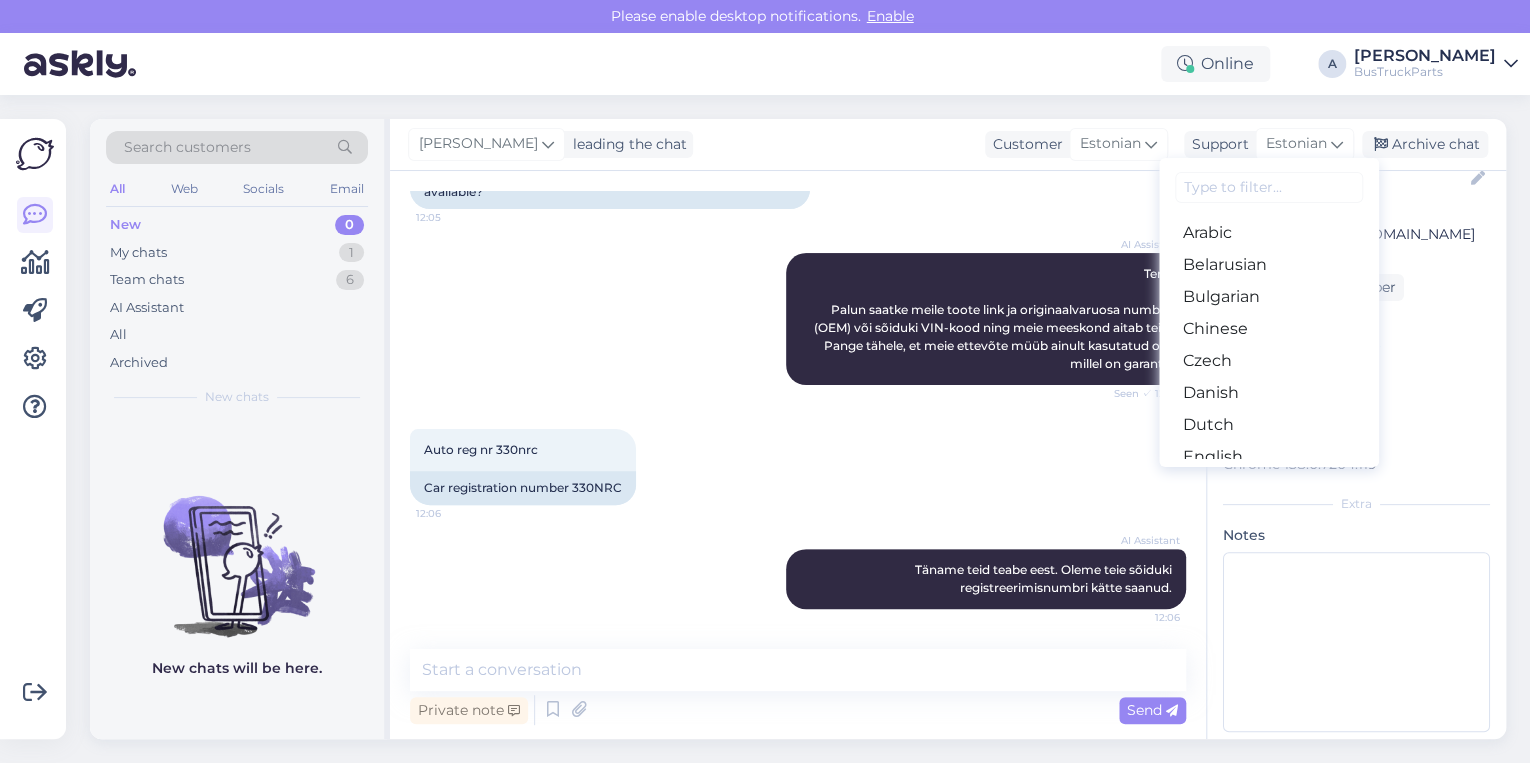 click on "Russian" at bounding box center [1269, 1033] 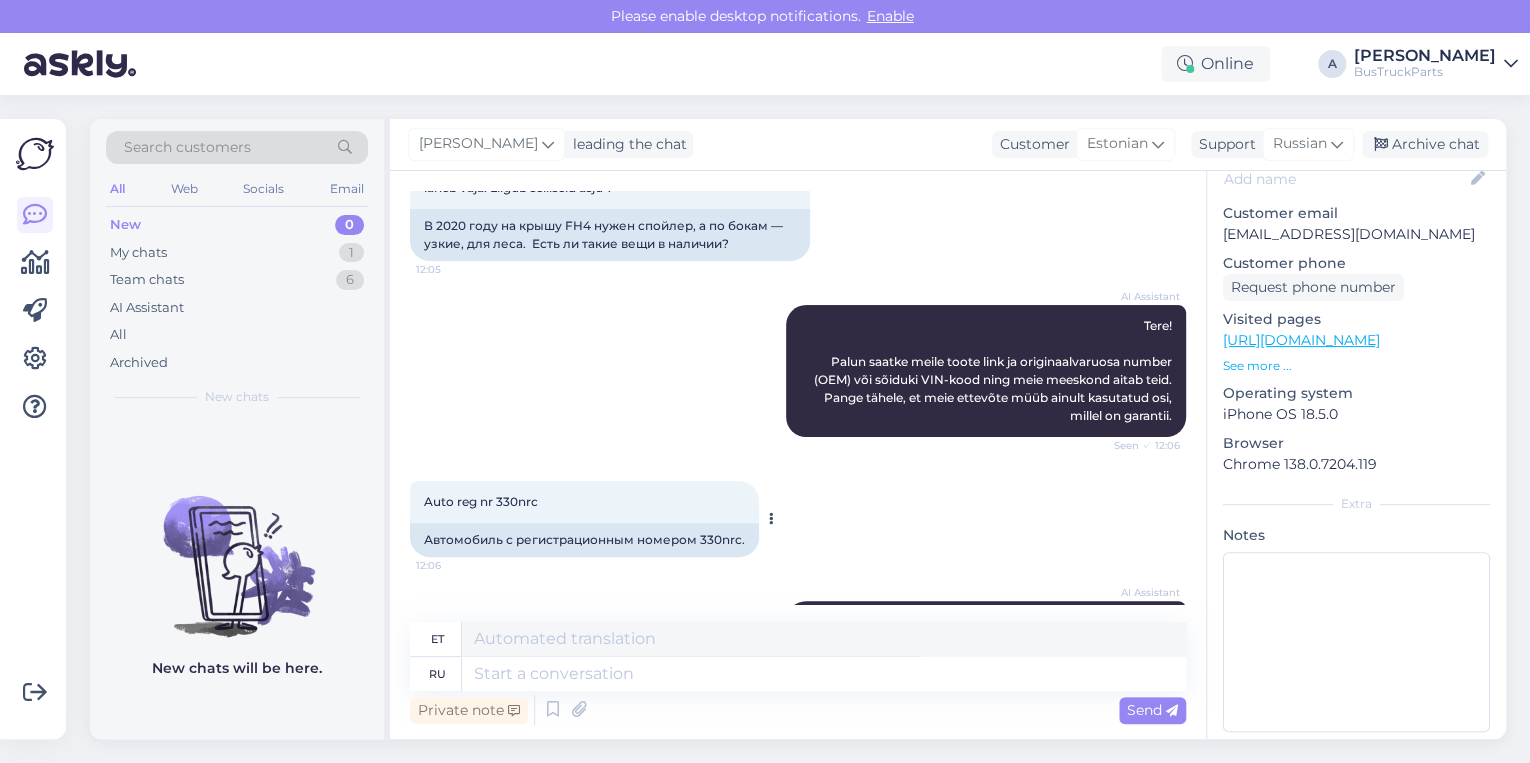 scroll, scrollTop: 226, scrollLeft: 0, axis: vertical 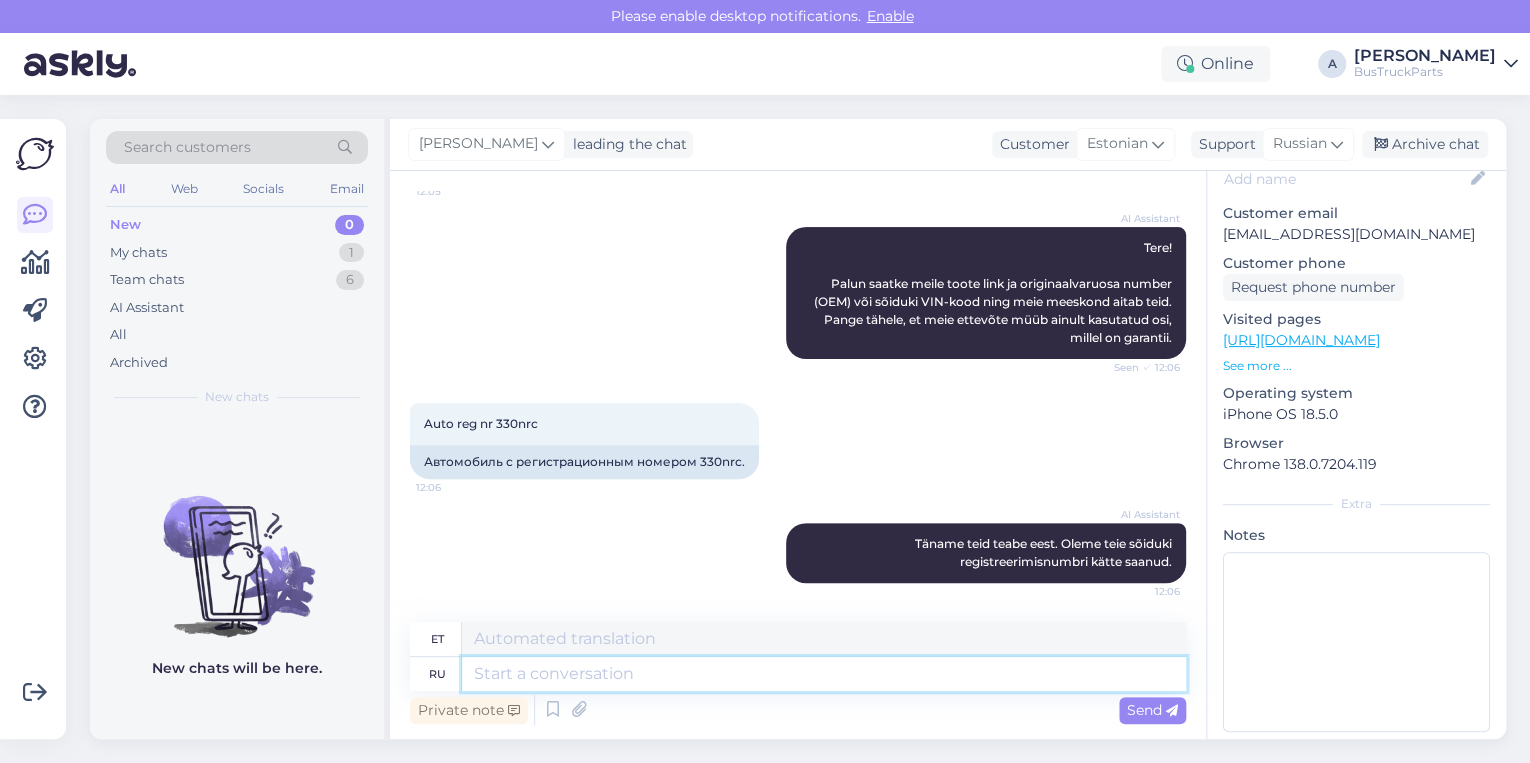 click at bounding box center (824, 674) 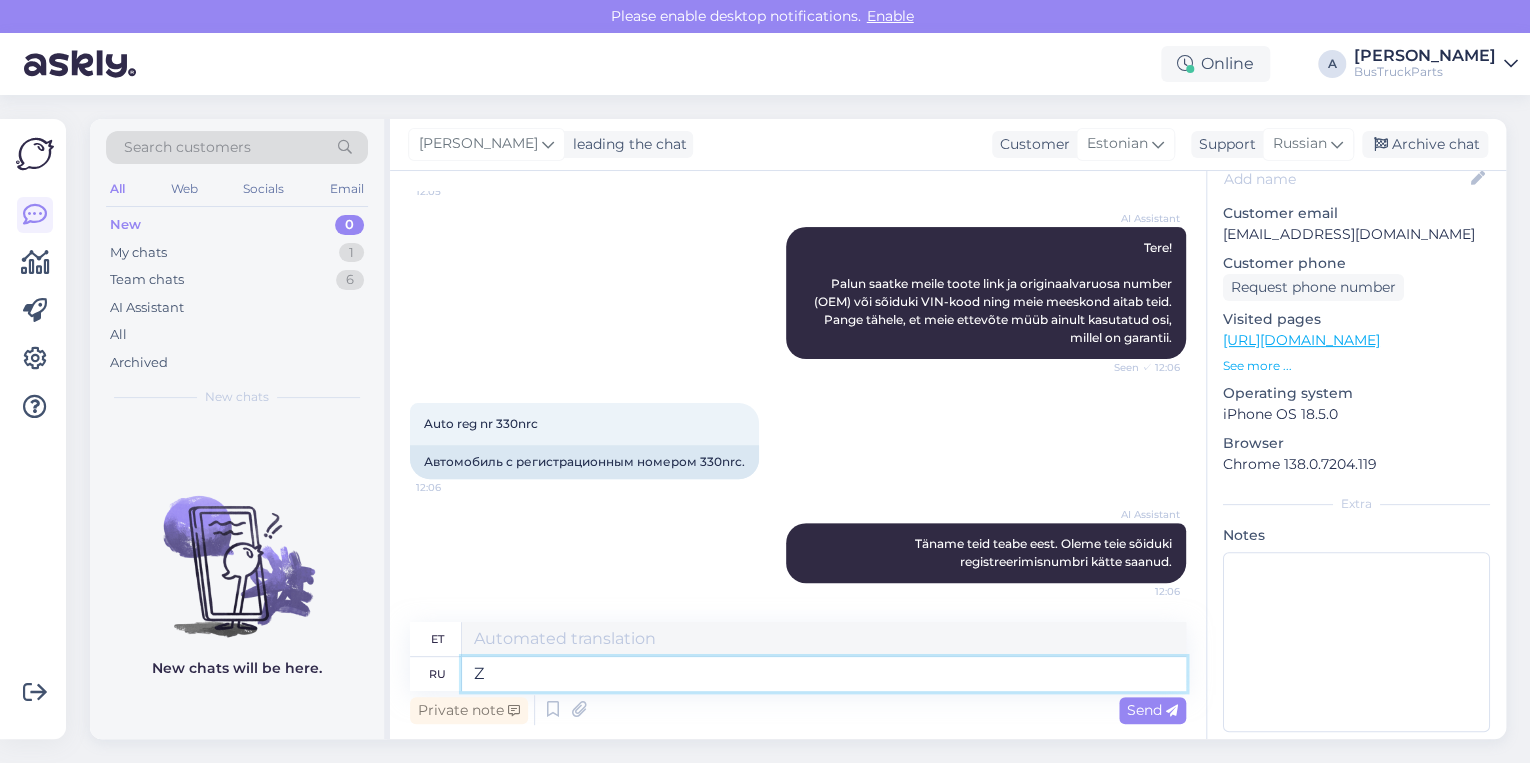 type on "Z g" 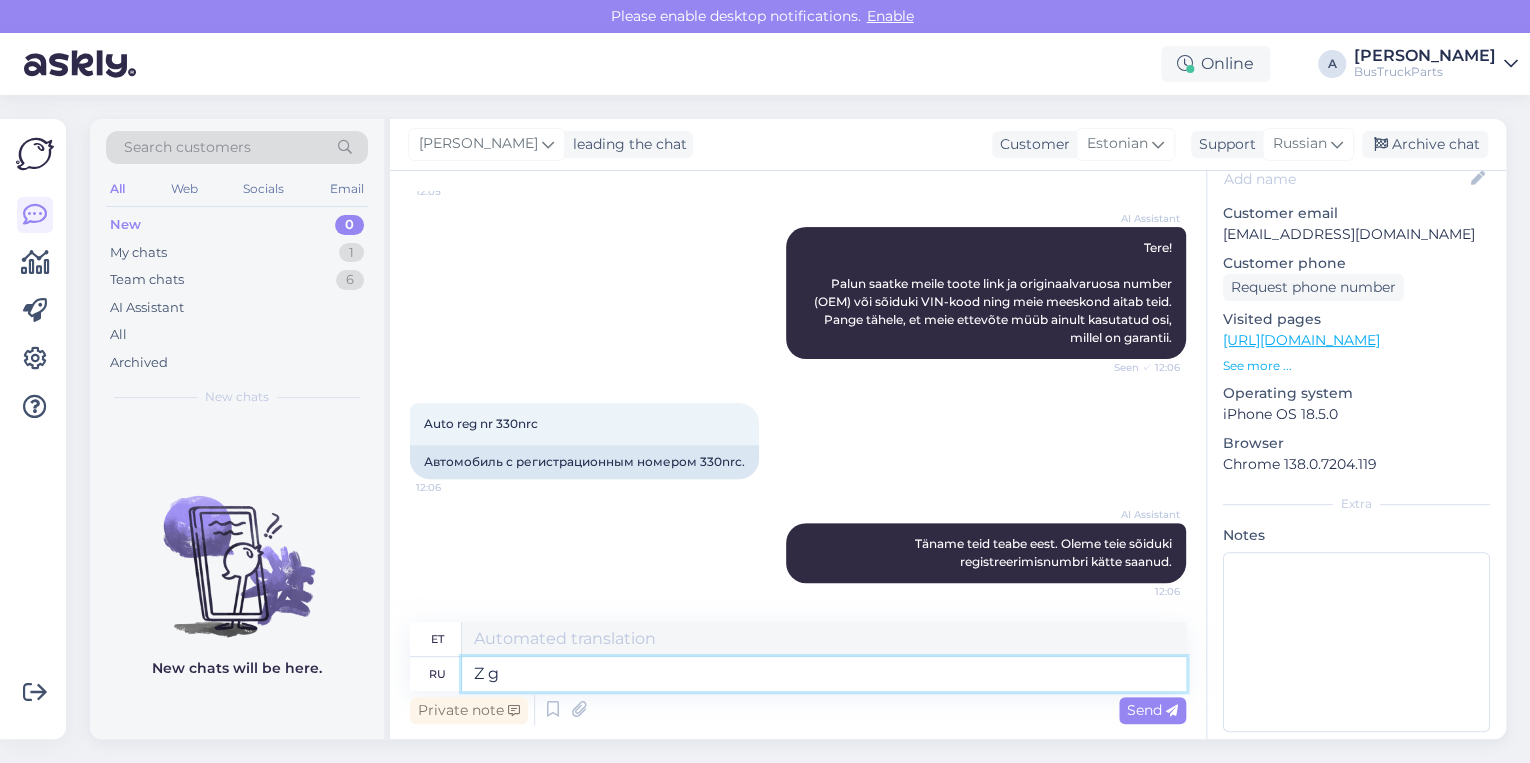 type on "Z" 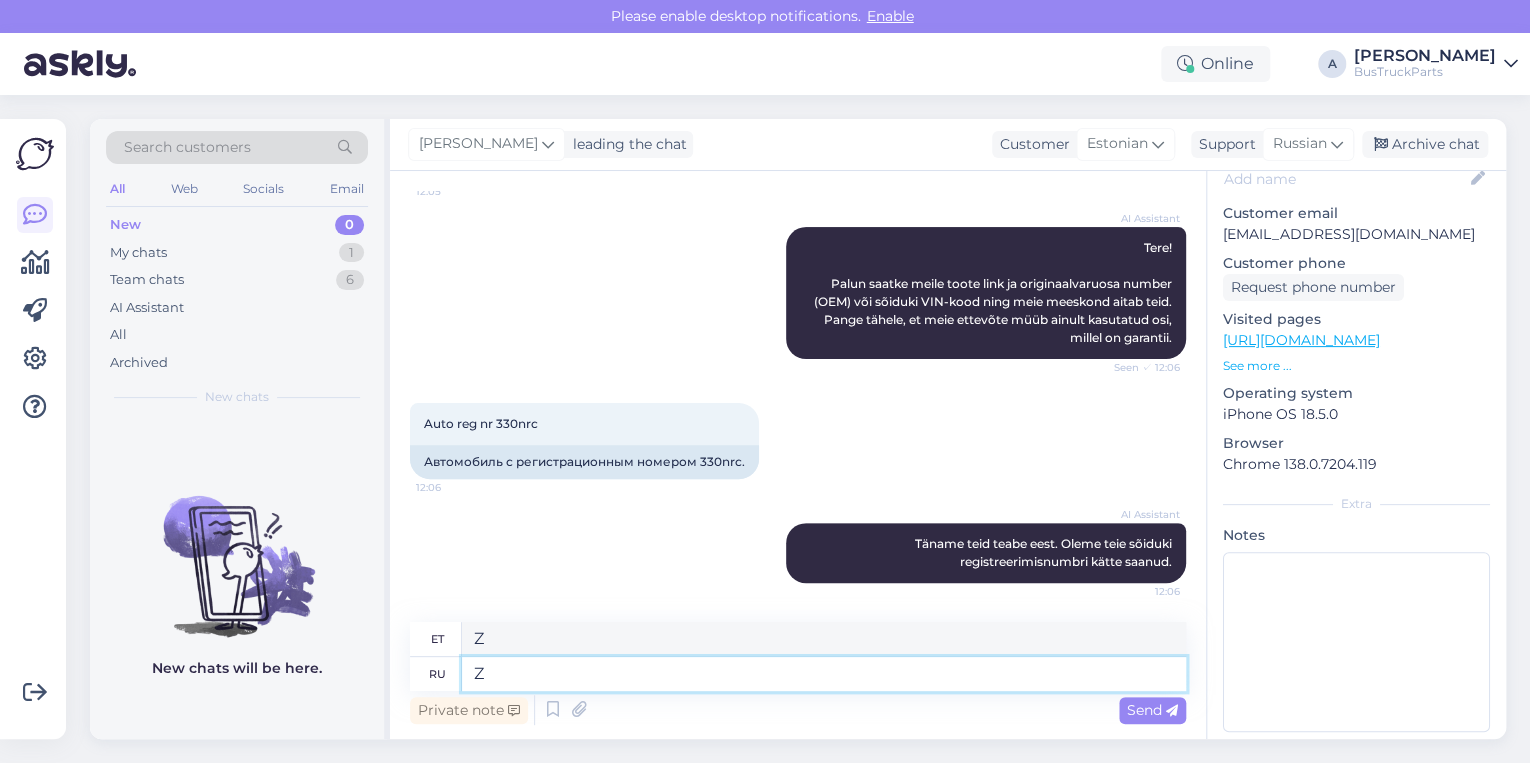 type on "Z" 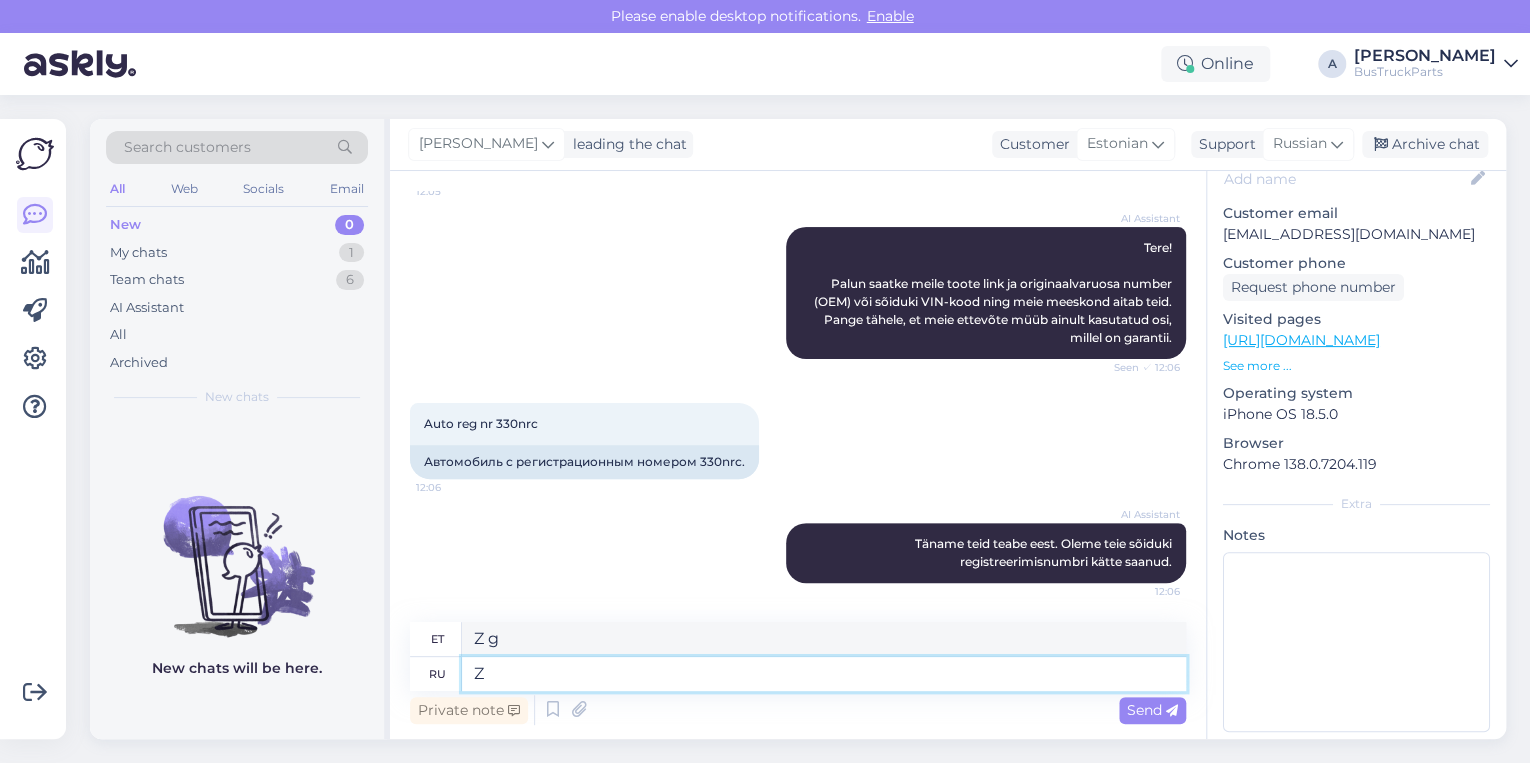 type on "Z" 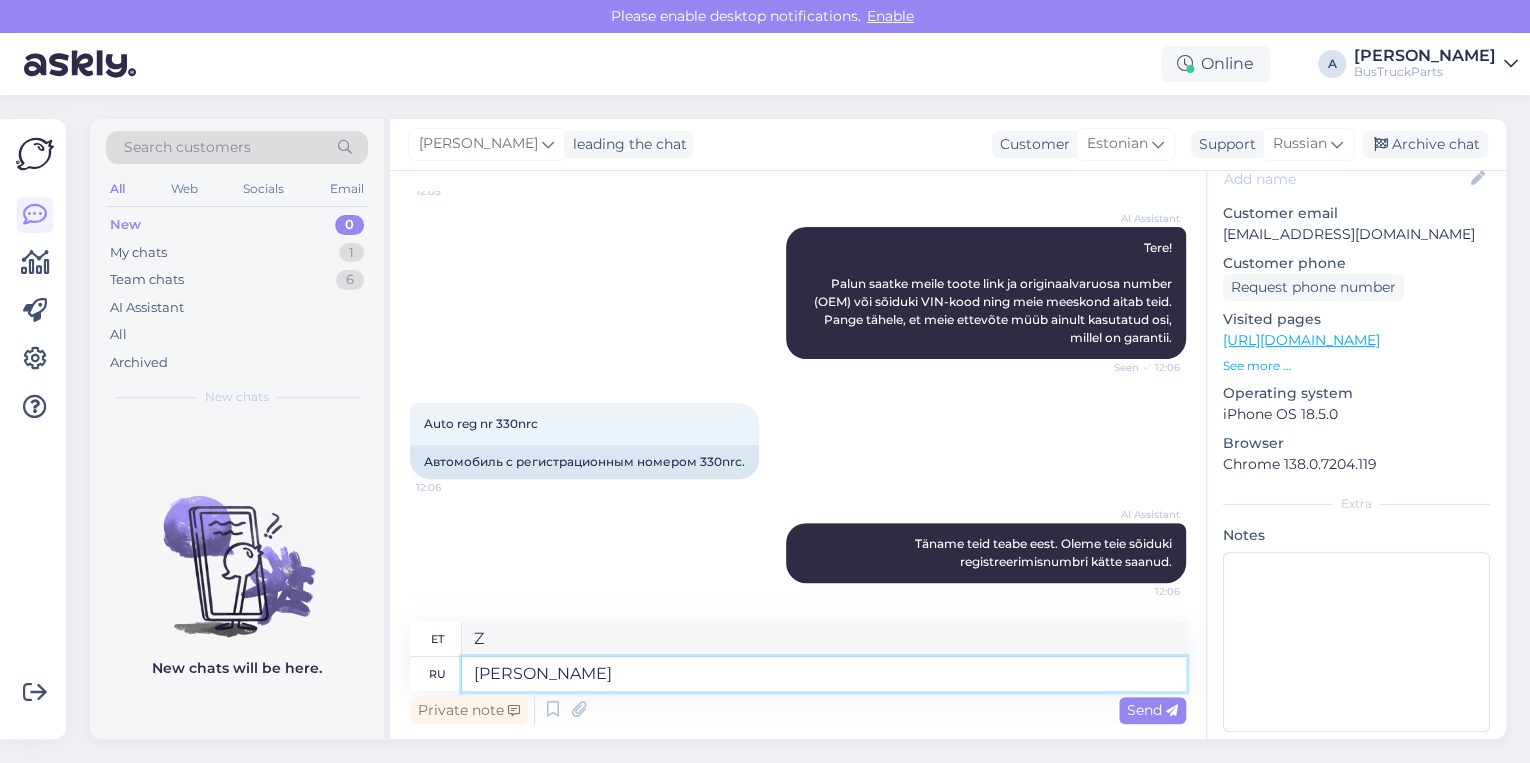 type on "Я п" 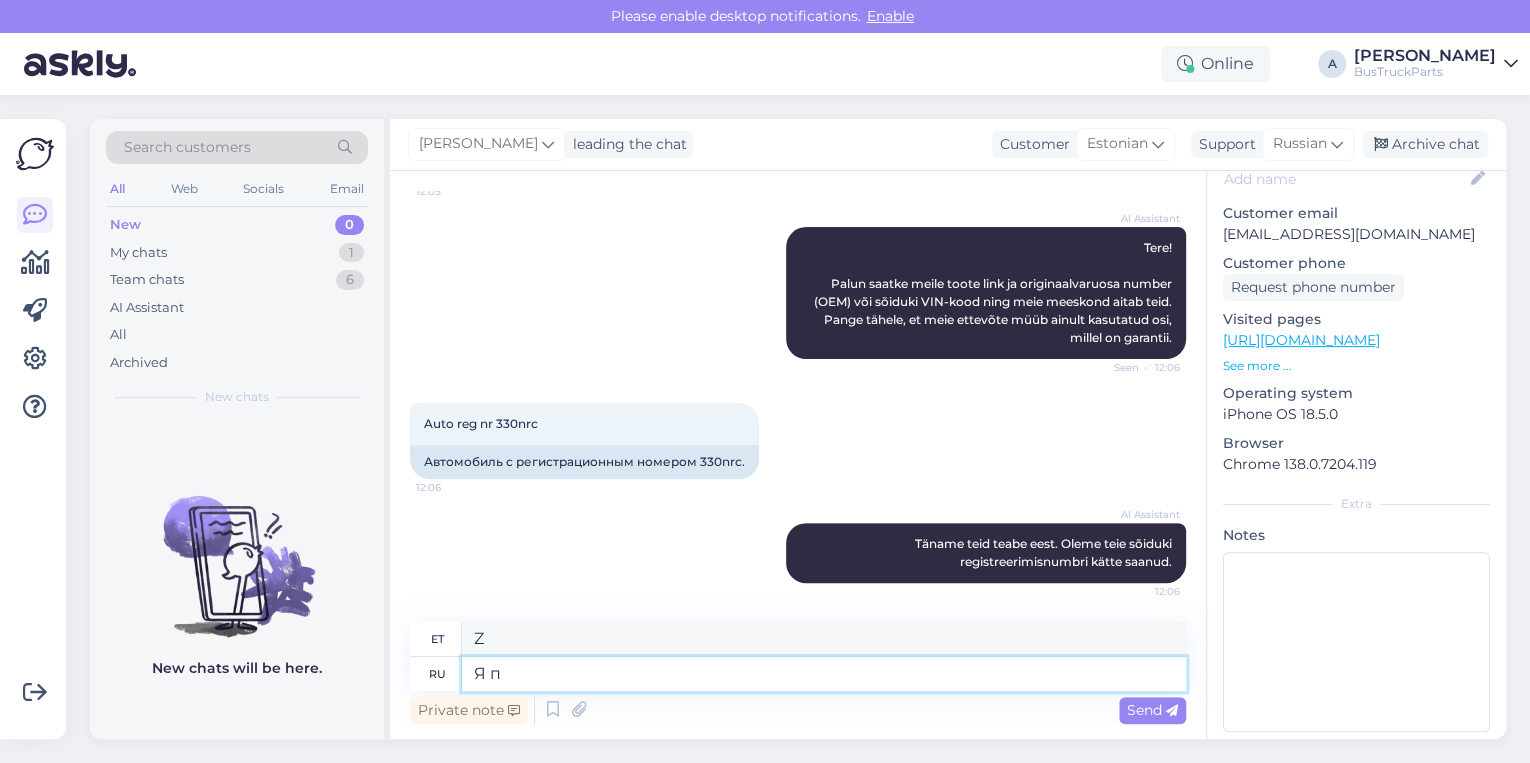 type on "[PERSON_NAME]" 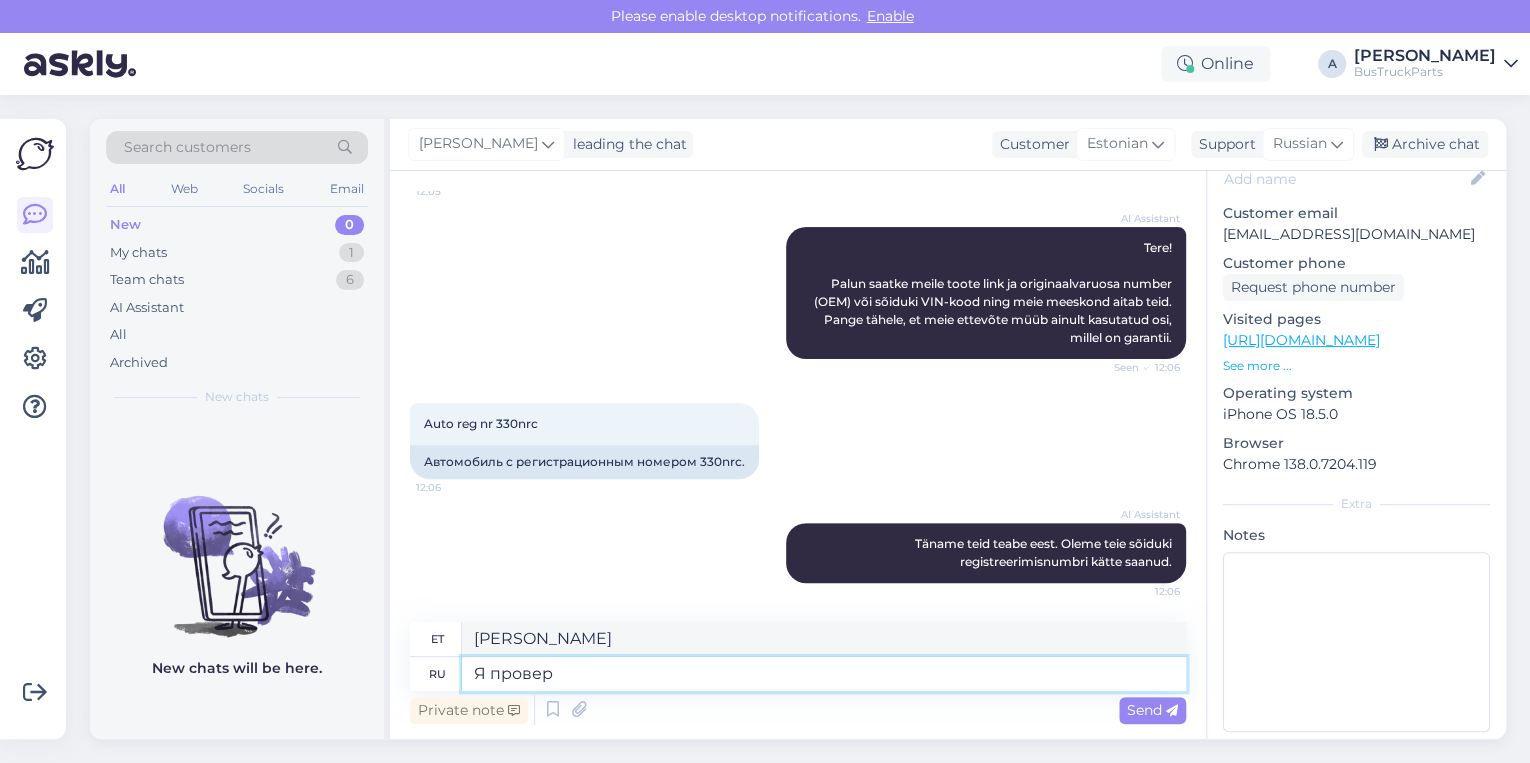 type on "Я провер." 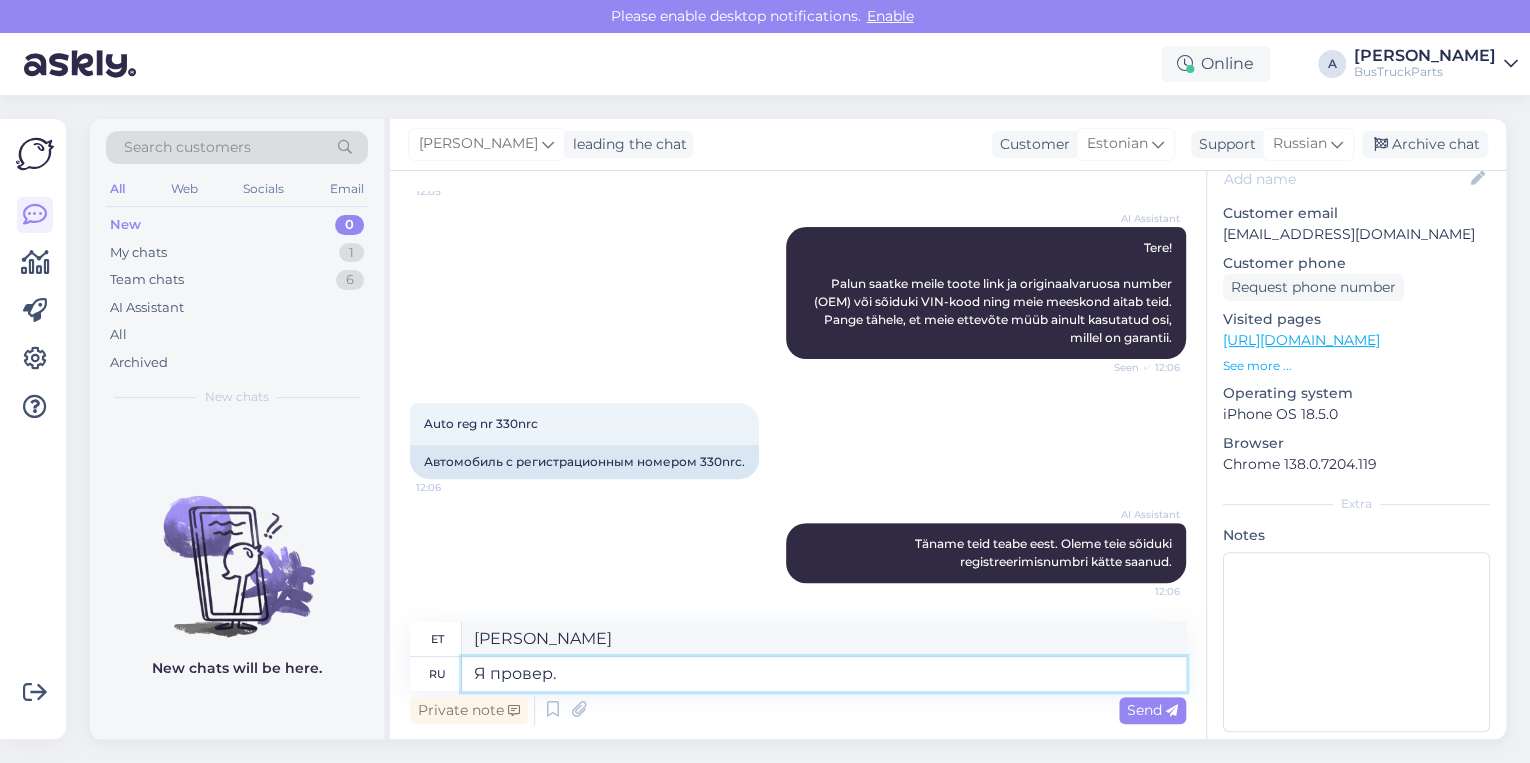type on "Ma kontrollin." 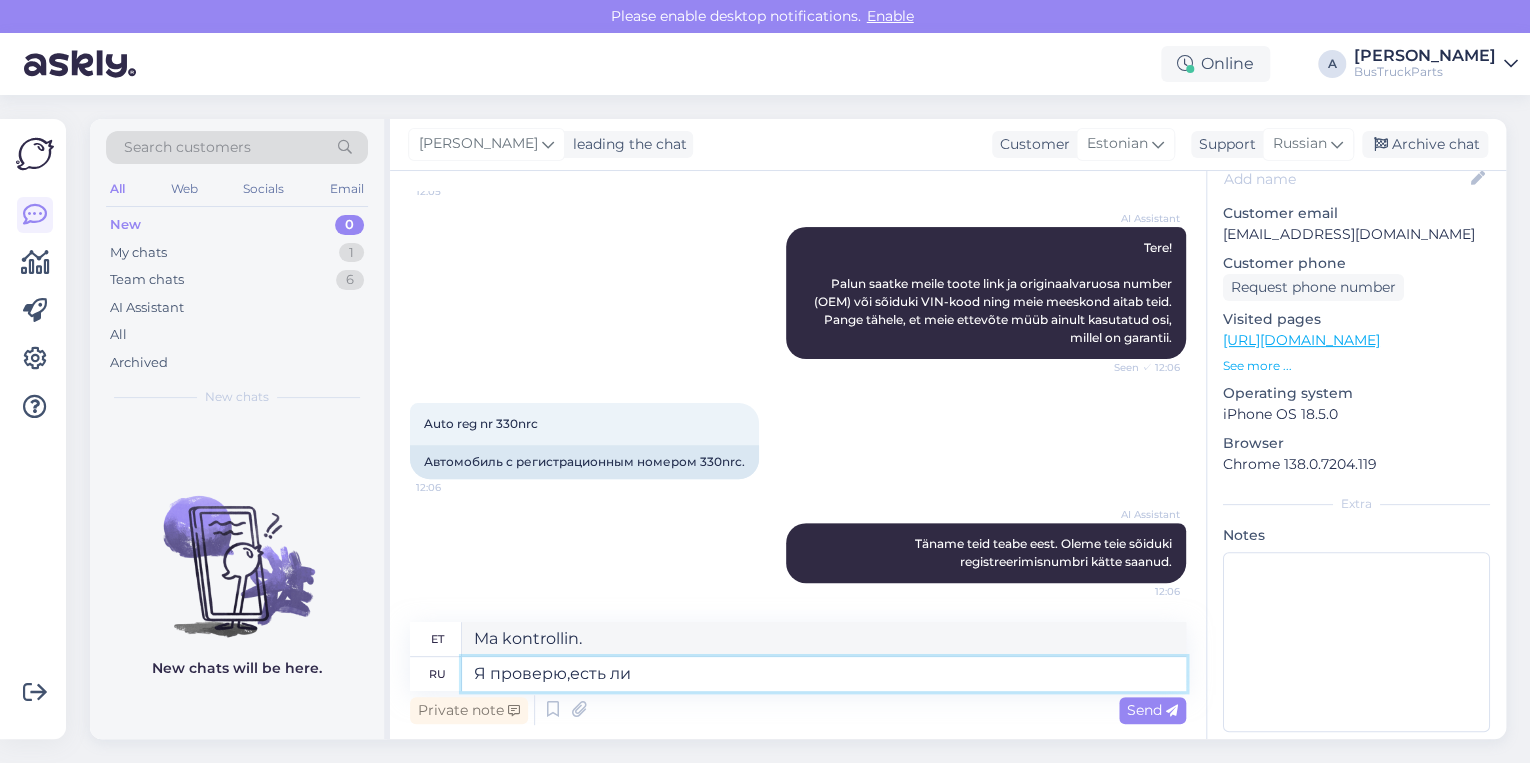 type on "Я проверю,есть ли" 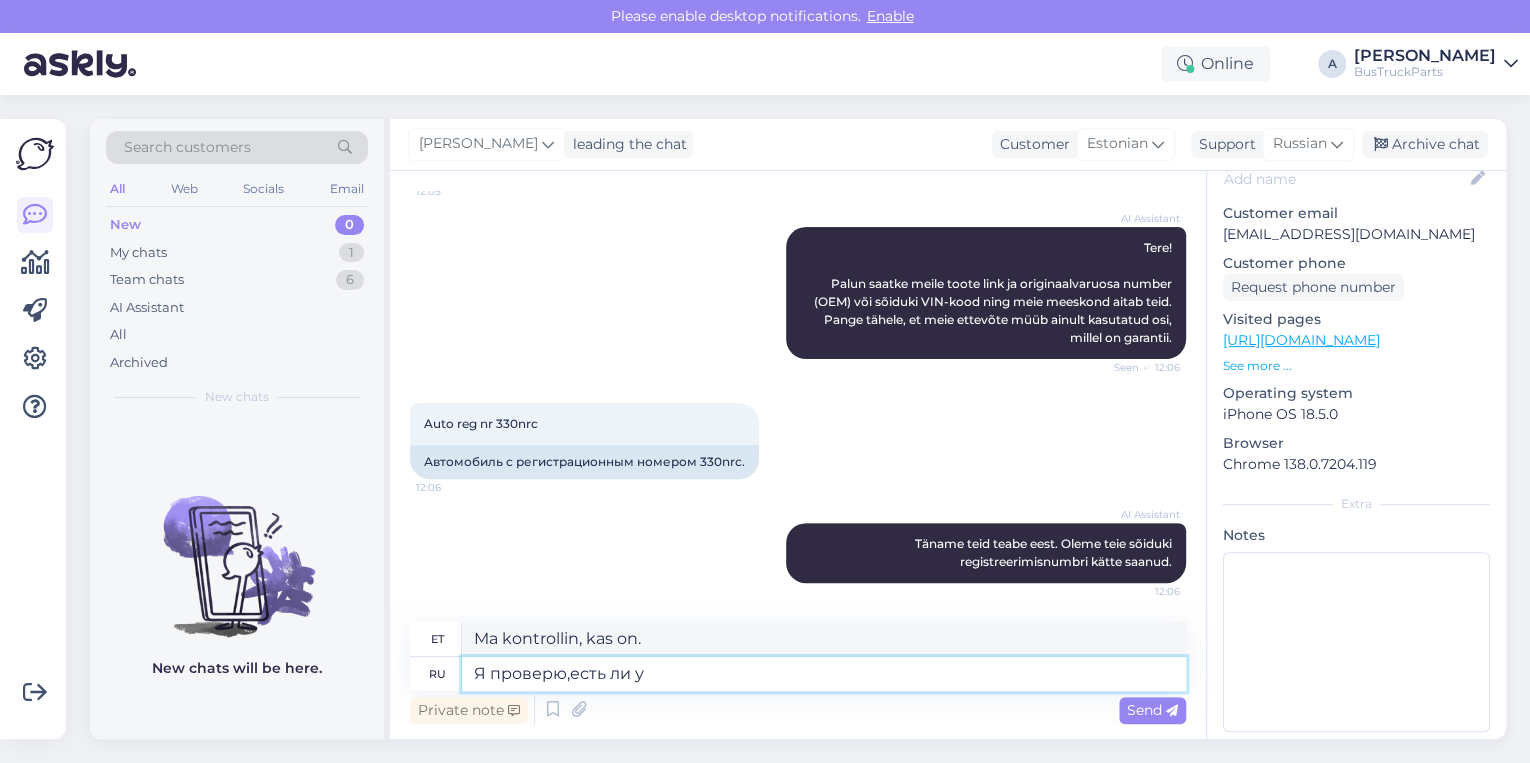 type on "Я проверю,есть ли у" 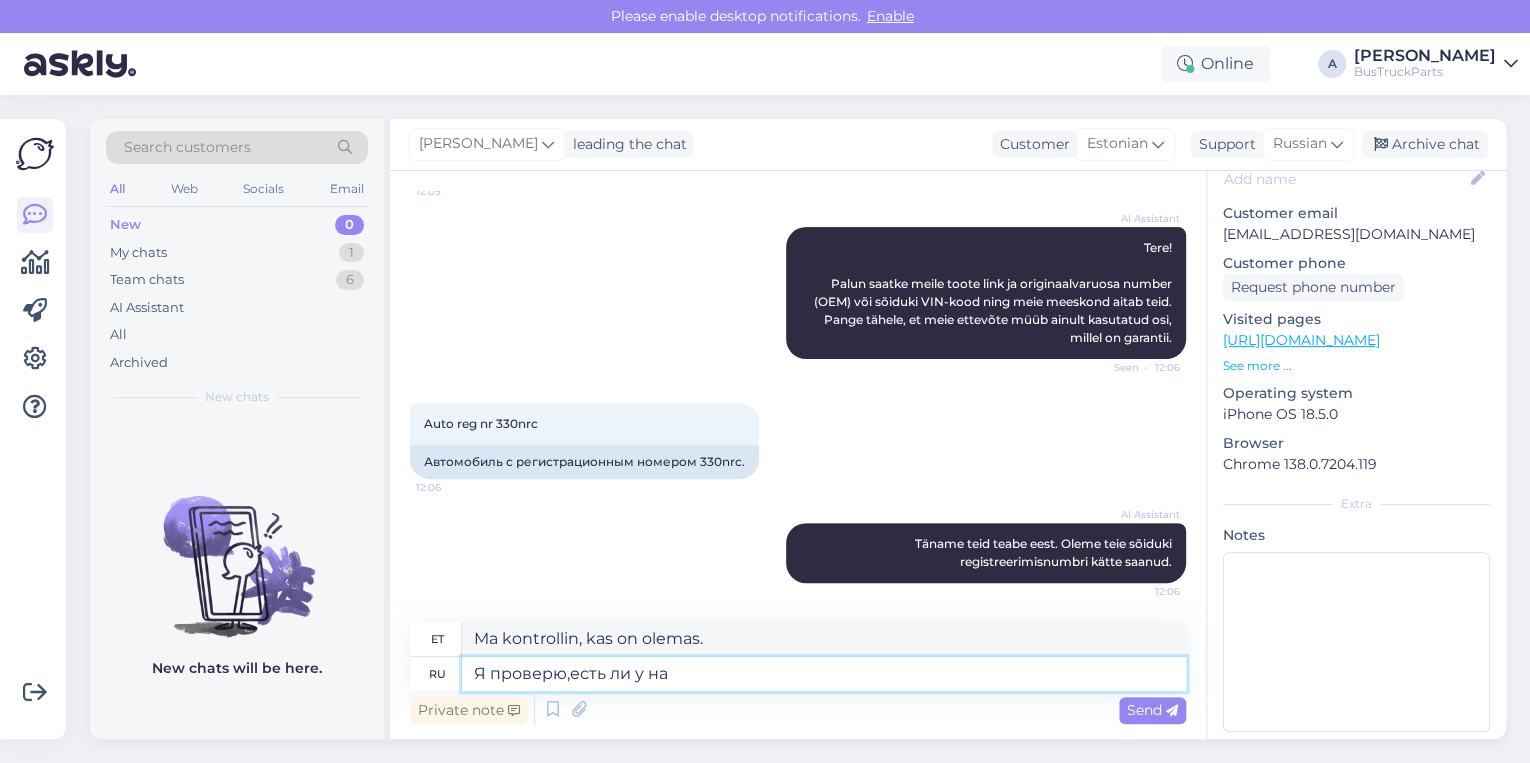 type on "Я проверю,есть ли у нас" 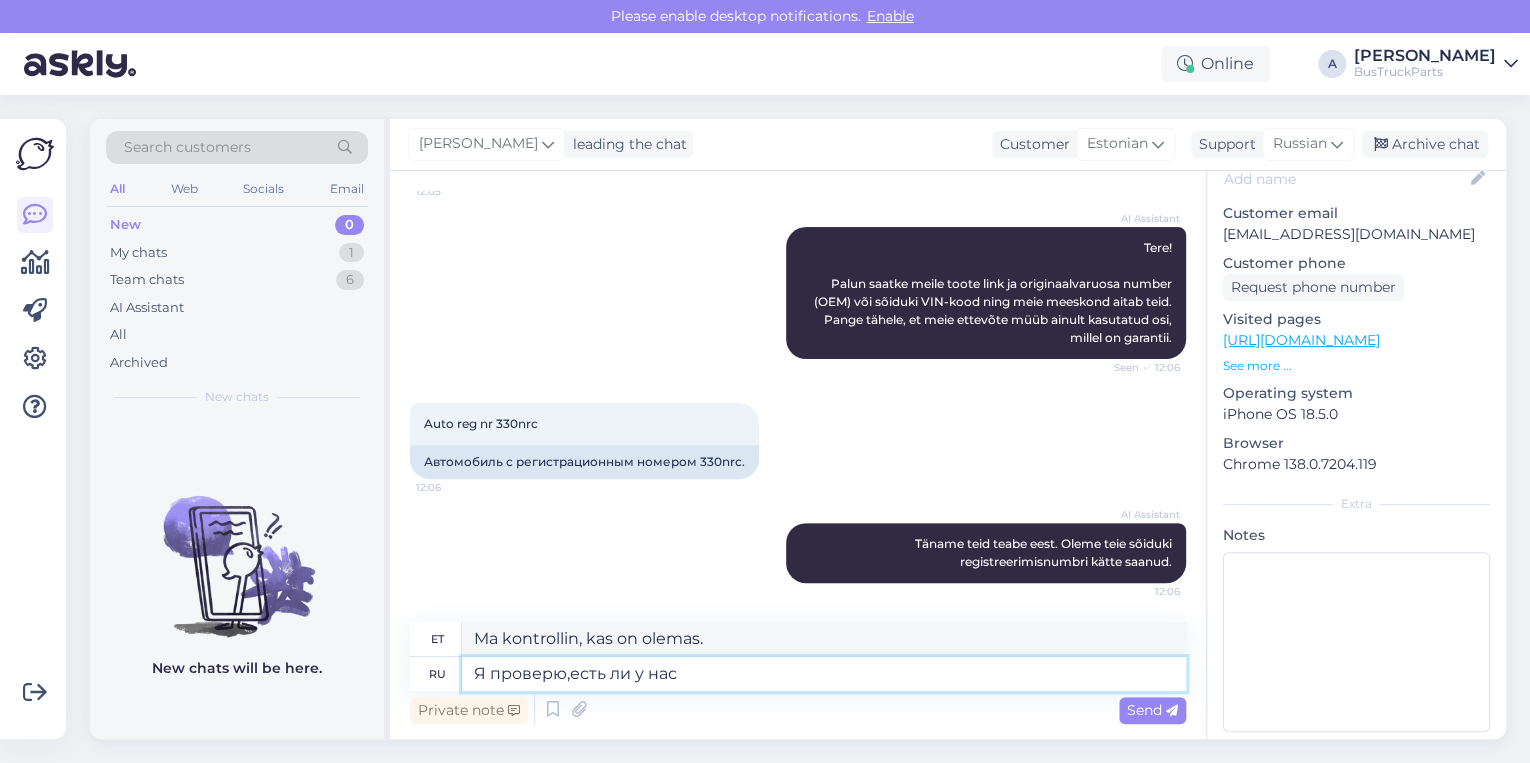 type on "Ma kontrollin, kas on olemas" 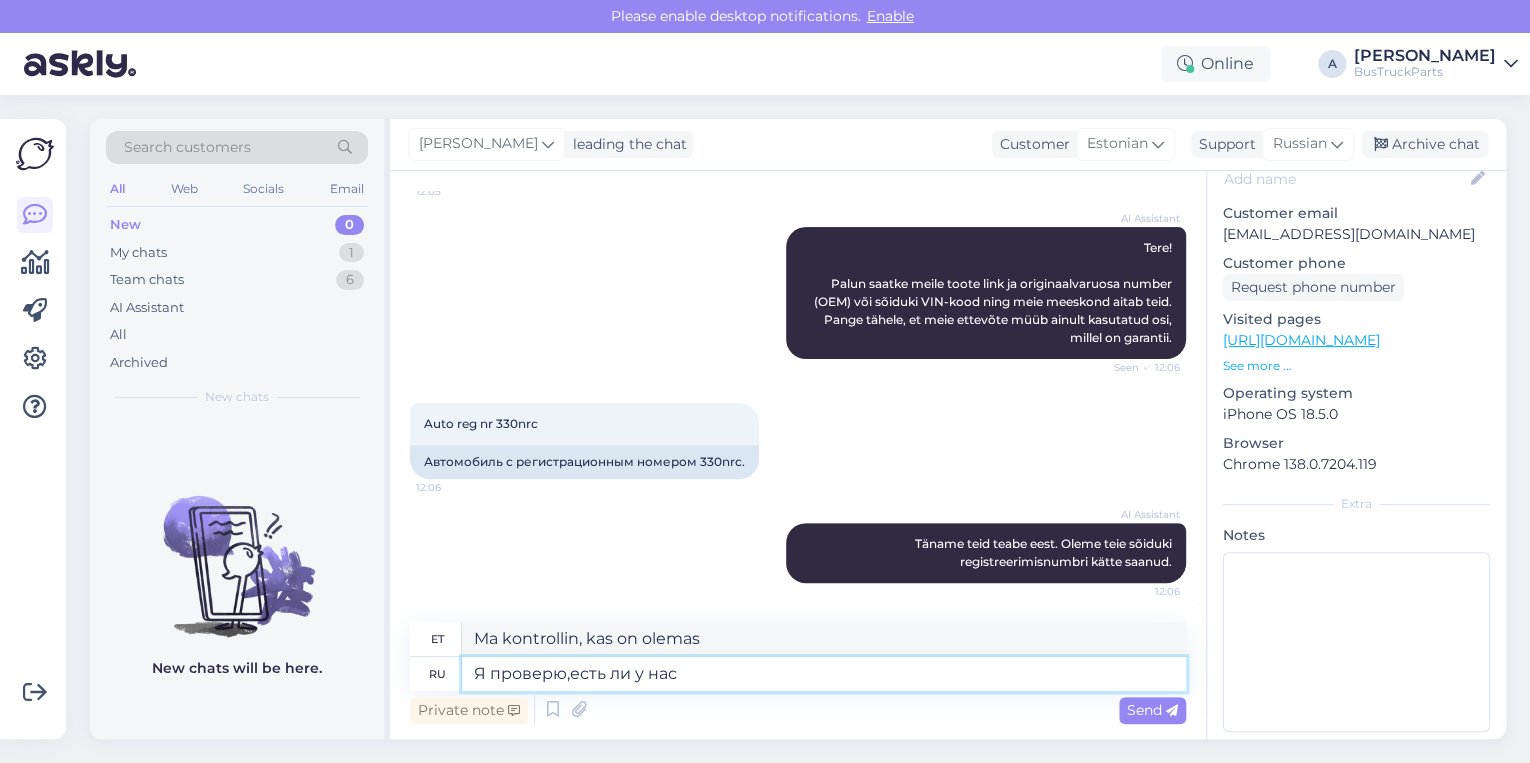 type on "Я проверю,есть ли у нас" 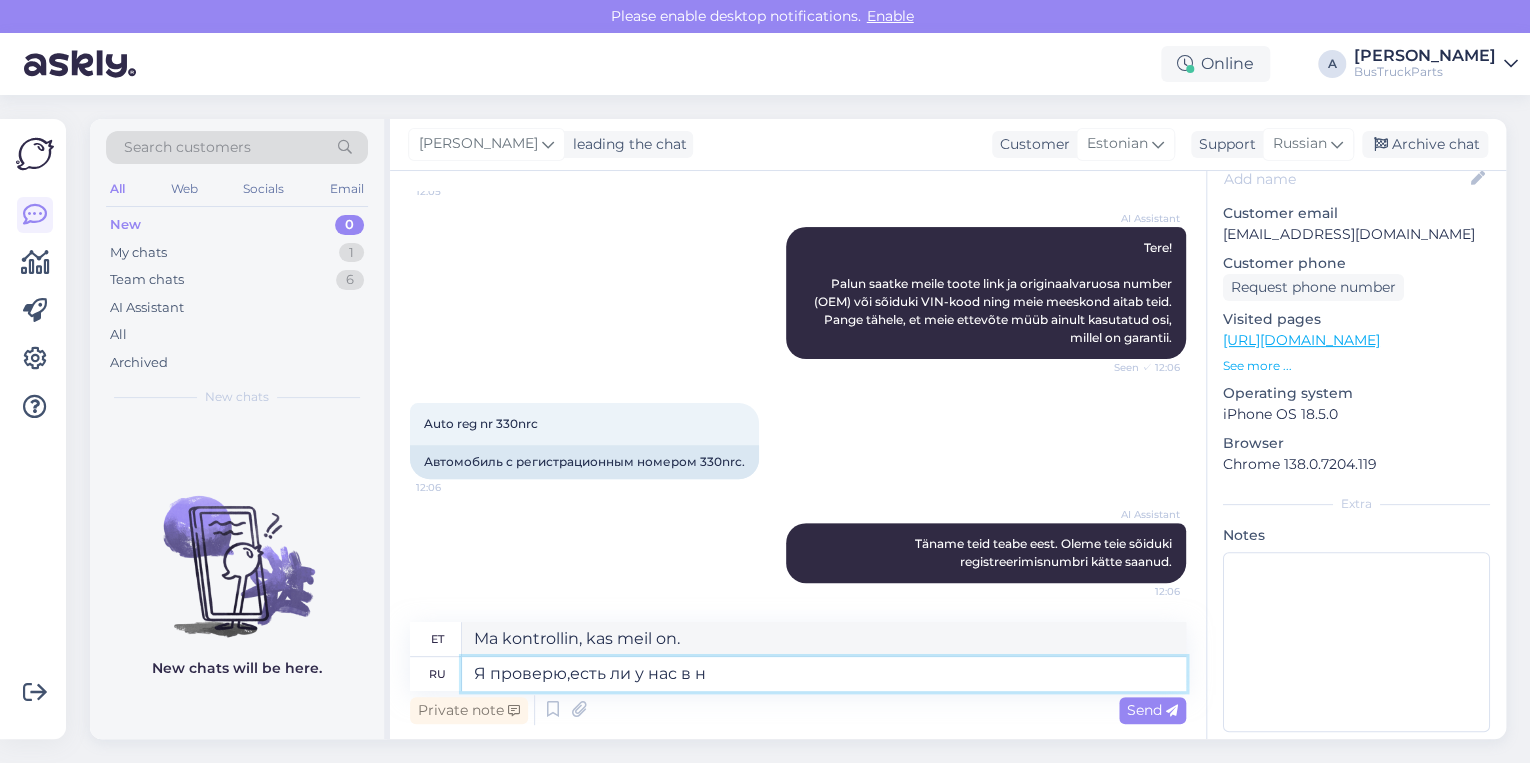 type on "Я проверю,есть ли у нас в на" 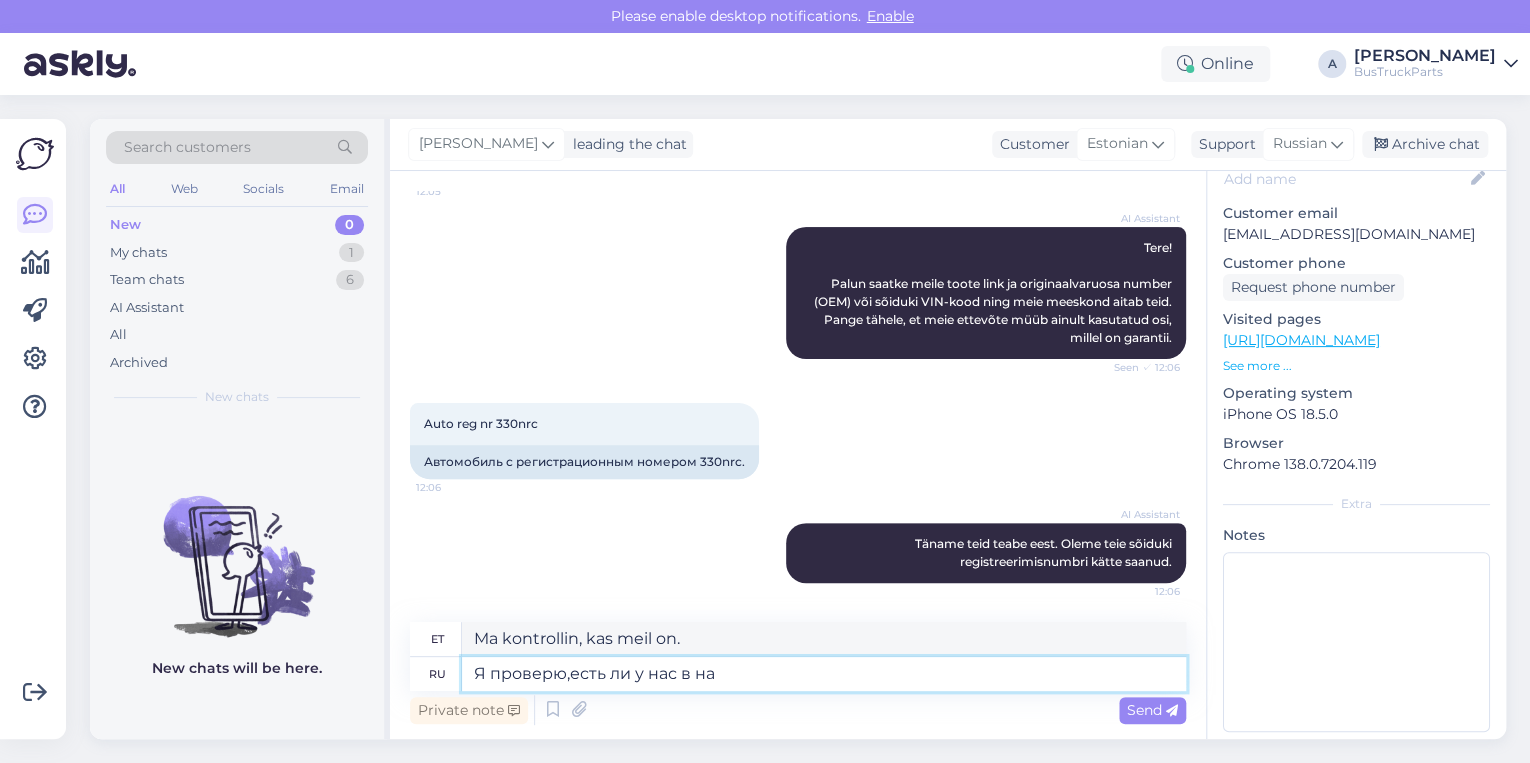 type on "Ma kontrollin, kas meil on see olemas." 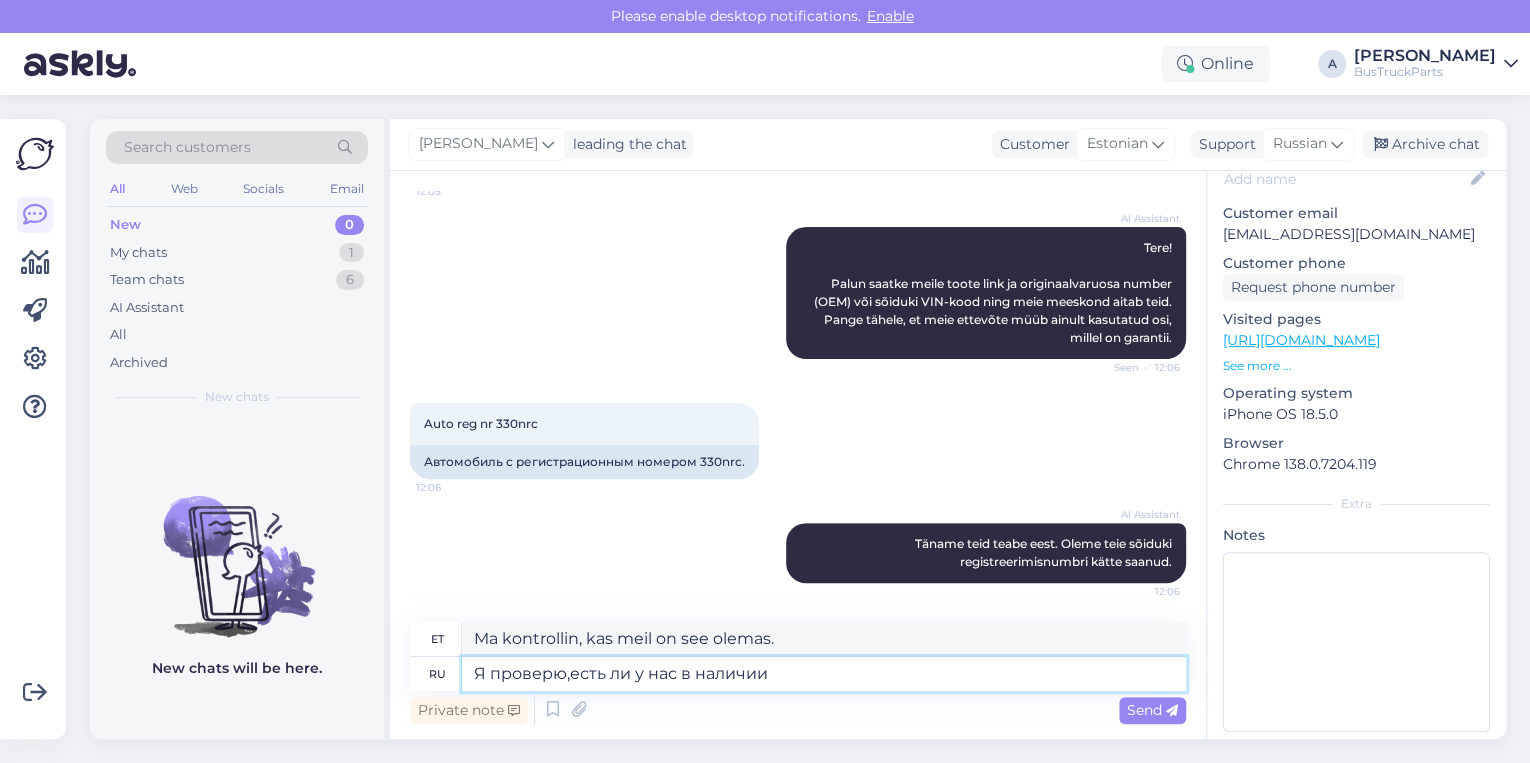 type on "Я проверю,есть ли у нас в наличии и" 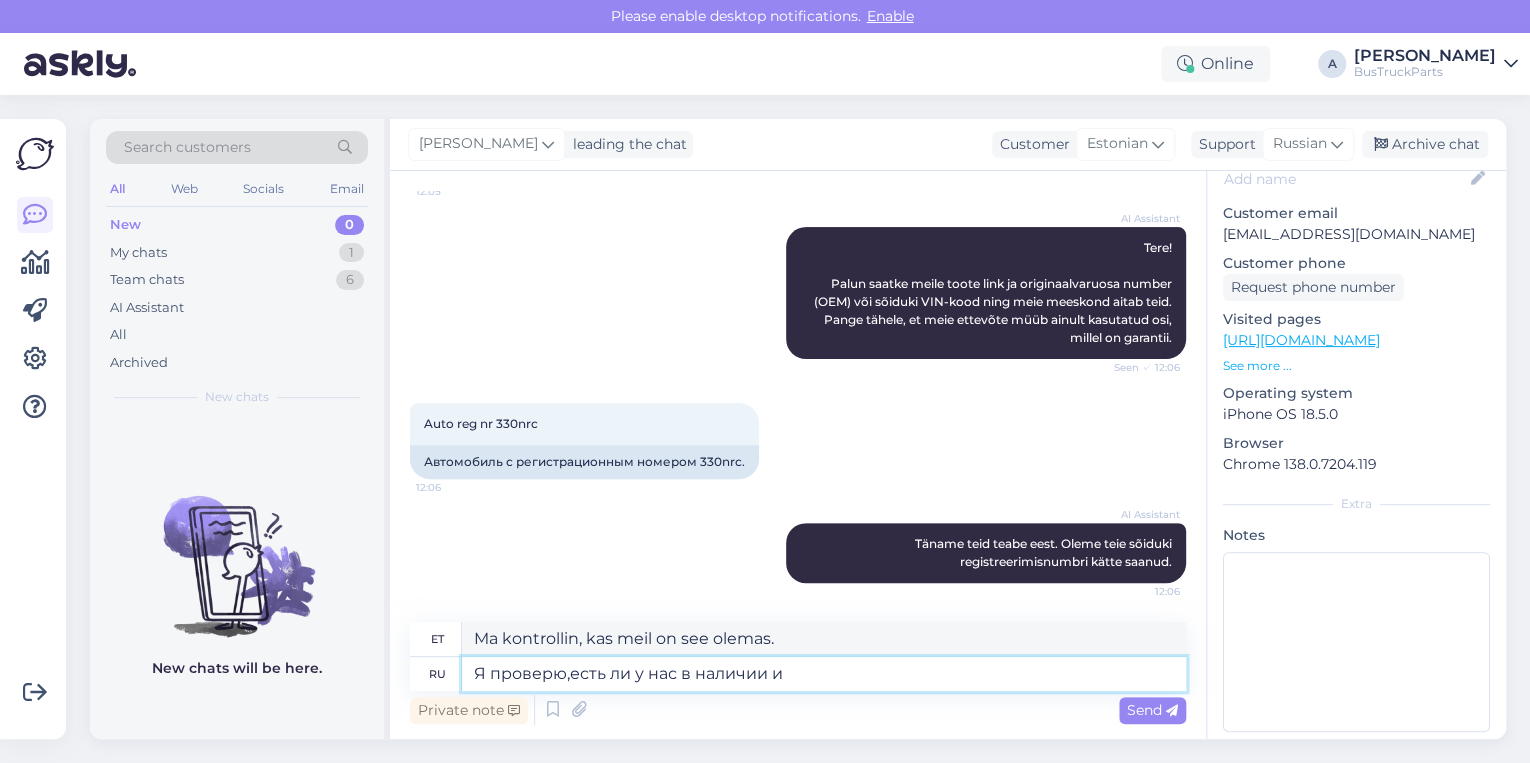 type on "Ma kontrollin, kas meil on seda [GEOGRAPHIC_DATA]." 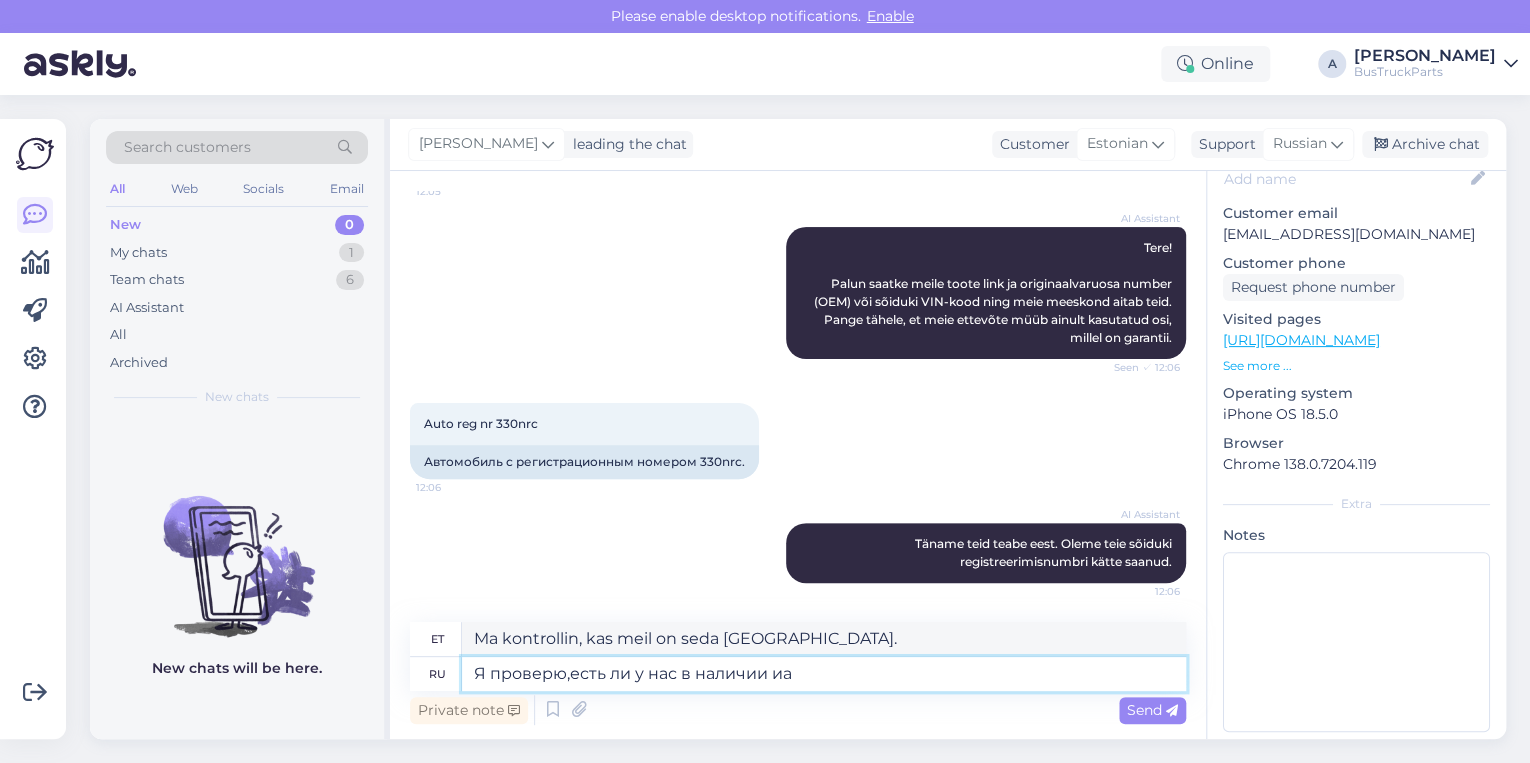 type on "Я проверю,есть ли у нас в наличии иам" 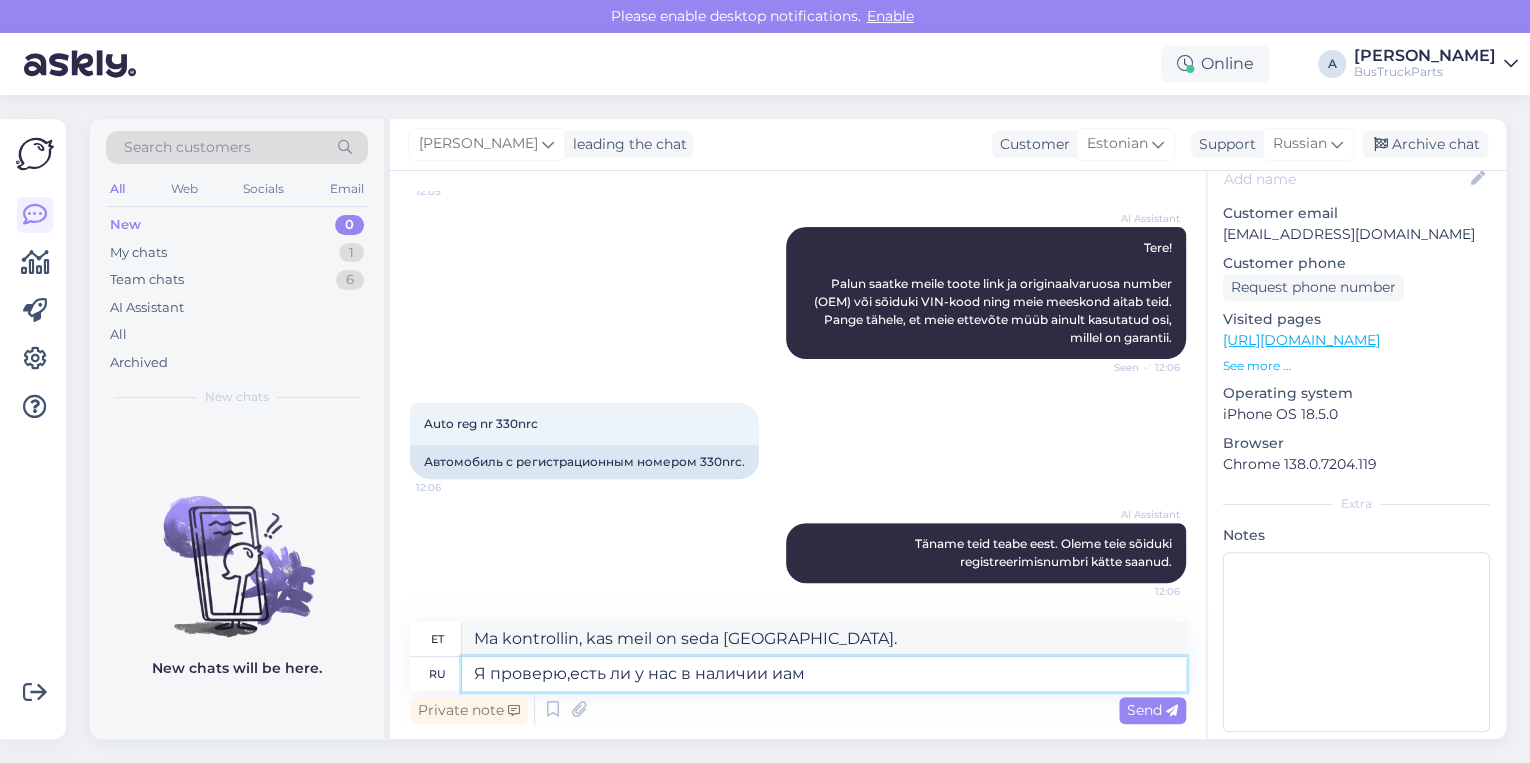 type on "Ma kontrollin, kas meil on see laos olemas ja" 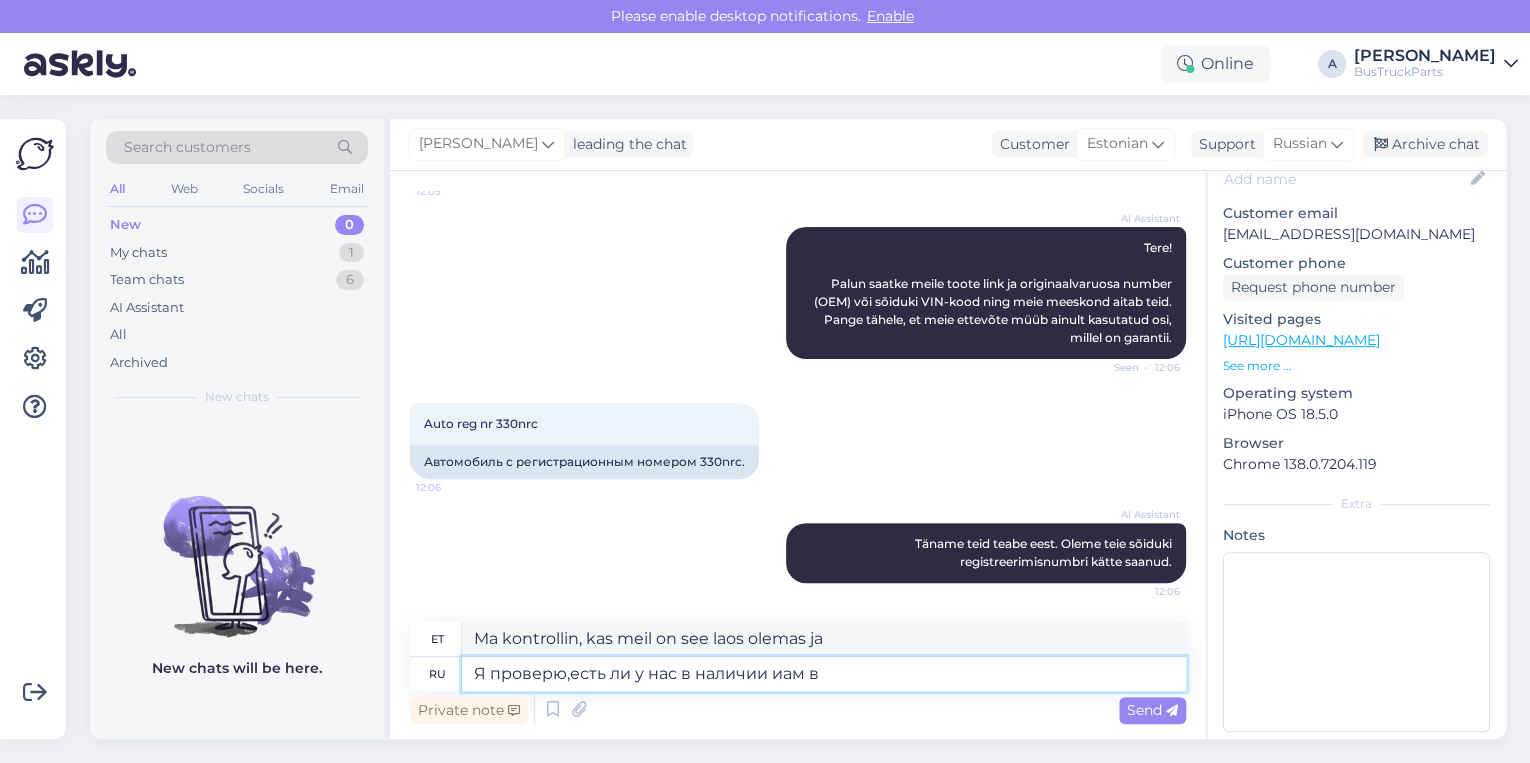 type on "Я проверю,есть ли у нас в наличии иам ва" 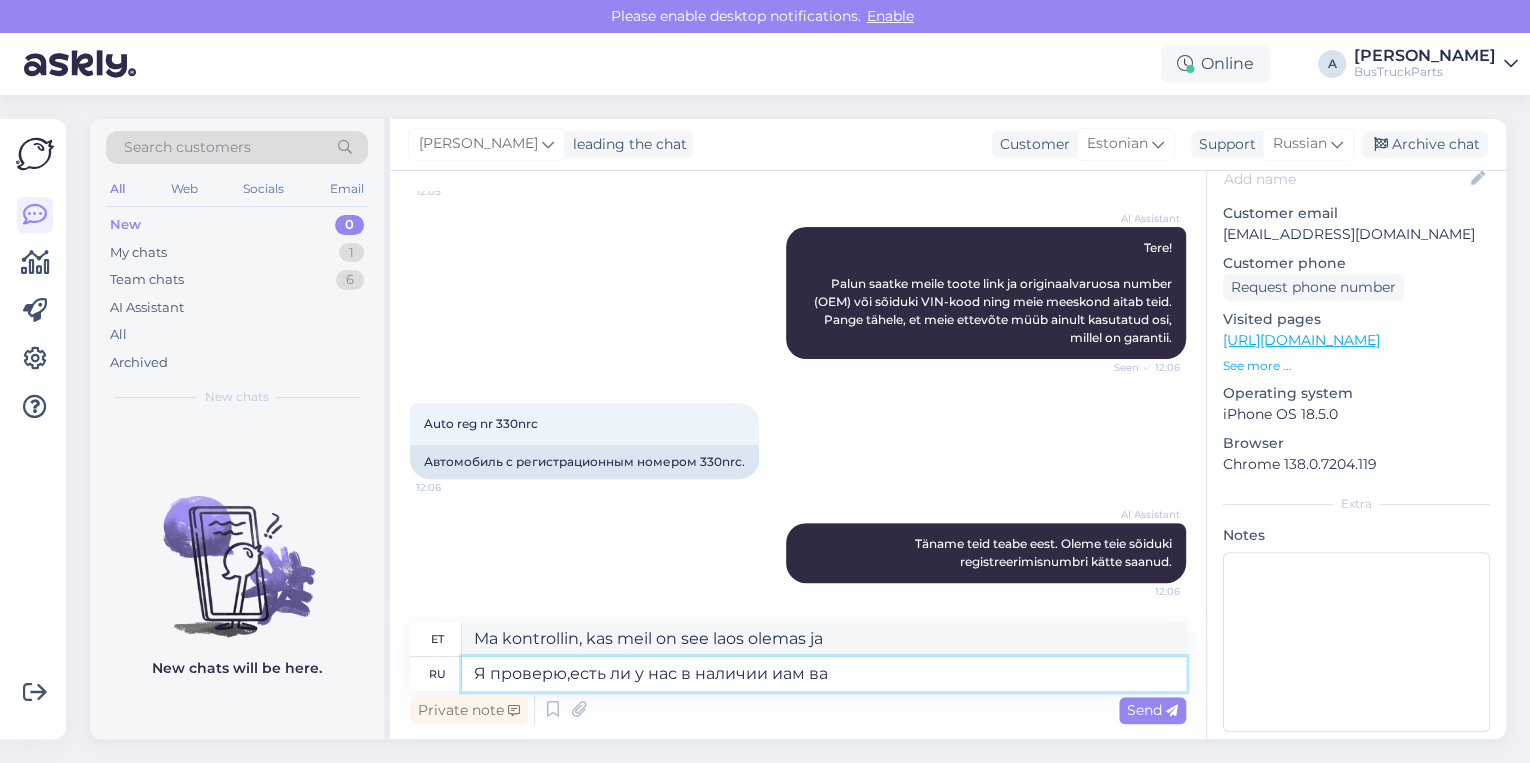 type on "Ma kontrollin, kas meil on seda [GEOGRAPHIC_DATA]." 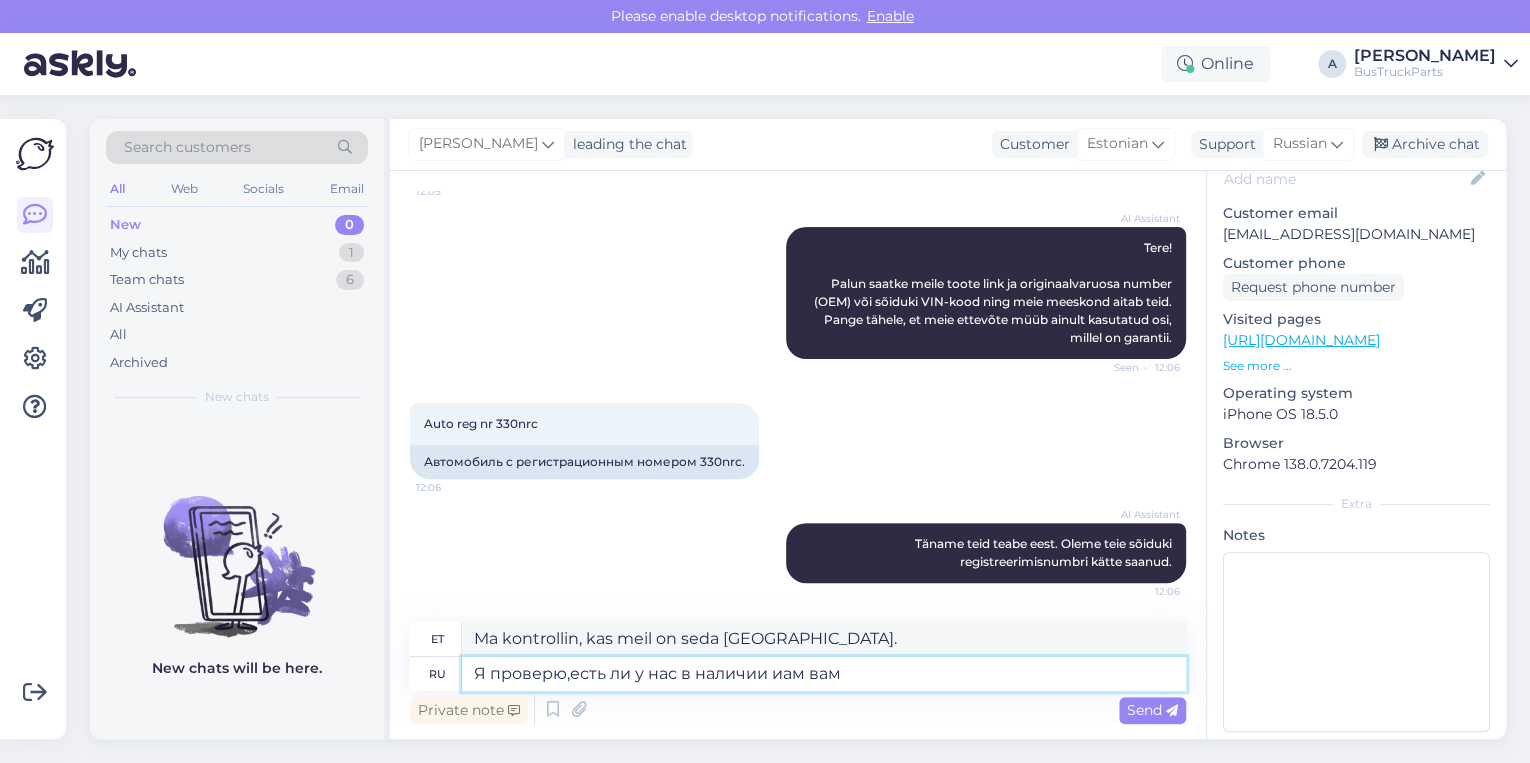 type on "Я проверю,есть ли у нас в наличии иам вам о" 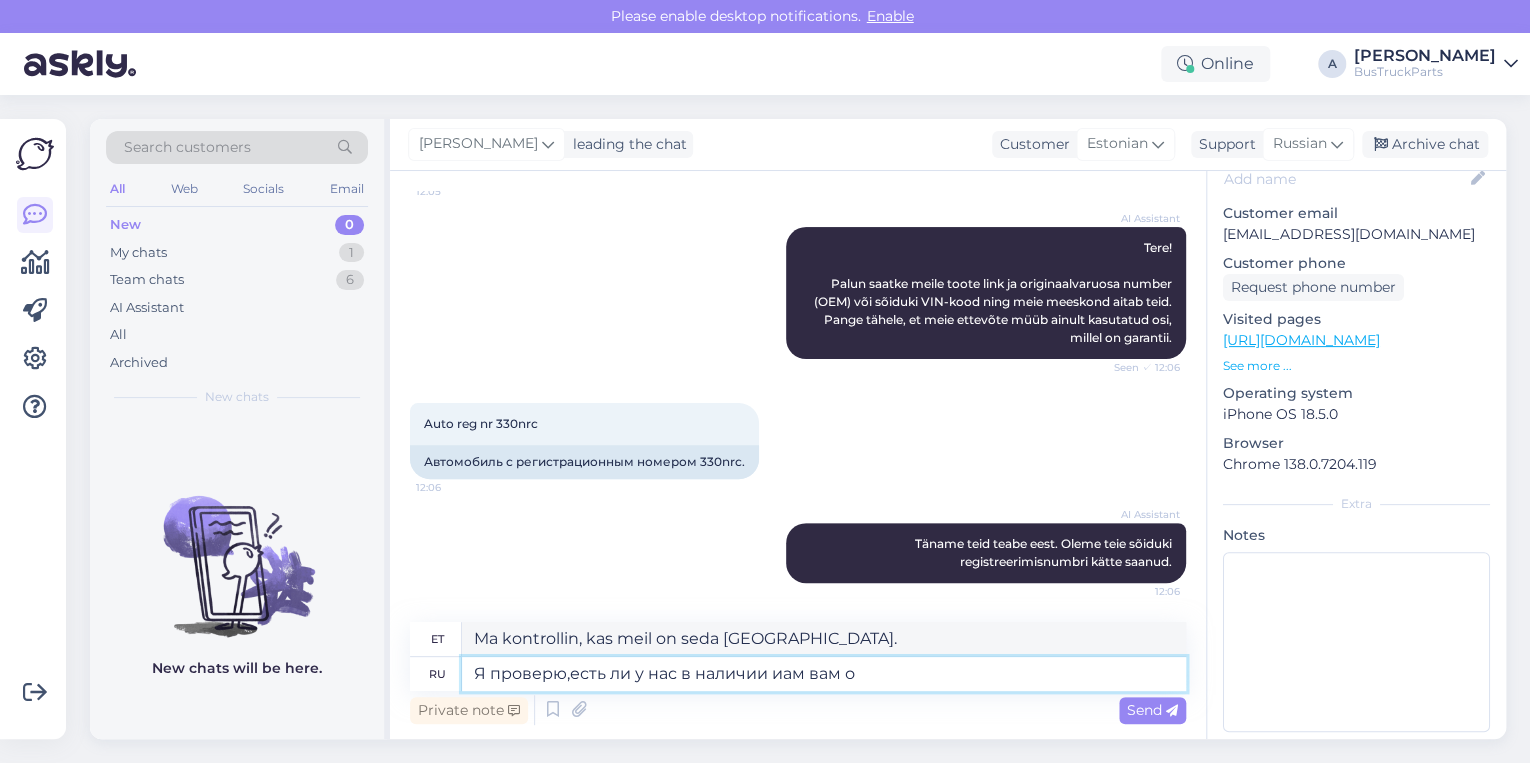 type on "Ma kontrollin, kas meil on seda teile [GEOGRAPHIC_DATA] olemas." 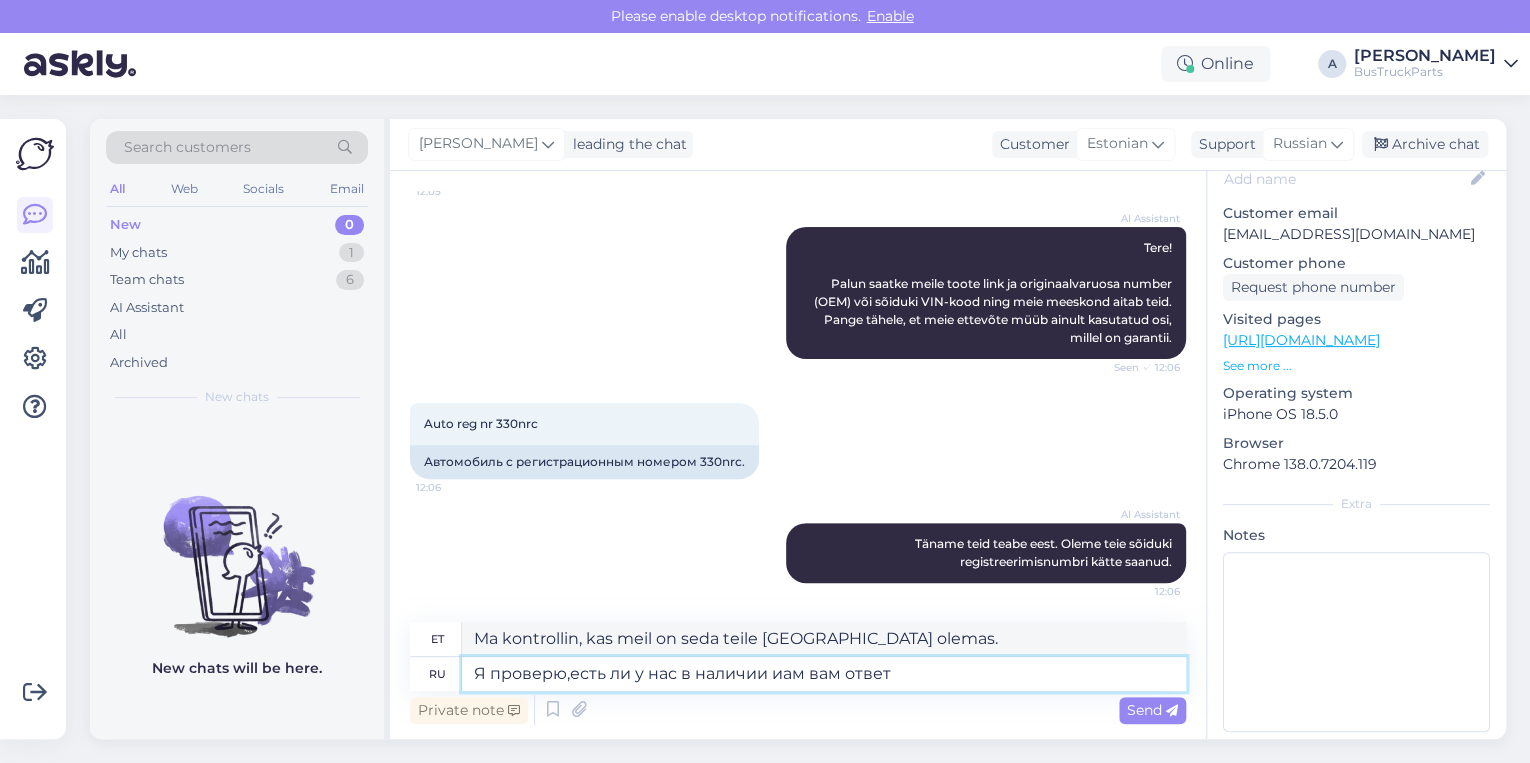 type on "Я проверю,есть ли у нас в наличии иам вам ответ." 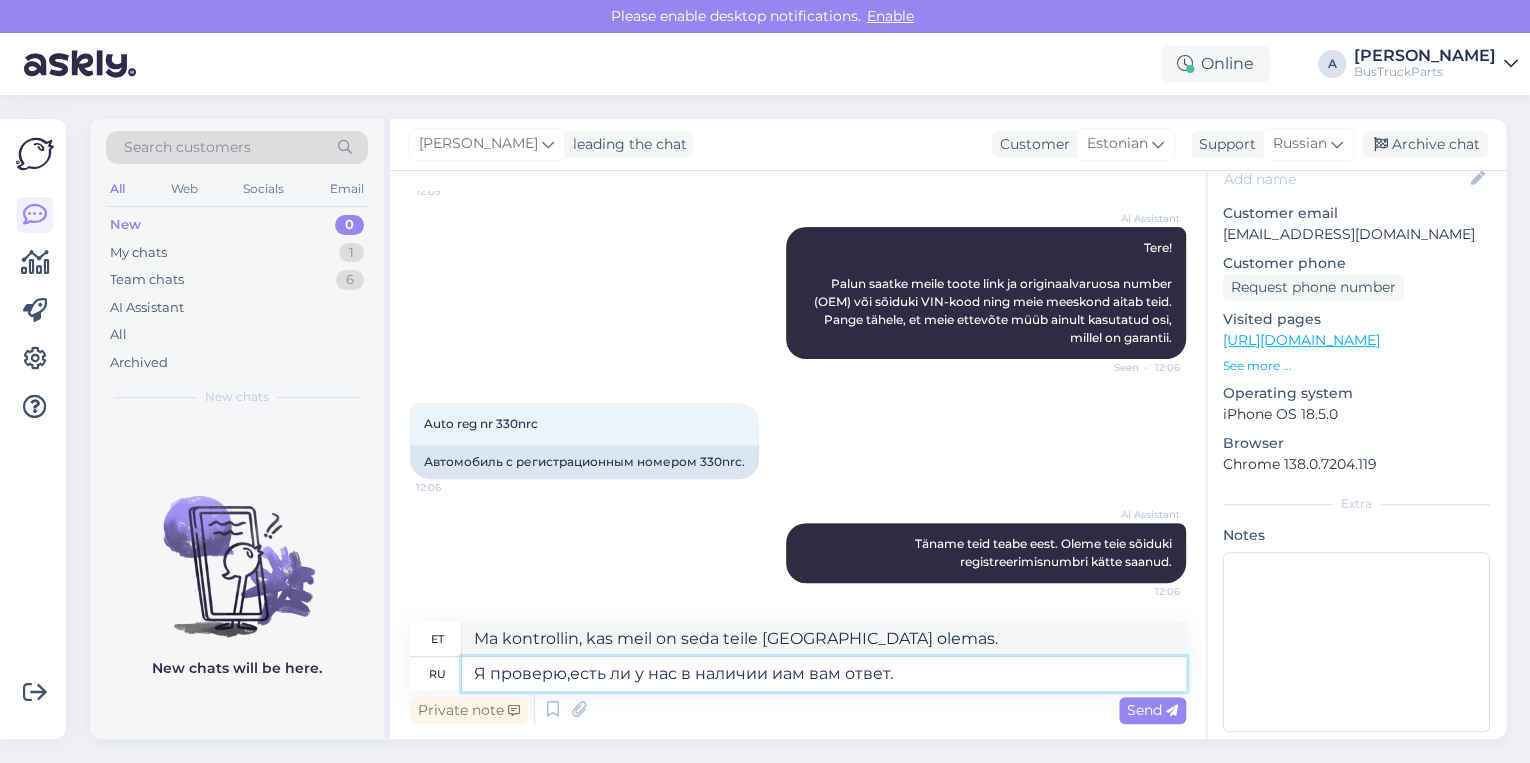 type on "Ma kontrollin, kas meil on see laos olemas, ja annan teile vastuse." 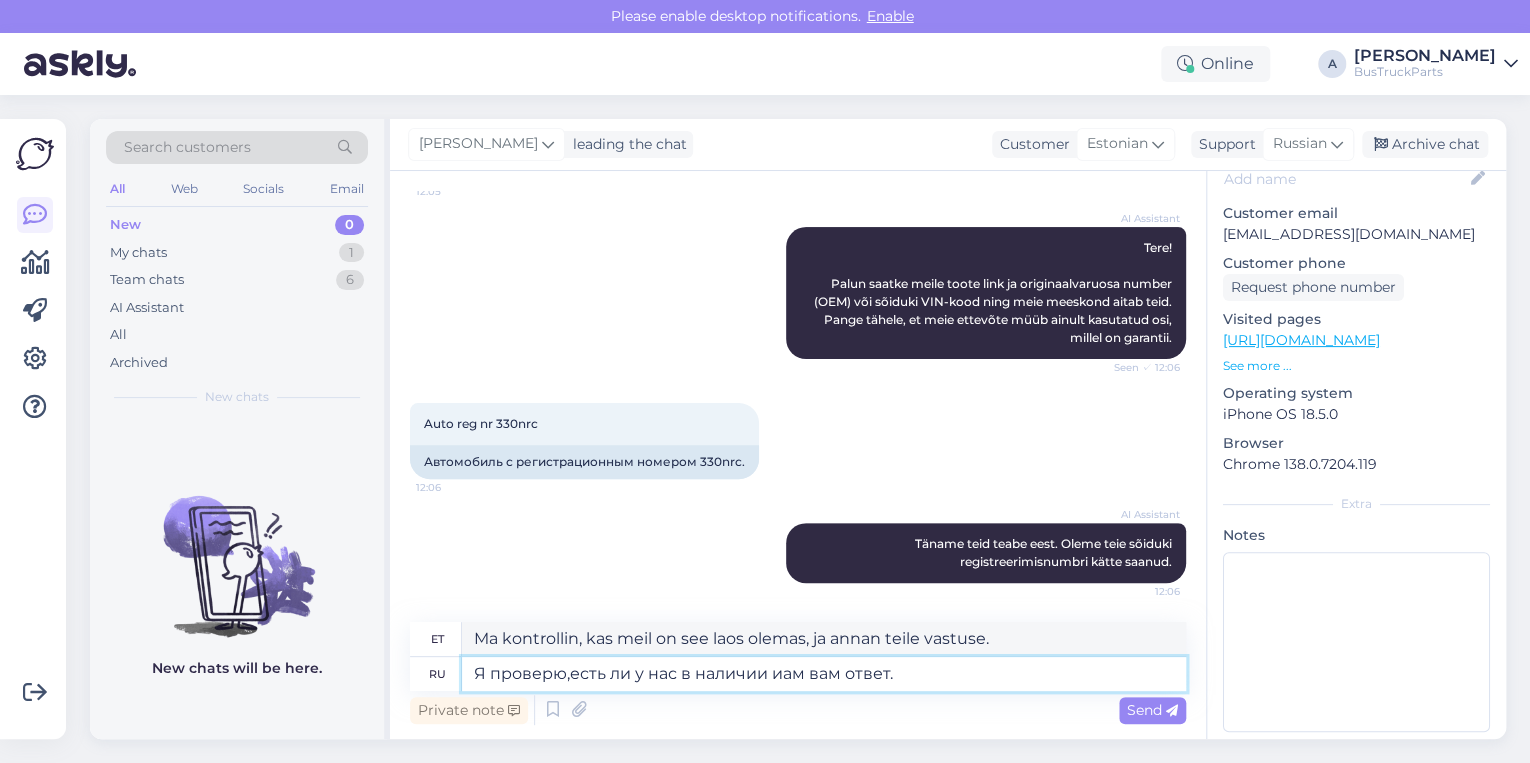 click on "Я проверю,есть ли у нас в наличии иам вам ответ." at bounding box center (824, 674) 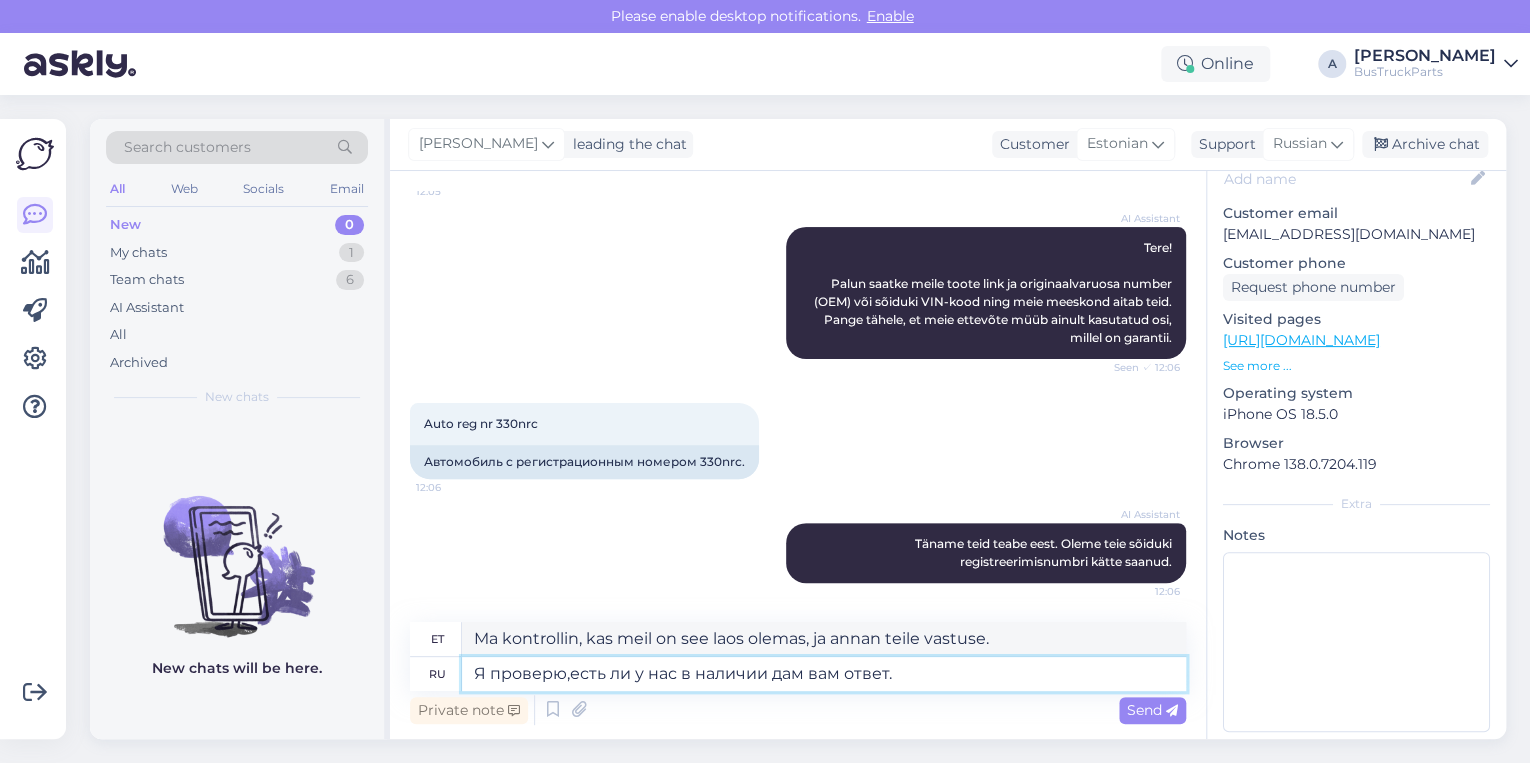 click on "Я проверю,есть ли у нас в наличии дам вам ответ." at bounding box center [824, 674] 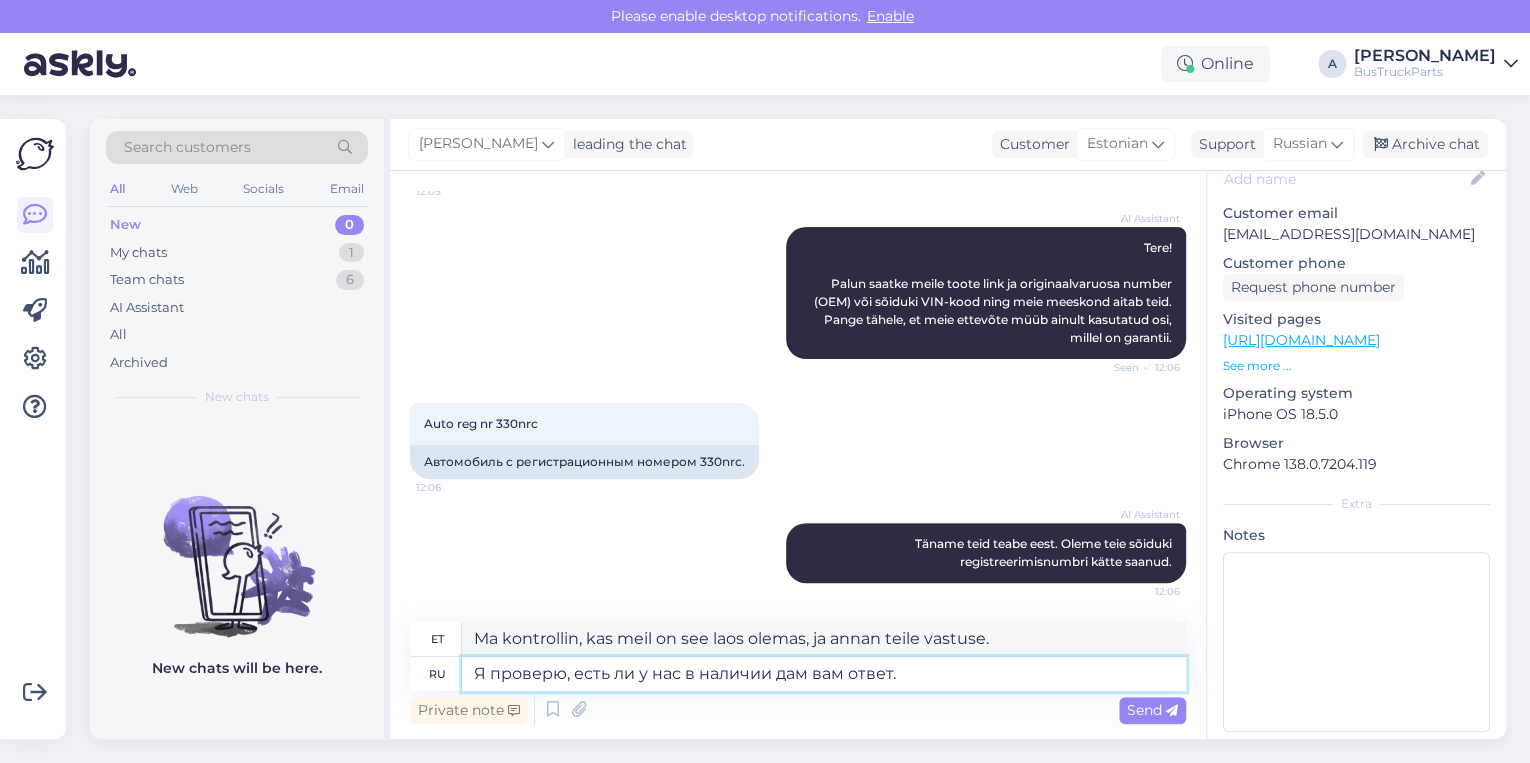 click on "Я проверю, есть ли у нас в наличии дам вам ответ." at bounding box center [824, 674] 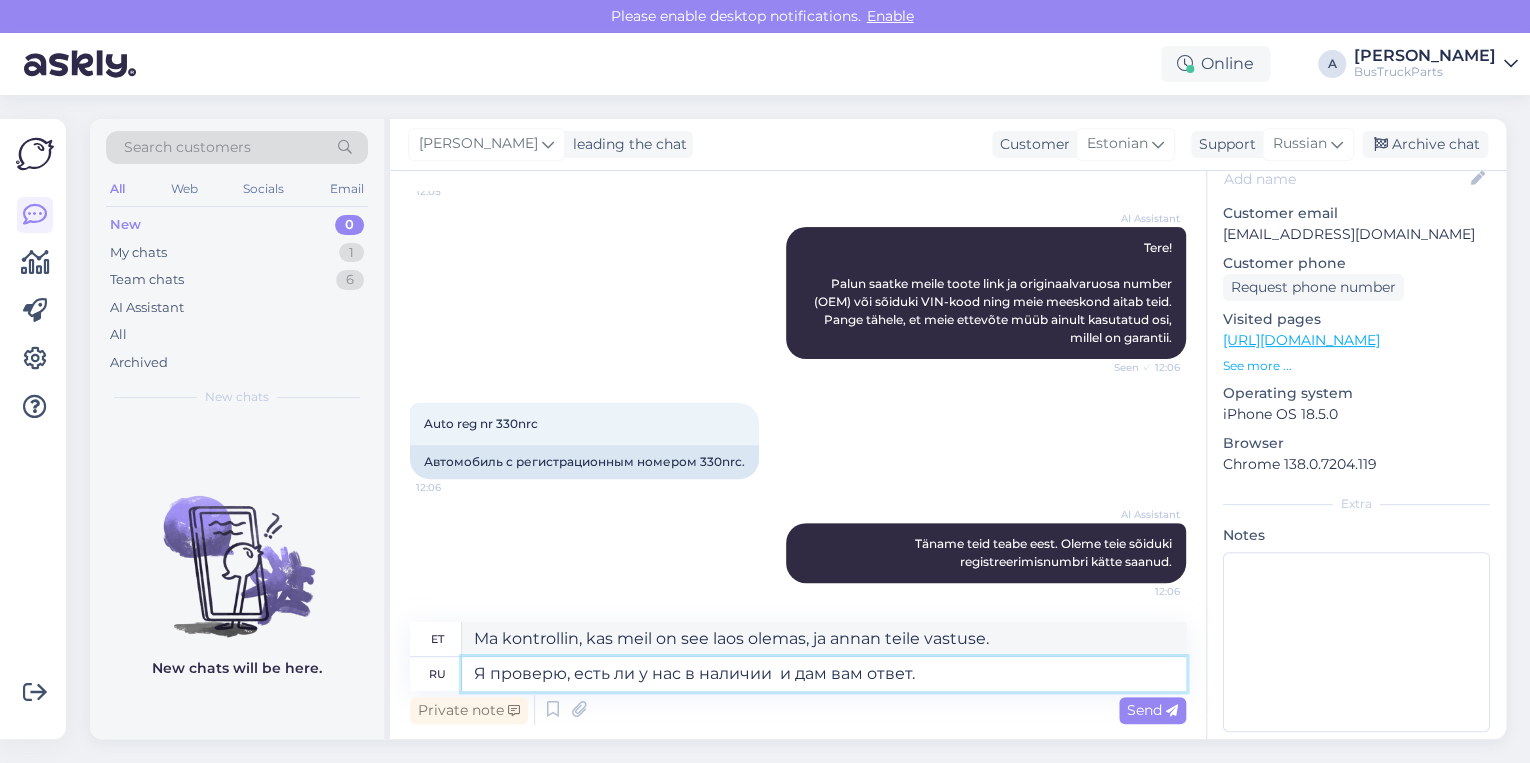 click on "Я проверю, есть ли у нас в наличии  и дам вам ответ." at bounding box center [824, 674] 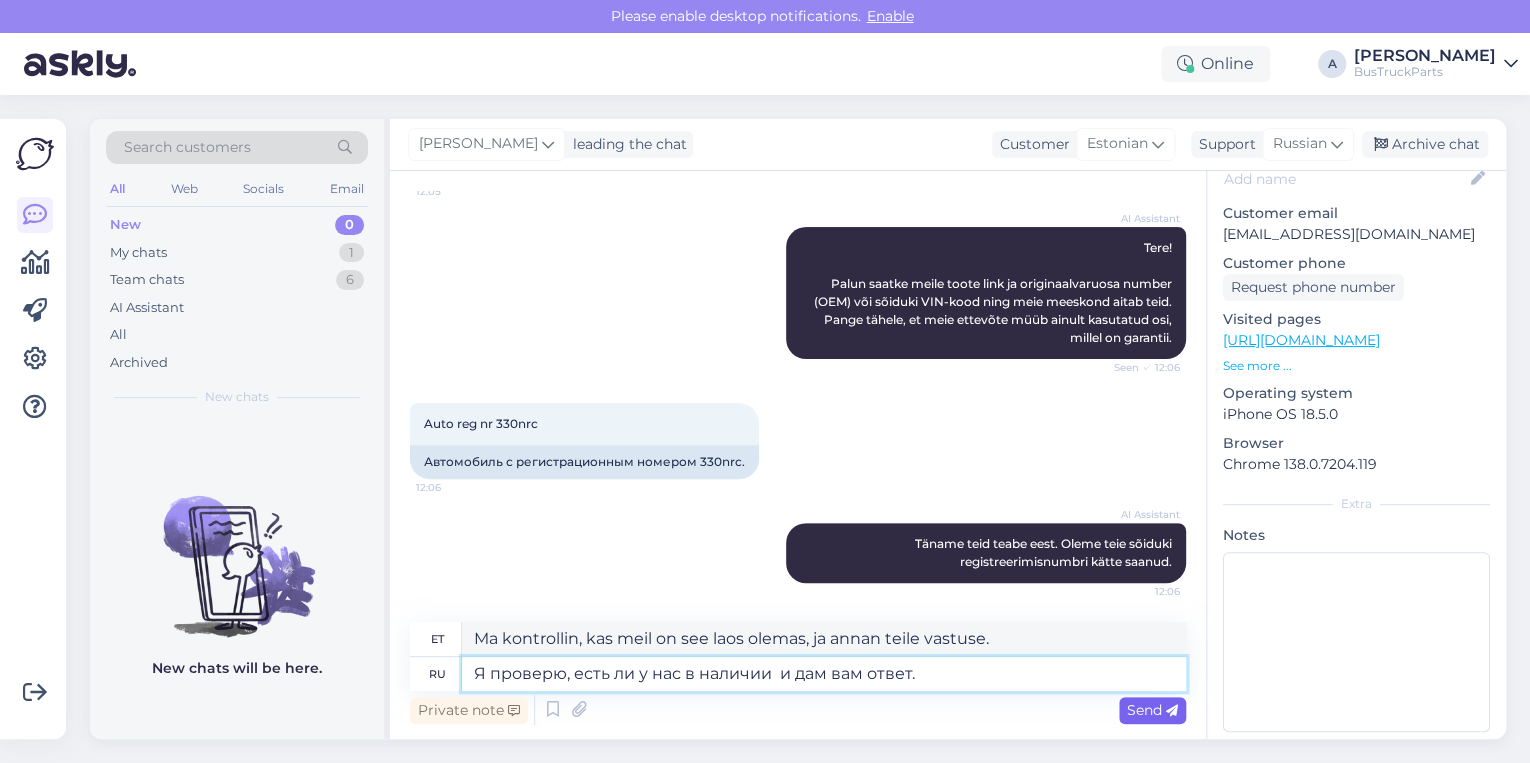 type on "Я проверю, есть ли у нас в наличии  и дам вам ответ." 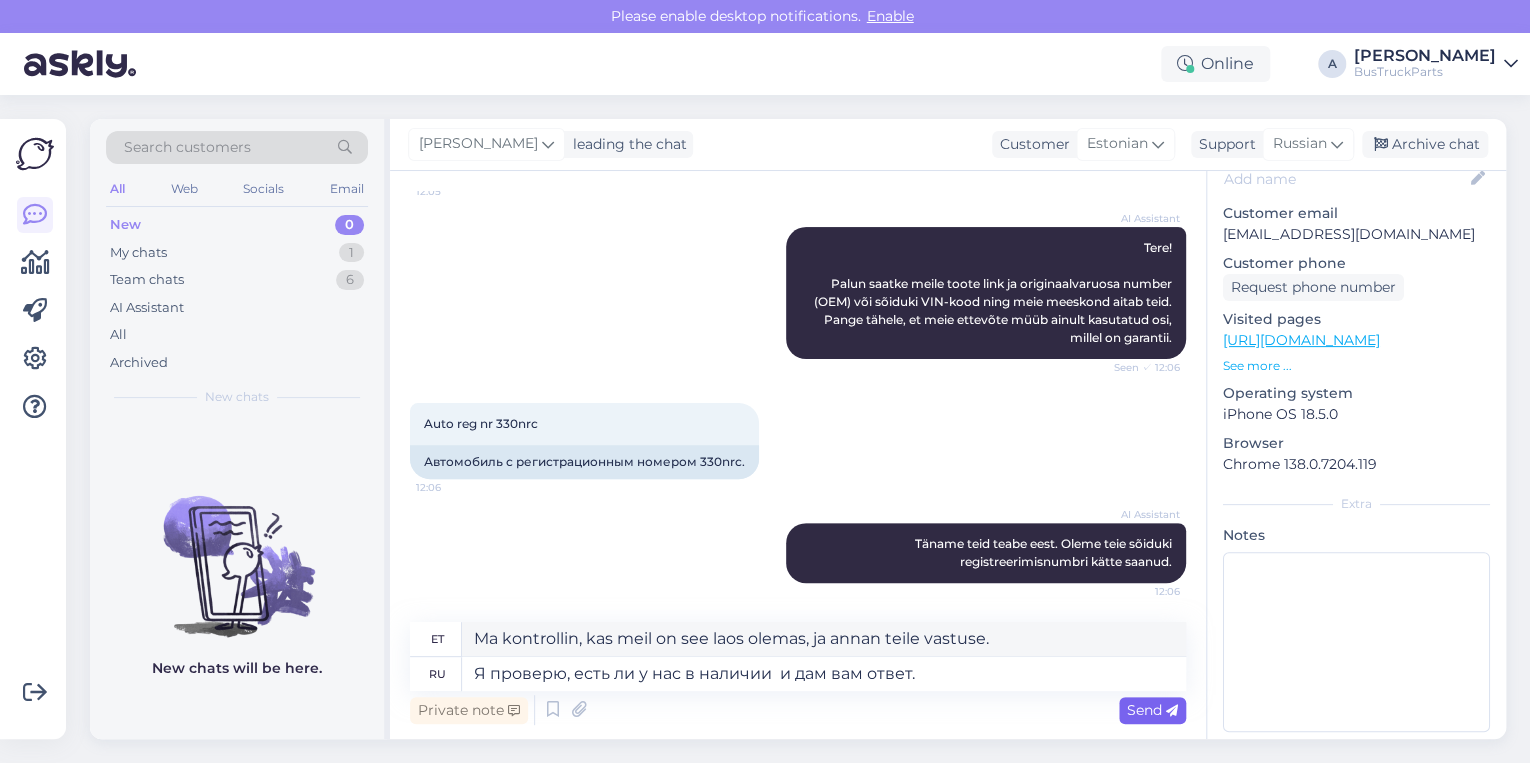 click on "Send" at bounding box center (1152, 710) 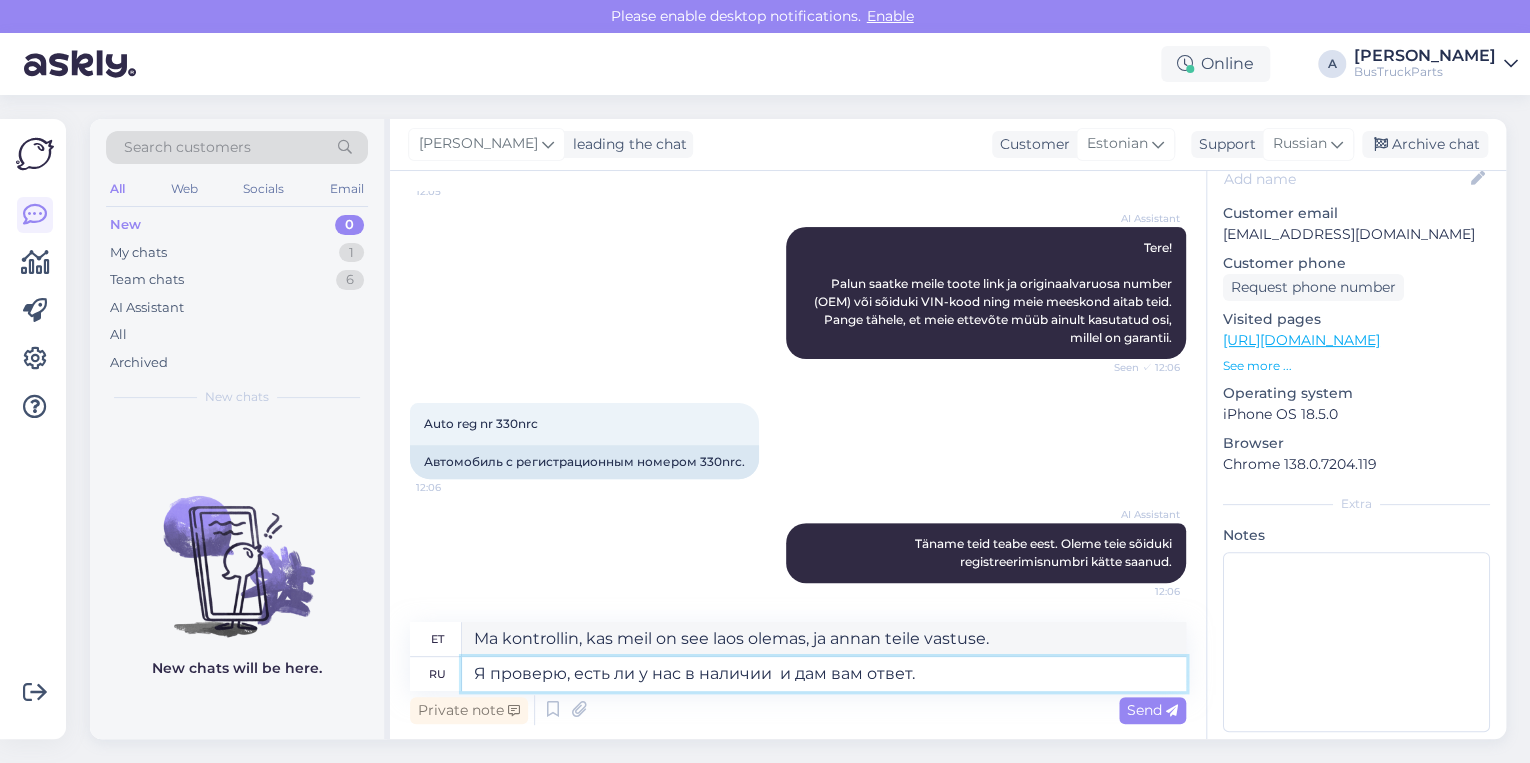 click on "Я проверю, есть ли у нас в наличии  и дам вам ответ." at bounding box center (824, 674) 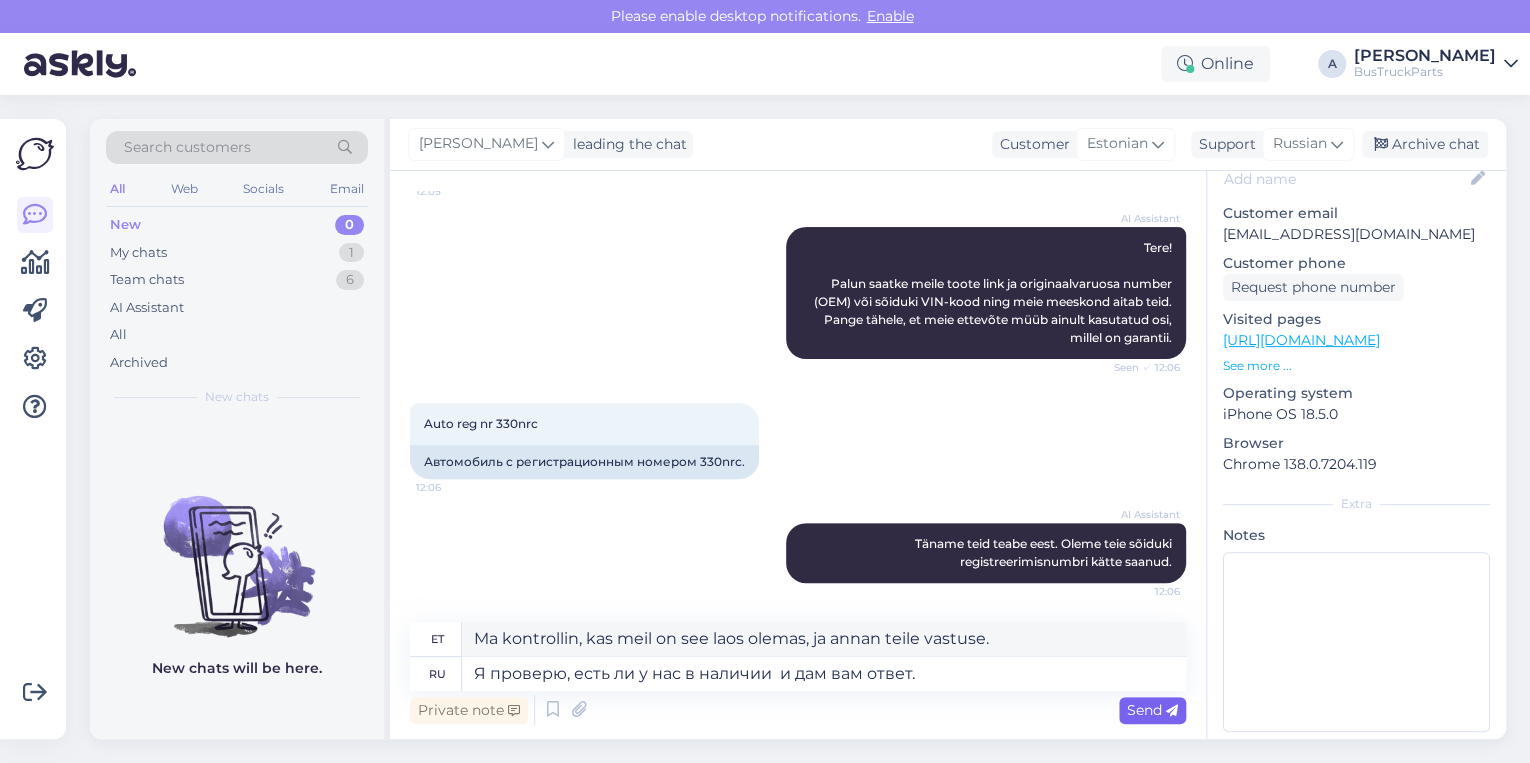 click on "Send" at bounding box center (1152, 710) 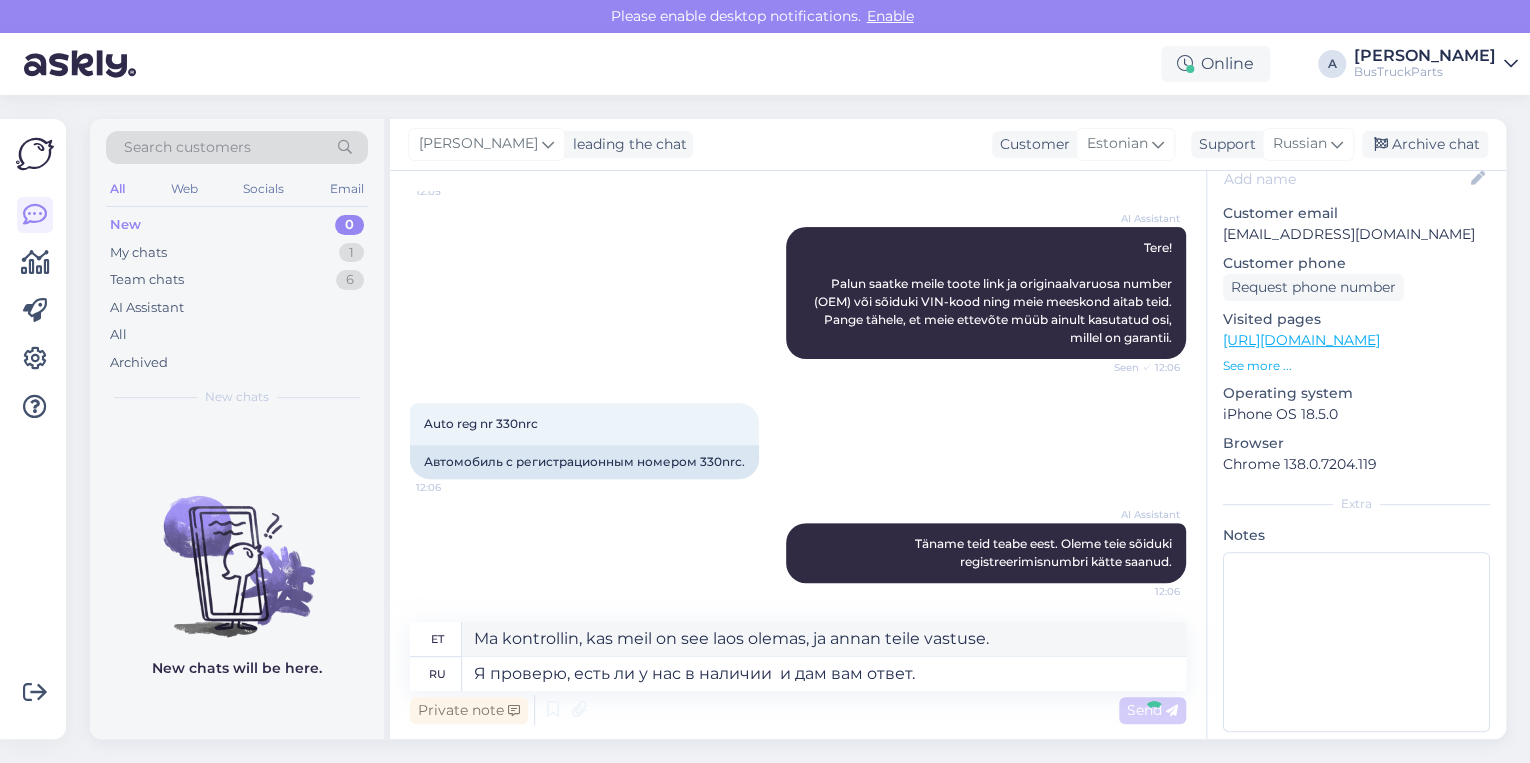 type 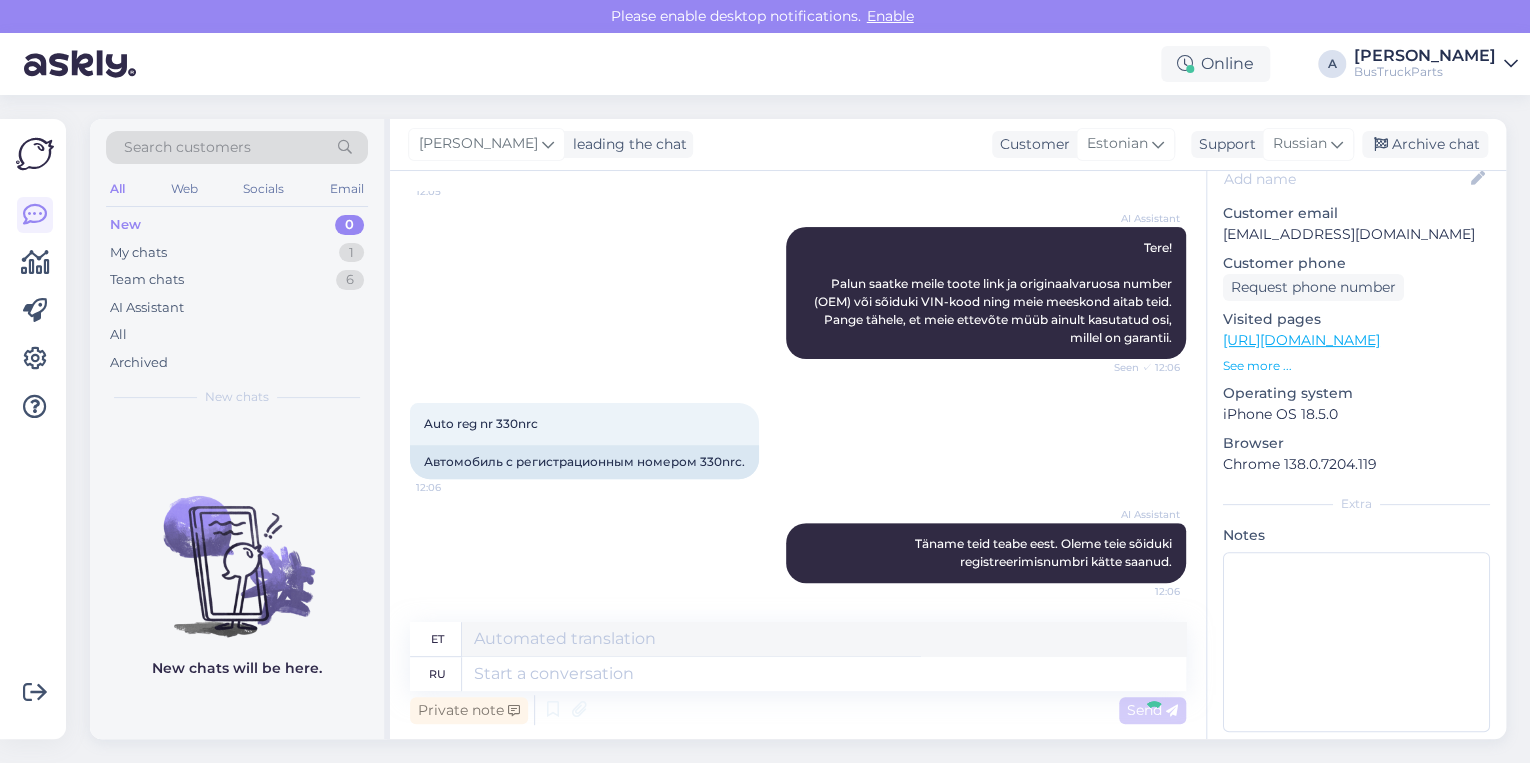 scroll, scrollTop: 364, scrollLeft: 0, axis: vertical 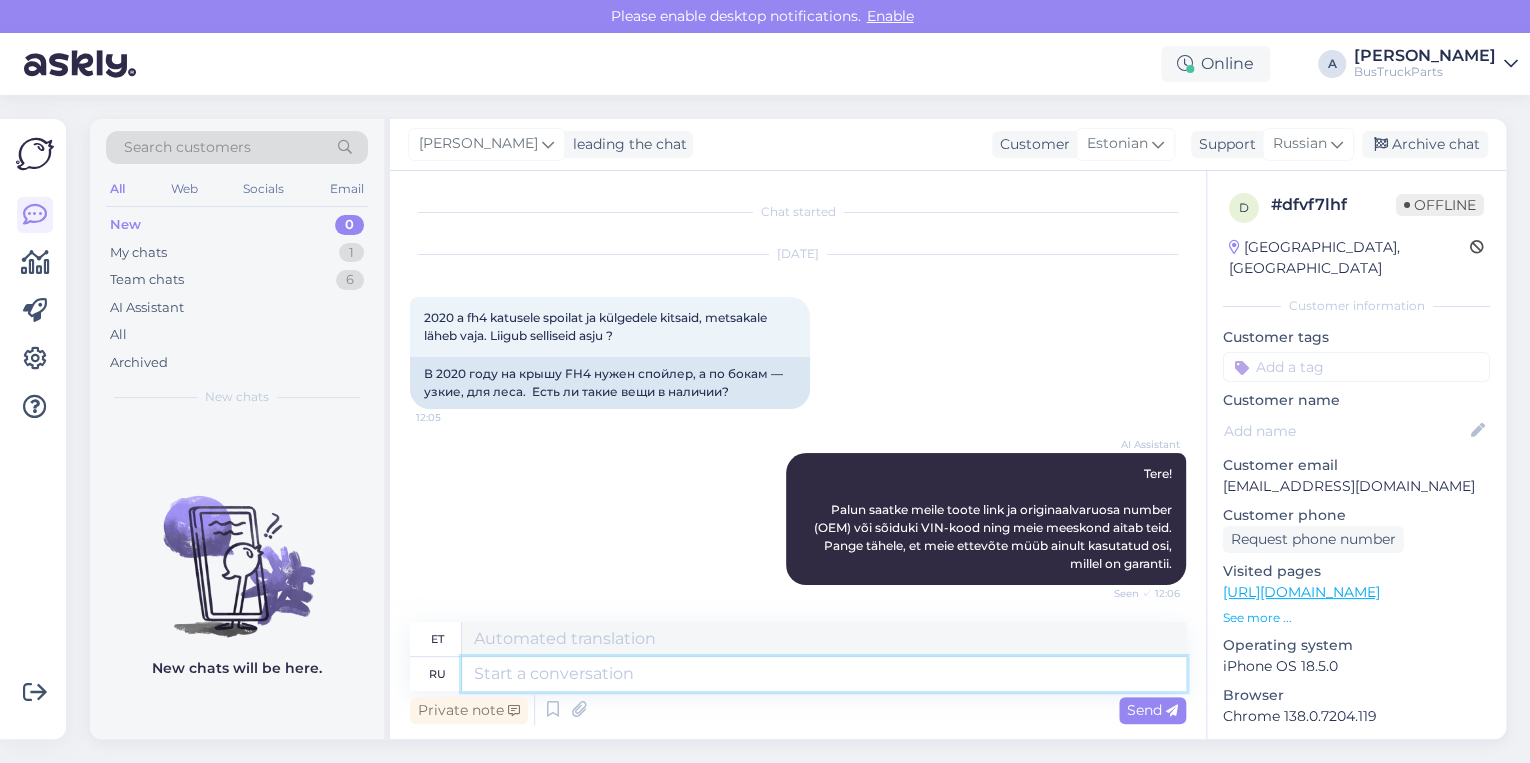 click at bounding box center [824, 674] 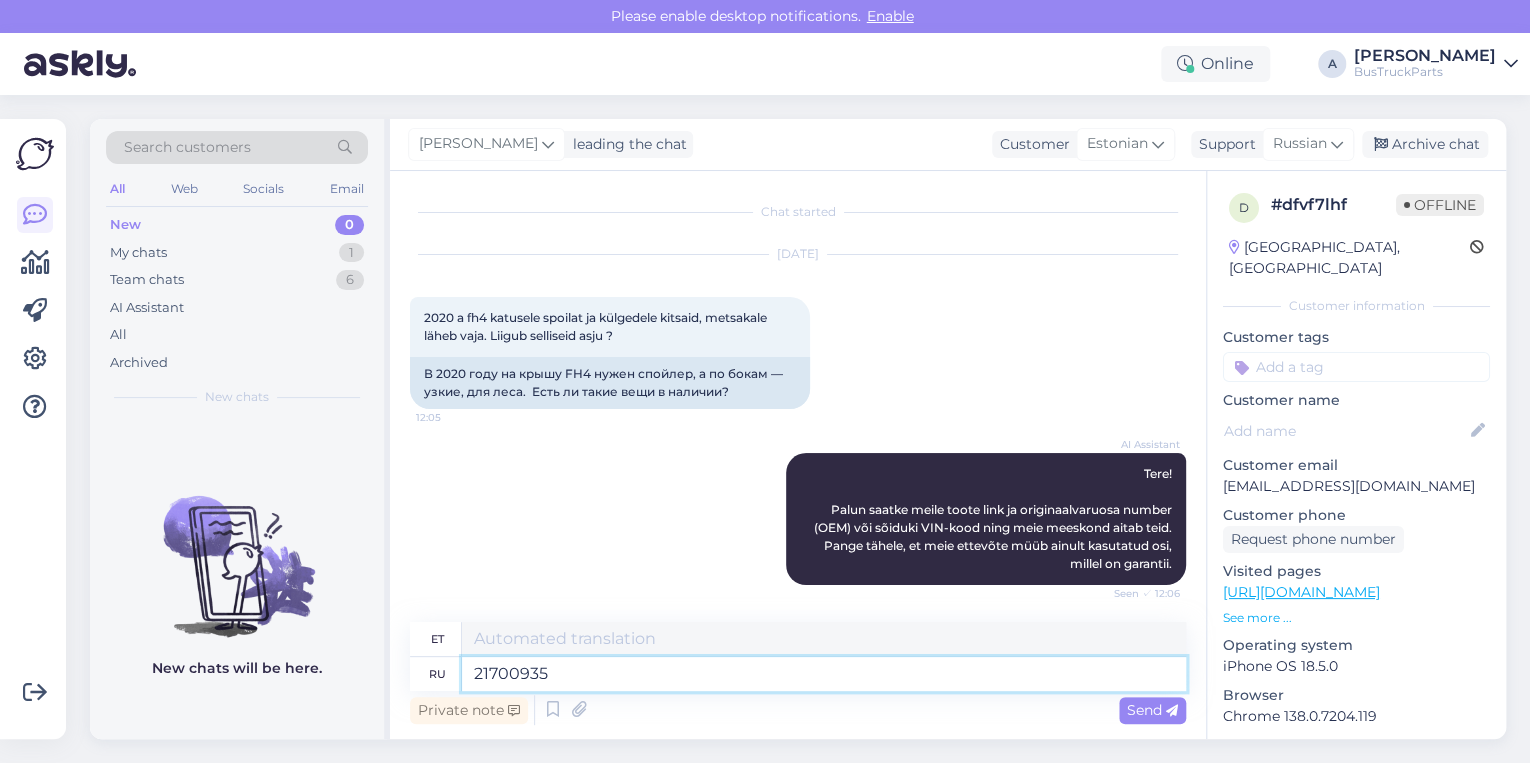 type on "21700935" 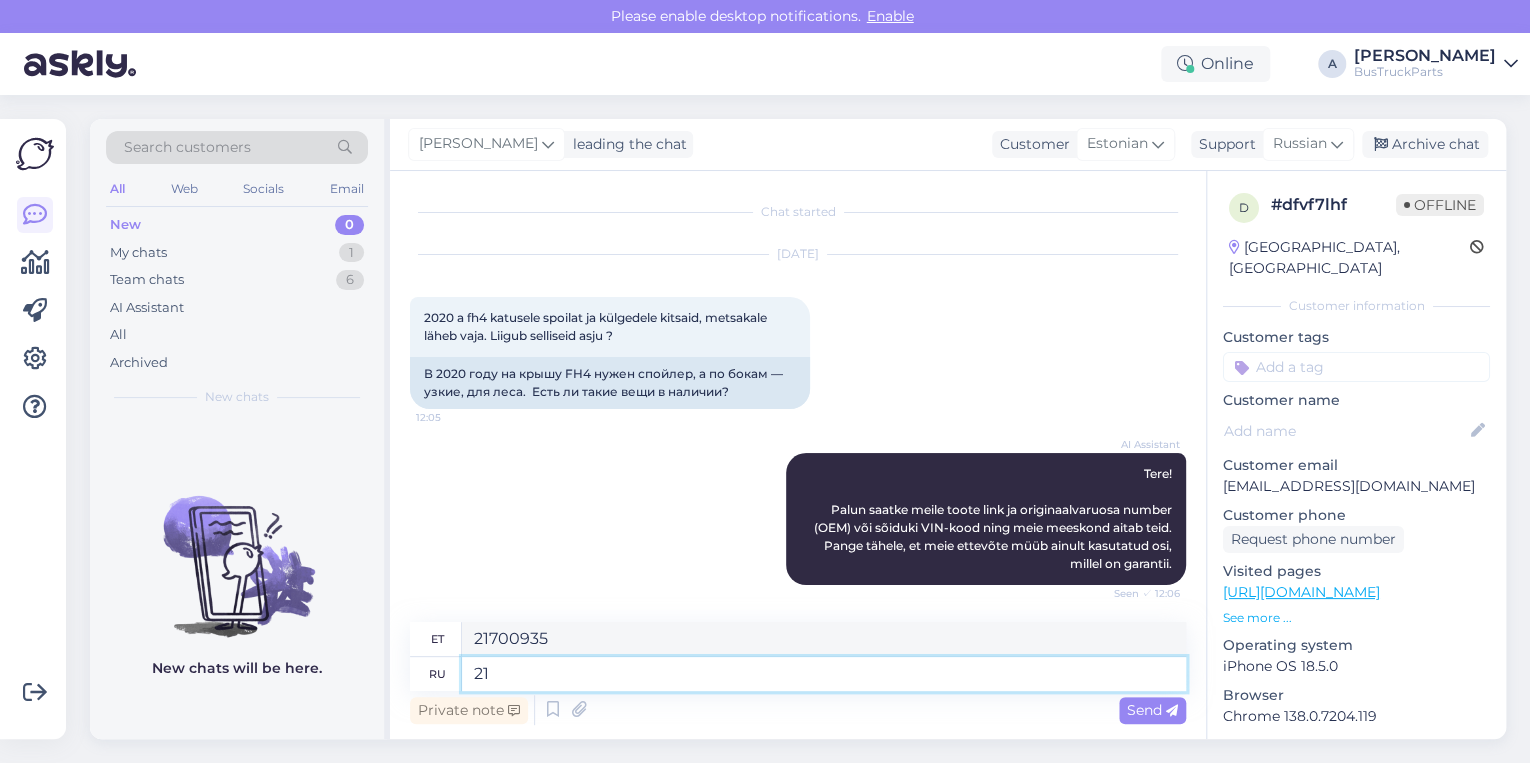 type on "2" 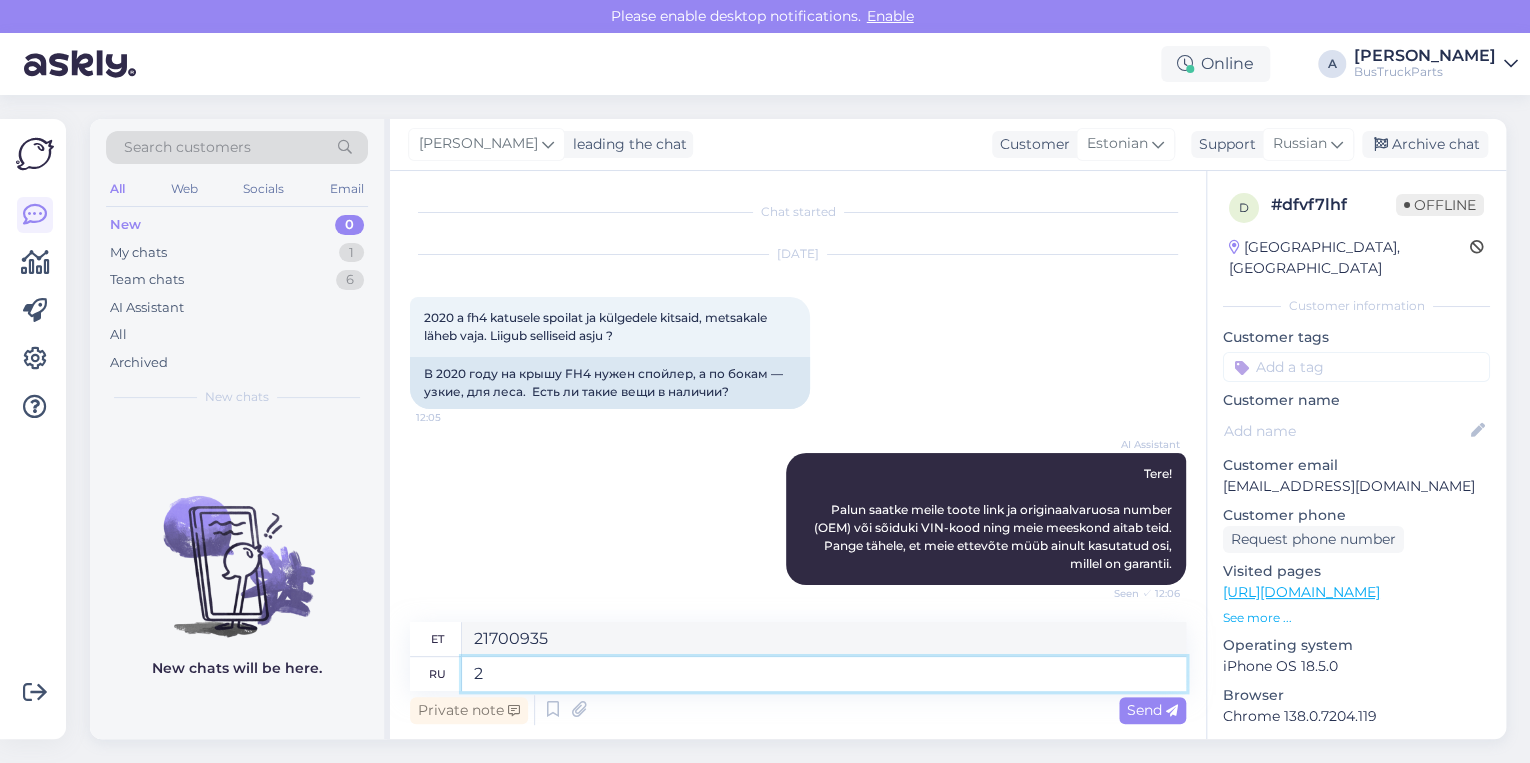 type 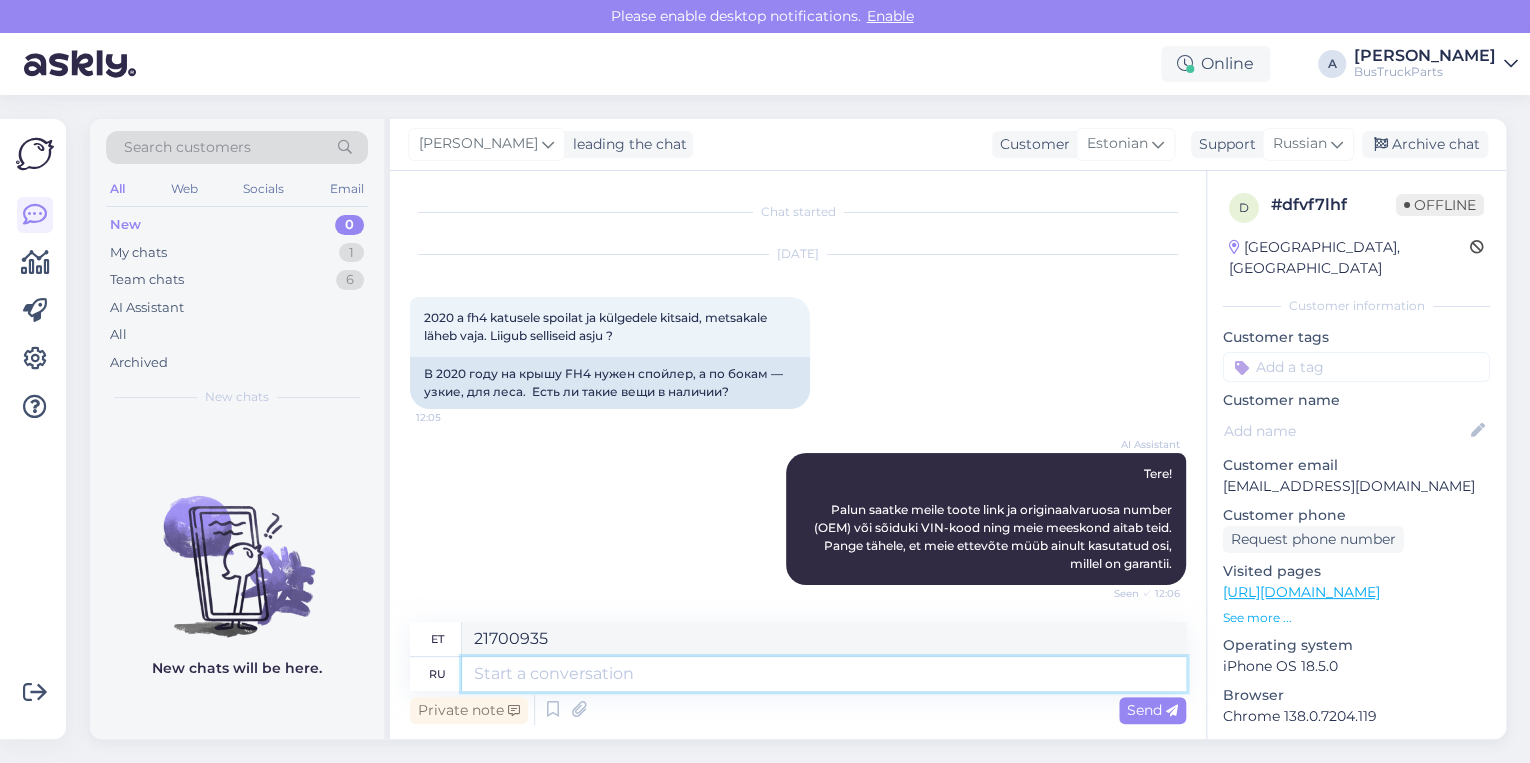 type 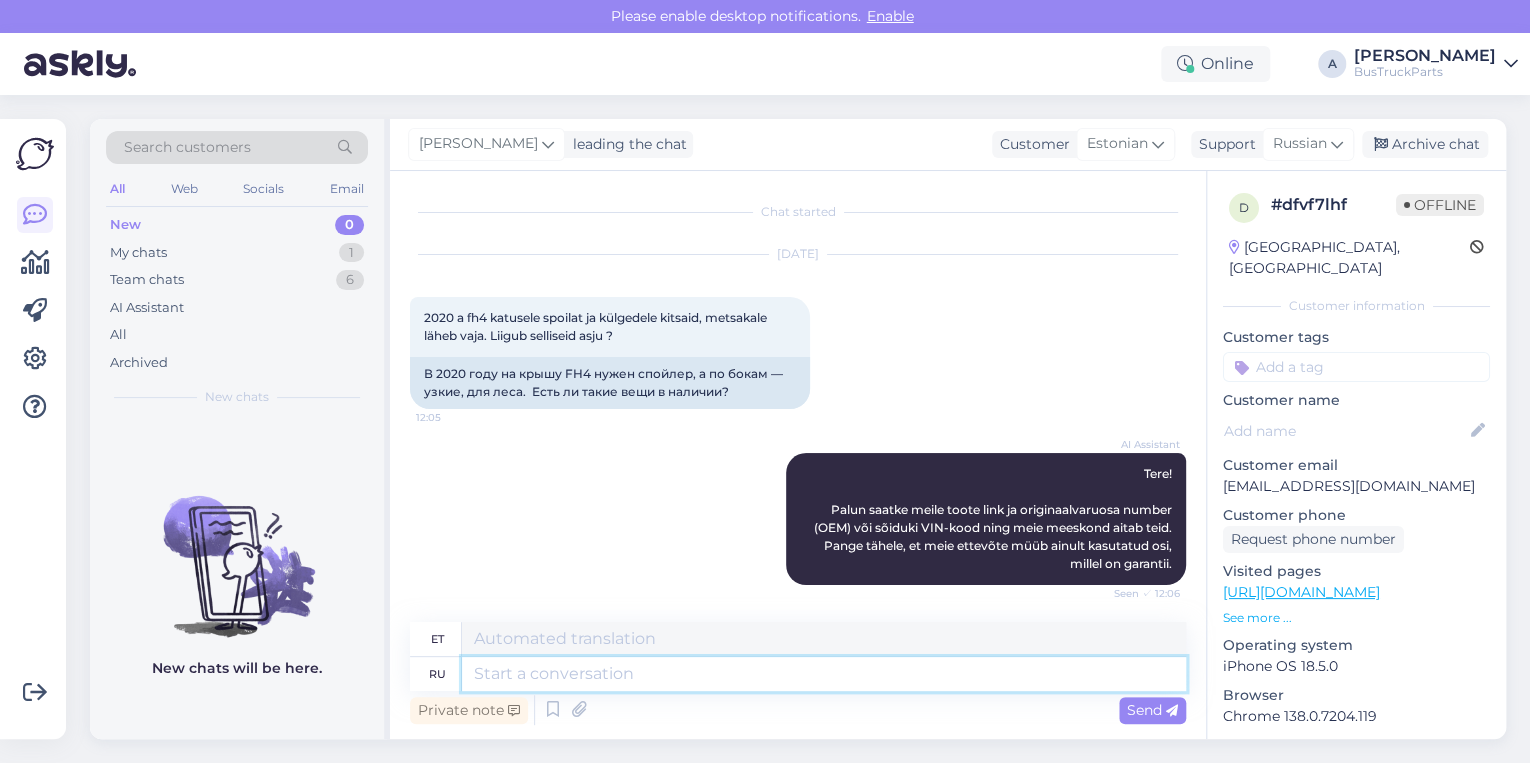 click at bounding box center (824, 674) 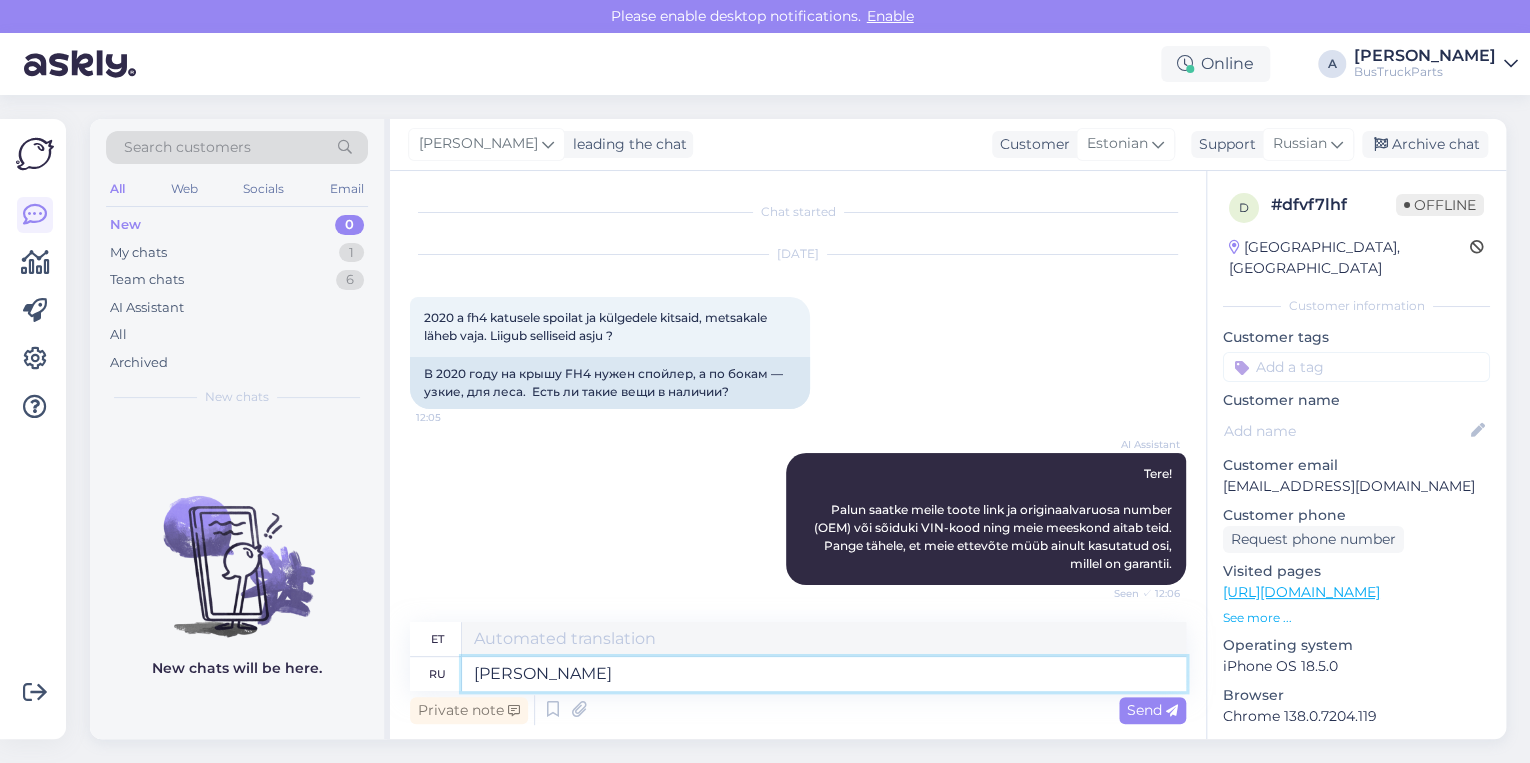 type on "[PERSON_NAME]" 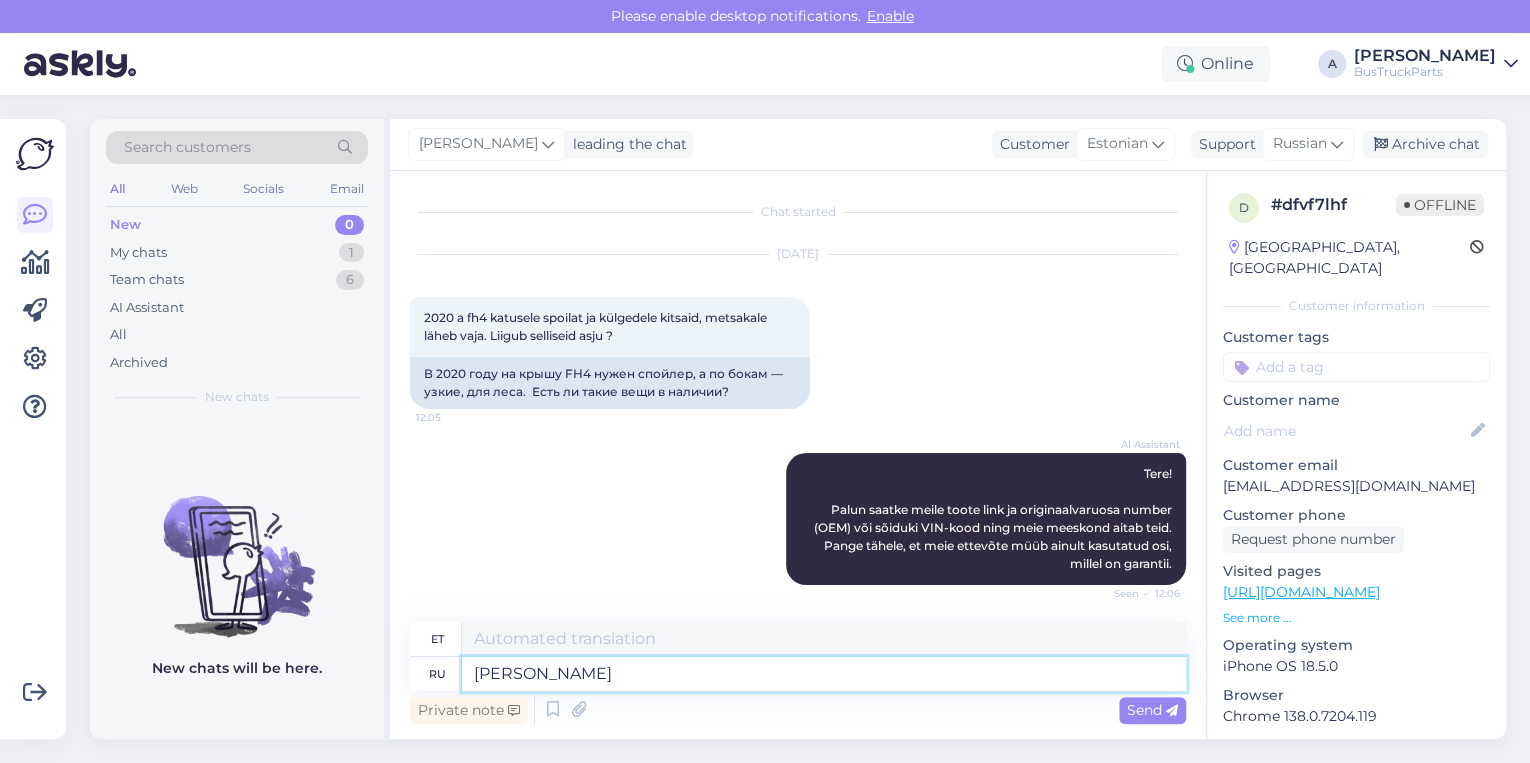 type on "Spoiler" 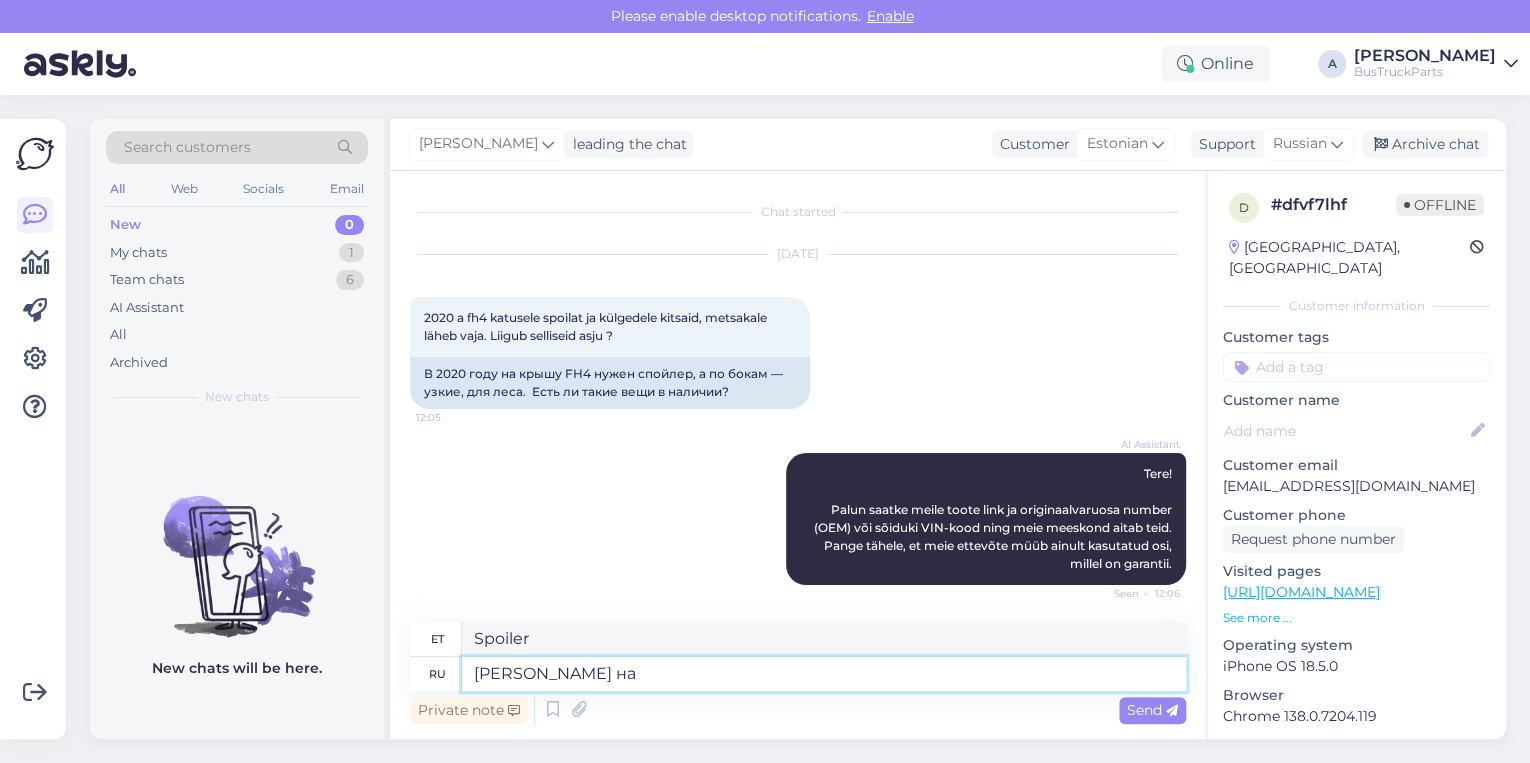 type on "[PERSON_NAME] на [PERSON_NAME]" 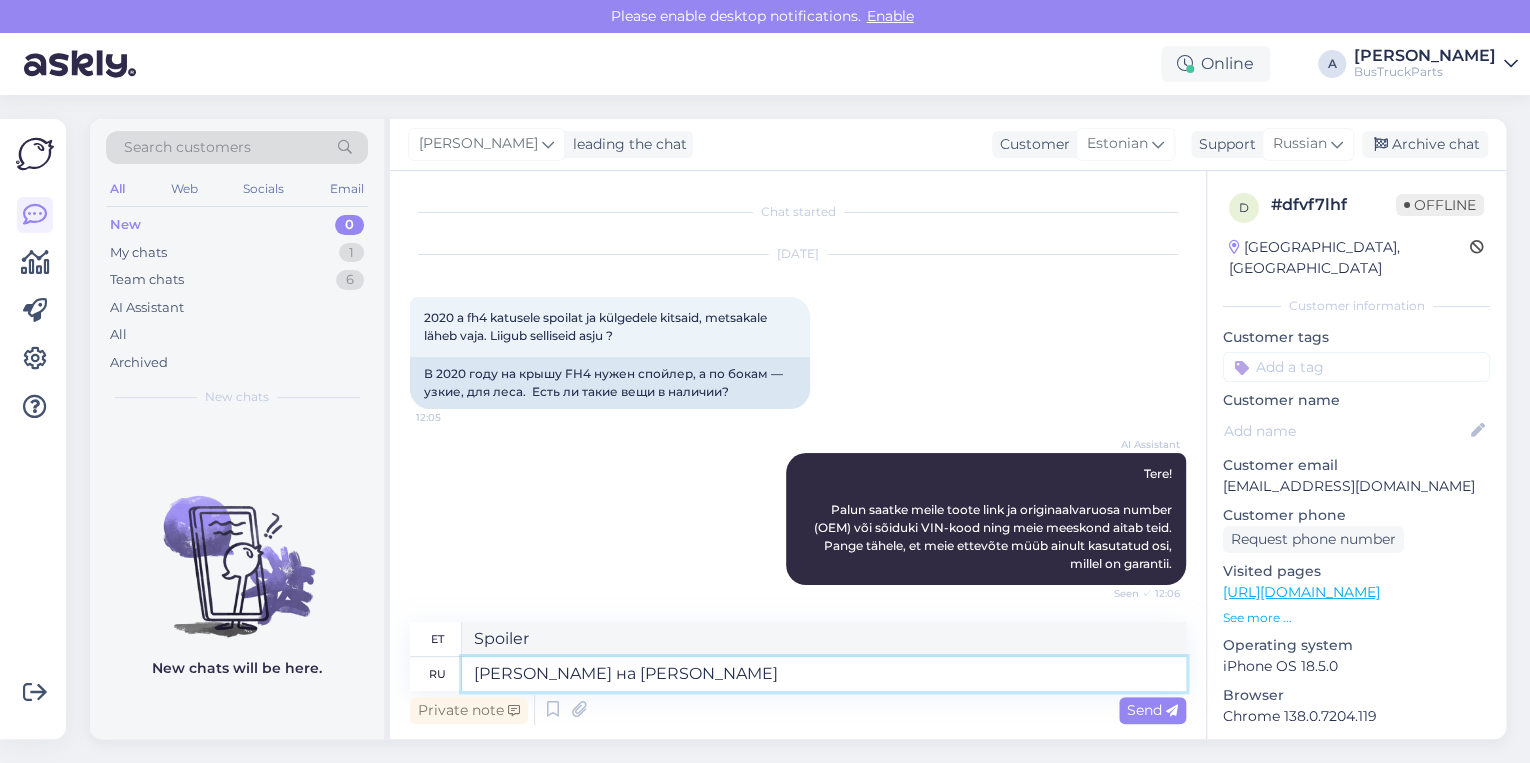 type on "Spoilerid sees" 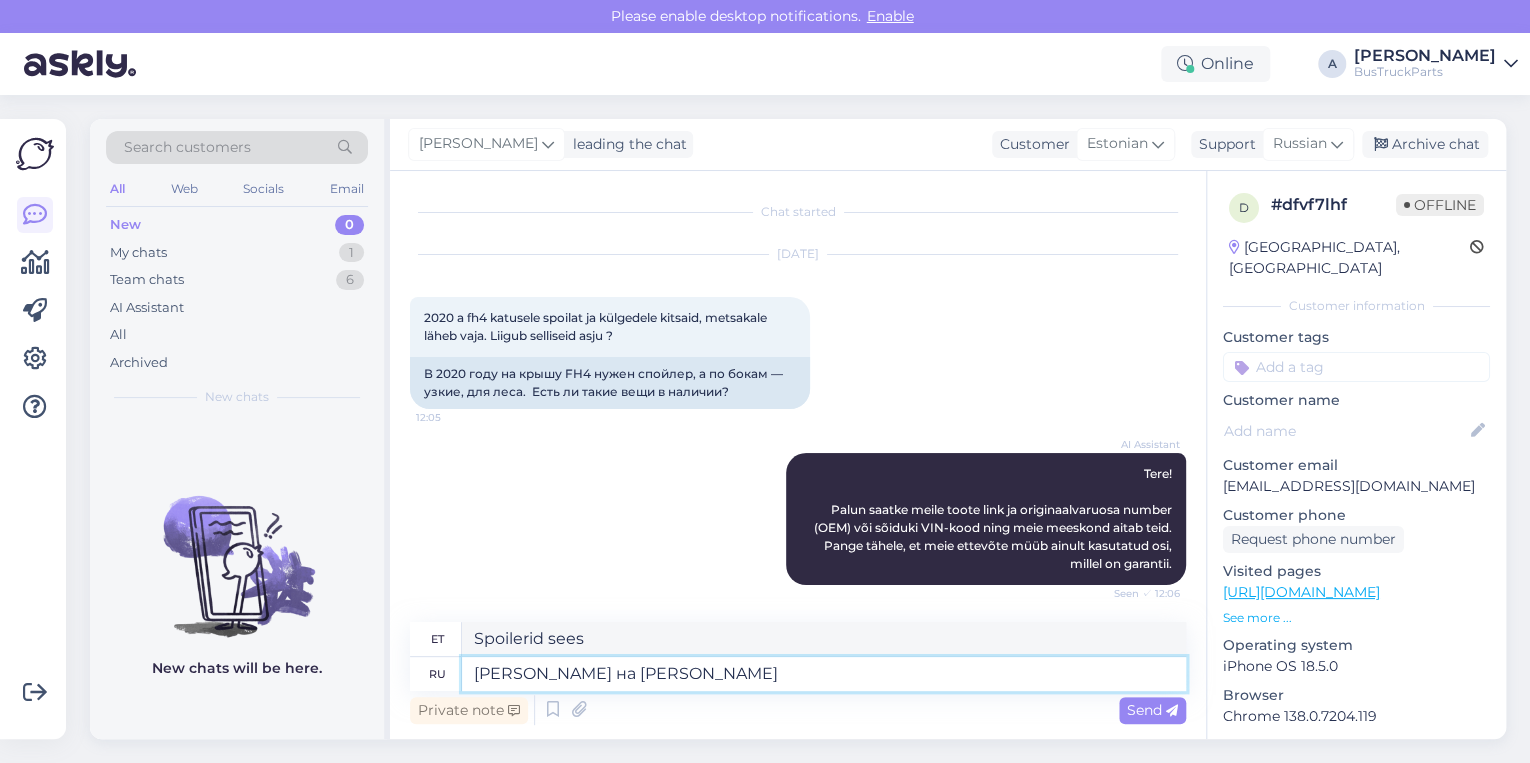 type on "[PERSON_NAME] на ва" 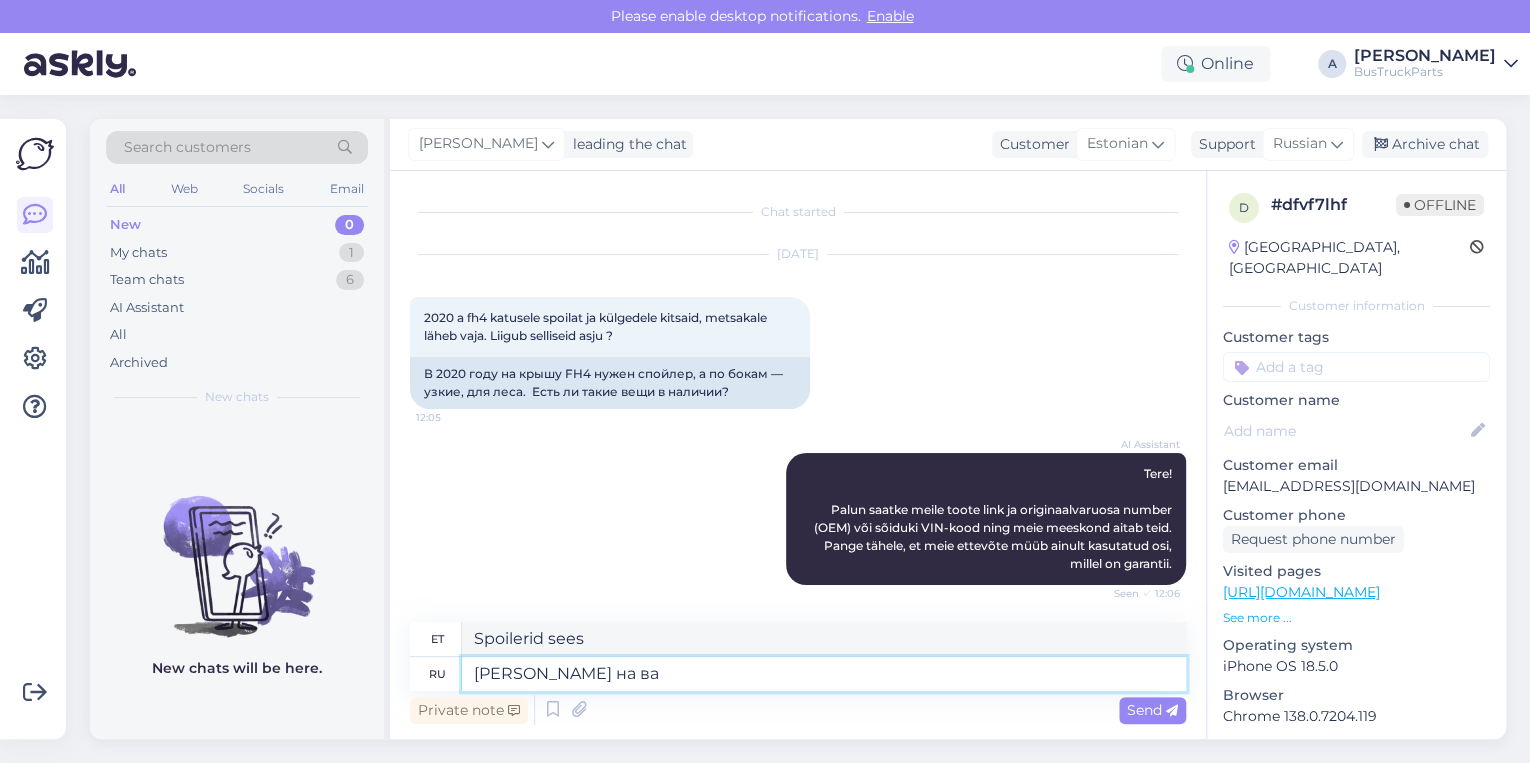 type on "Spoiler sulle" 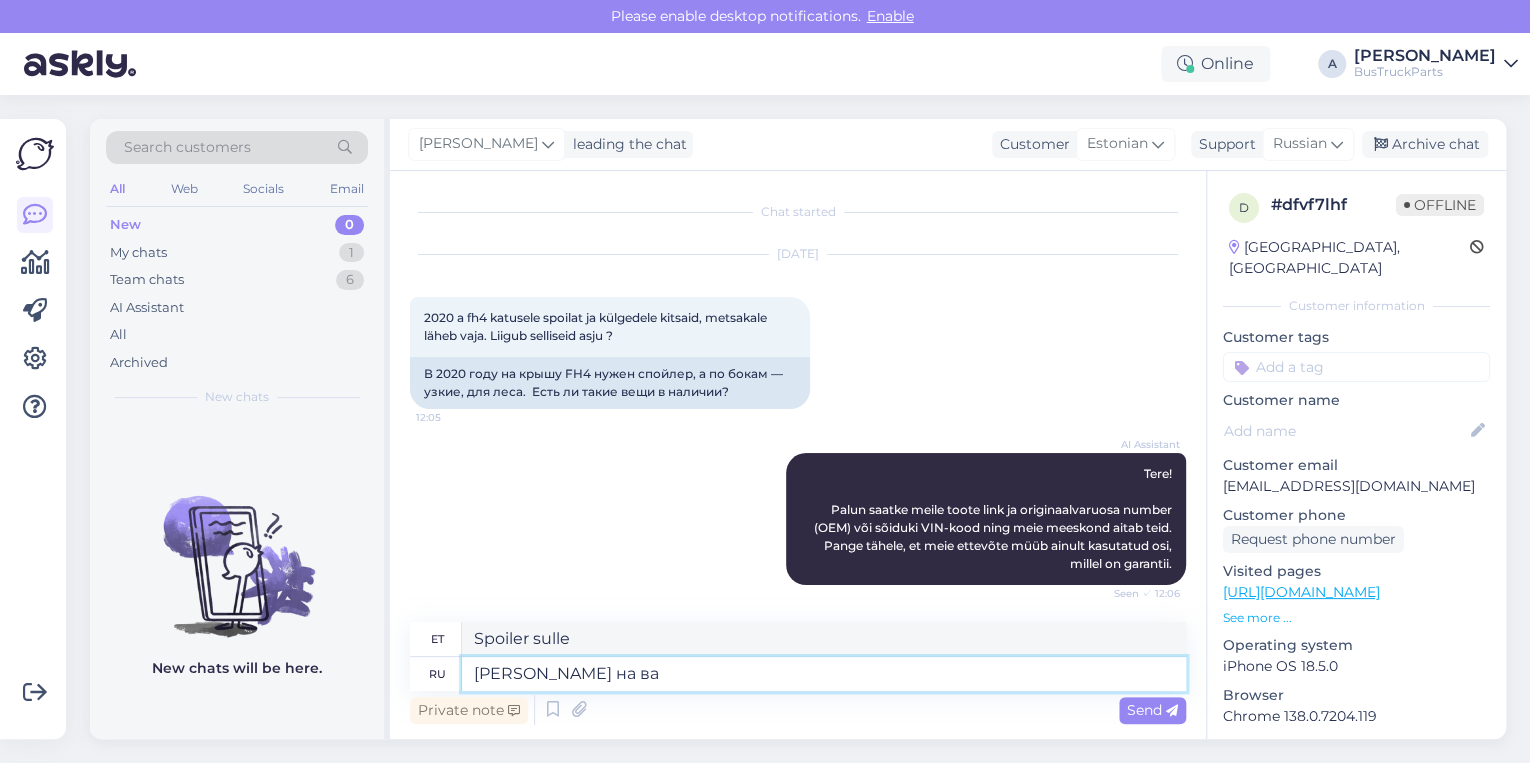 drag, startPoint x: 561, startPoint y: 676, endPoint x: 152, endPoint y: 623, distance: 412.41968 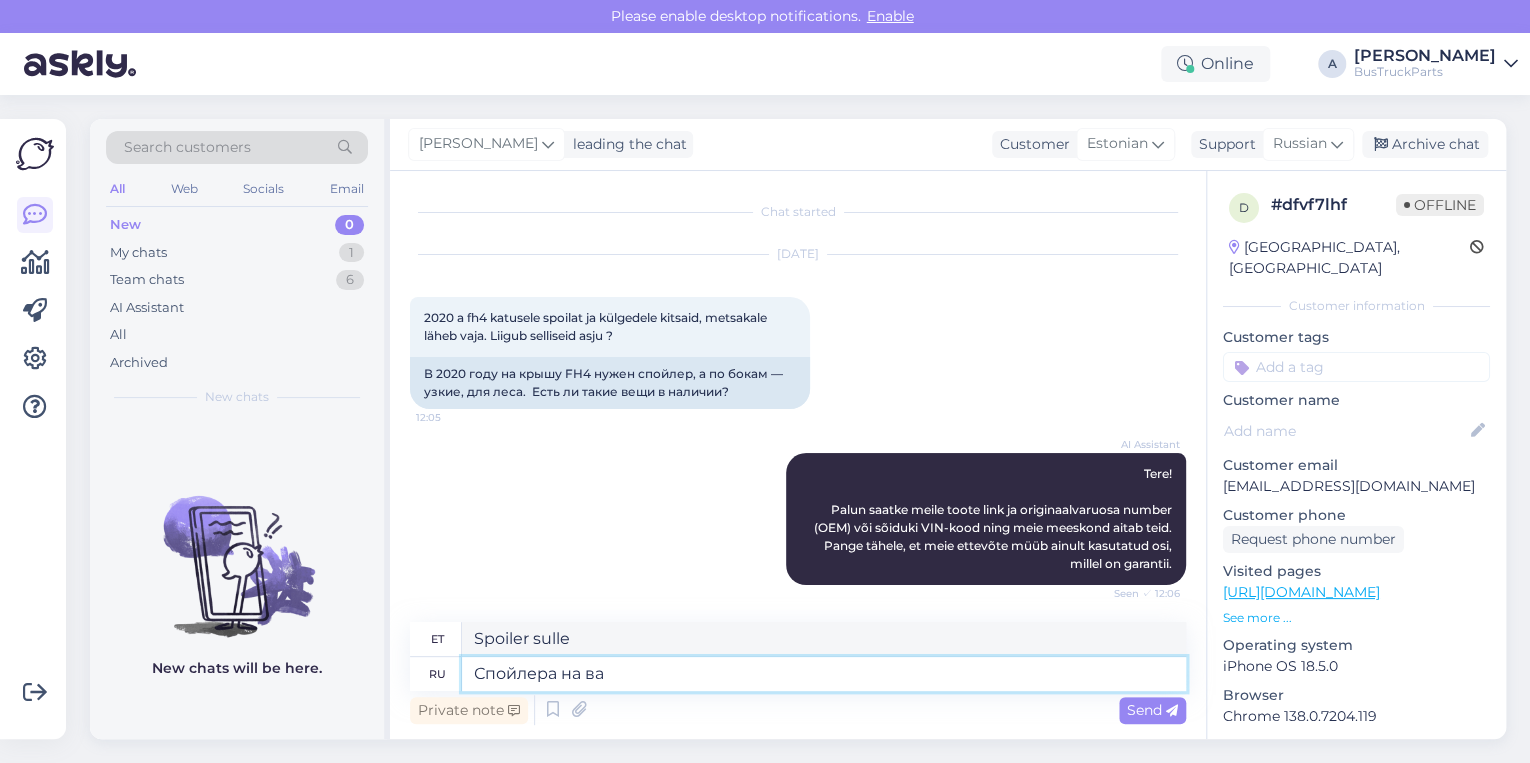 type on "Спойлера нна ва" 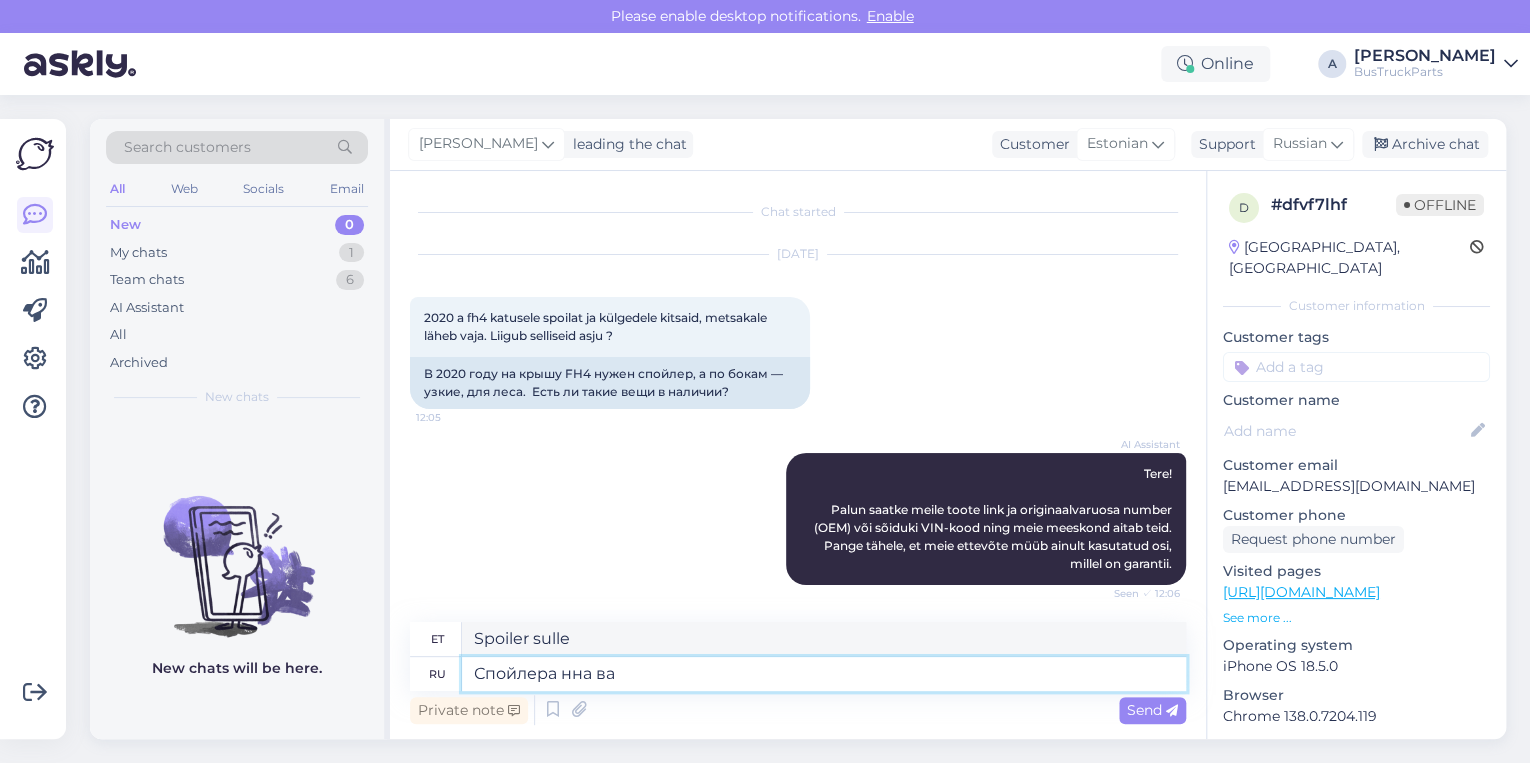 type on "Spoilerit pole vaja." 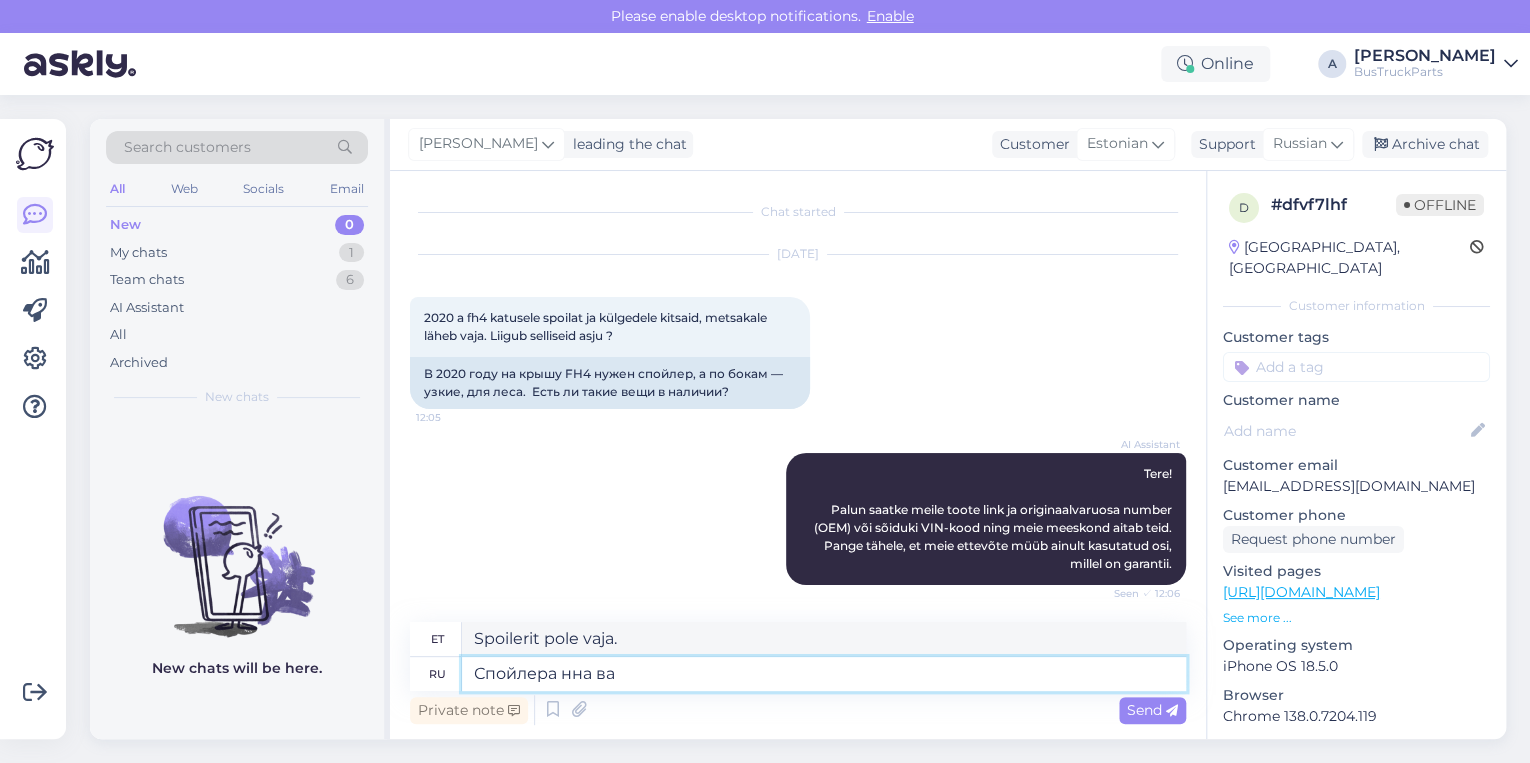 type on "Спойлера на ва" 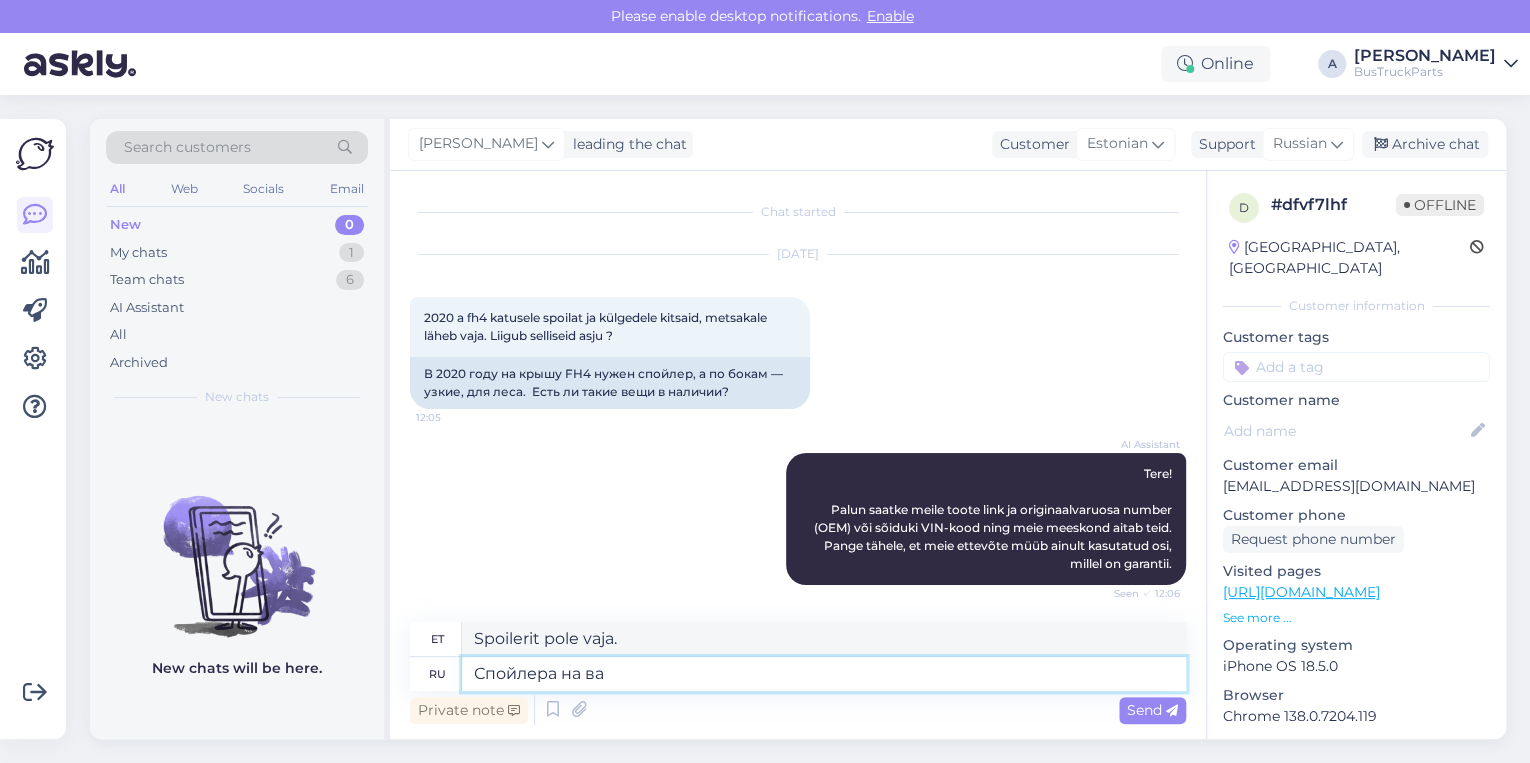 type on "Spoilerid on lahedad." 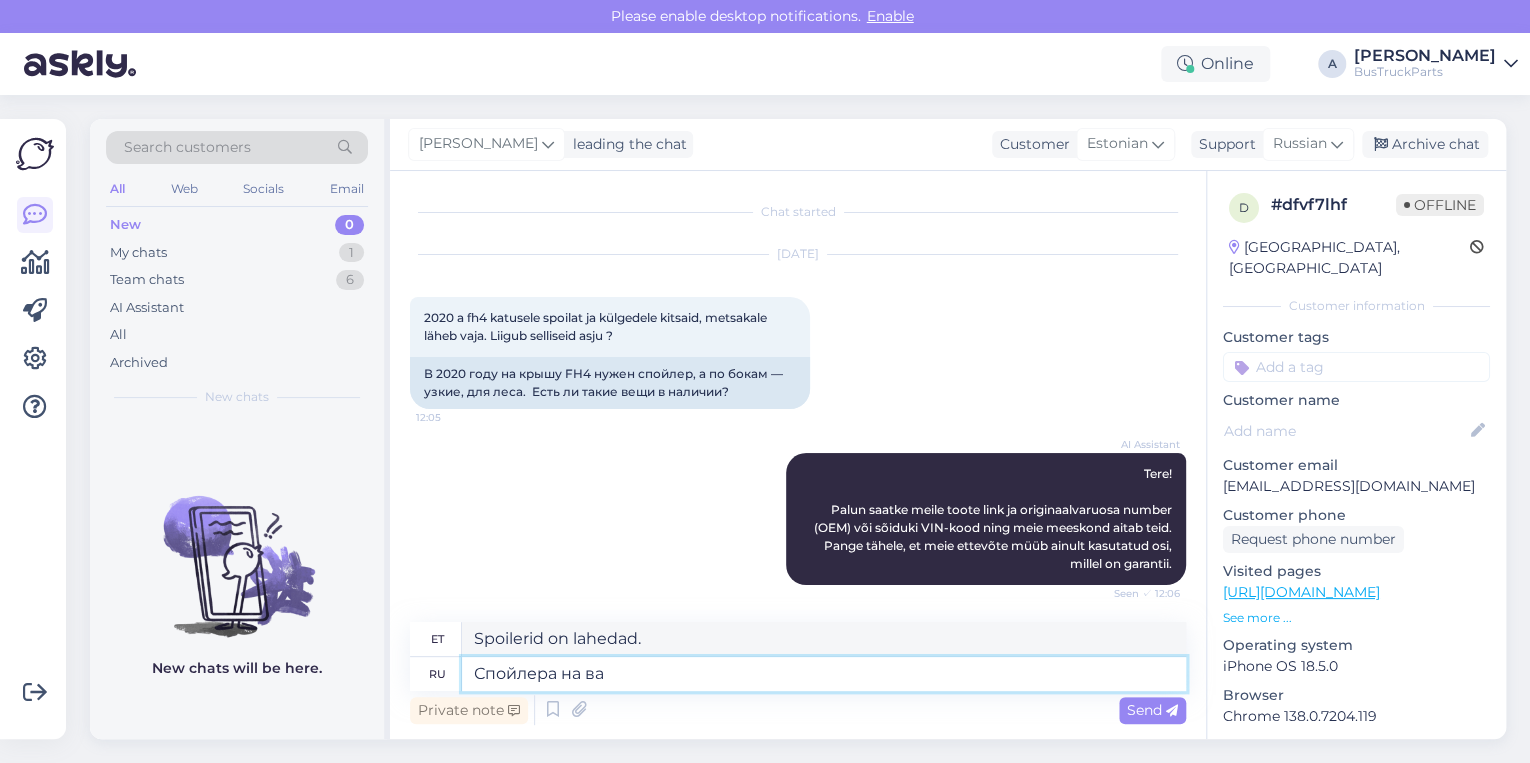 click on "Спойлера на ва" at bounding box center (824, 674) 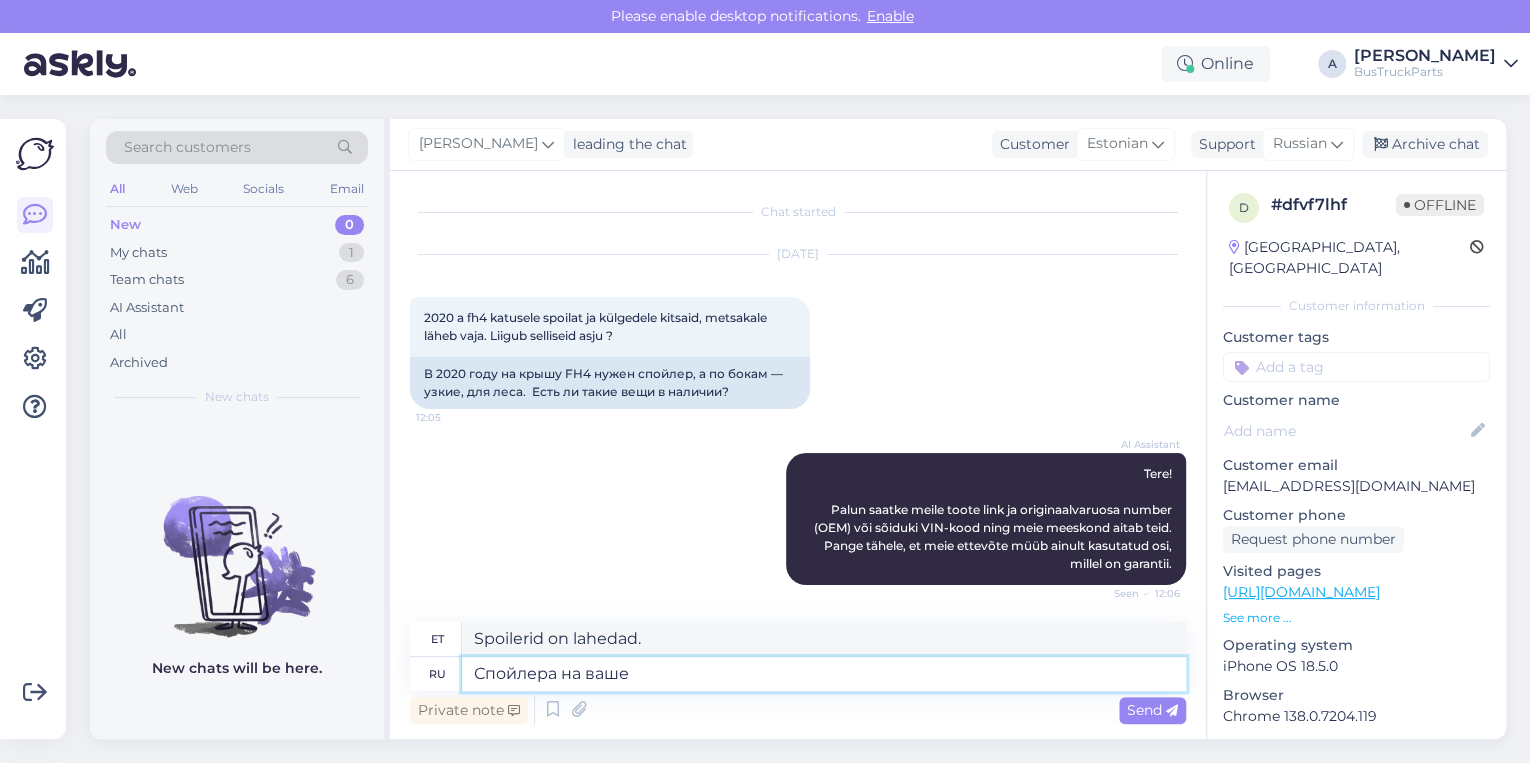 type on "Спойлера на ваше [PERSON_NAME]" 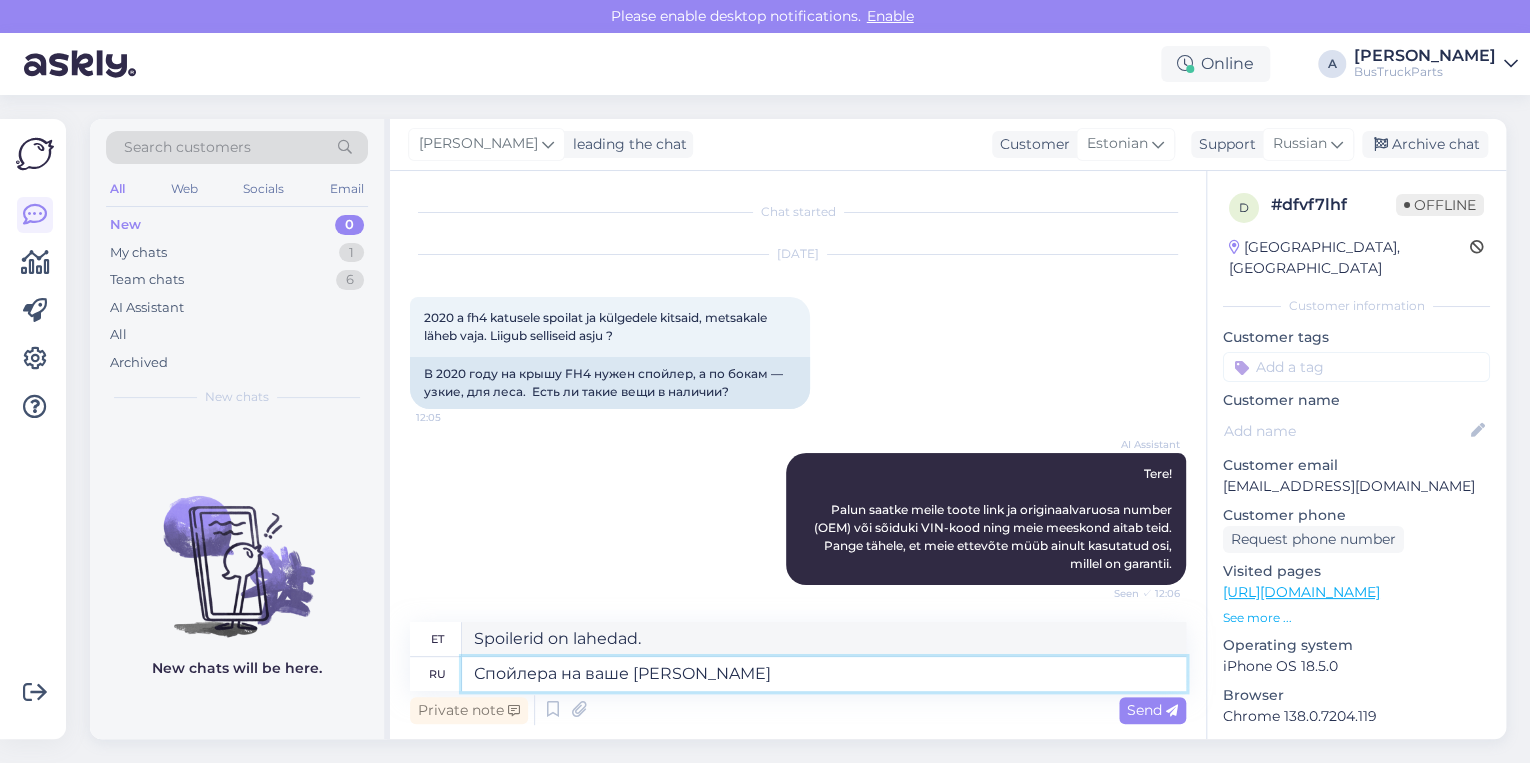 type on "Spoiler teile." 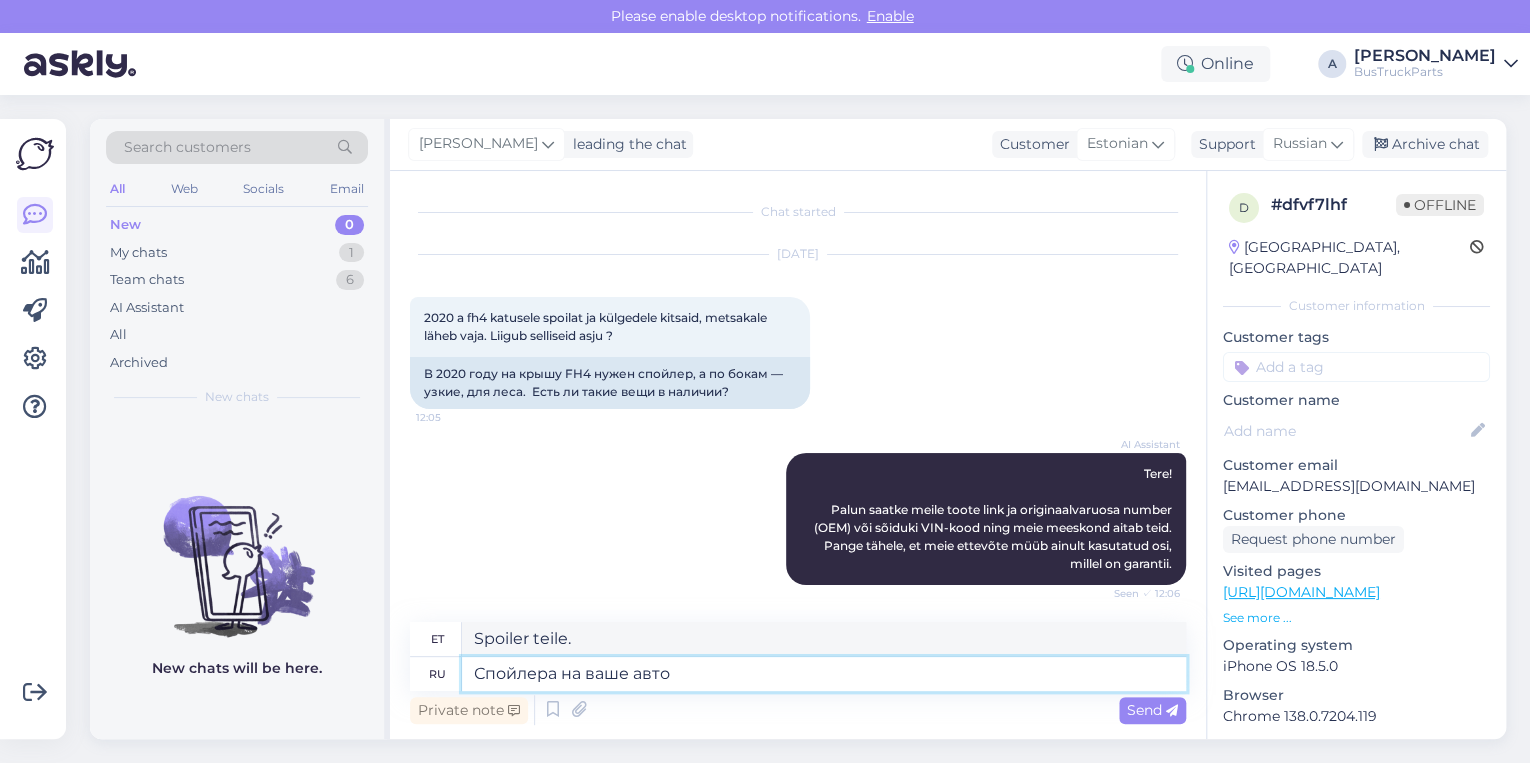 type on "Спойлера на ваше авто" 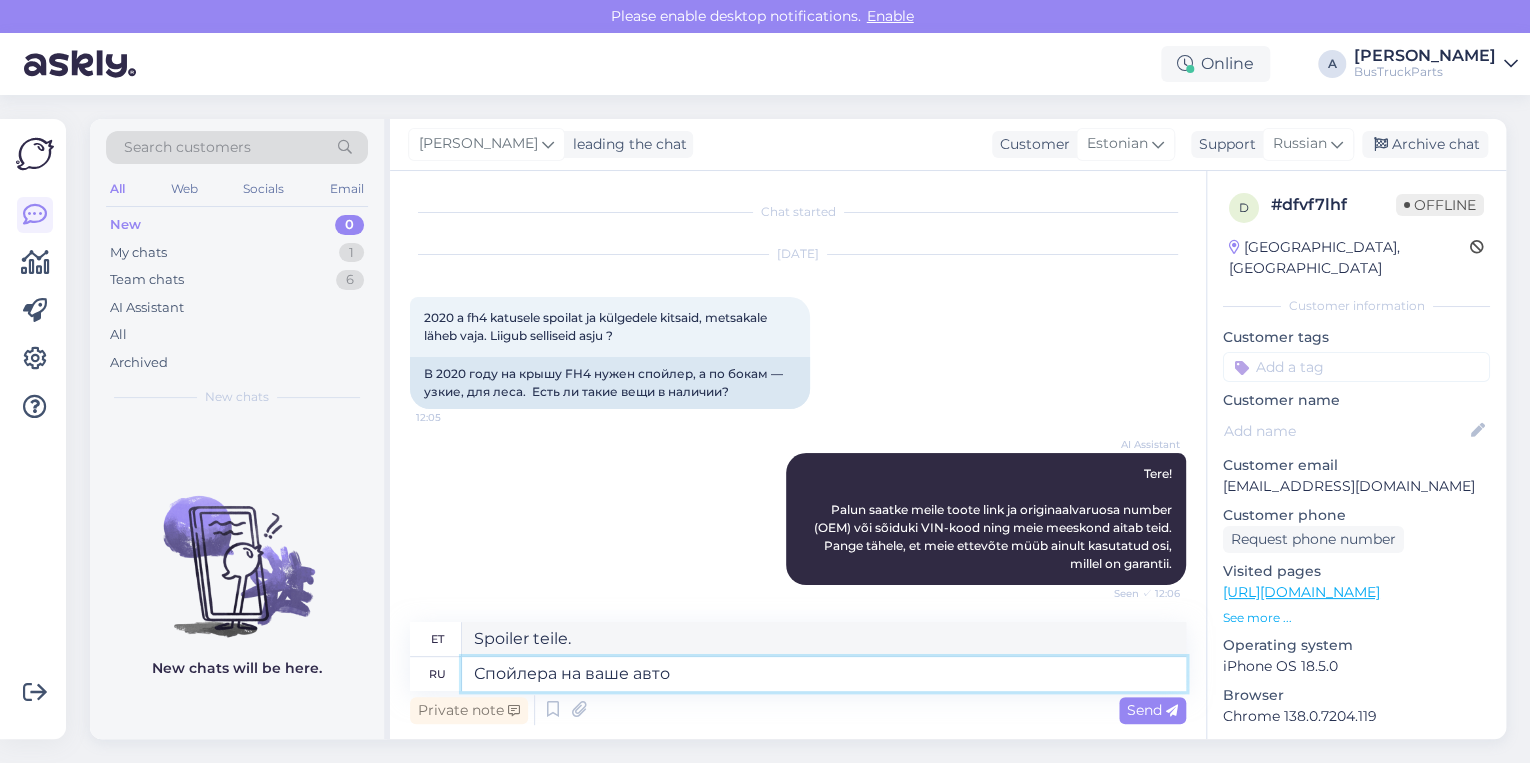 type on "Spoiler teie autole" 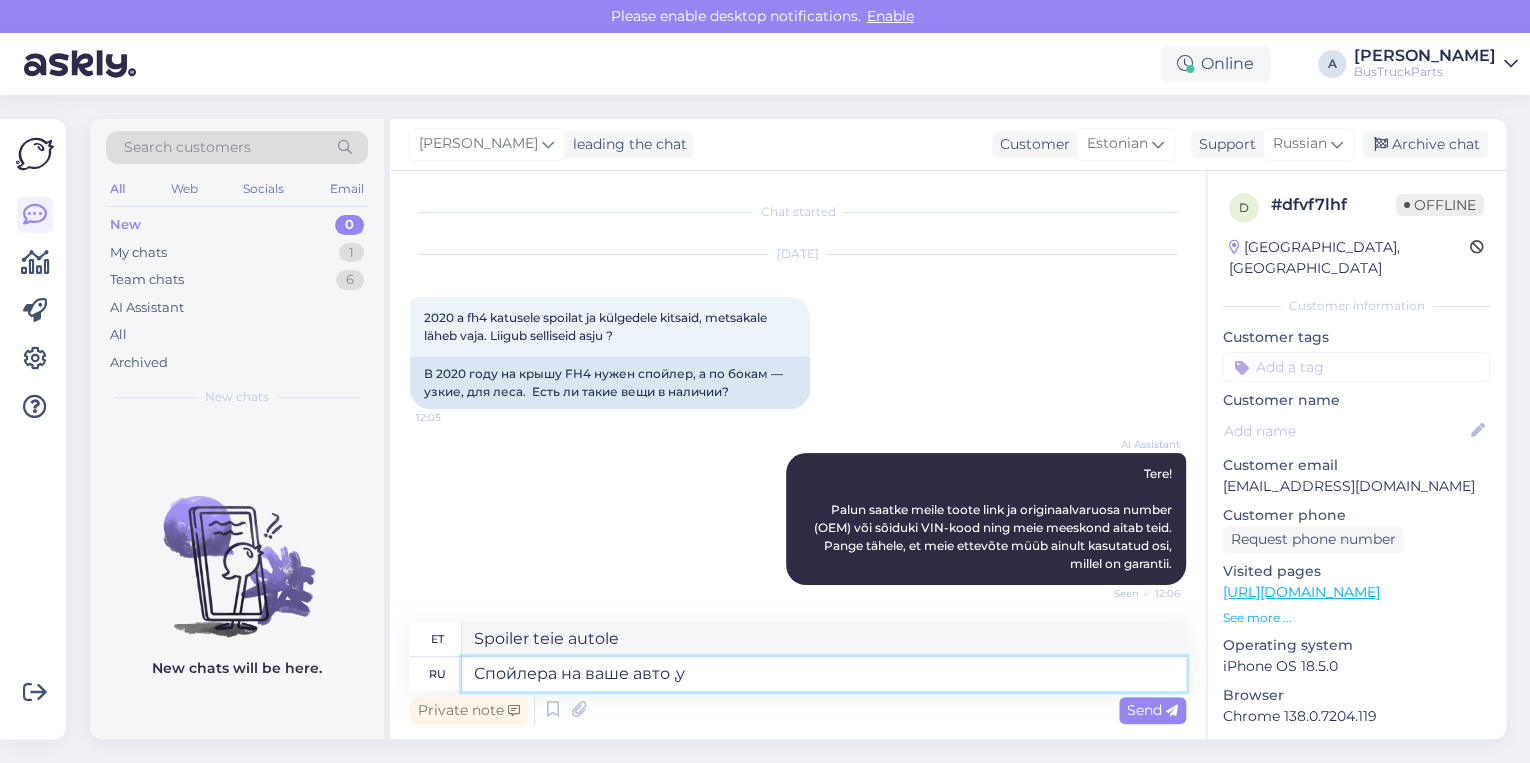 type on "Спойлера на ваше авто ,у [PERSON_NAME]" 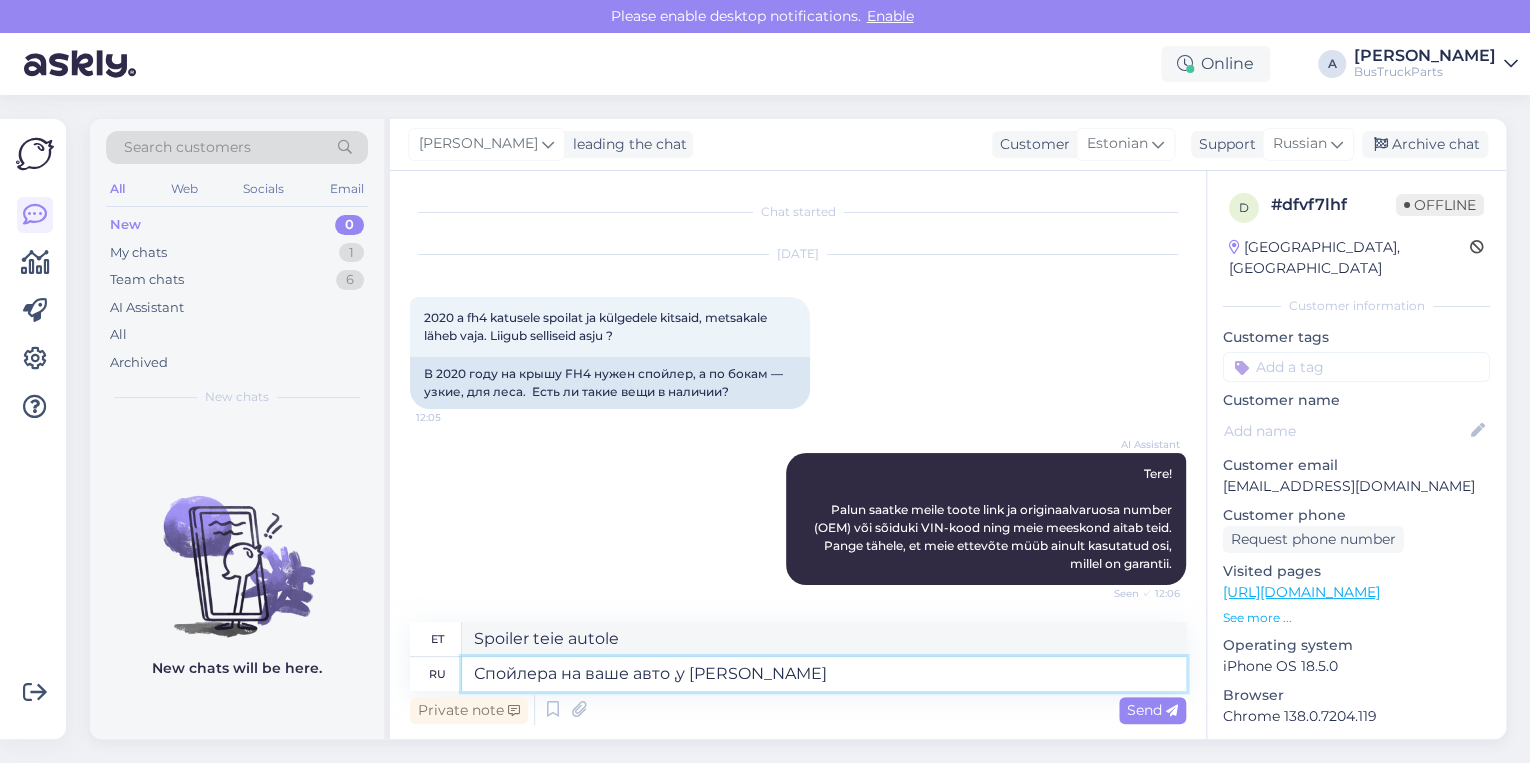 type on "Spoiler teie autole, [GEOGRAPHIC_DATA]" 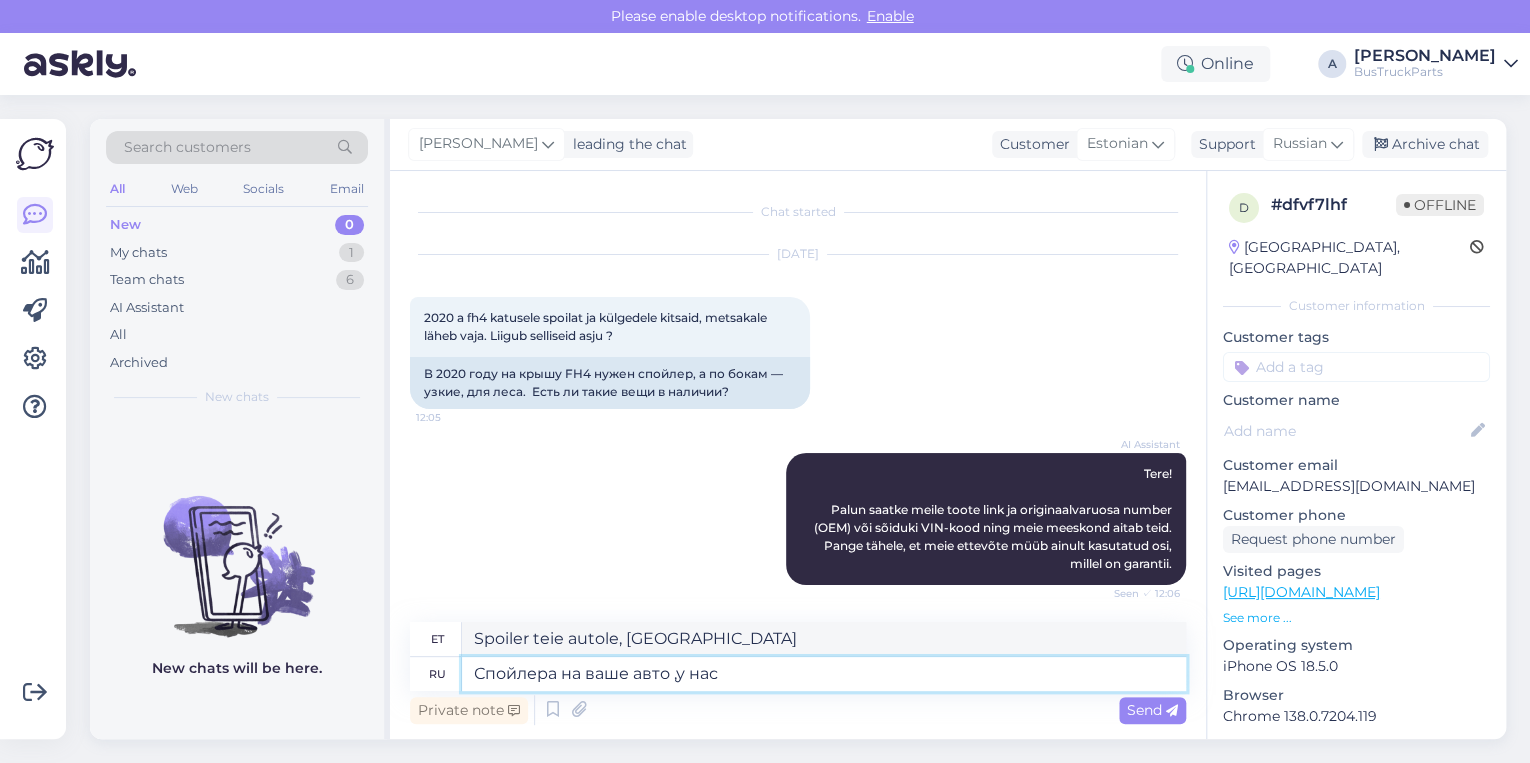 type on "Спойлера на ваше авто ,у нас" 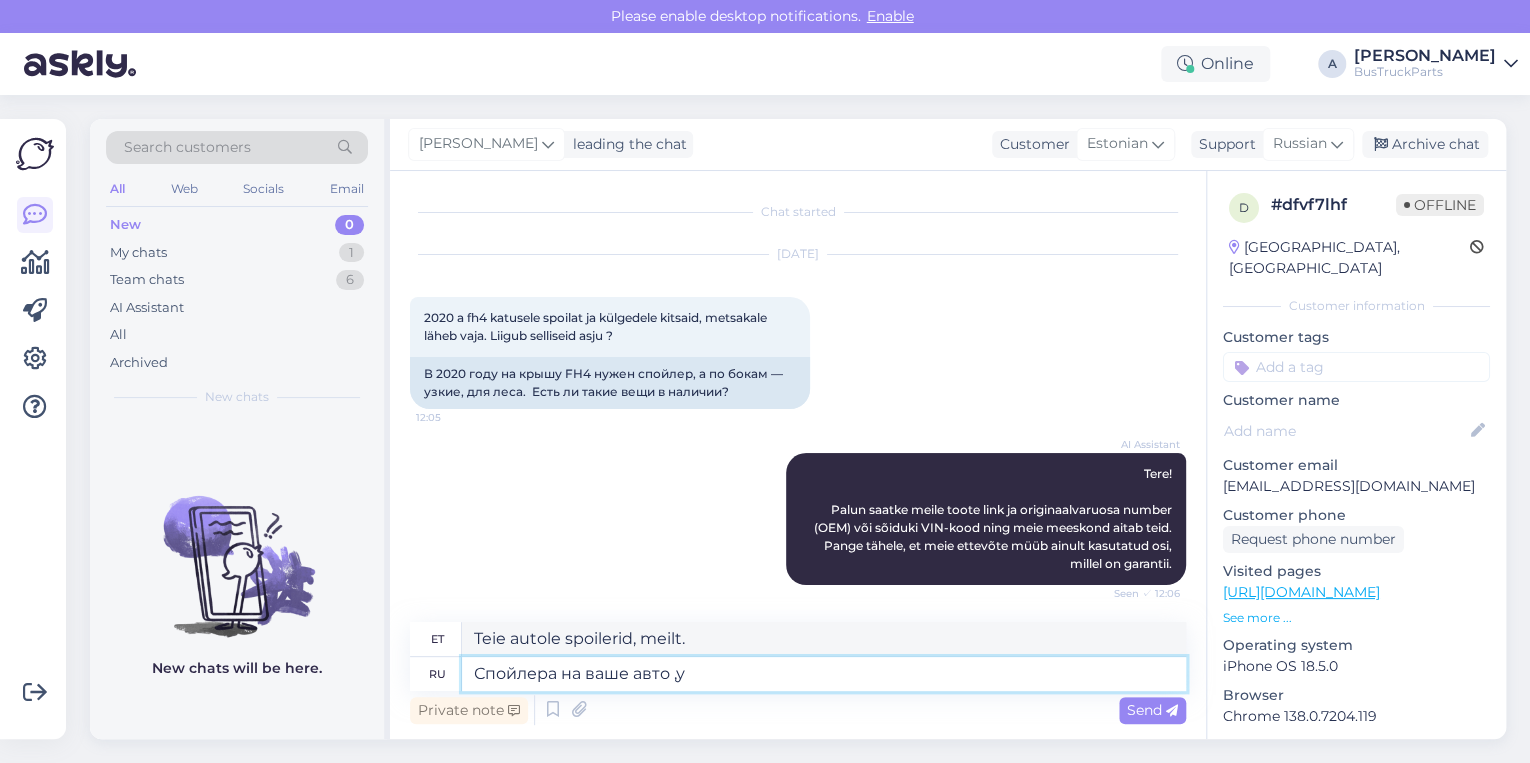 type on "Спойлера на ваше авто ," 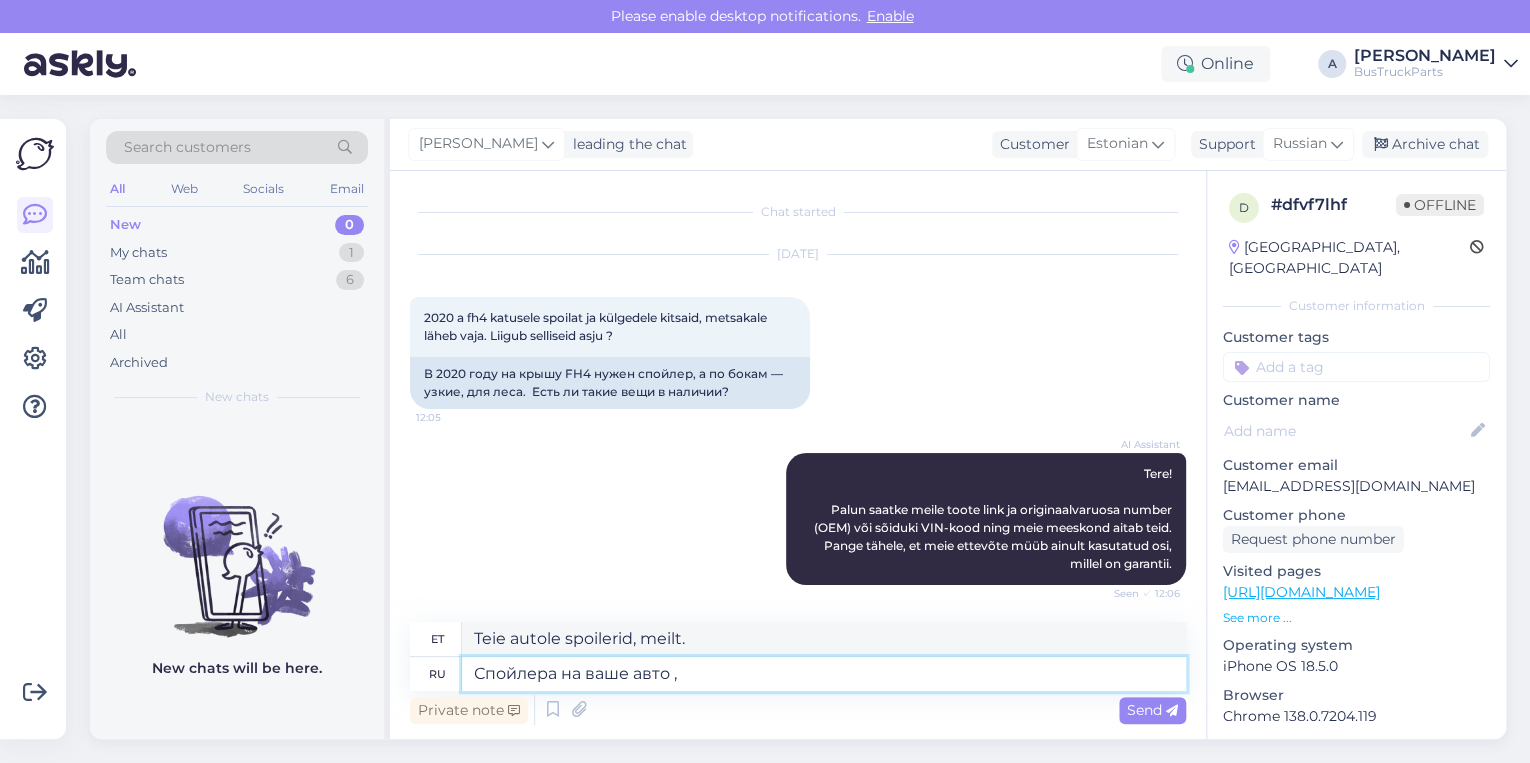 type on "Spoiler teie autole, [GEOGRAPHIC_DATA]" 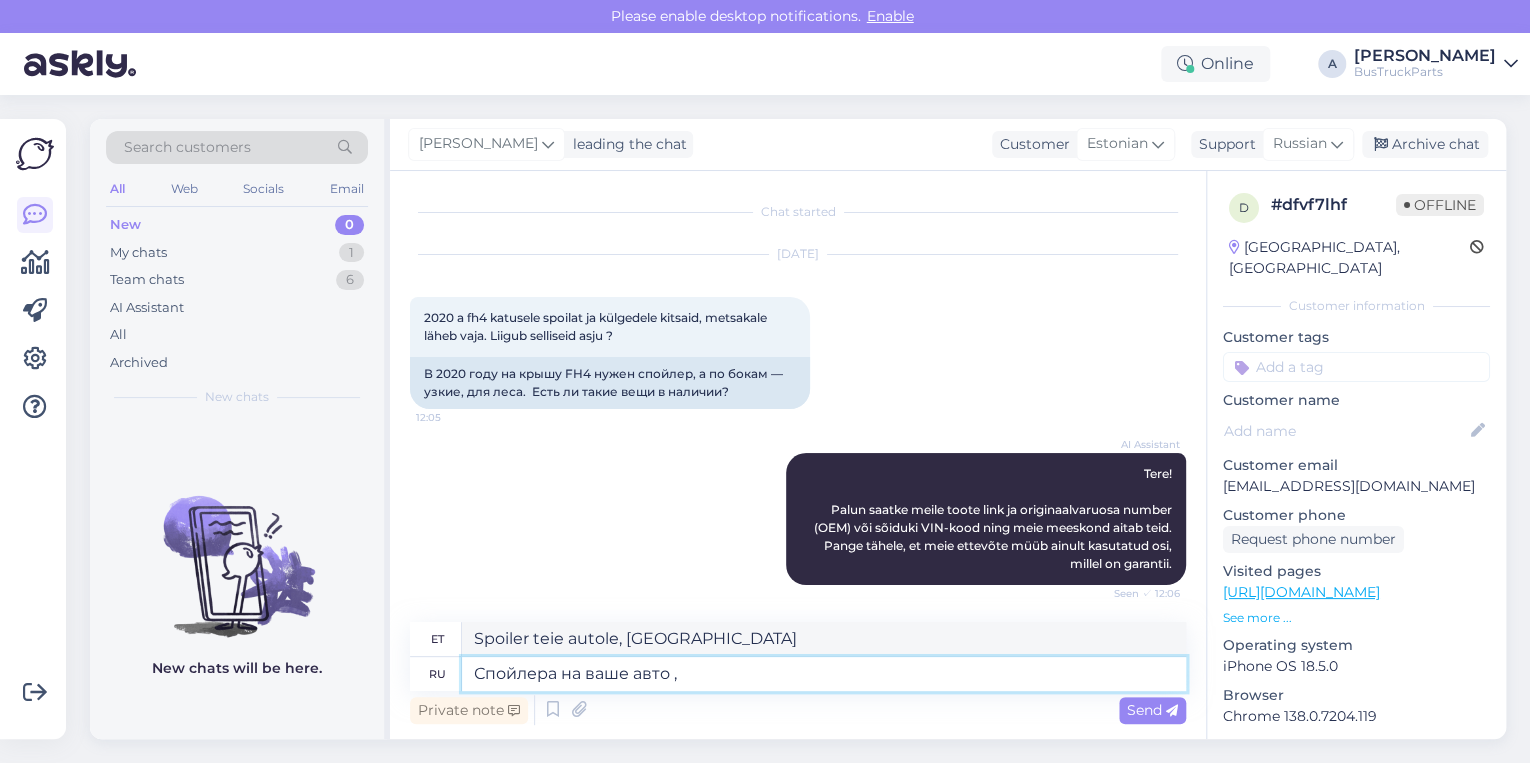 type on "Спойлера на ваше авто" 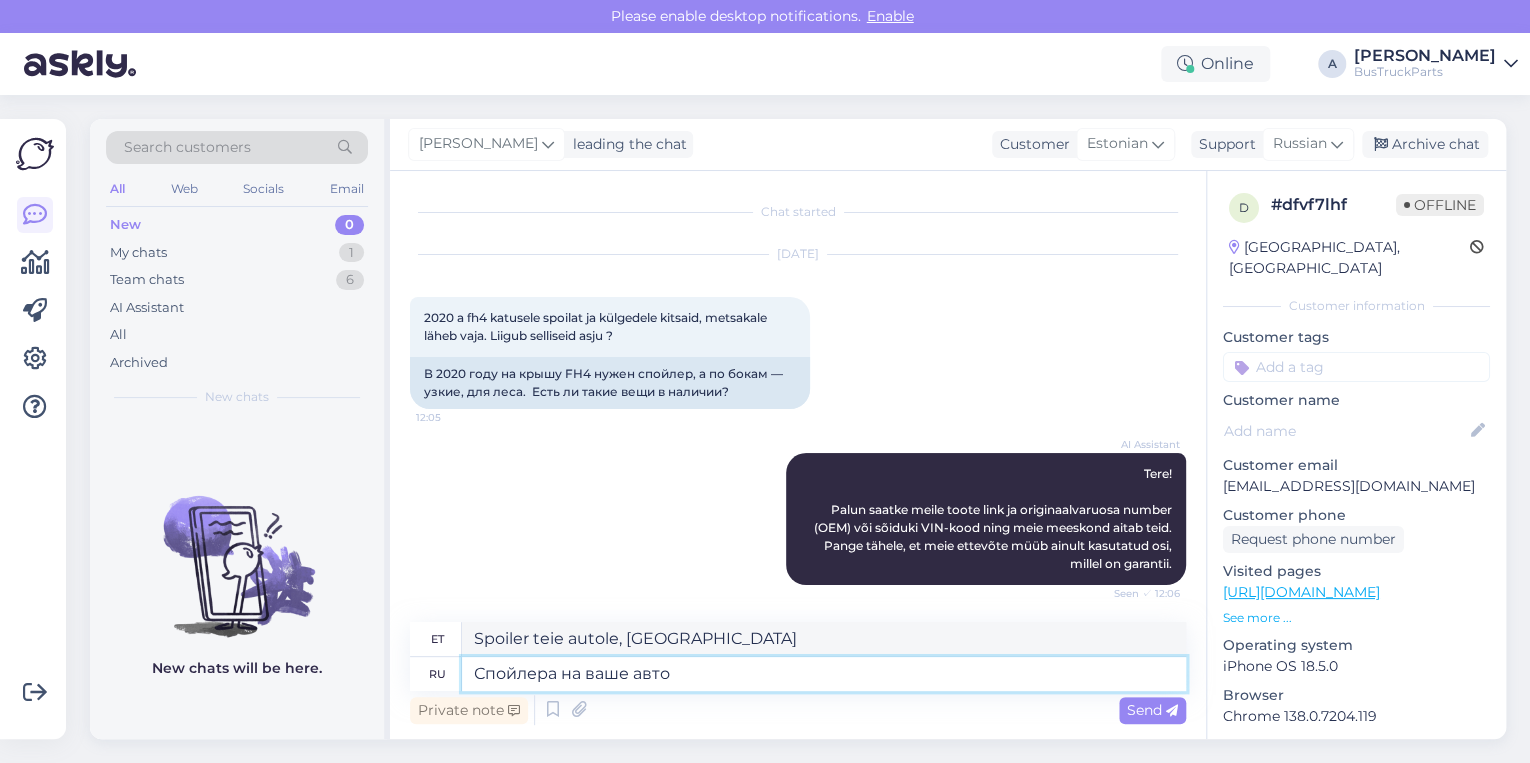 type on "Spoiler teie autole" 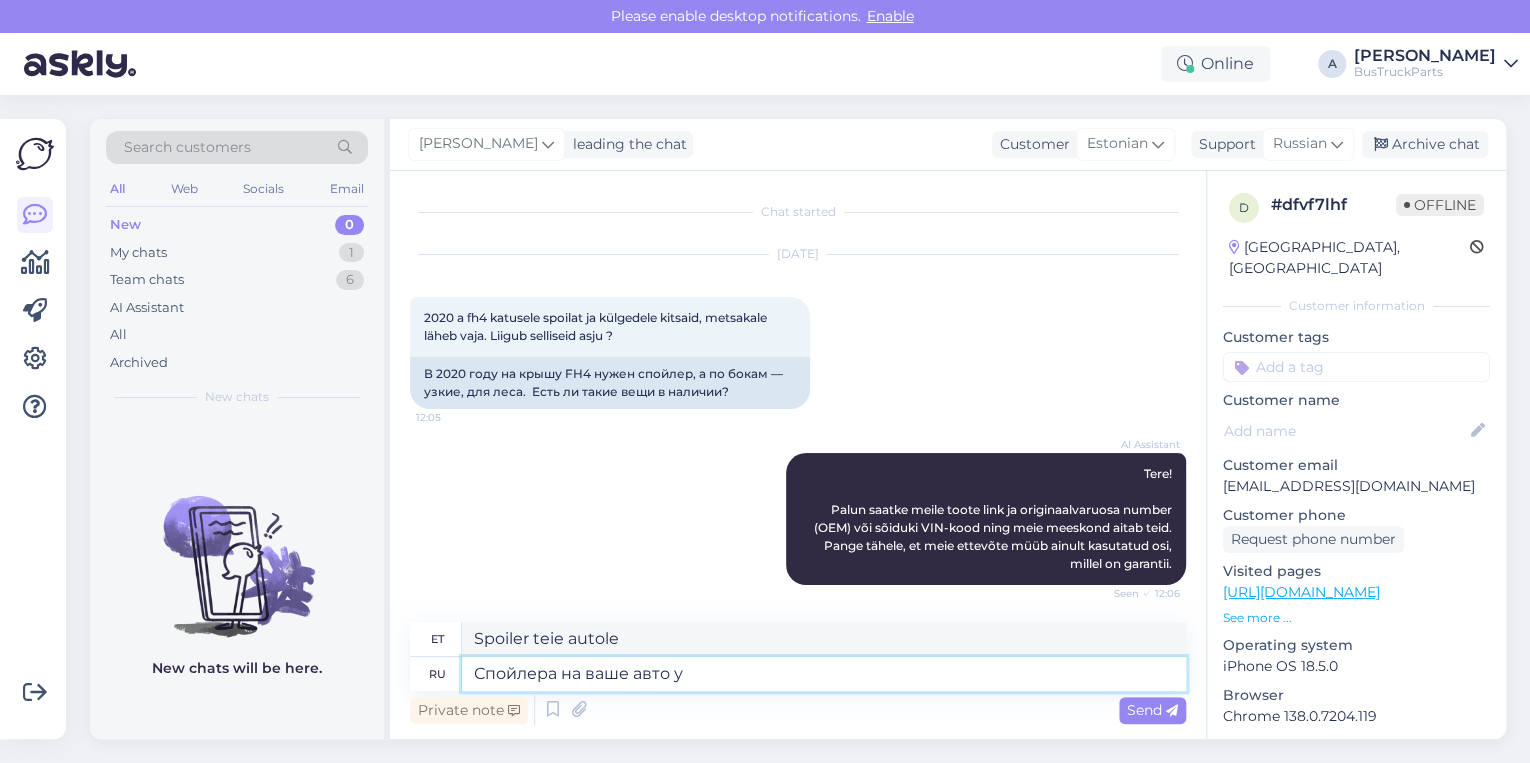 type on "Спойлера на ваше авто у н" 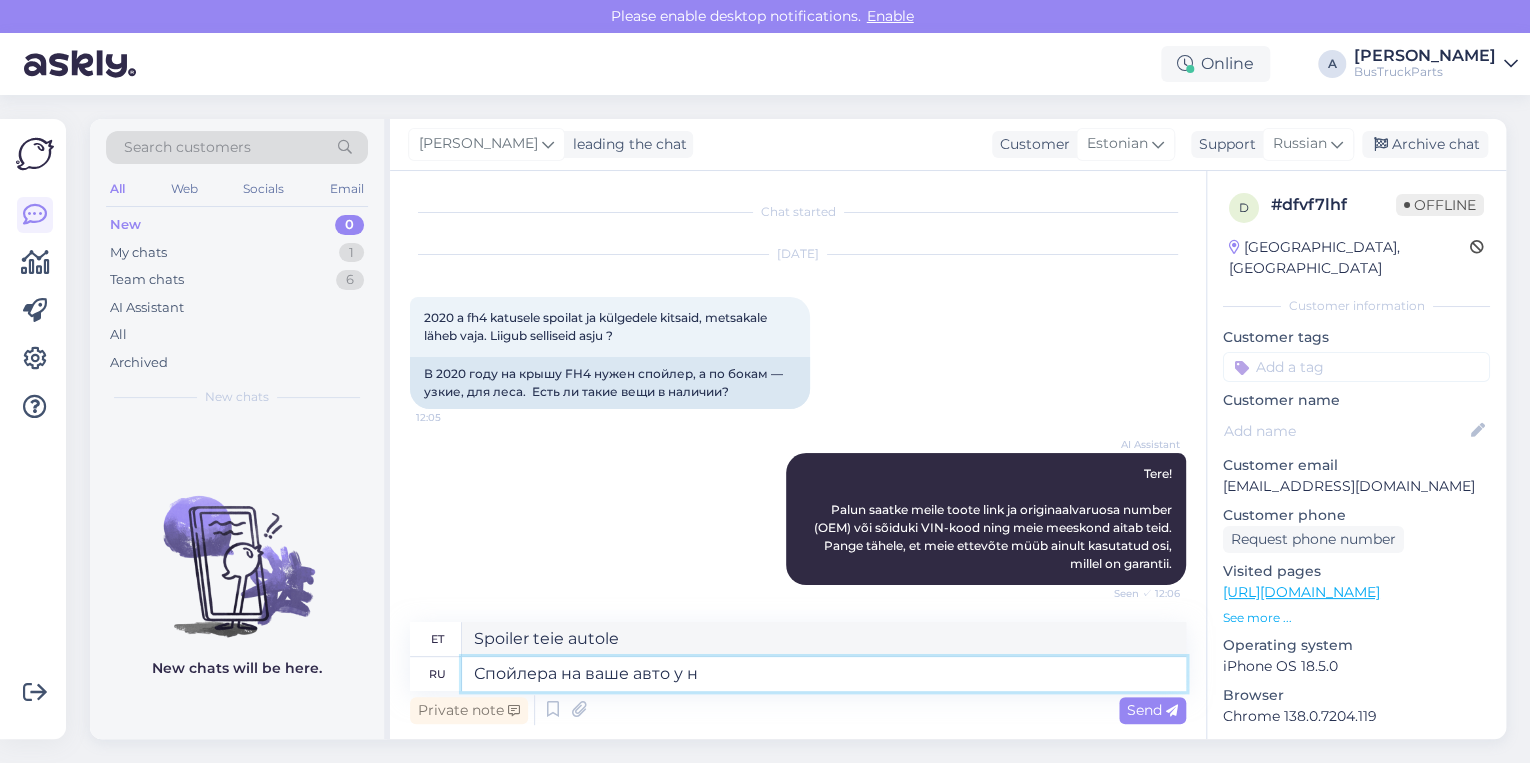 type on "Teie auto spoiler on" 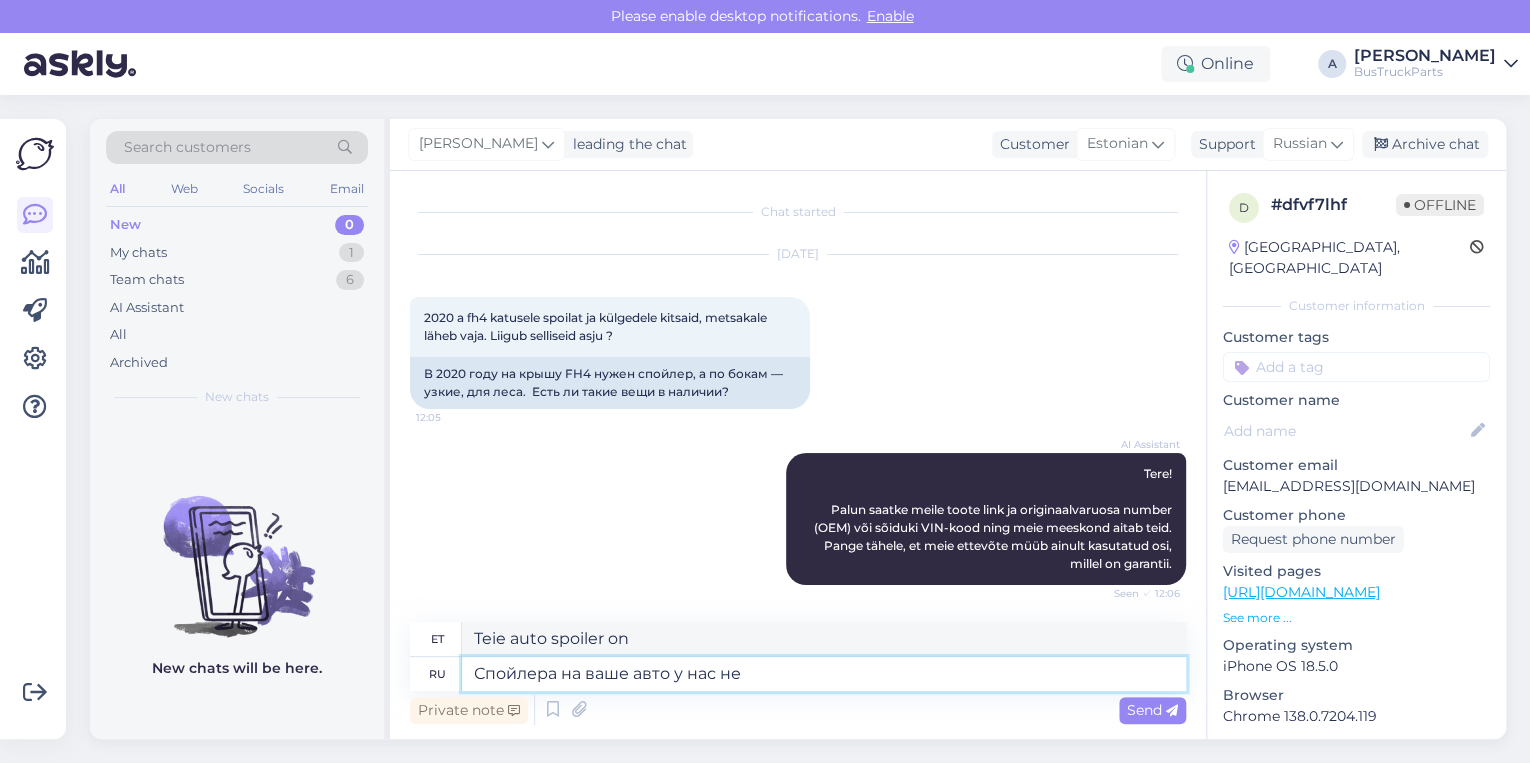 type on "Спойлера на ваше авто у нас нет" 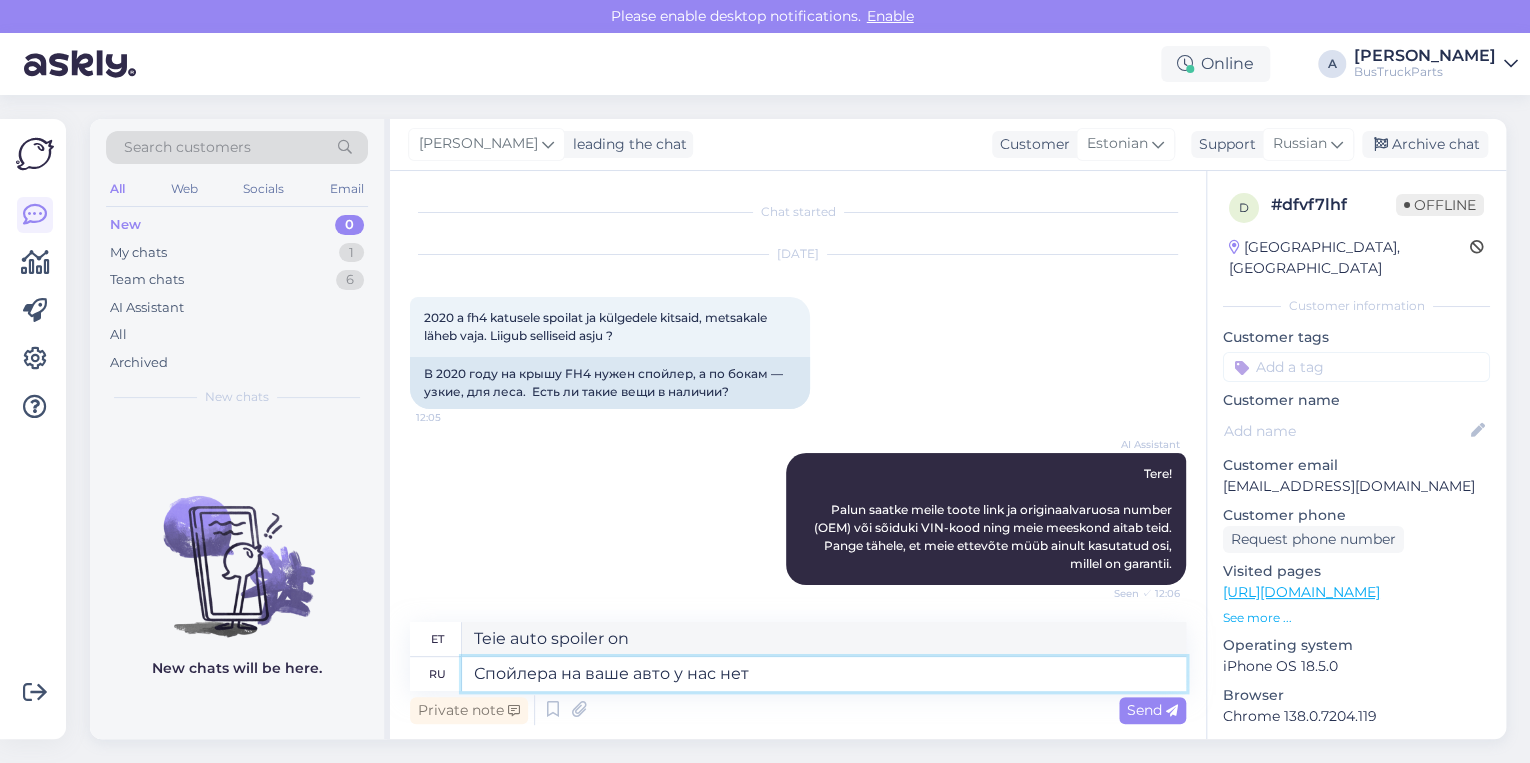 type on "[PERSON_NAME] leiad oma autole spoilereid." 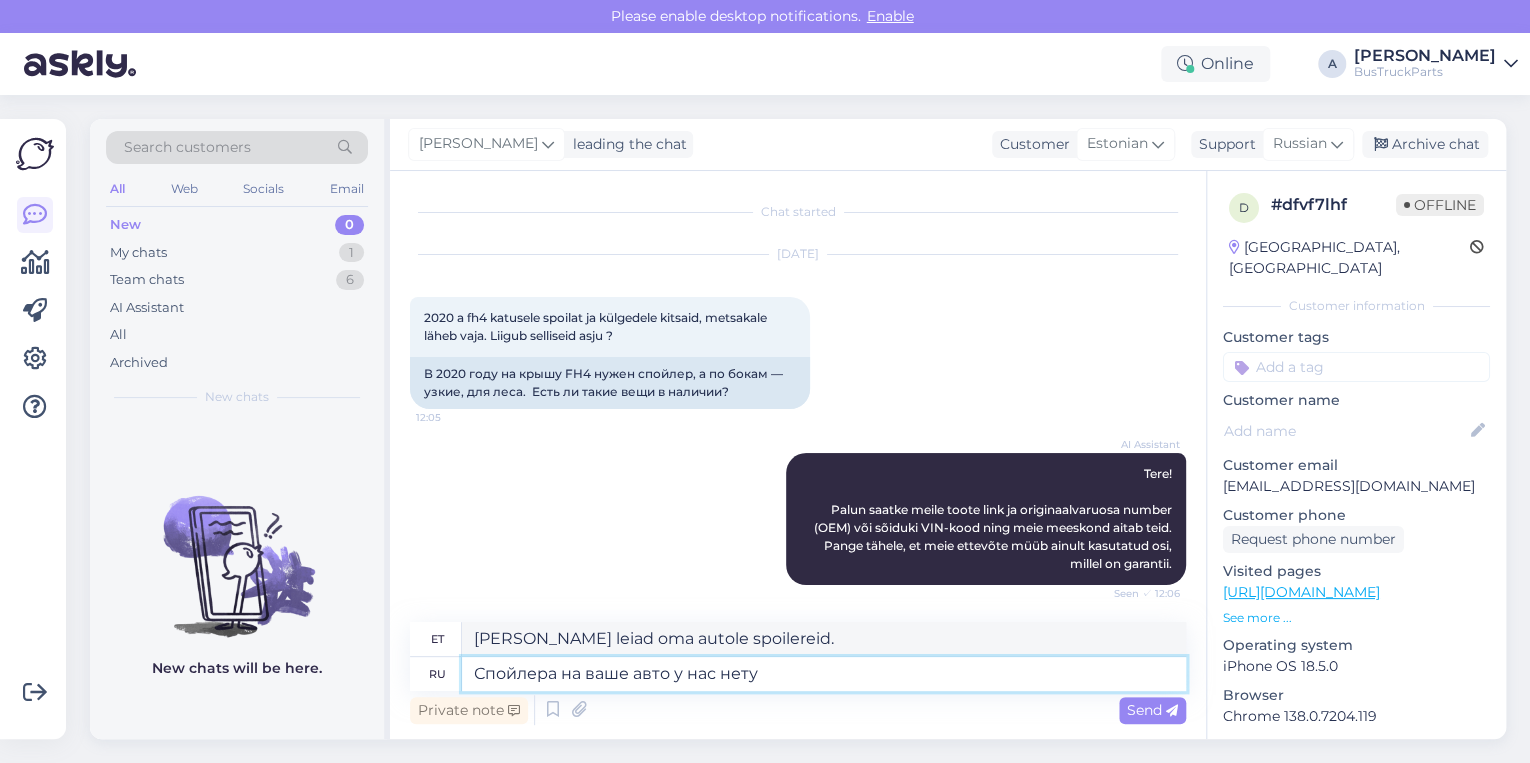 type on "Спойлера на ваше авто у нас нету" 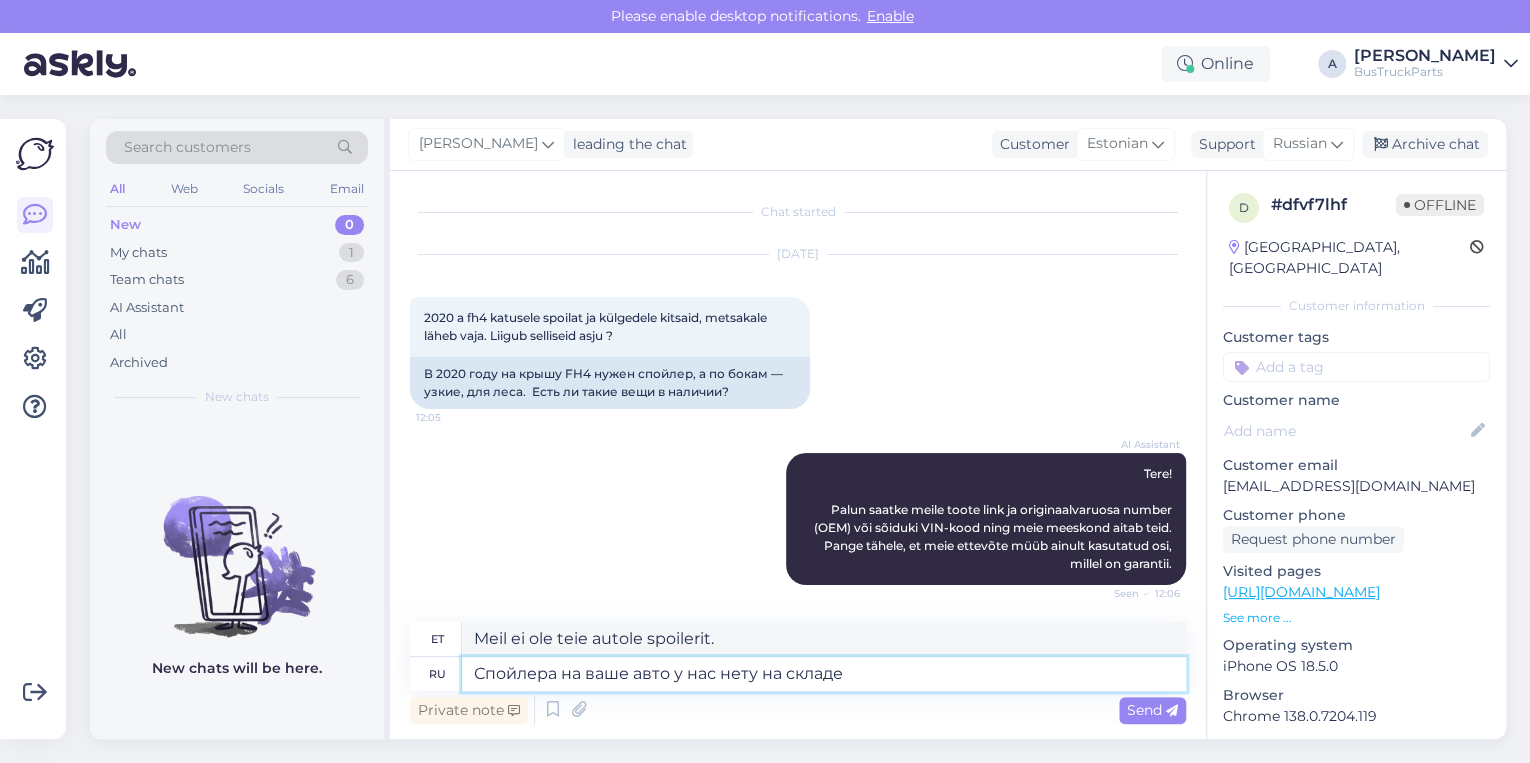 type on "Спойлера на ваше авто у нас нету на складе." 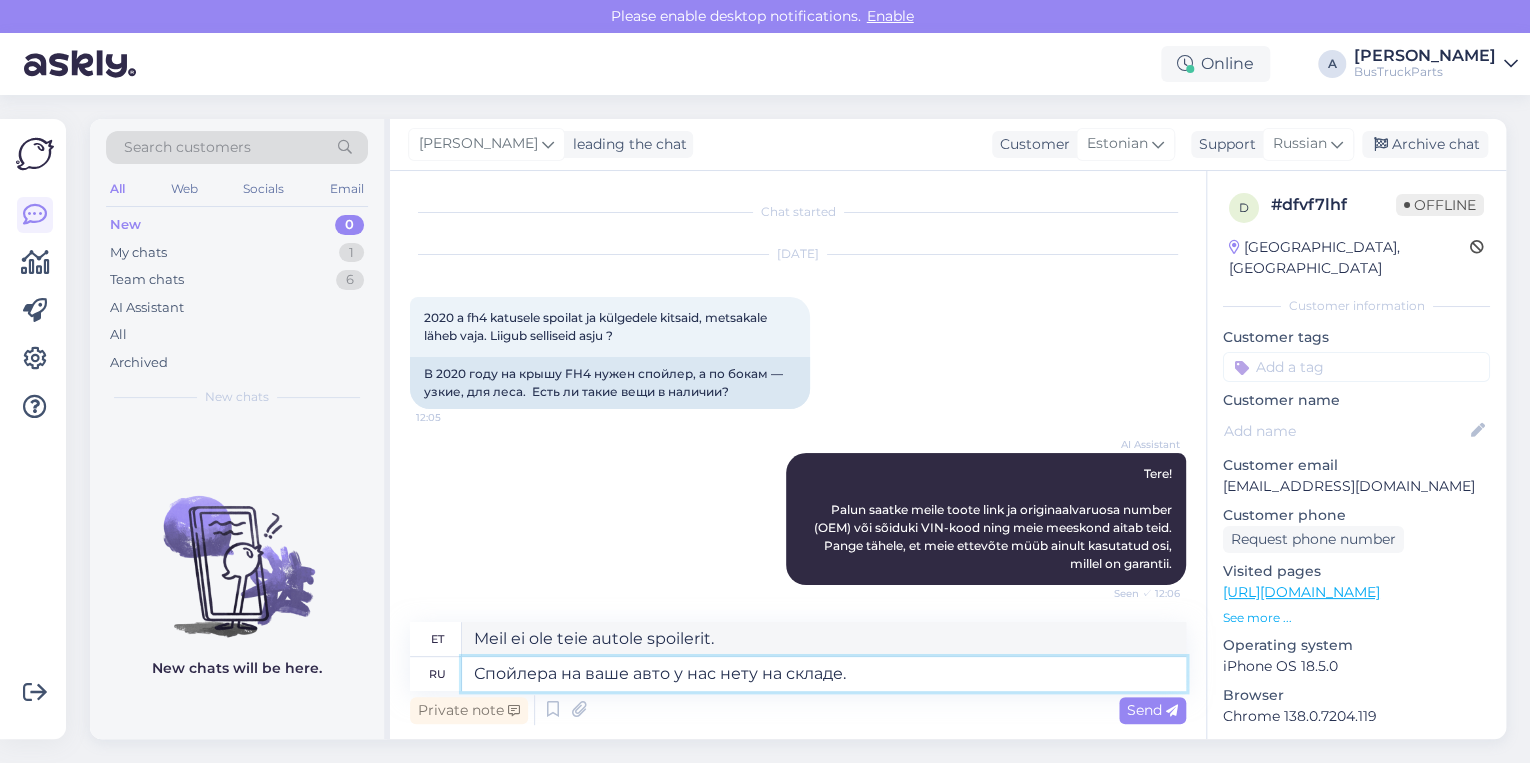 type on "Meil ei ole teie autole sobivat spoilerit [GEOGRAPHIC_DATA]." 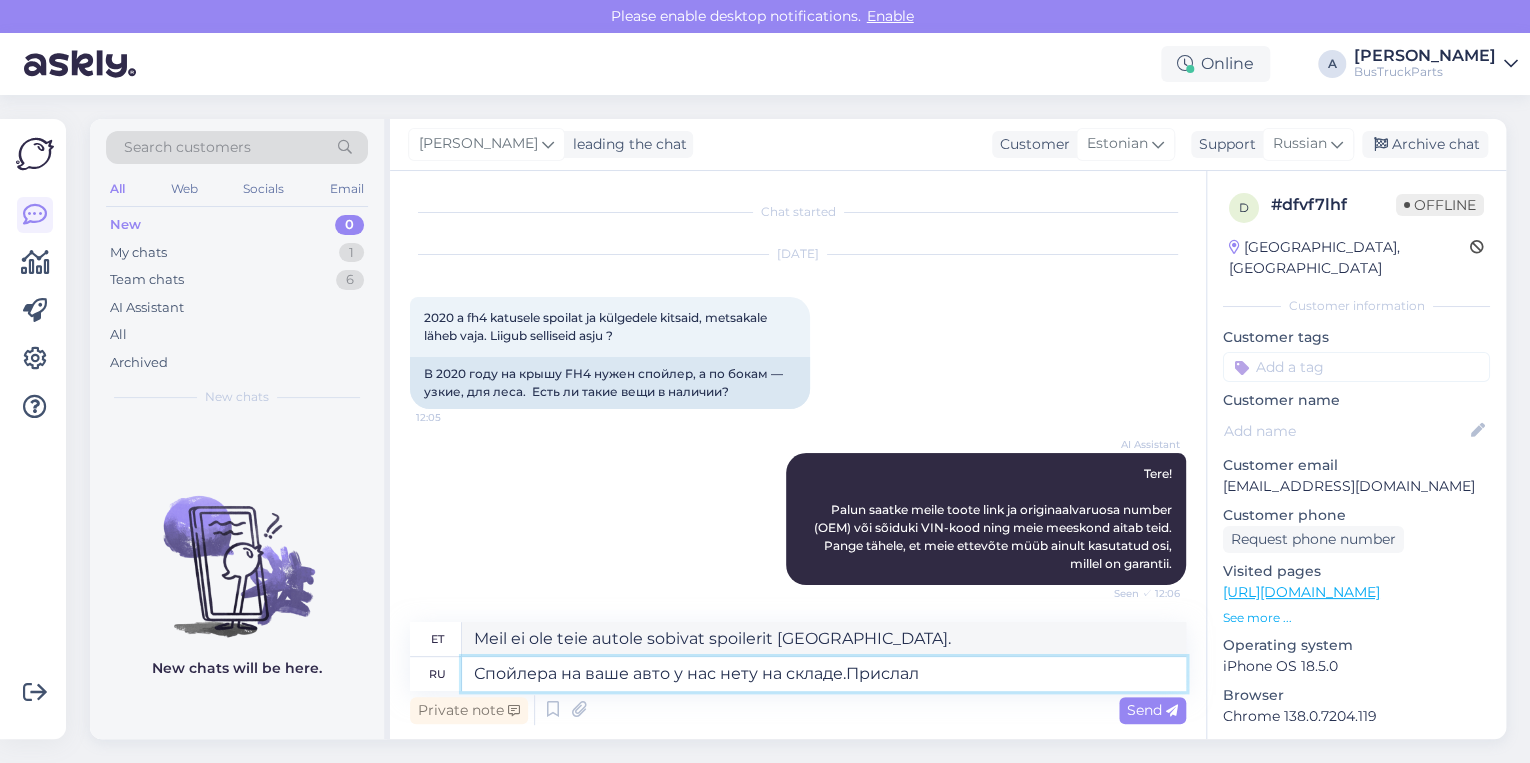 type on "Спойлера на ваше авто у нас нету на складе.Прислал" 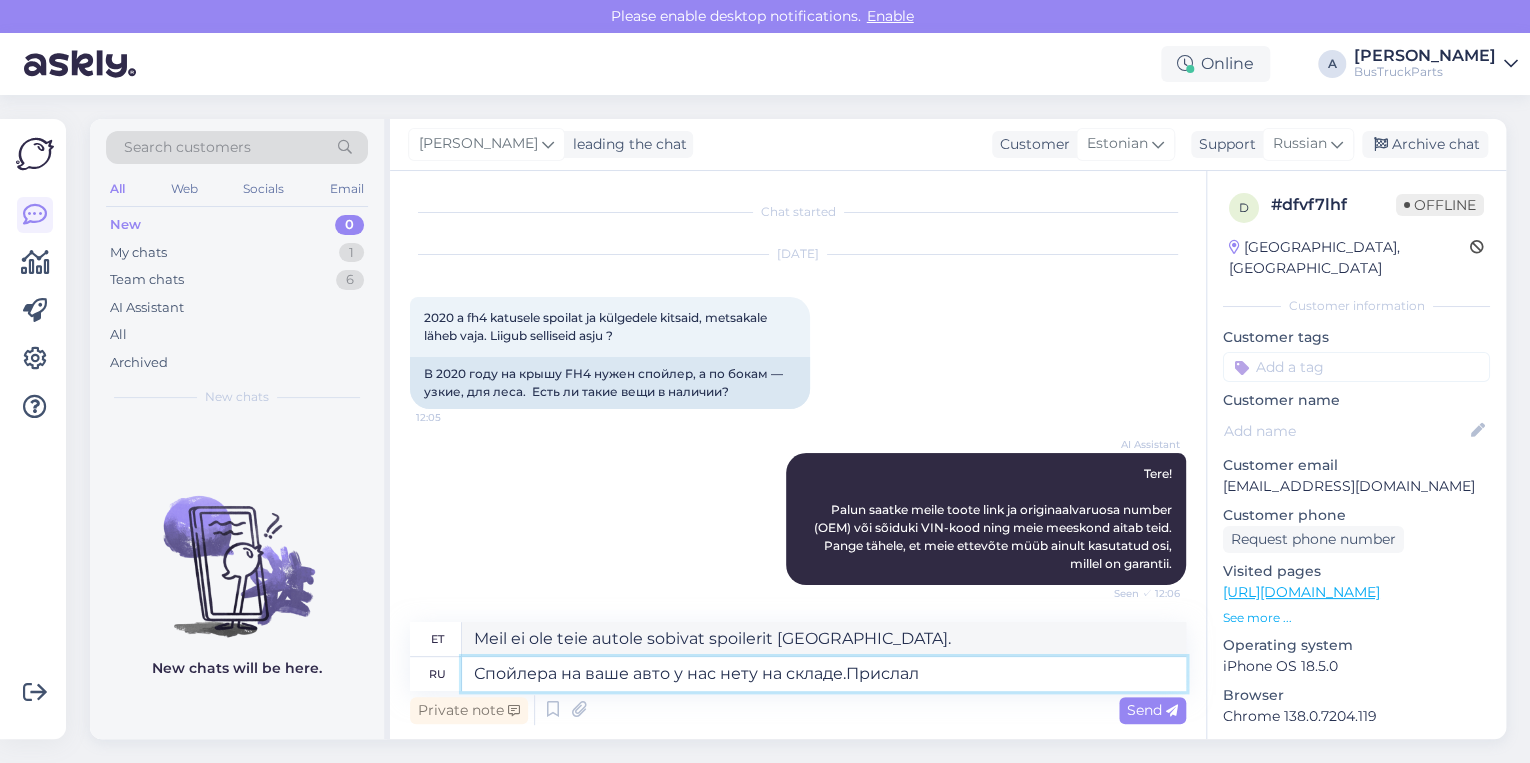 type on "Meil ei ole teie autole sobivat spoilerit [GEOGRAPHIC_DATA]. [GEOGRAPHIC_DATA]." 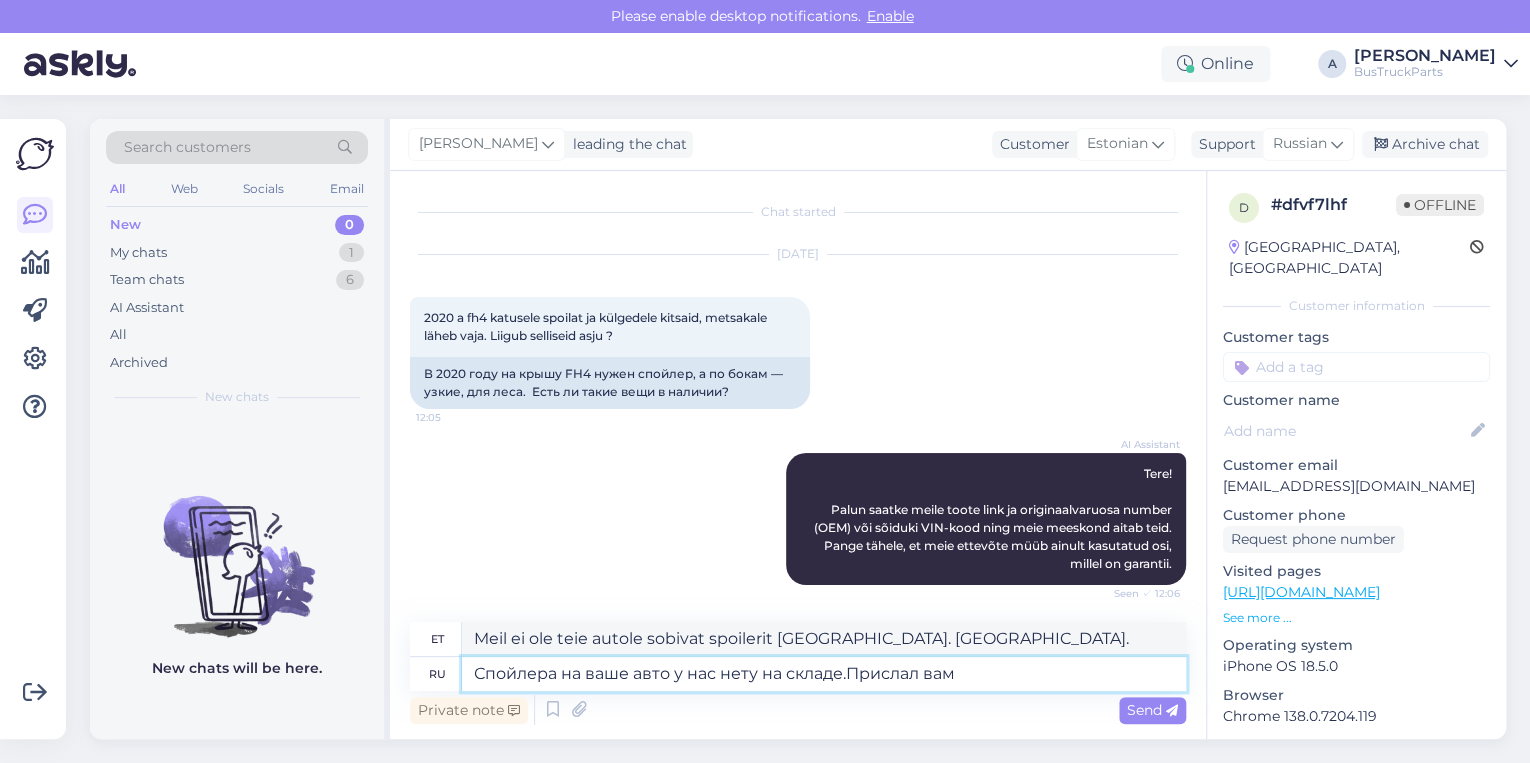 type on "Спойлера на ваше авто у нас нету на складе.Прислал вам" 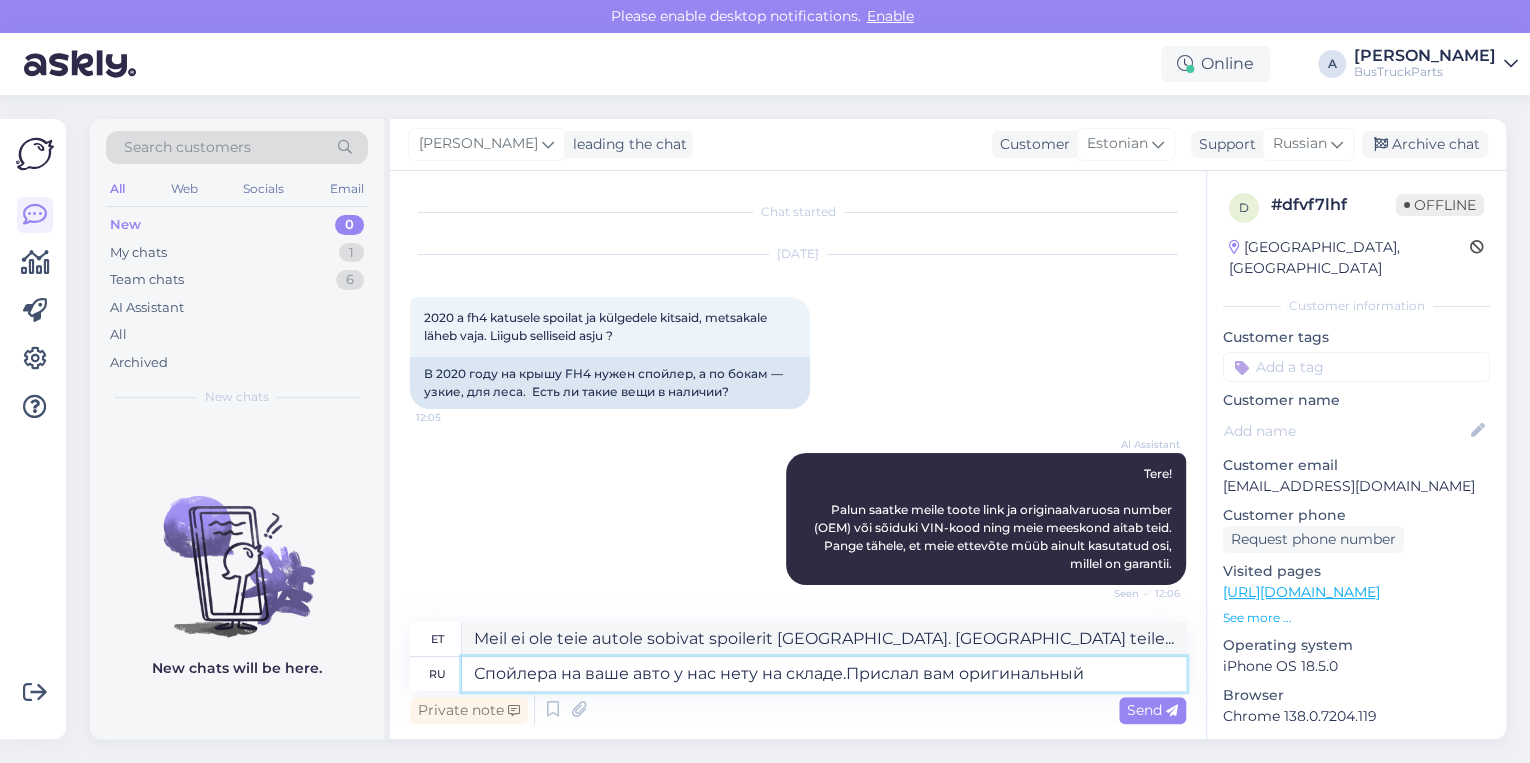 type on "Спойлера на ваше авто у нас нету на складе.Прислал вам оригинальный н" 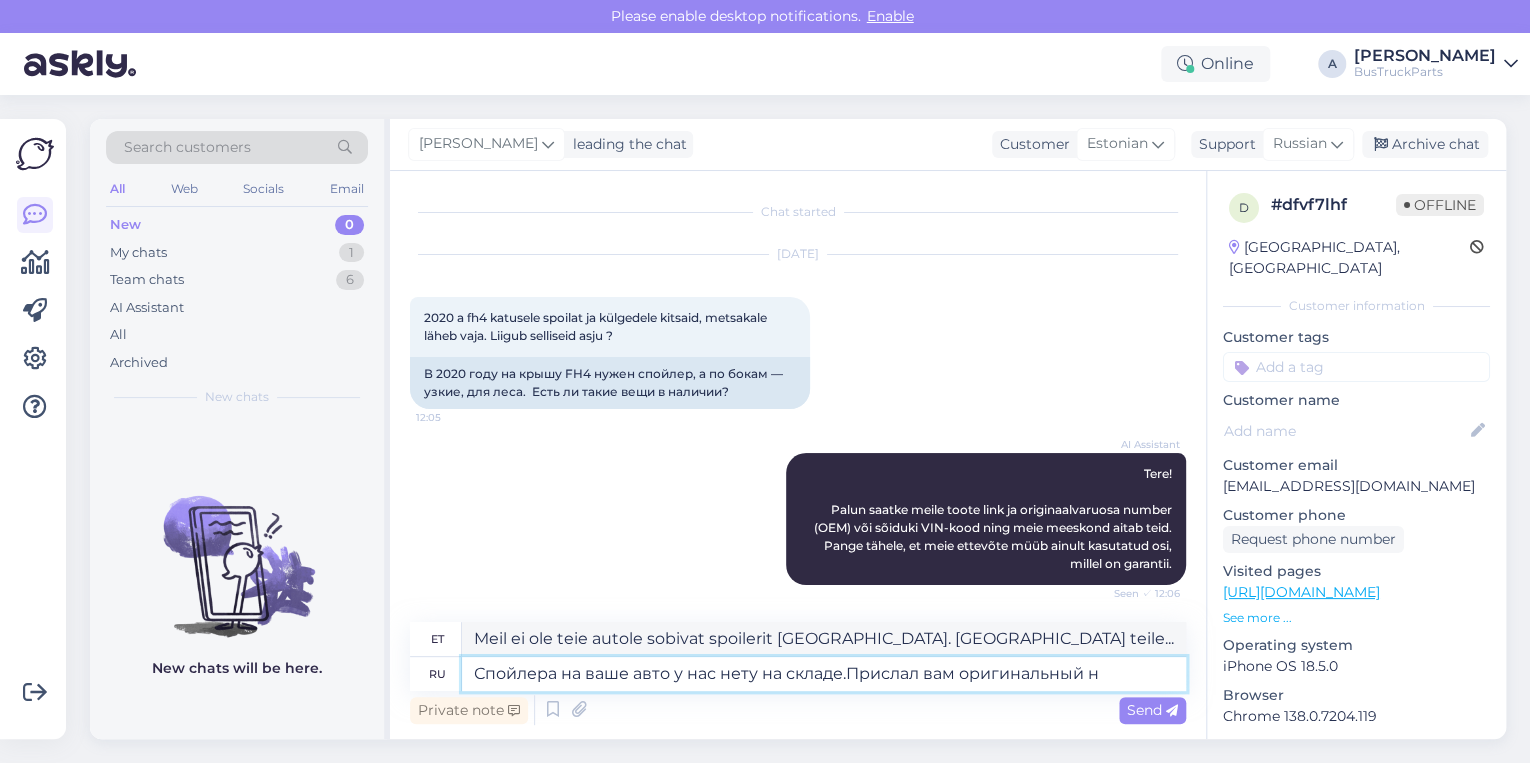 type on "Meil ei ole teie autole sobivat spoilerit [GEOGRAPHIC_DATA]. Saatsin teile originaali." 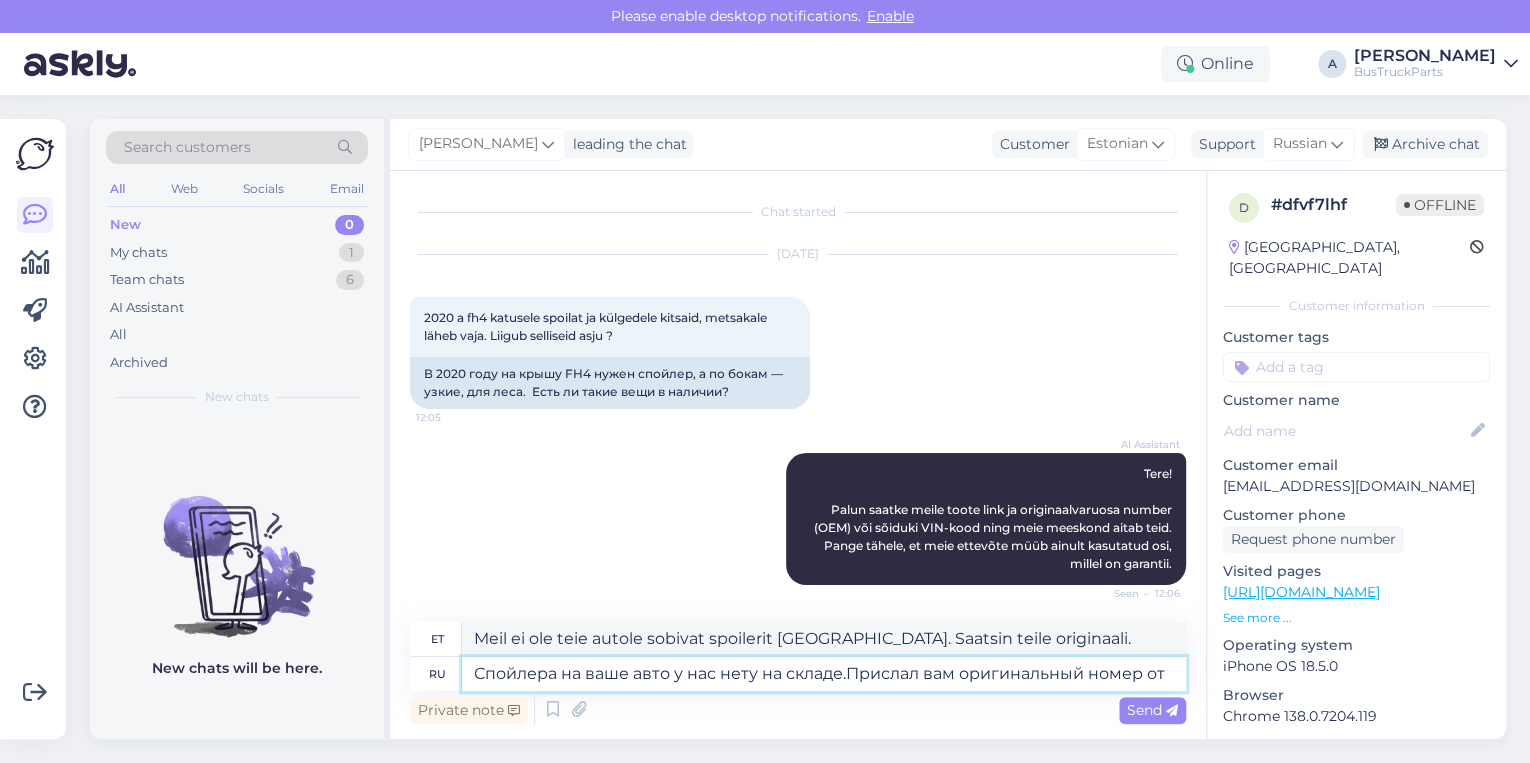 type on "Спойлера на ваше авто у нас нету на складе.Прислал вам оригинальный номер от" 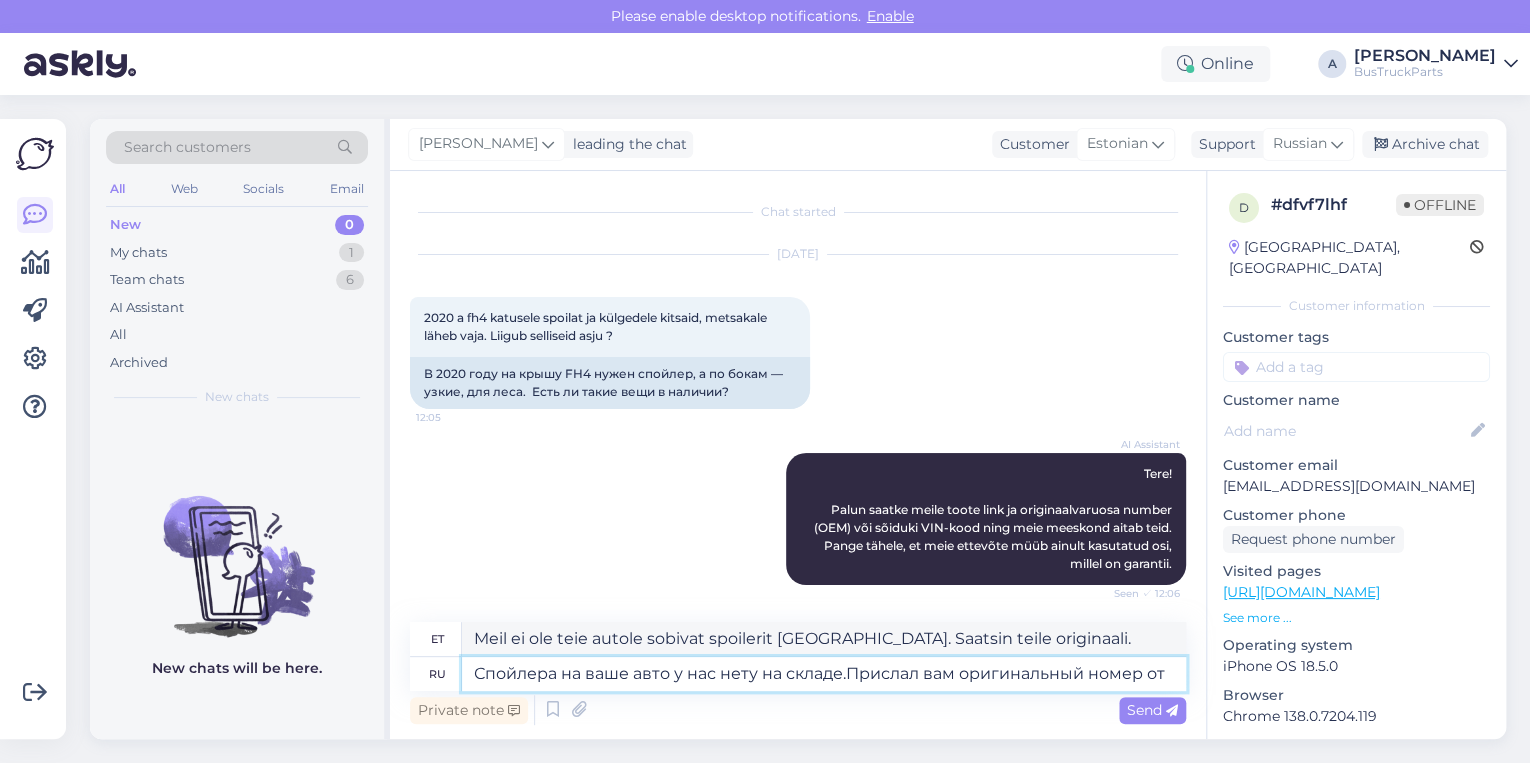 type on "Meil ei ole teie autole sobivat spoilerit [GEOGRAPHIC_DATA]. Saatsin teile originaalvaruosa numbri." 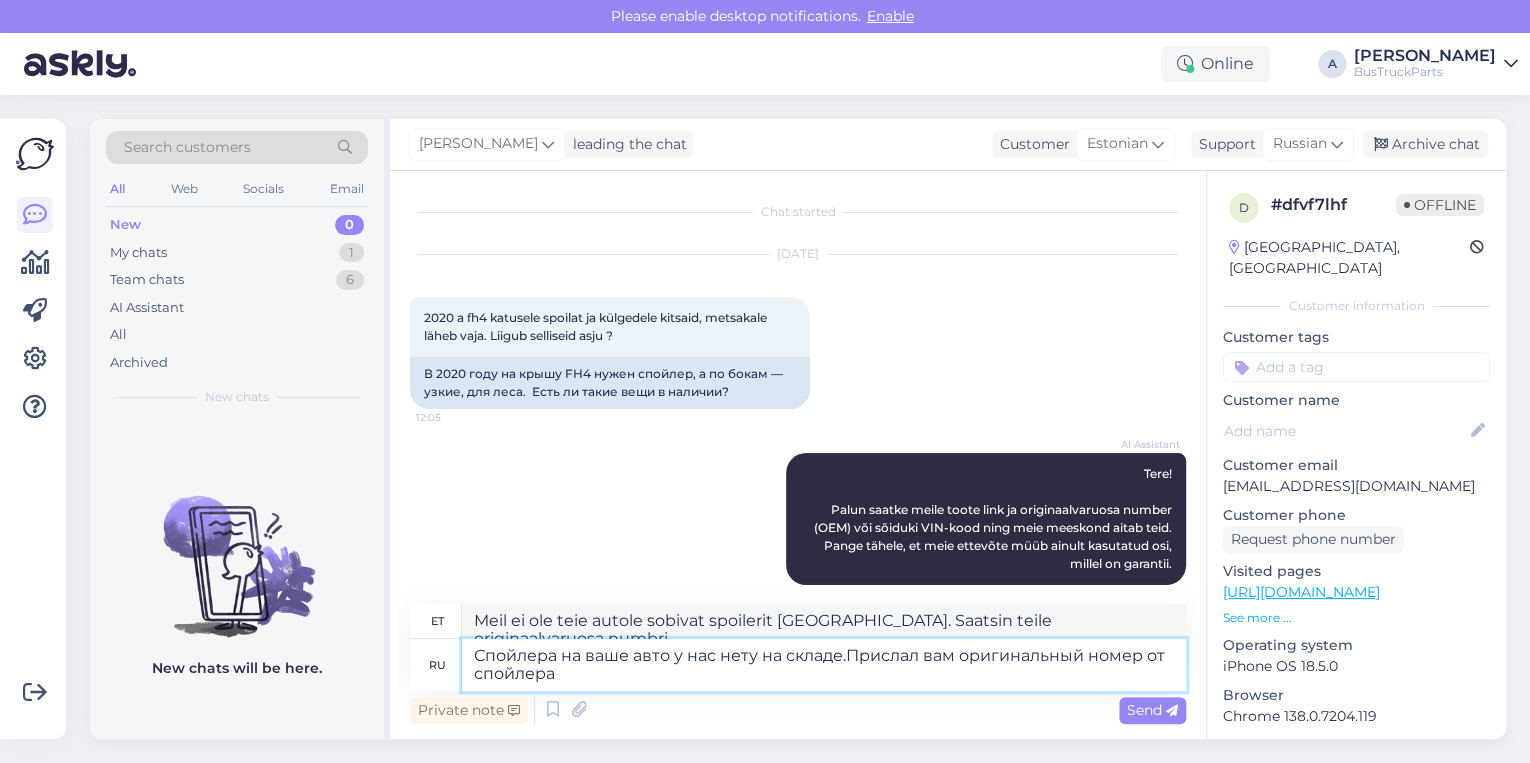type on "Спойлера на ваше авто у нас нету на складе.Прислал вам оригинальный номер от спойлера" 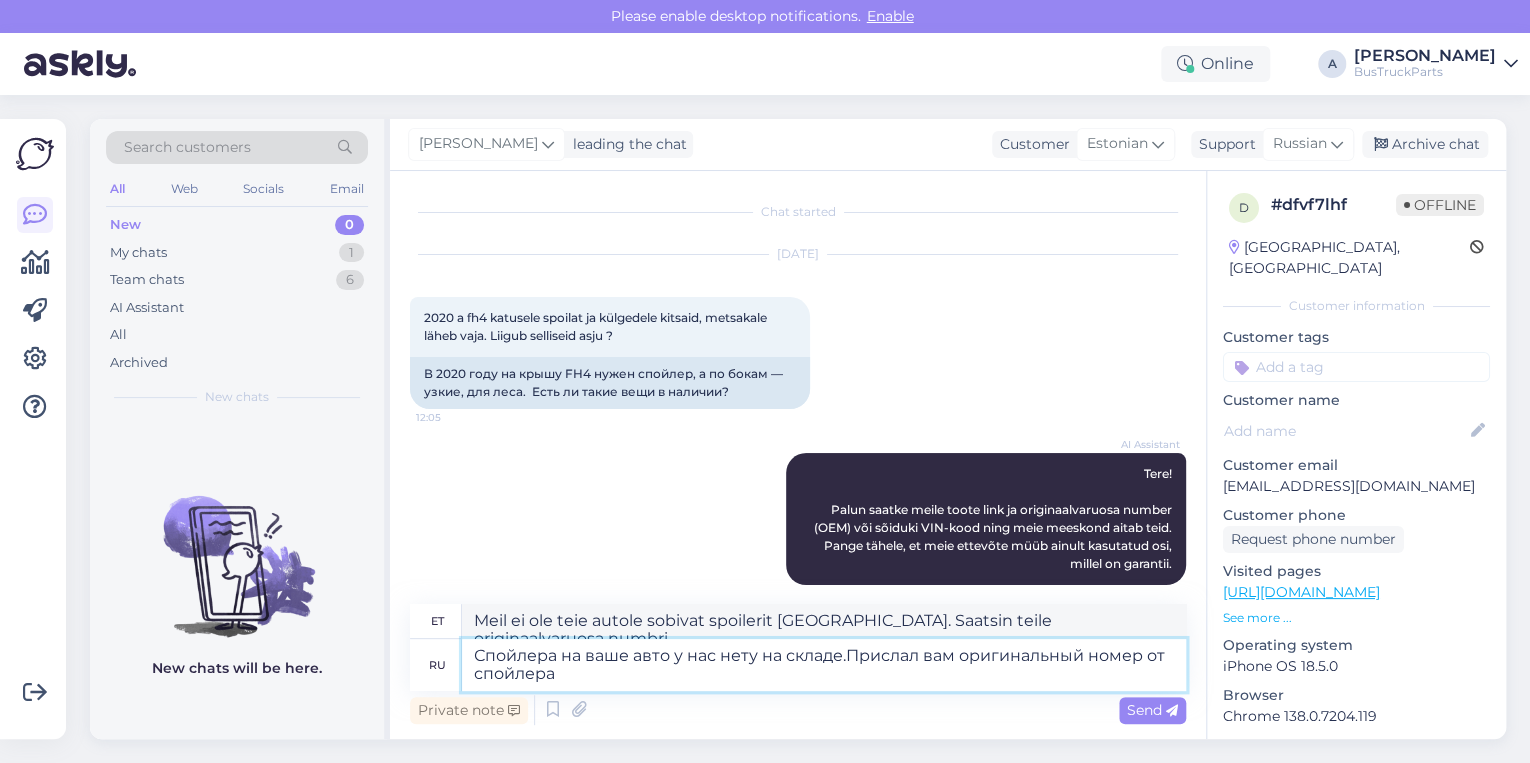 type on "Meil ei ole teie autole sobivat spoilerit [GEOGRAPHIC_DATA]. Saatsin teile originaalse spoilerinumbri." 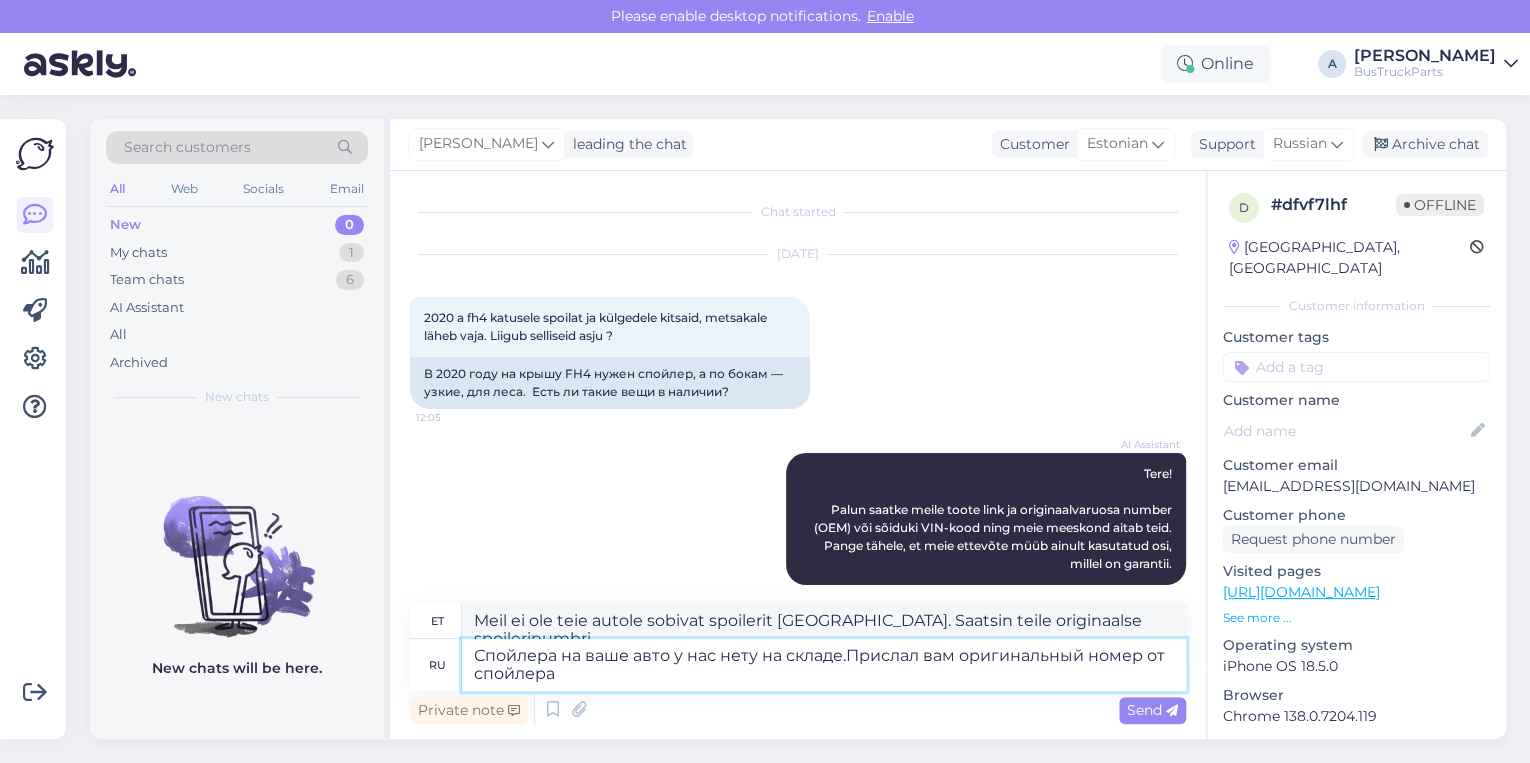 click on "Спойлера на ваше авто у нас нету на складе.Прислал вам оригинальный номер от спойлера" at bounding box center (824, 665) 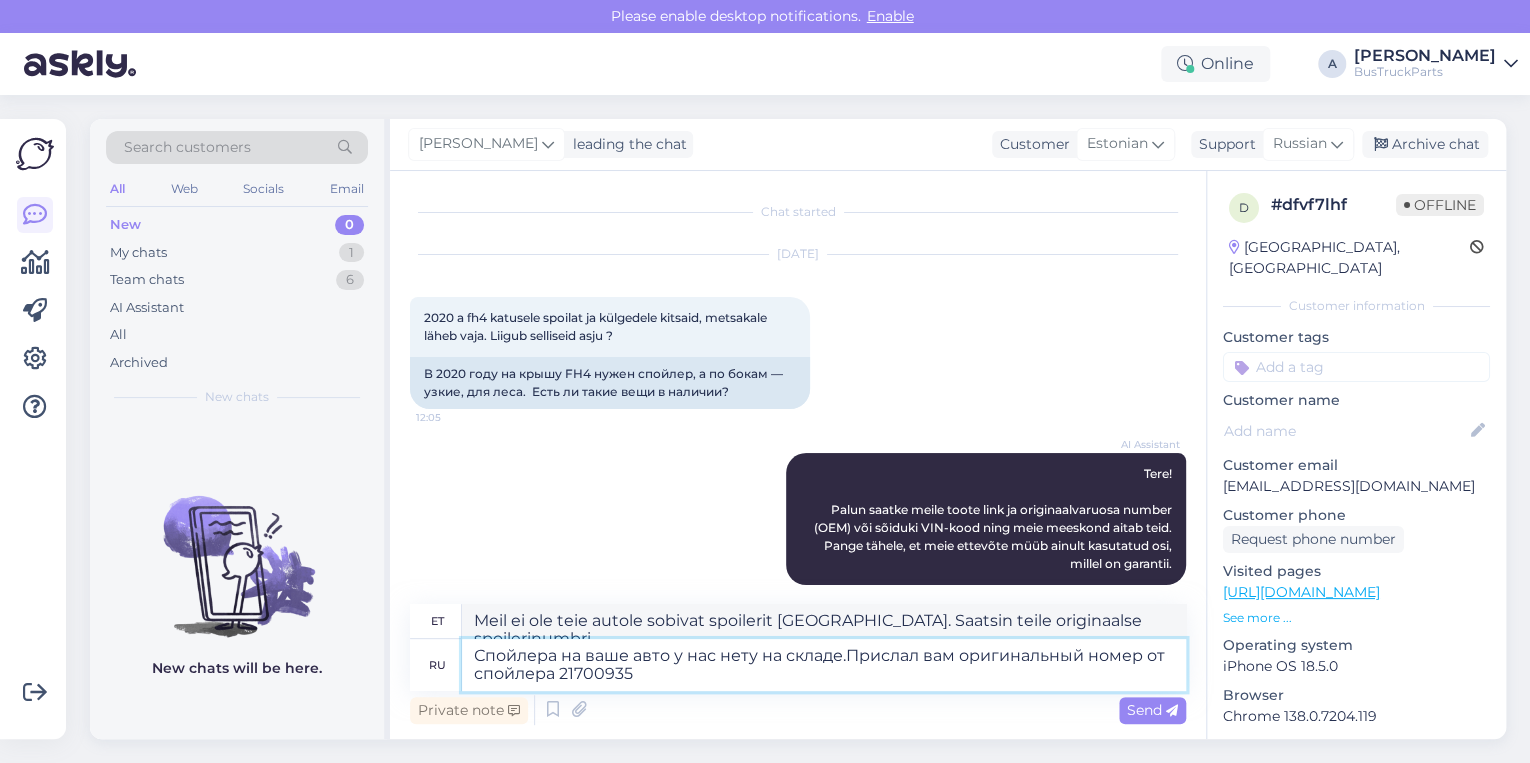 type on "Meil ei ole teie autole sobivat spoilerit [GEOGRAPHIC_DATA]. Saatsin teile originaalspoileri numbri 21700935." 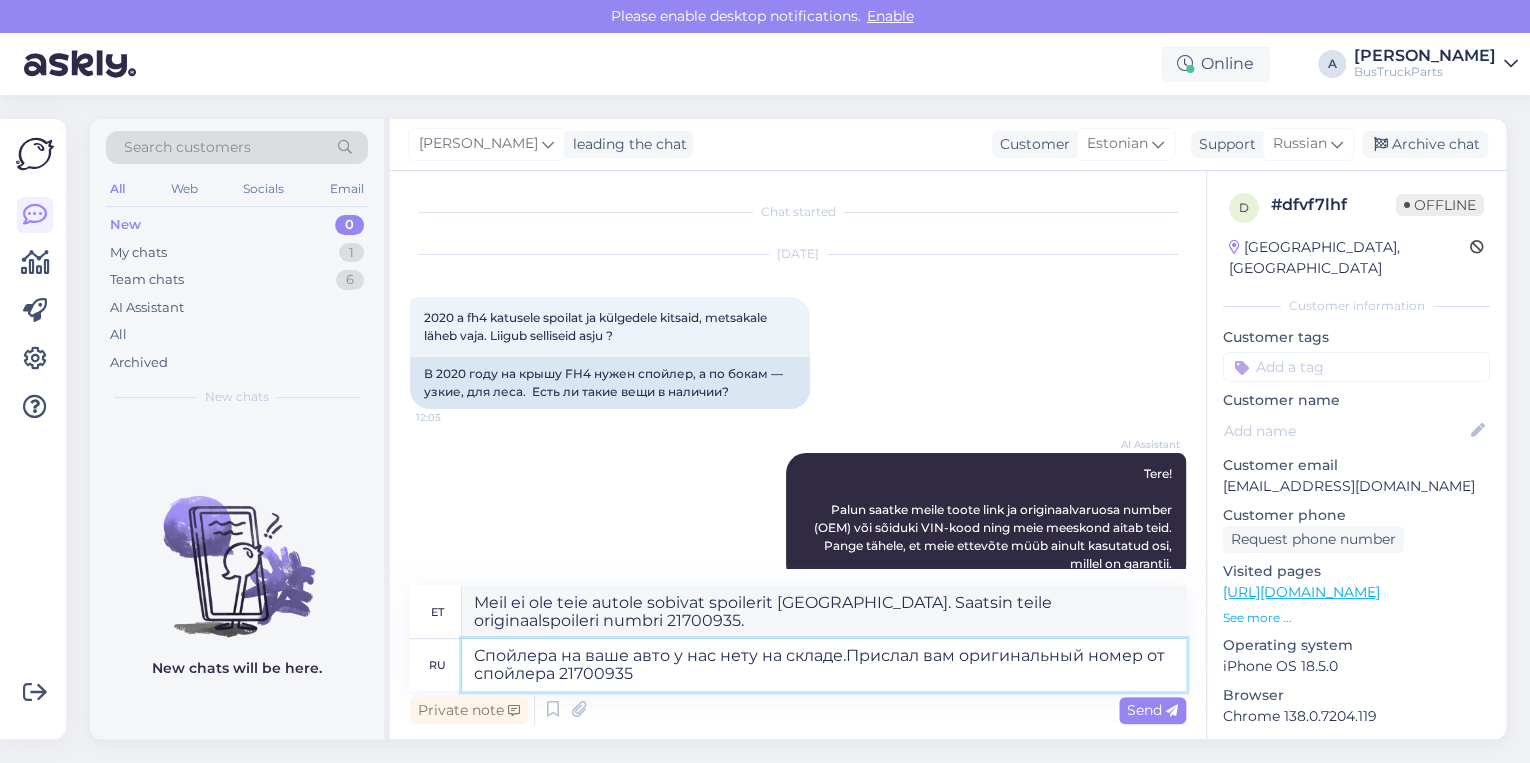 click on "Спойлера на ваше авто у нас нету на складе.Прислал вам оригинальный номер от спойлера 21700935" at bounding box center (824, 665) 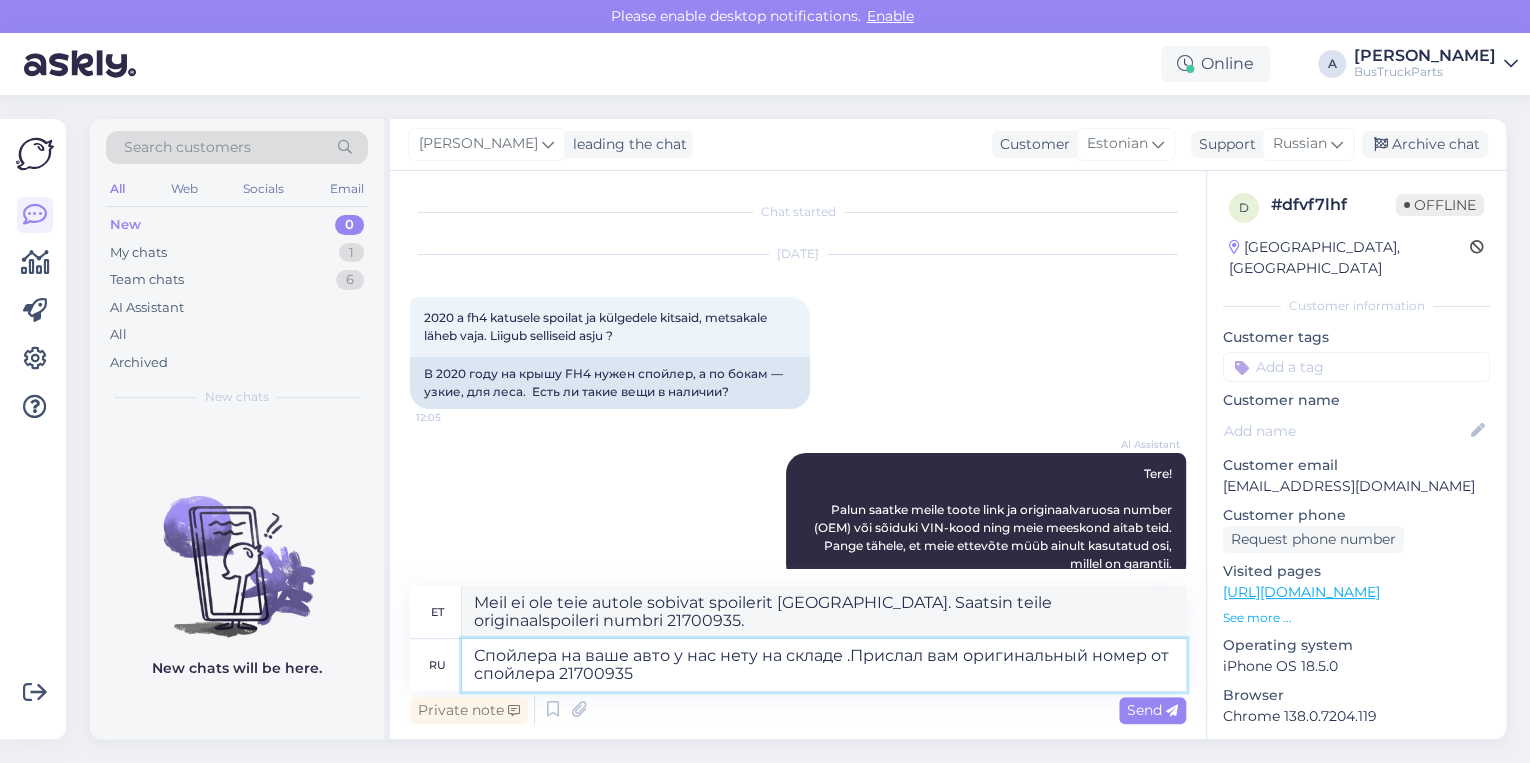 click on "Спойлера на ваше авто у нас нету на складе .Прислал вам оригинальный номер от спойлера 21700935" at bounding box center [824, 665] 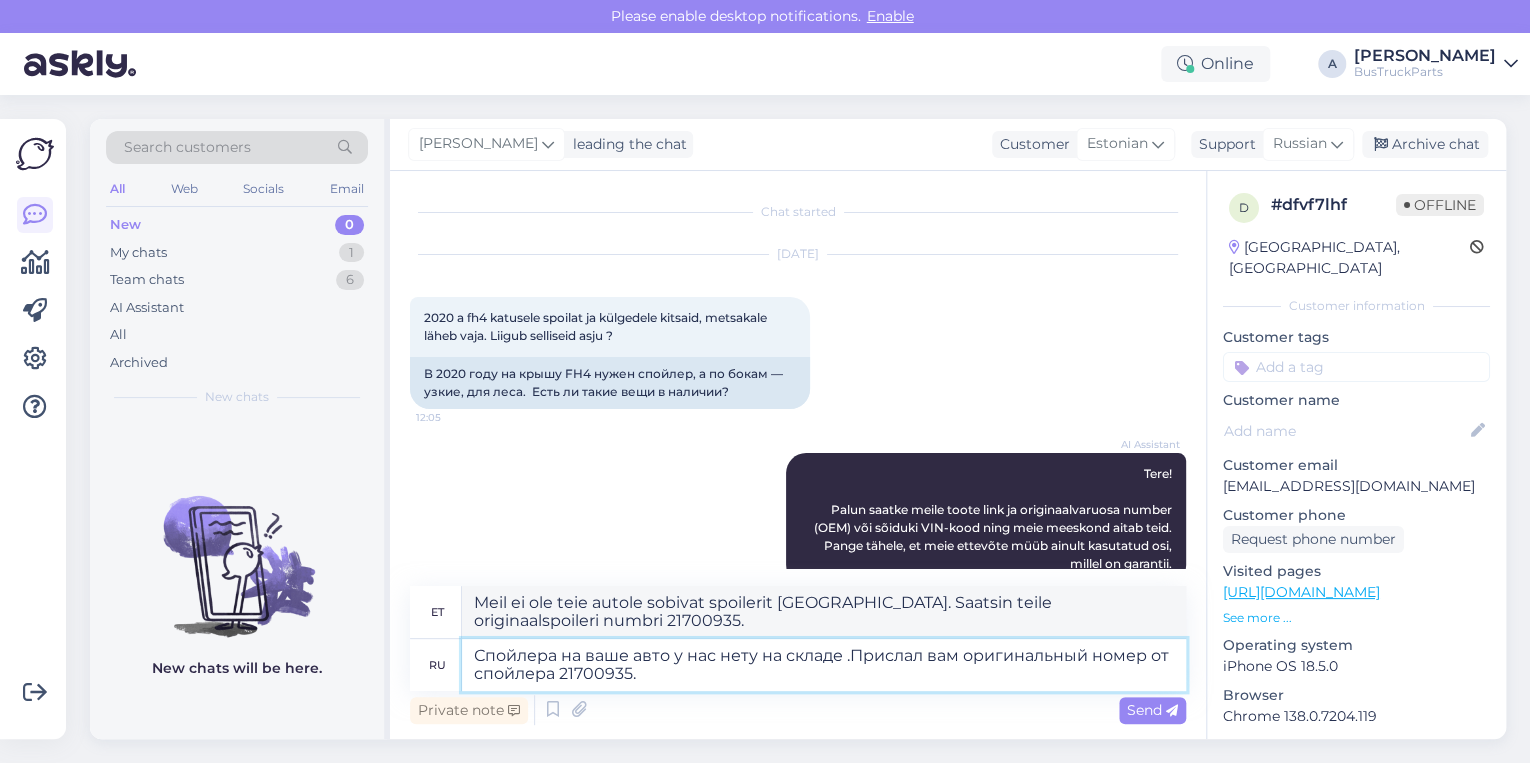 drag, startPoint x: 632, startPoint y: 670, endPoint x: 557, endPoint y: 681, distance: 75.802376 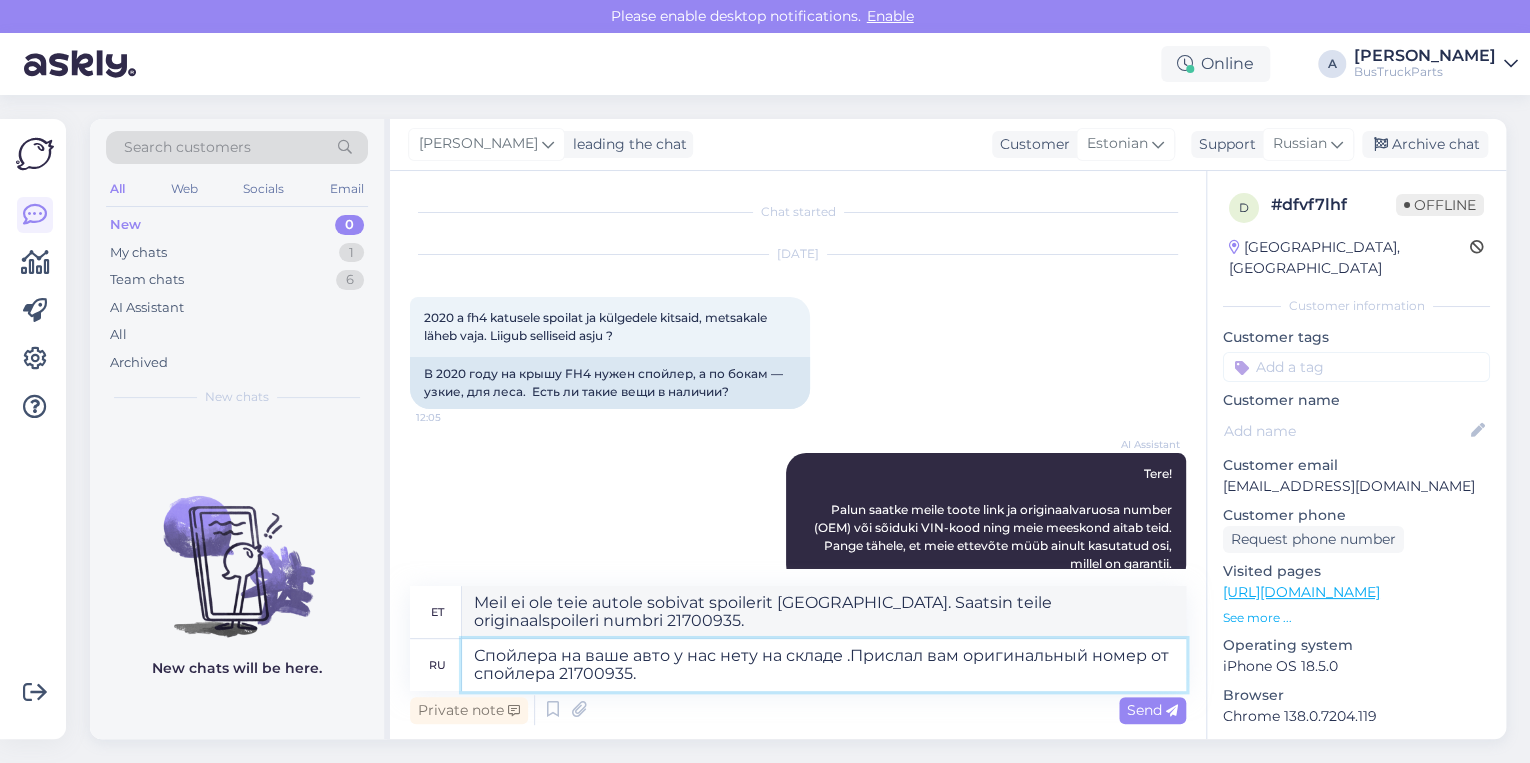click on "Спойлера на ваше авто у нас нету на складе .Прислал вам оригинальный номер от спойлера 21700935." at bounding box center (824, 665) 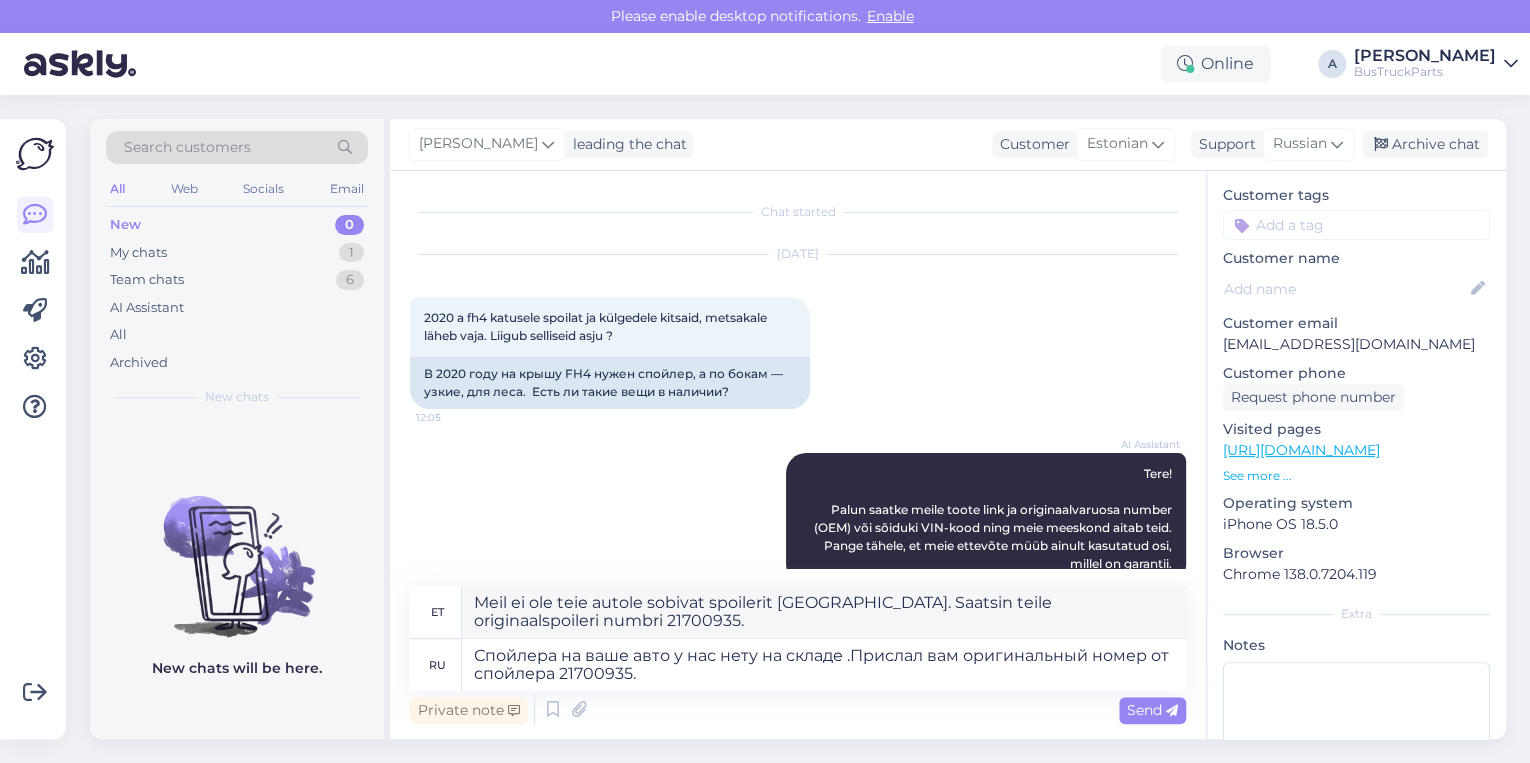 scroll, scrollTop: 160, scrollLeft: 0, axis: vertical 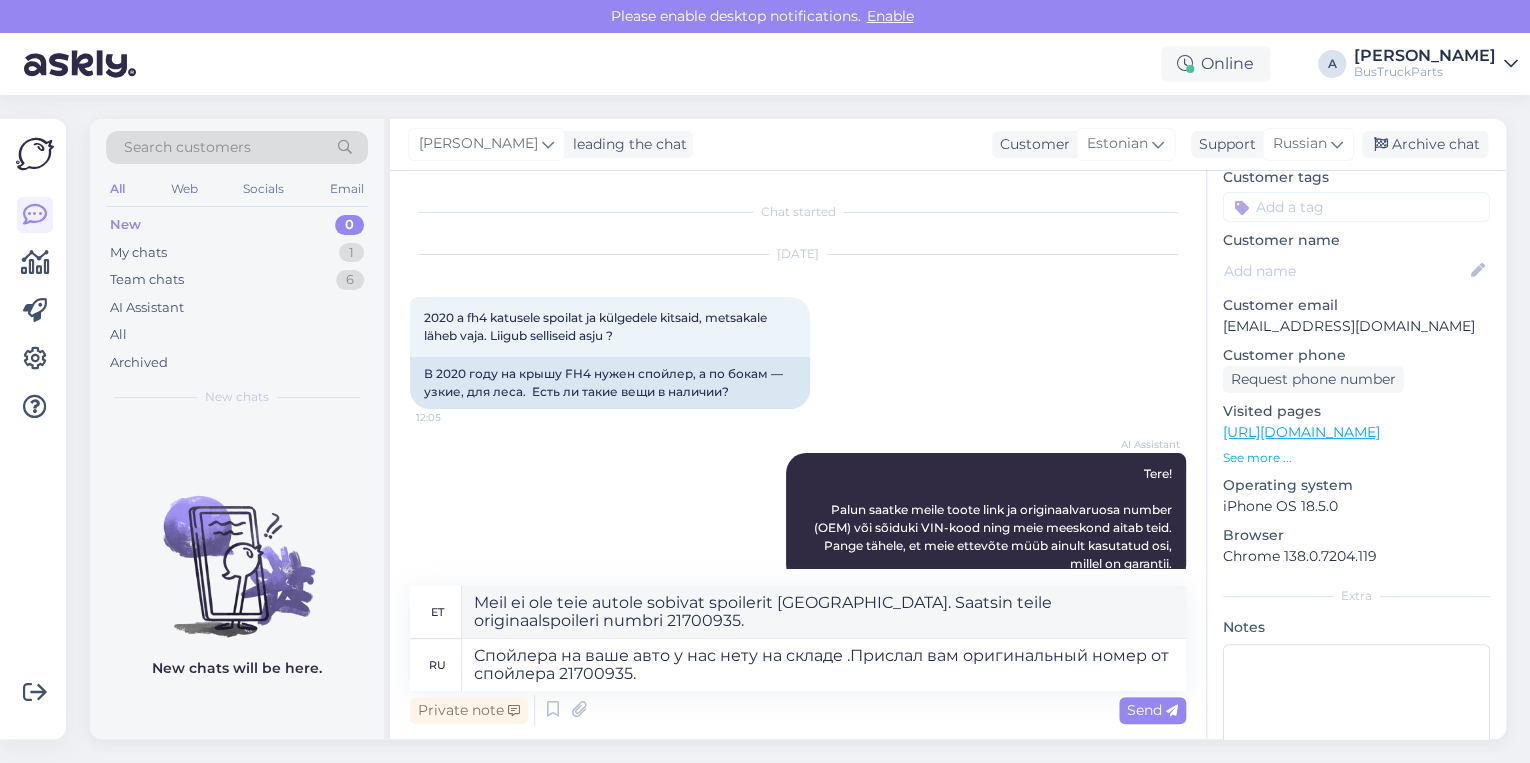 click on "See more ..." at bounding box center (1356, 458) 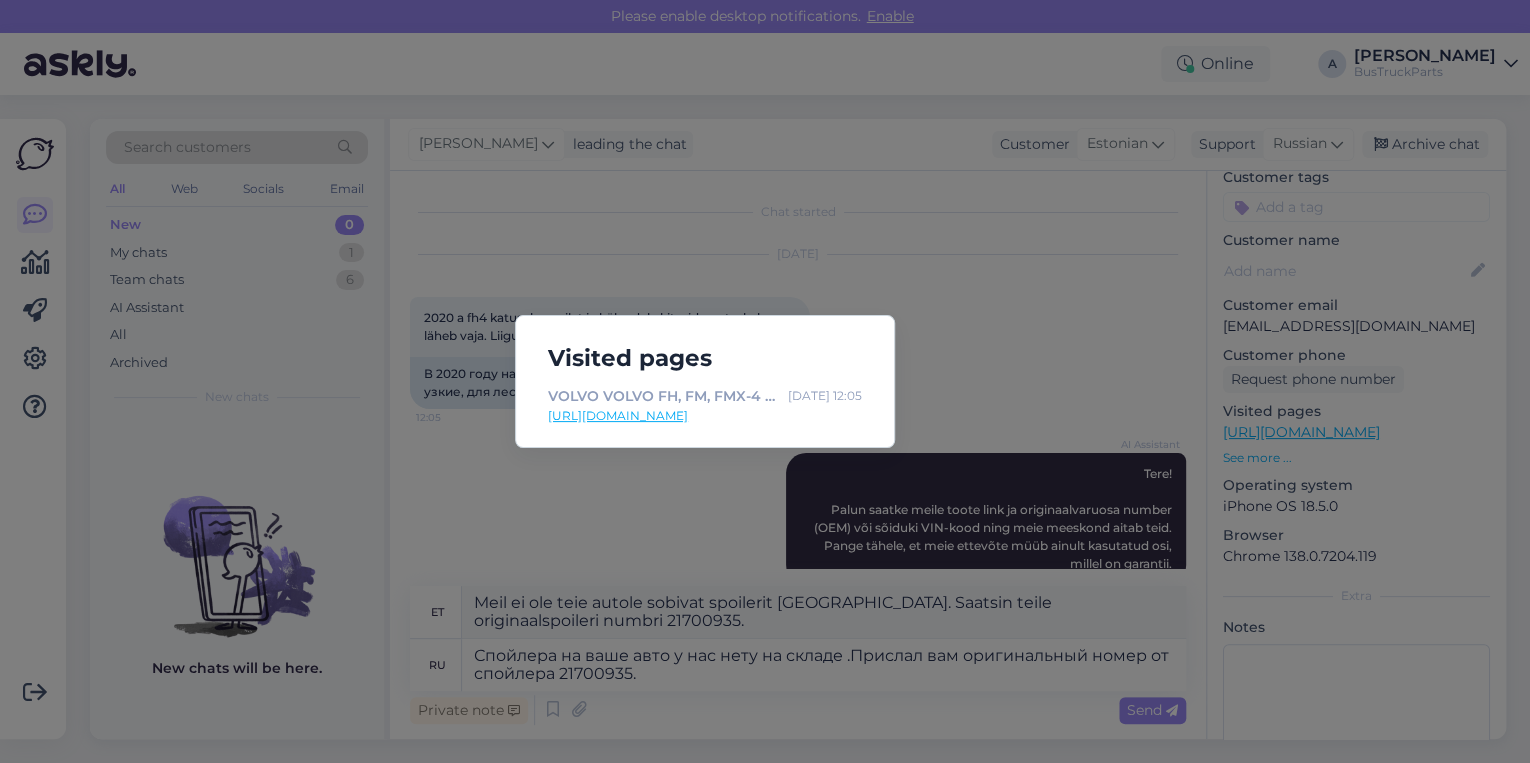 click on "[URL][DOMAIN_NAME]" at bounding box center (705, 416) 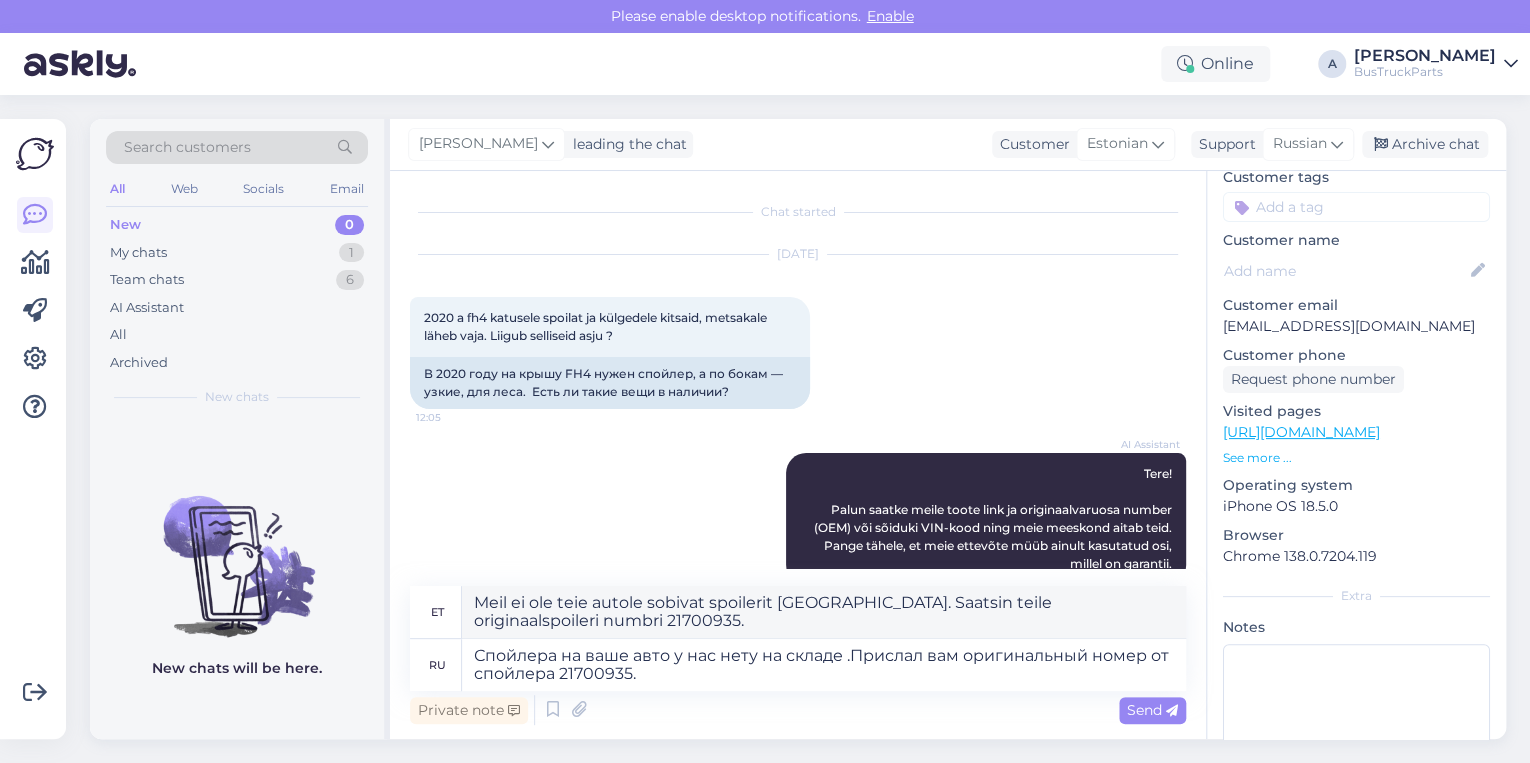 click on "See more ..." at bounding box center [1356, 458] 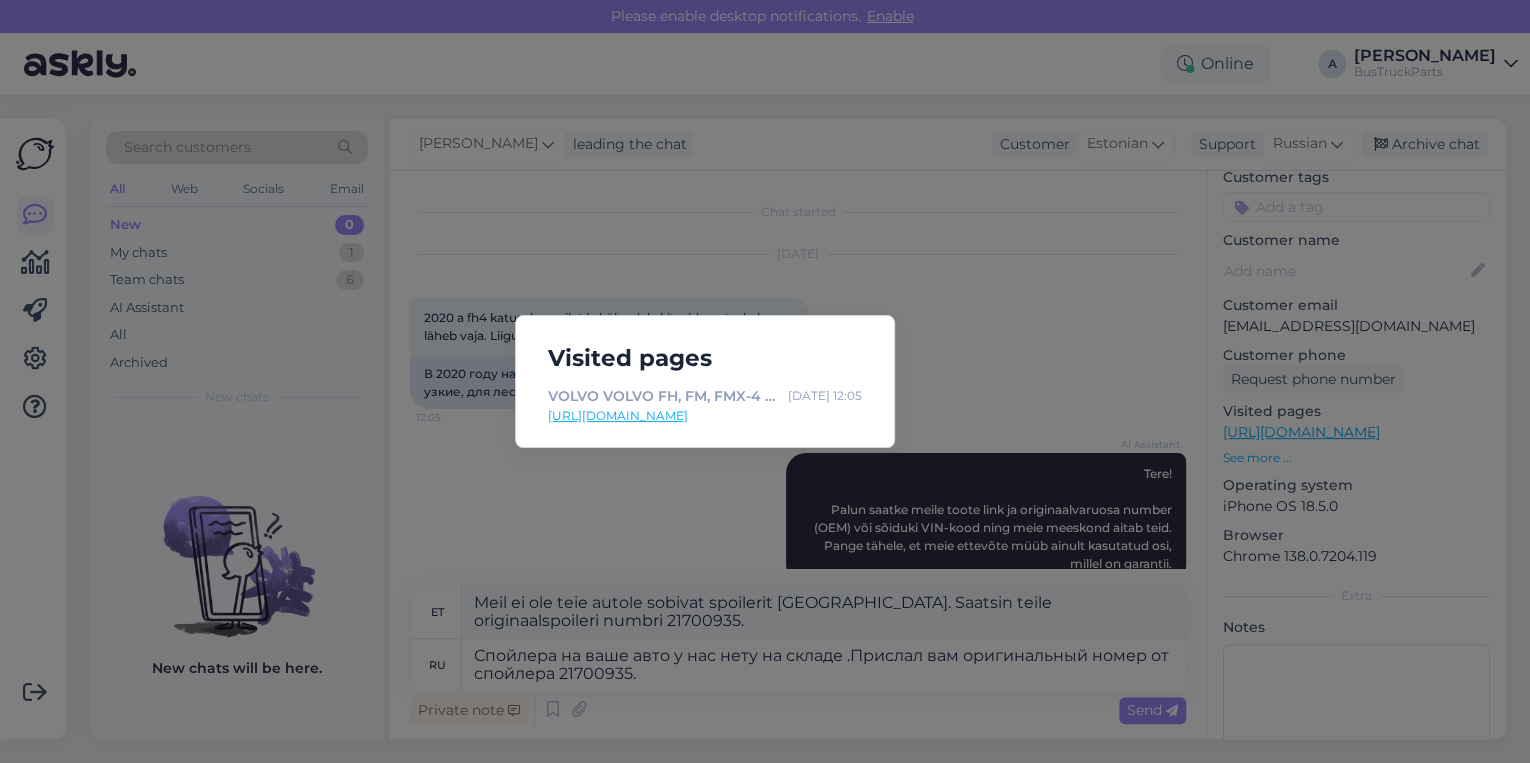 click on "[URL][DOMAIN_NAME]" at bounding box center (705, 416) 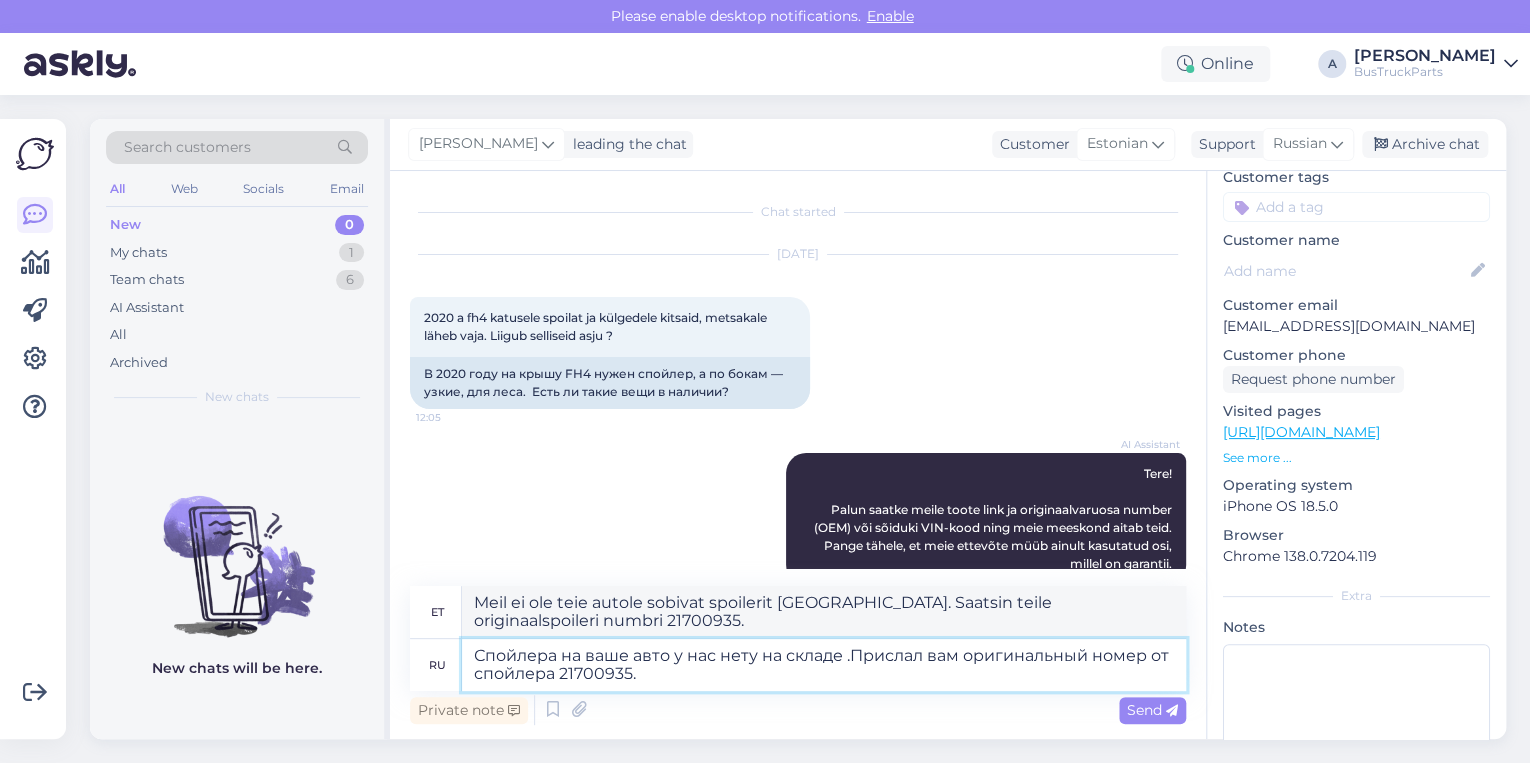 click on "Спойлера на ваше авто у нас нету на складе .Прислал вам оригинальный номер от спойлера 21700935." at bounding box center [824, 665] 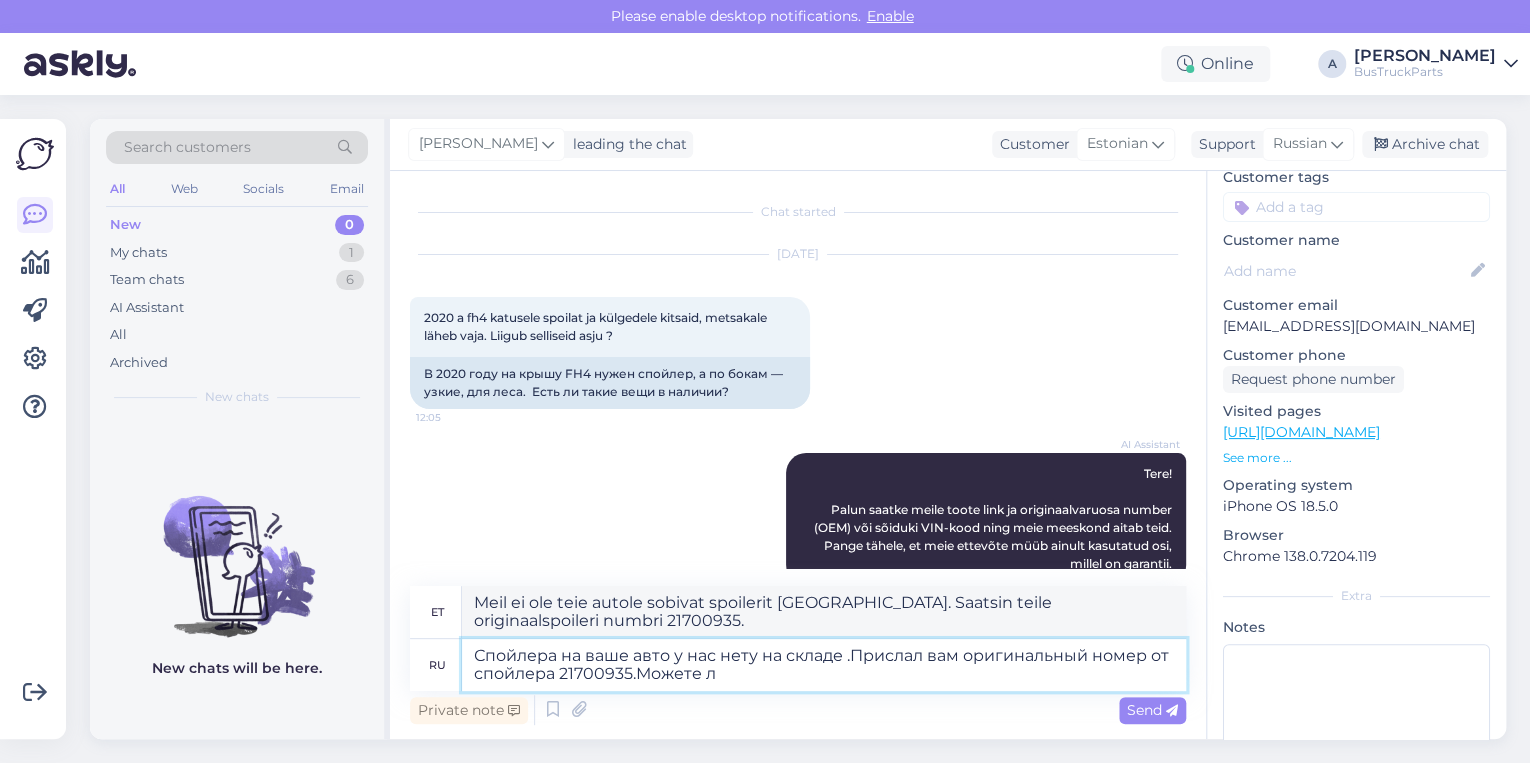 type on "Спойлера на ваше авто у нас нету на складе .Прислал вам оригинальный номер от спойлера 21700935.Можете ли" 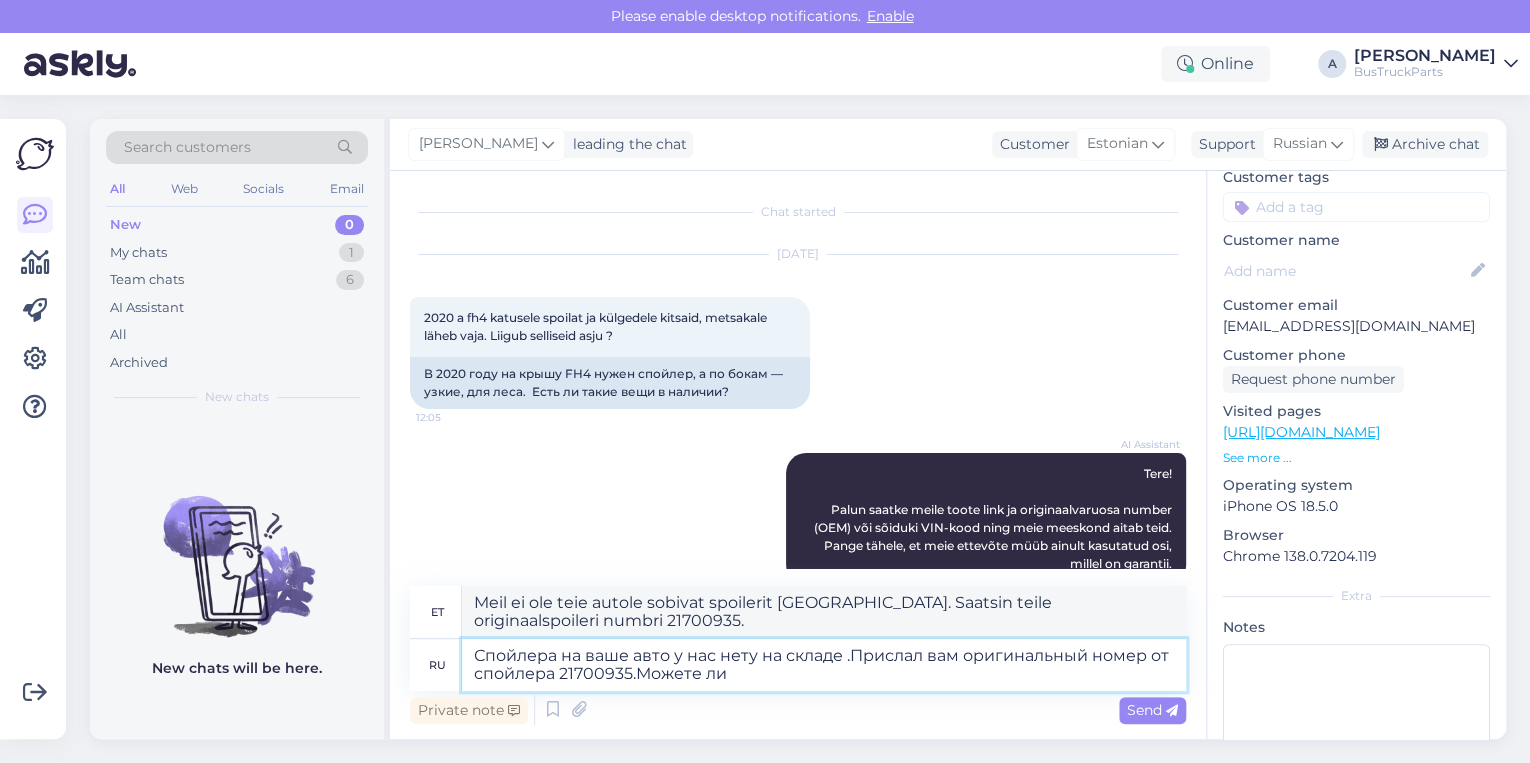 type on "Meil ei ole laos teie autole sobivat spoilerit. Saatsin teile originaalspoileri numbri 21700935. Kas saate..." 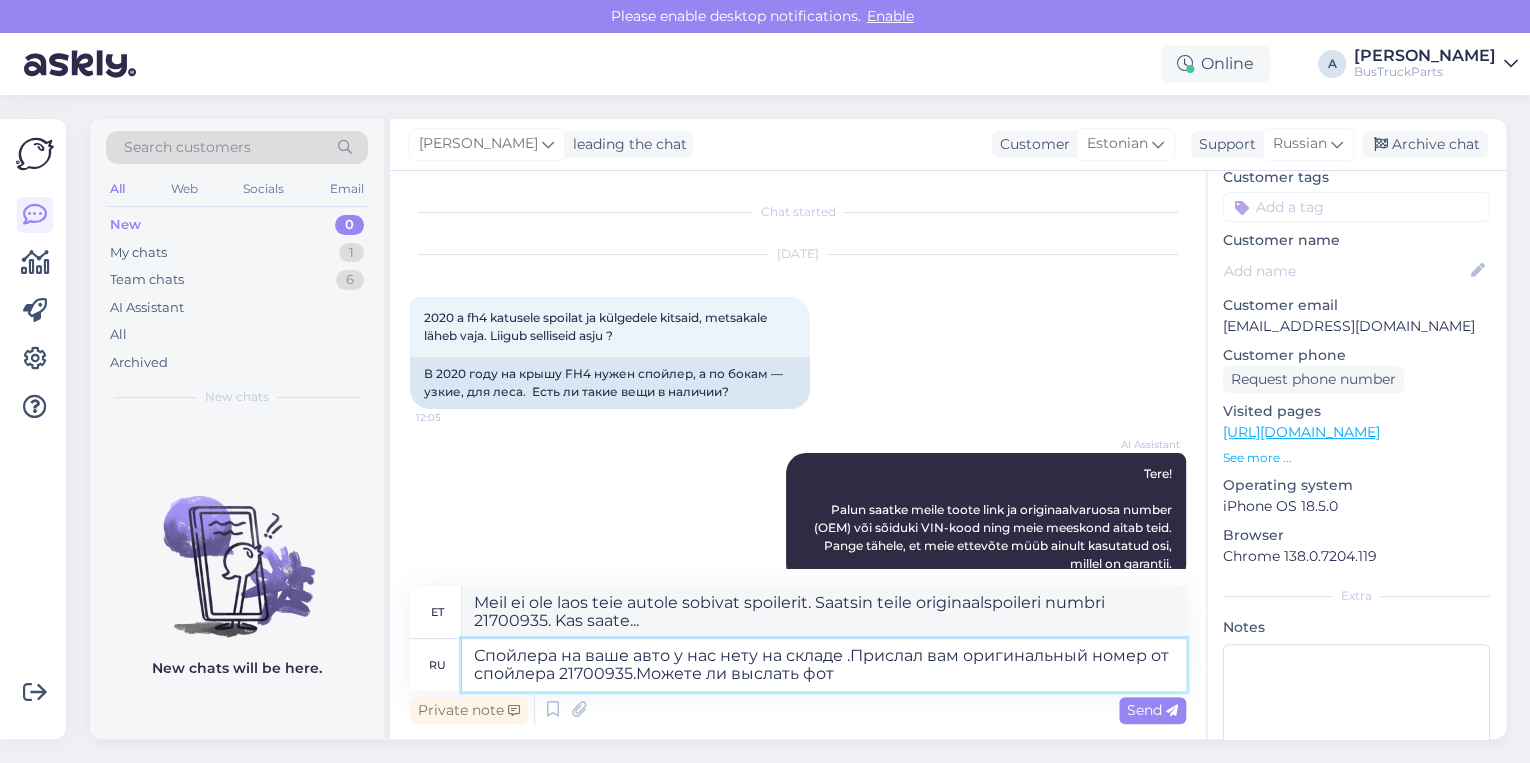 type on "Спойлера на ваше авто у нас нету на складе .Прислал вам оригинальный номер от спойлера 21700935.Можете ли выслать фото" 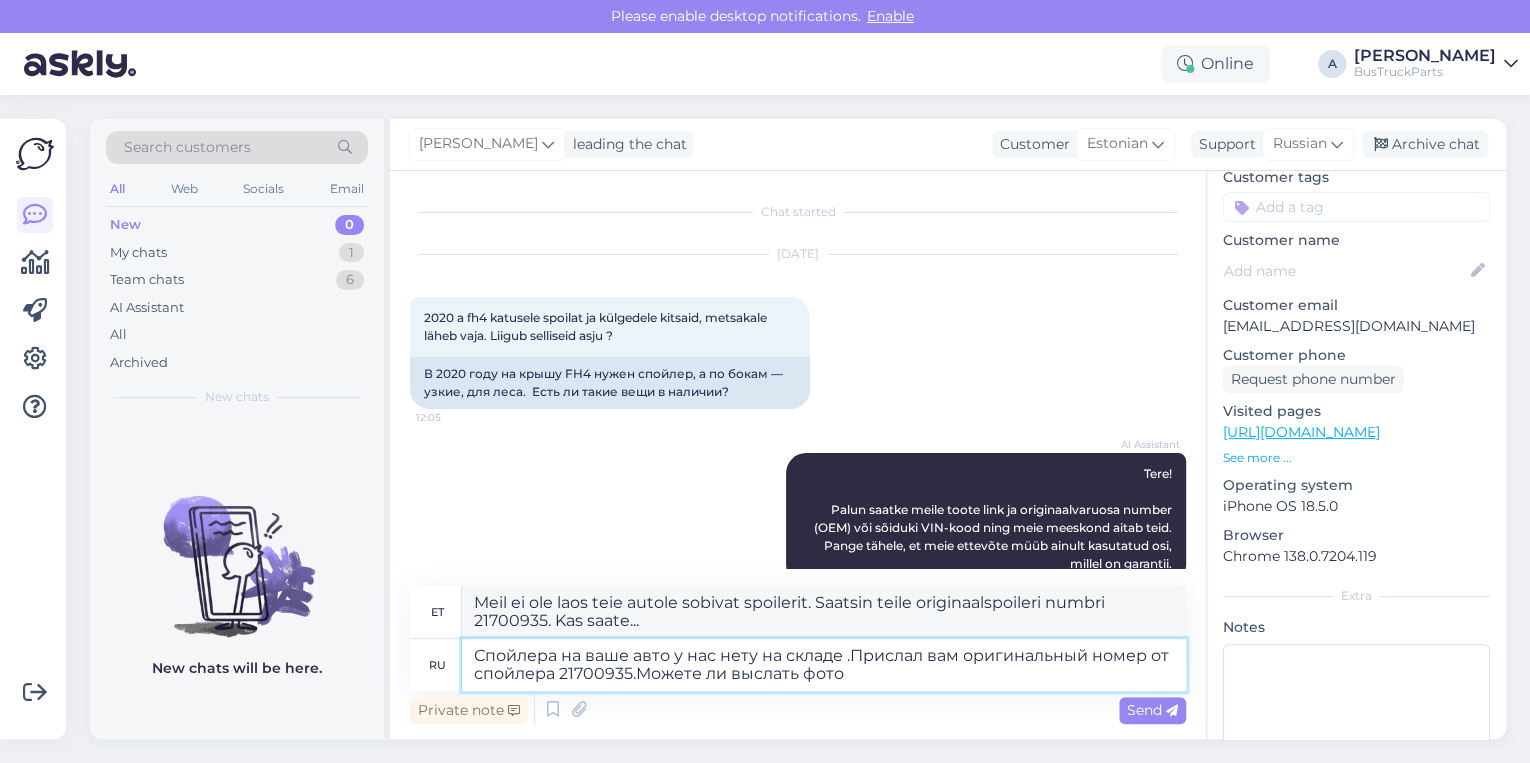 type on "Meil ei ole laos teie autole sobivat spoilerit. Saatsin teile originaalspoileri numbri 21700935. Kas saate selle saata?" 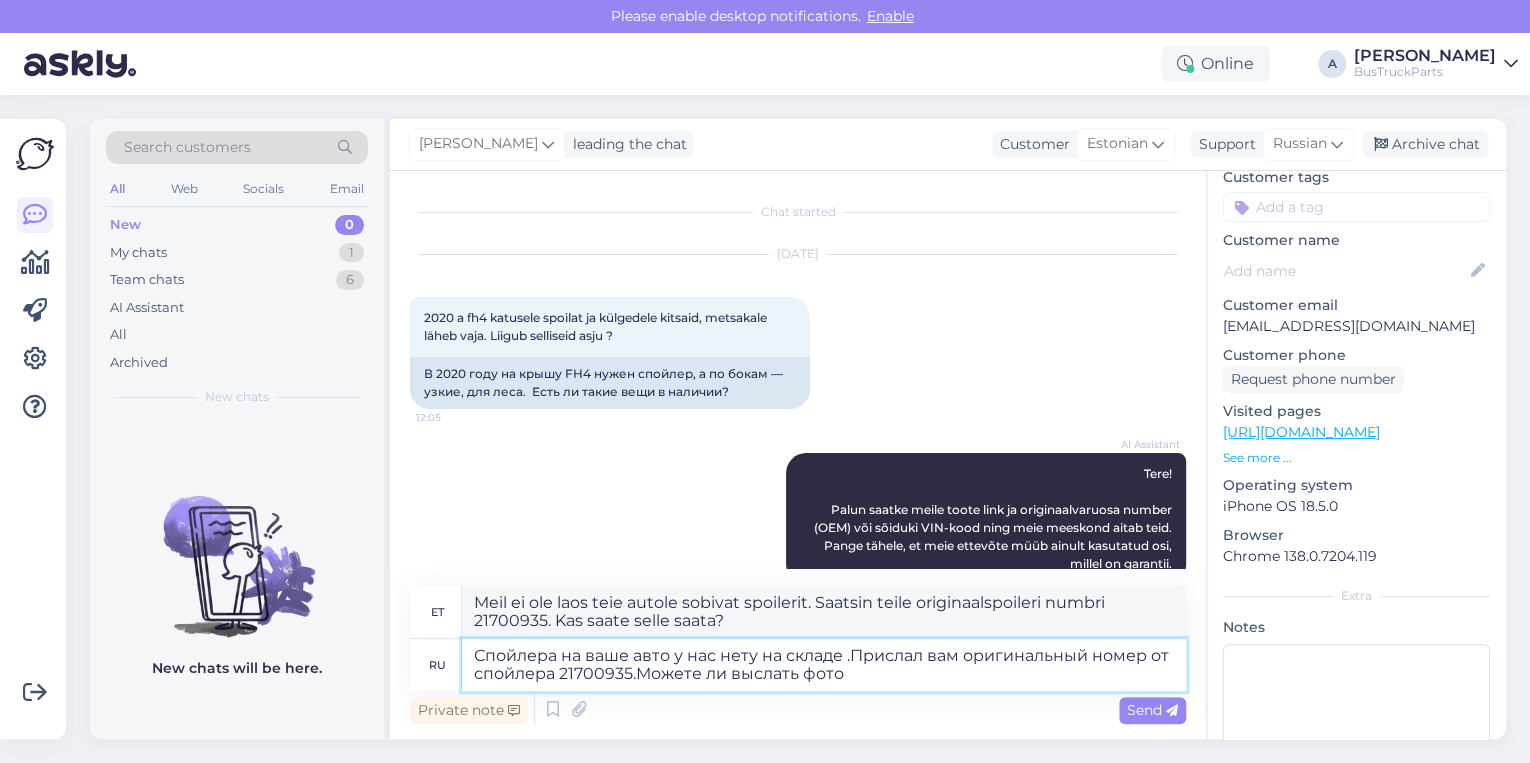 type on "Спойлера на ваше авто у нас нету на складе .Прислал вам оригинальный номер от спойлера 21700935.Можете ли выслать фото," 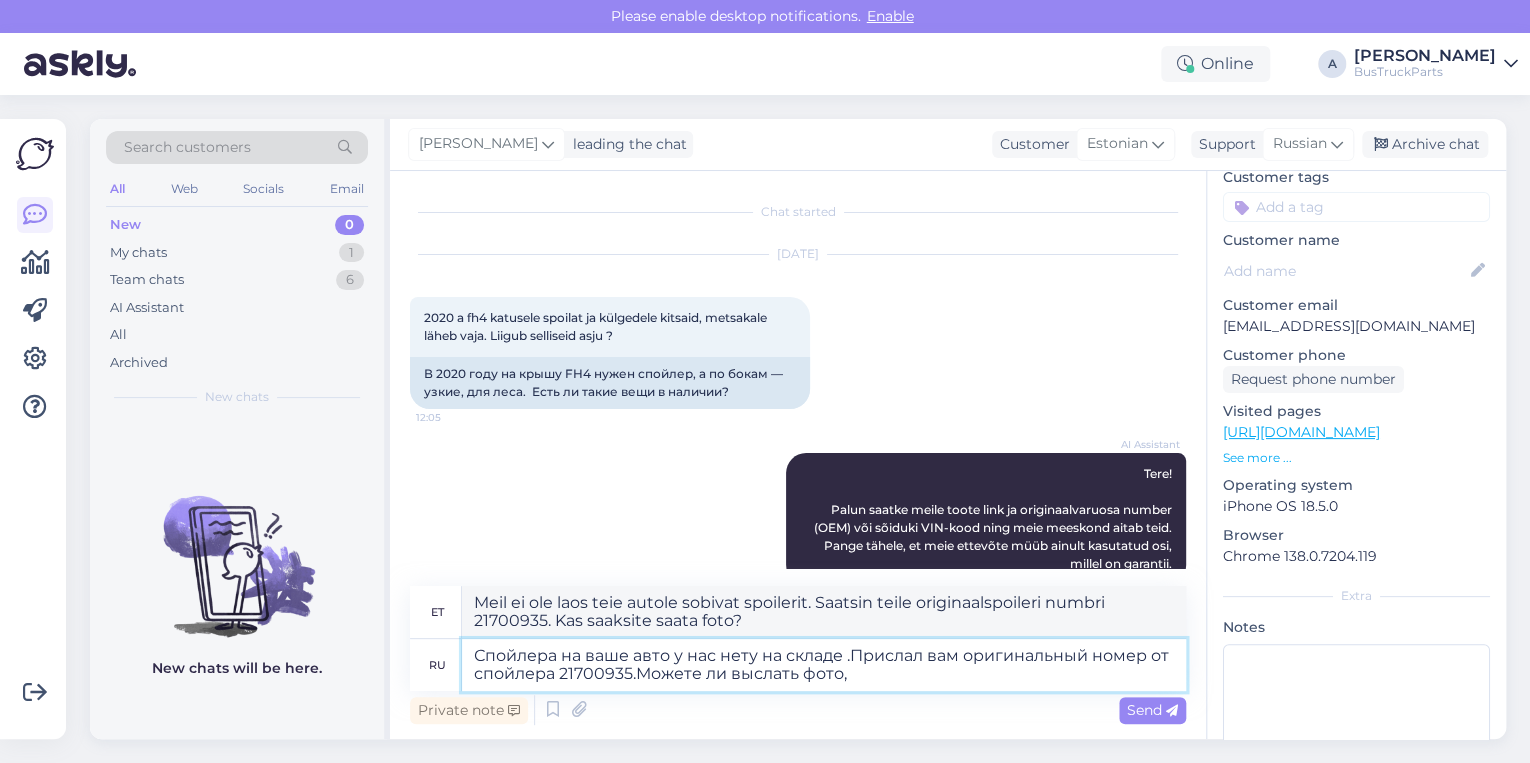 type on "Meil ei ole teie autole sobivat spoilerit [GEOGRAPHIC_DATA]. Saatsin teile originaalspoileri numbri 21700935. Kas saaksite saata foto?" 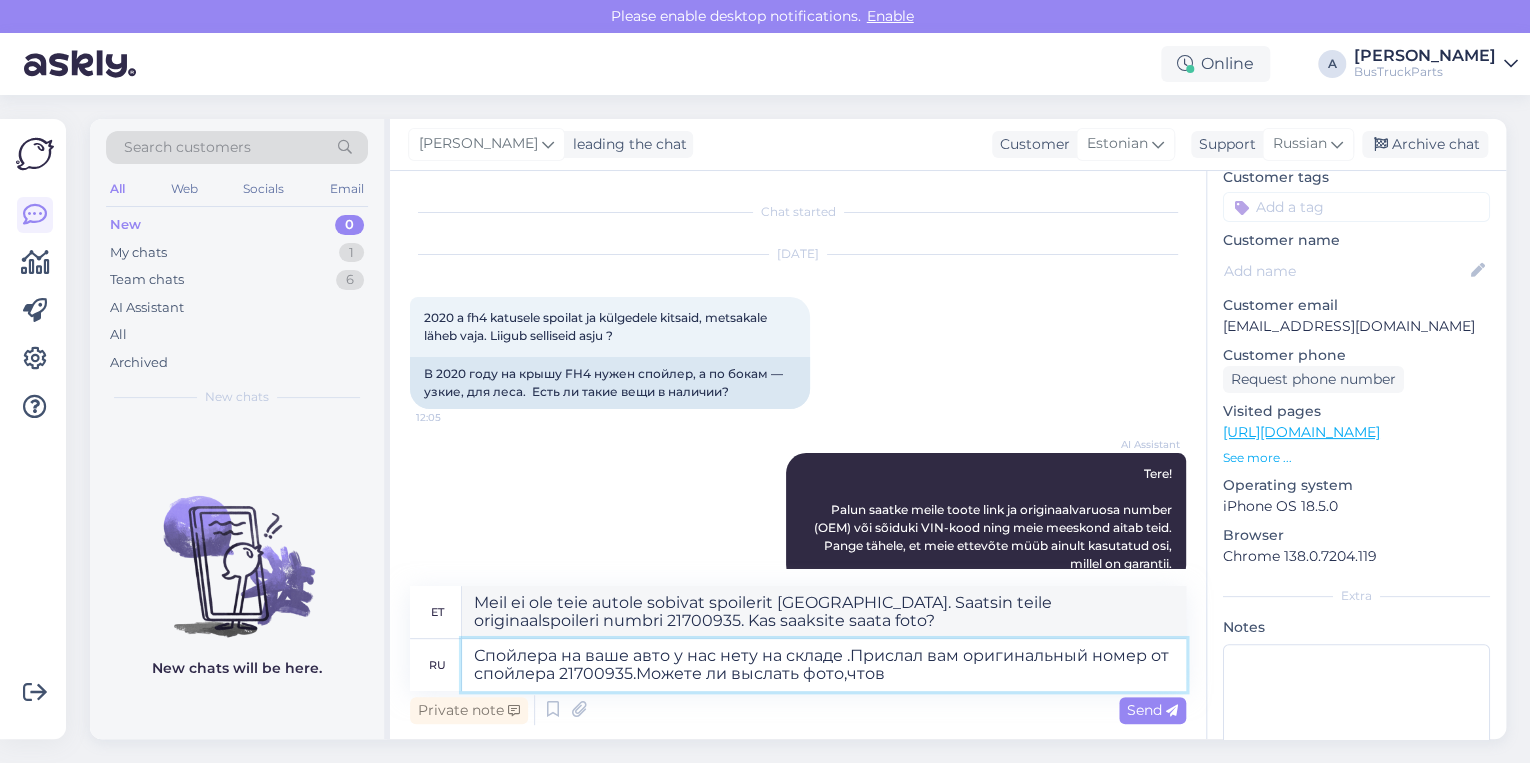 type on "Спойлера на ваше авто у нас нету на складе .Прислал вам оригинальный номер от спойлера 21700935.Можете ли выслать фото,чтов ы" 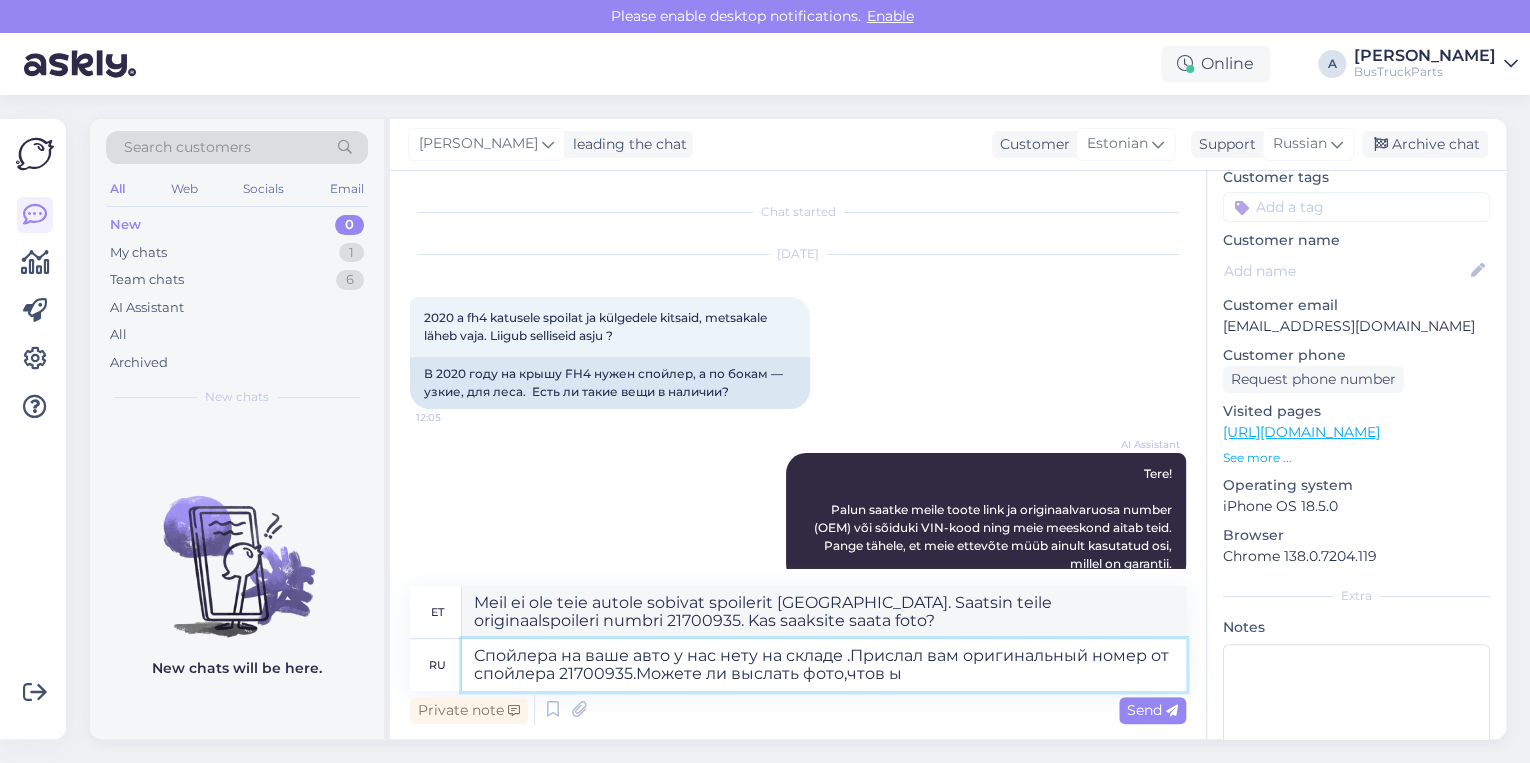 type on "Meil ei ole teie autole sobivat spoilerit [GEOGRAPHIC_DATA]. Saatsin teile originaalspoileri numbri 21700935. Kas saaksite saata pildi, et..." 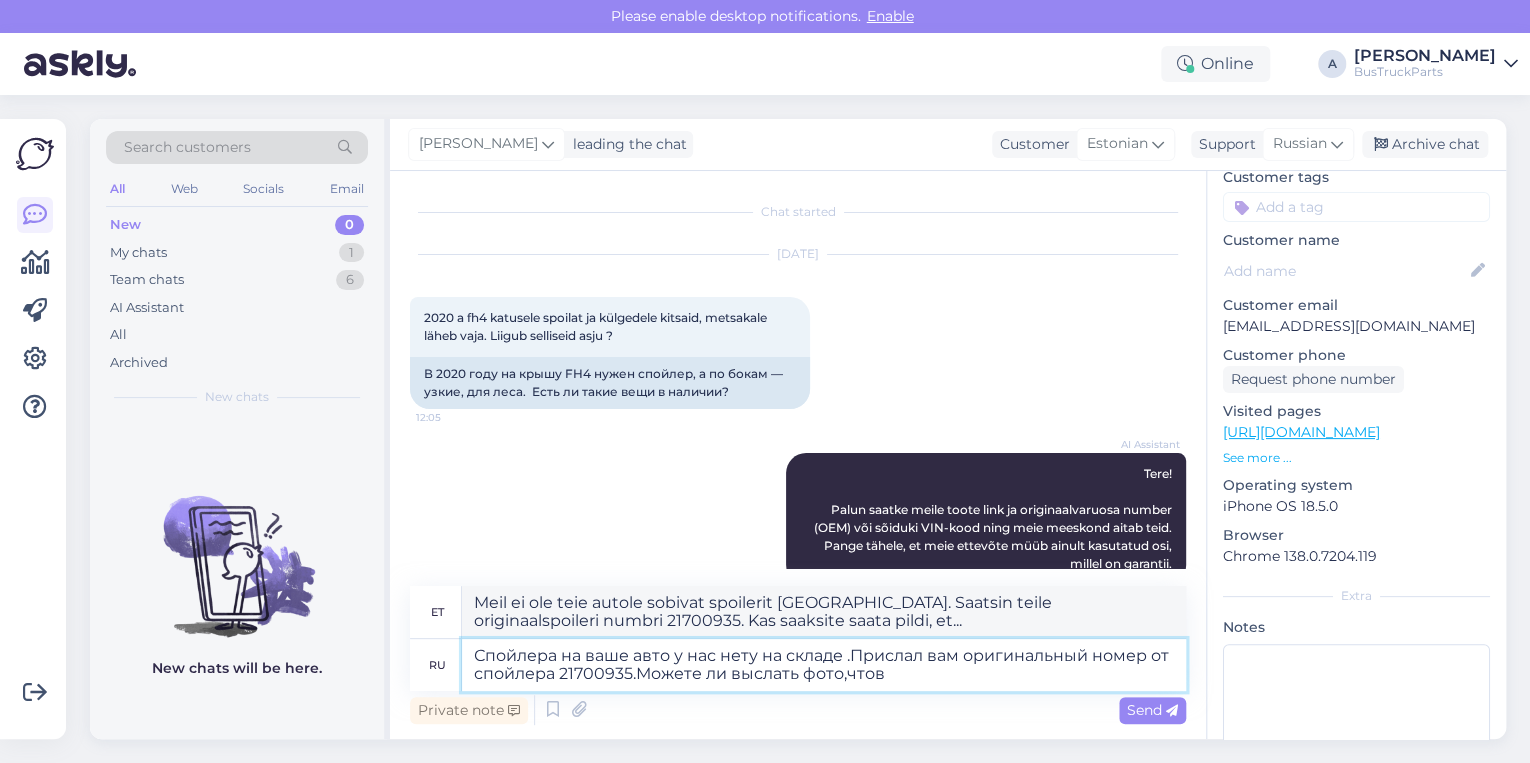 type on "Спойлера на ваше авто у нас нету на складе .Прислал вам оригинальный номер от спойлера 21700935.Можете ли выслать фото,что" 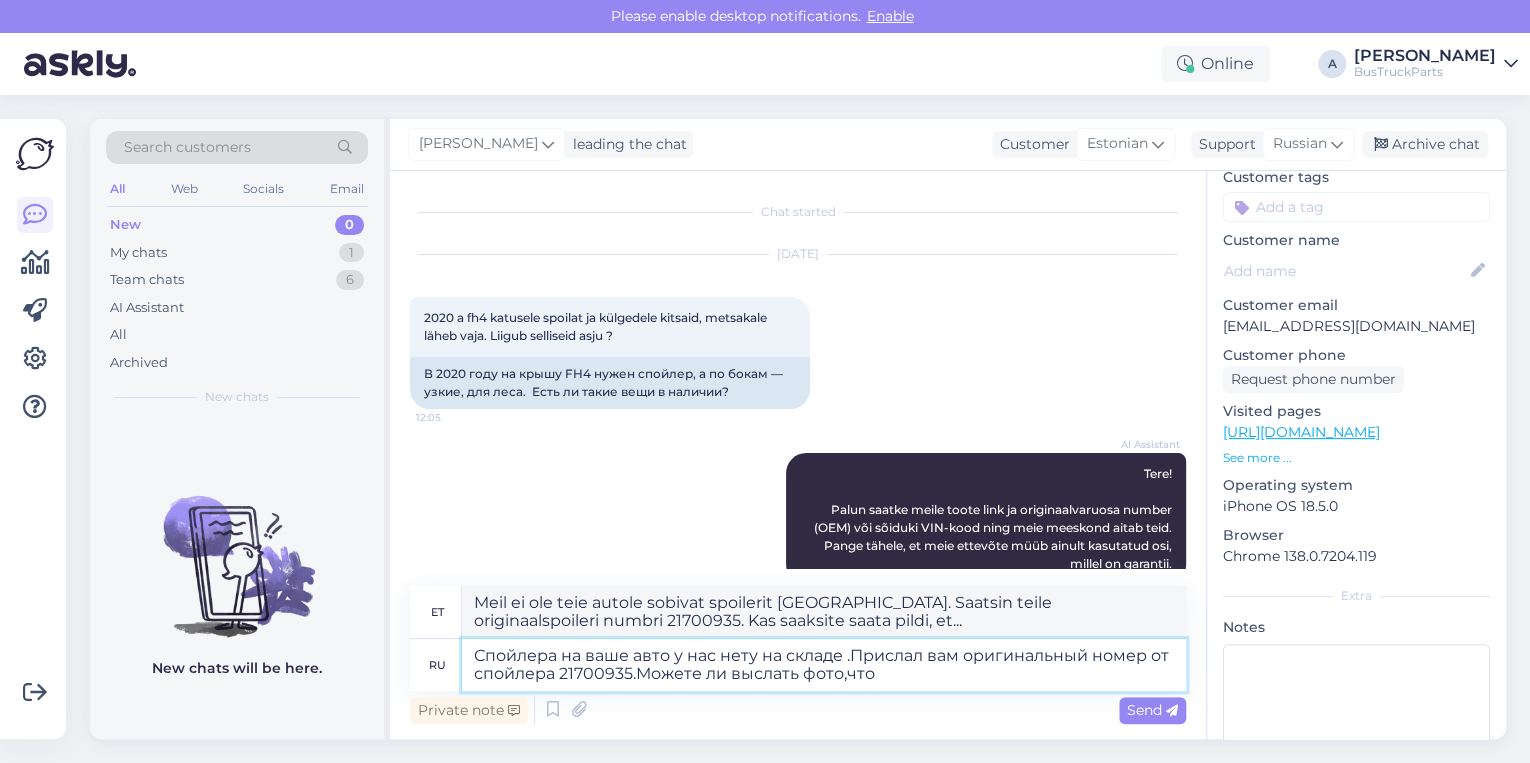 type on "Meil ei ole laos teie autole sobivat spoilerit. Saatsin teile originaalspoileri numbri 21700935. Kas saaksite saata foto, et..." 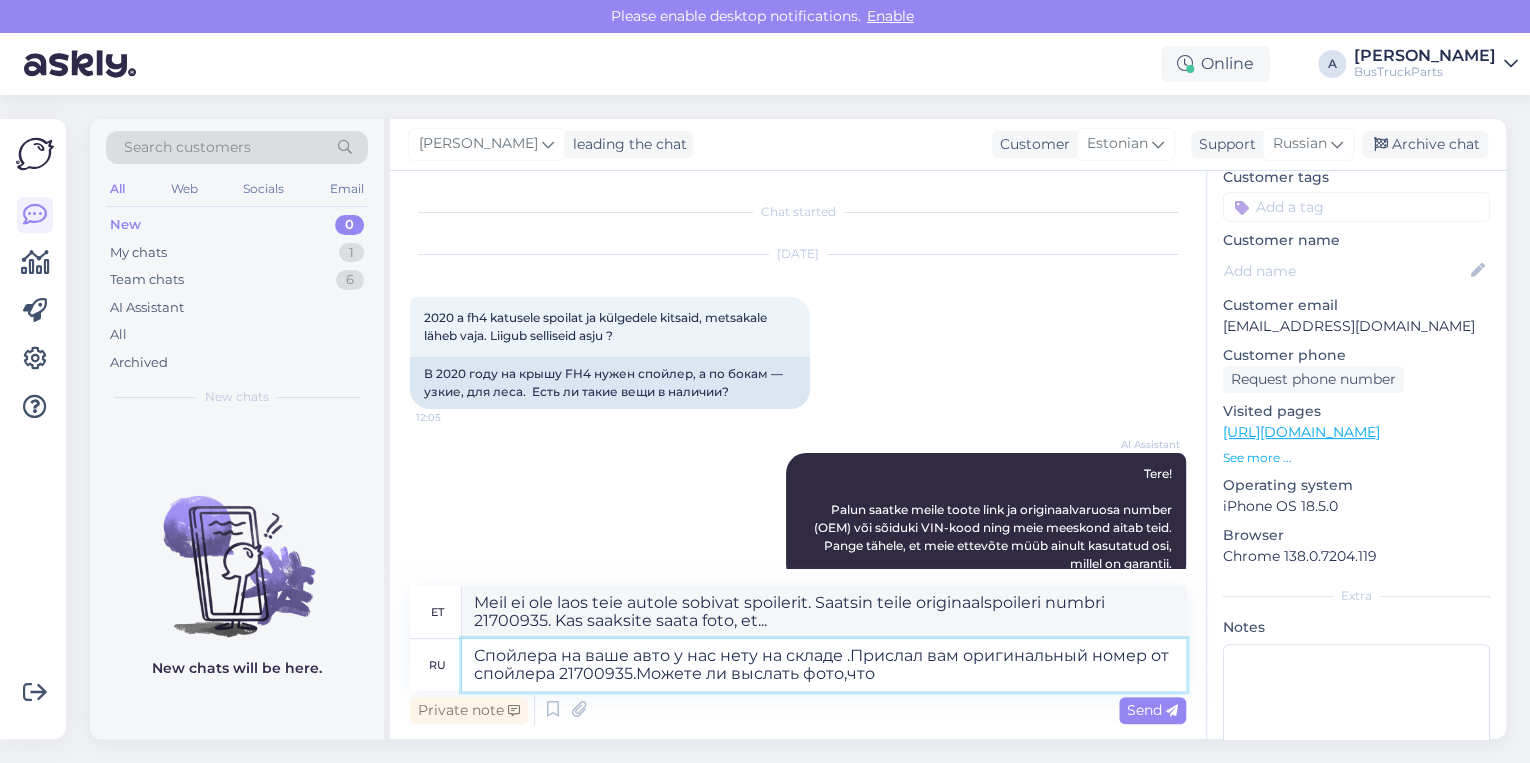 type on "Спойлера на ваше авто у нас нету на складе .Прислал вам оригинальный номер от спойлера 21700935.Можете ли выслать фото,что" 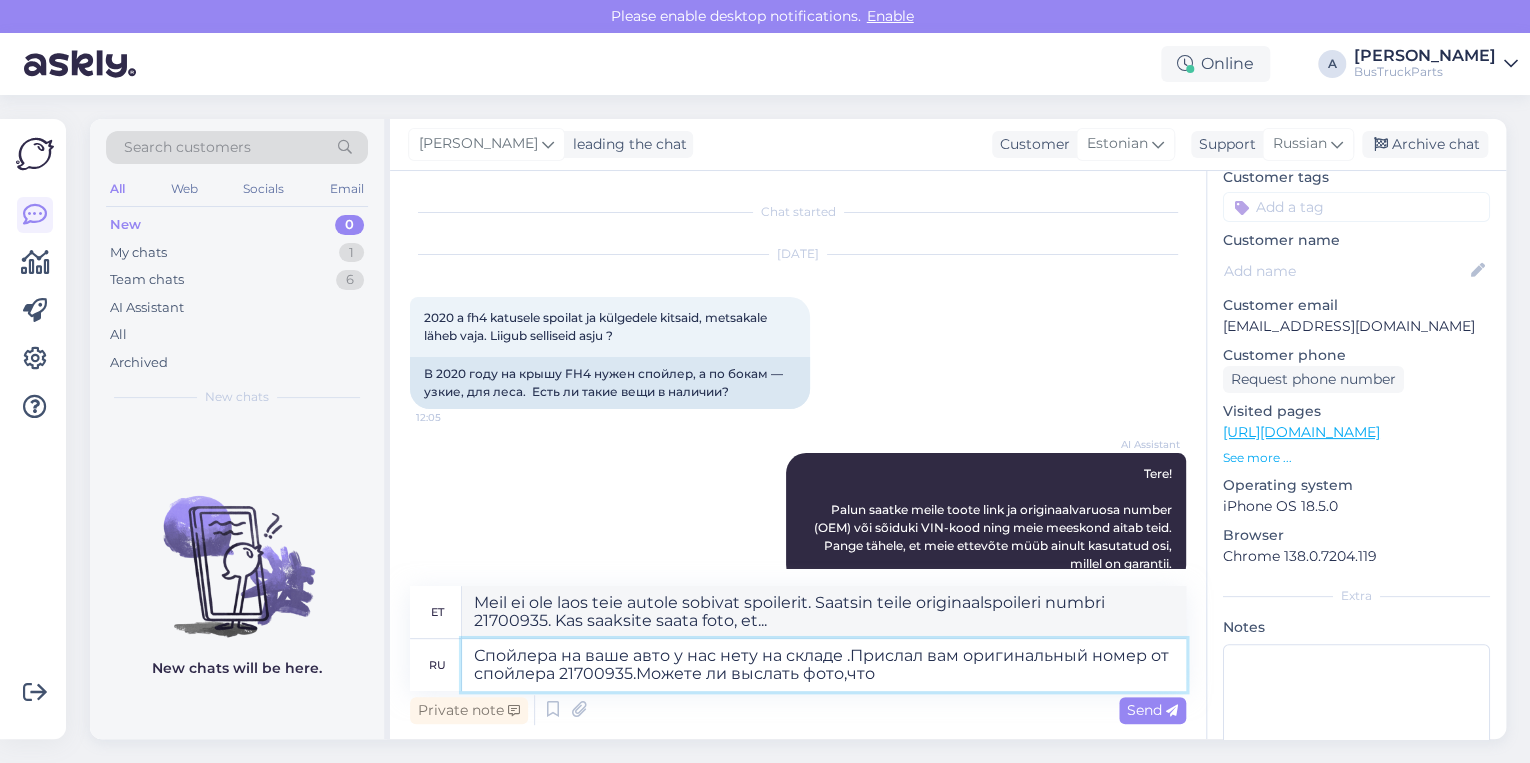 type on "Meil ei ole teie autole sobivat spoilerit [GEOGRAPHIC_DATA]. Saatsin teile originaalspoileri numbri 21700935. Kas saaksite saata foto, mis..." 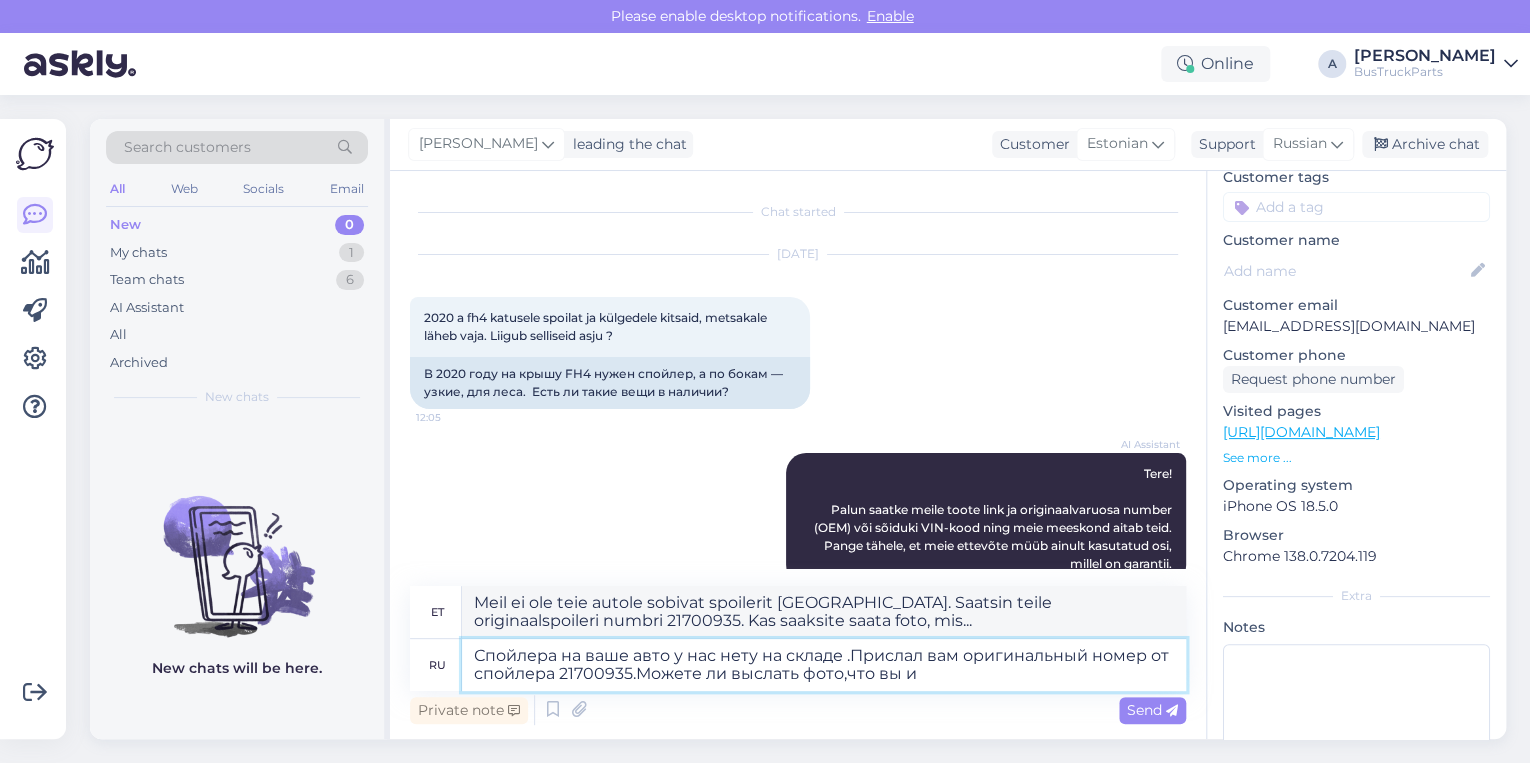 type on "Спойлера на ваше авто у нас нету на складе .Прислал вам оригинальный номер от спойлера 21700935.Можете ли выслать фото,что вы им" 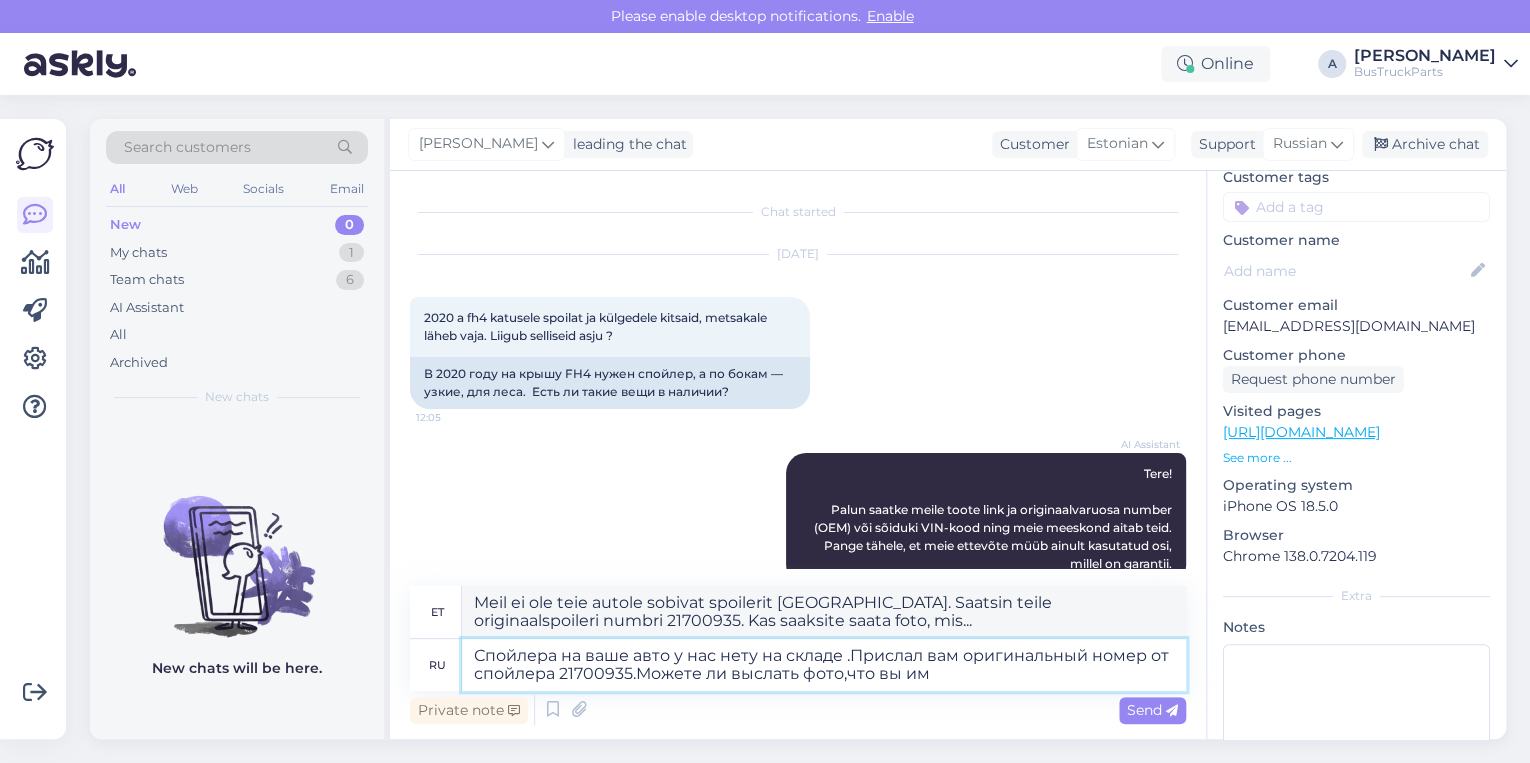 type on "Meil ei ole teie autole sobivat spoilerit [GEOGRAPHIC_DATA]. Saatsin teile originaalspoileri numbri 21700935. Kas saaksite saata pildi, milline see on?" 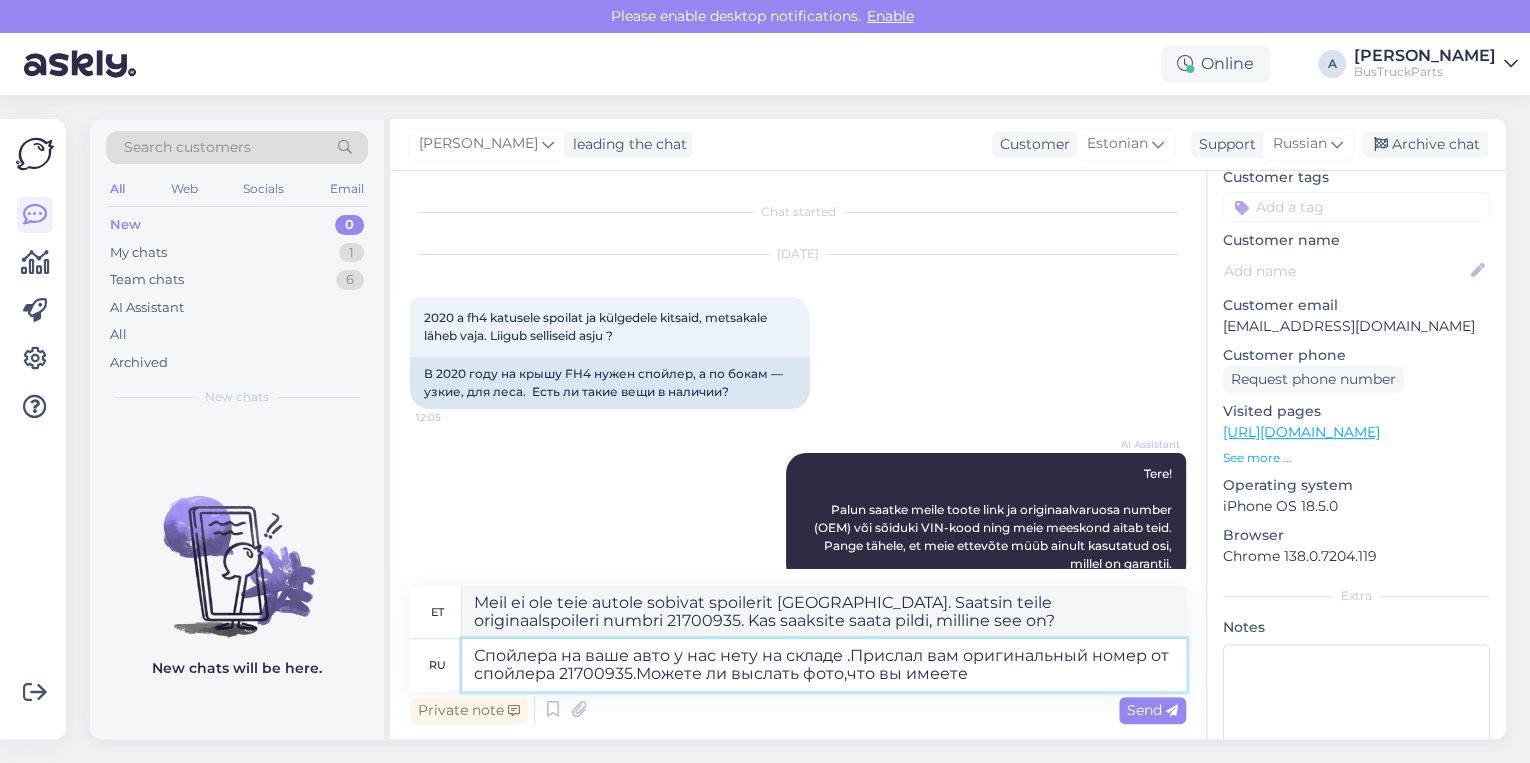 type on "Спойлера на ваше авто у нас нету на складе .Прислал вам оригинальный номер от спойлера 21700935.Можете ли выслать фото,что вы имеете в" 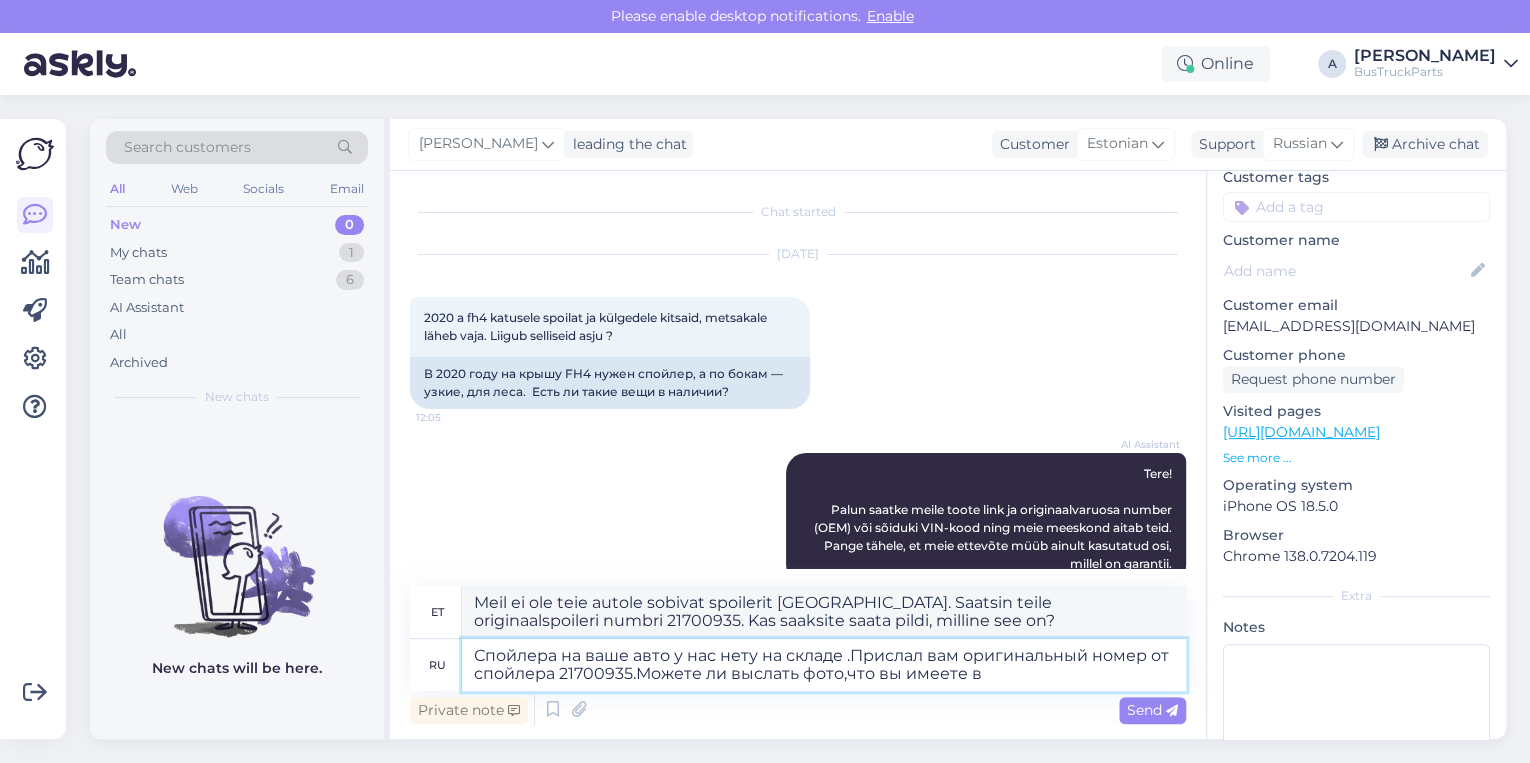 type on "Meil ei ole laos teie autole sobivat spoilerit. Saatsin teile originaalspoileri numbri 21700935. Kas saaksite saata foto, milline spoiler teil on?" 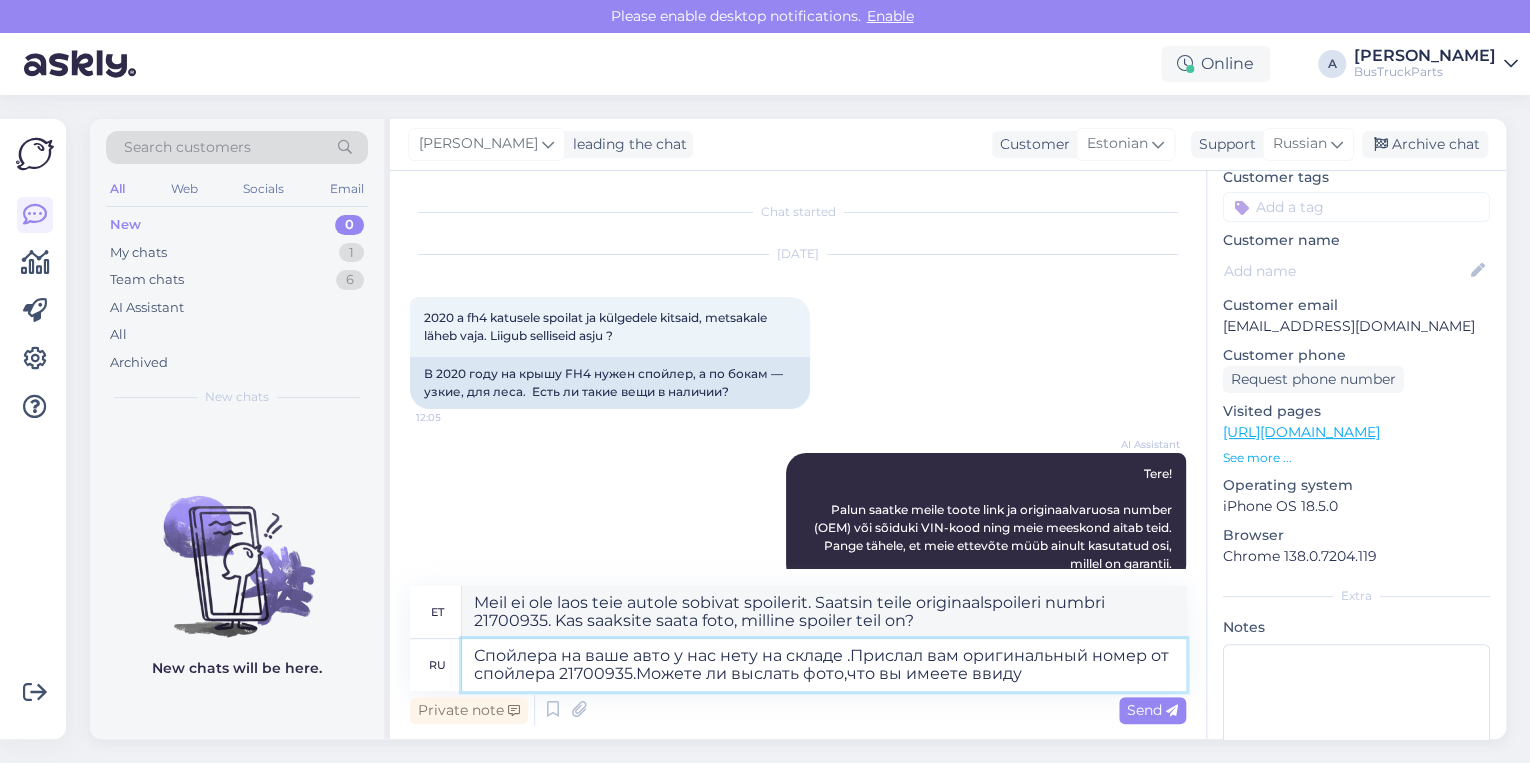 type on "Спойлера на ваше авто у нас нету на складе .Прислал вам оригинальный номер от спойлера 21700935.Можете ли выслать фото,что вы имеете ввиду" 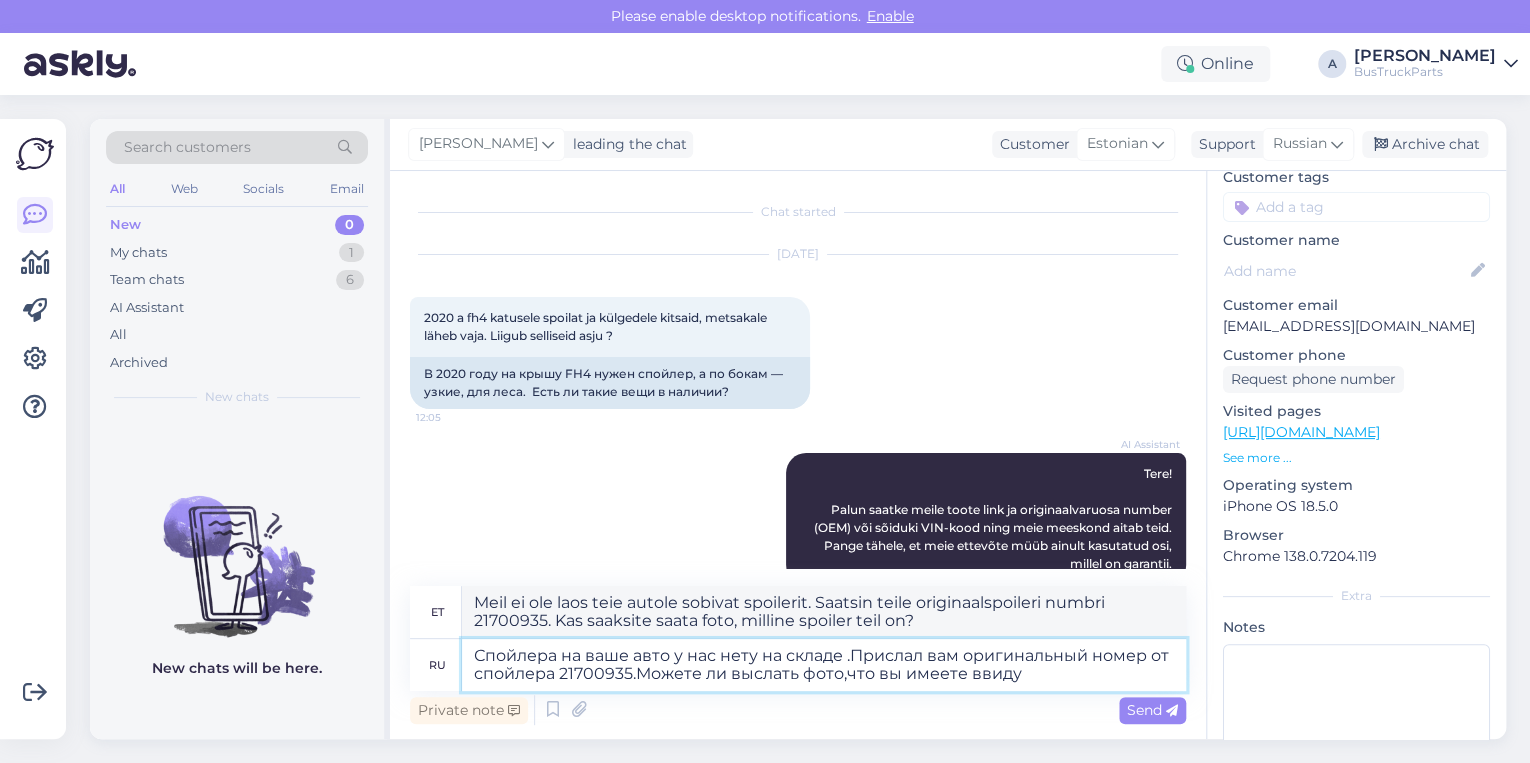 type on "Meil ei ole laos teie autole sobivat spoilerit. Saatsin teile originaalspoileri numbri 21700935. Kas saaksite saata pildi, et ma saaksin aru, mida te silmas peate?" 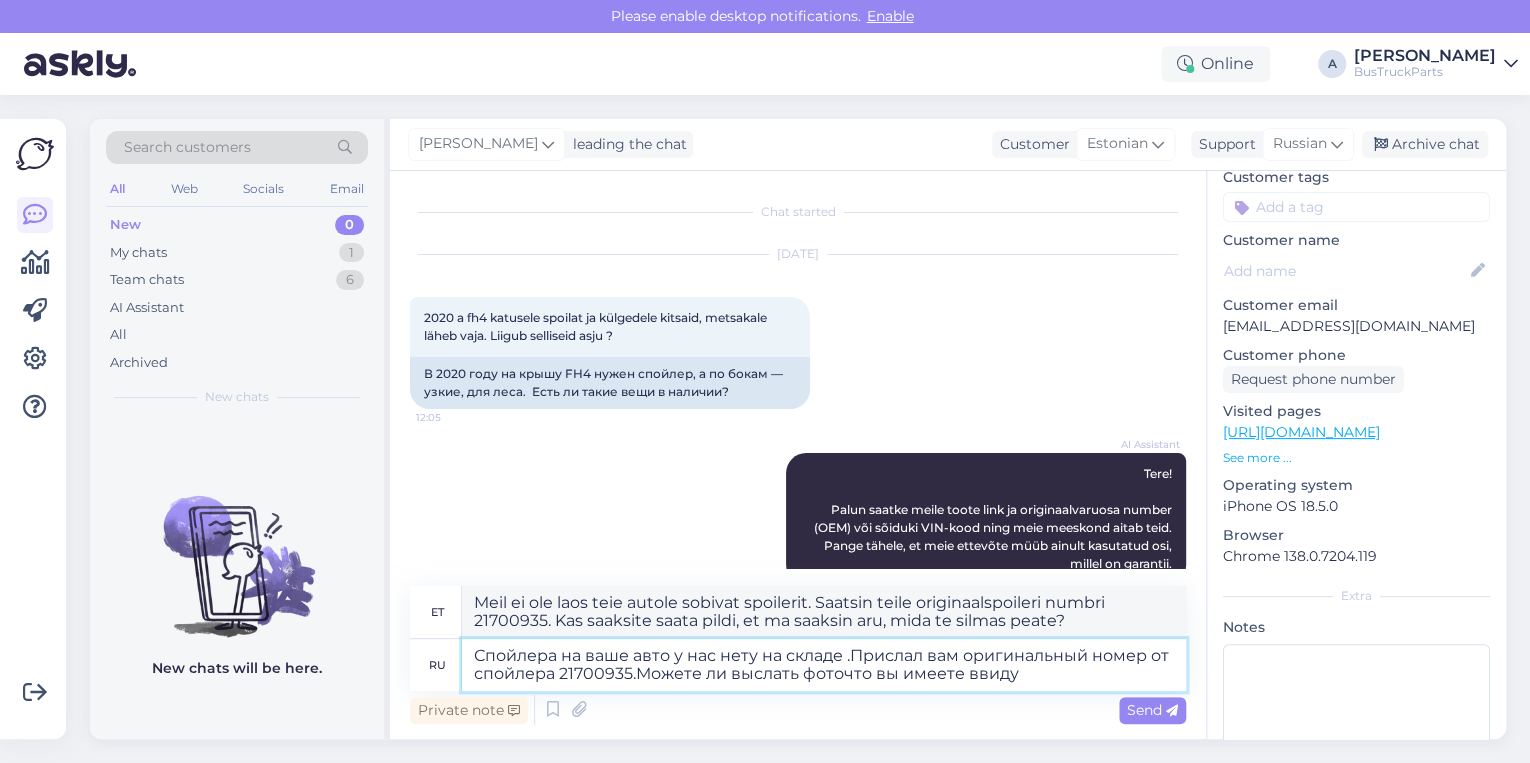 type on "Спойлера на ваше авто у нас нету на складе .Прислал вам оригинальный номер от спойлера 21700935.Можете ли выслать фотоючто вы имеете ввиду" 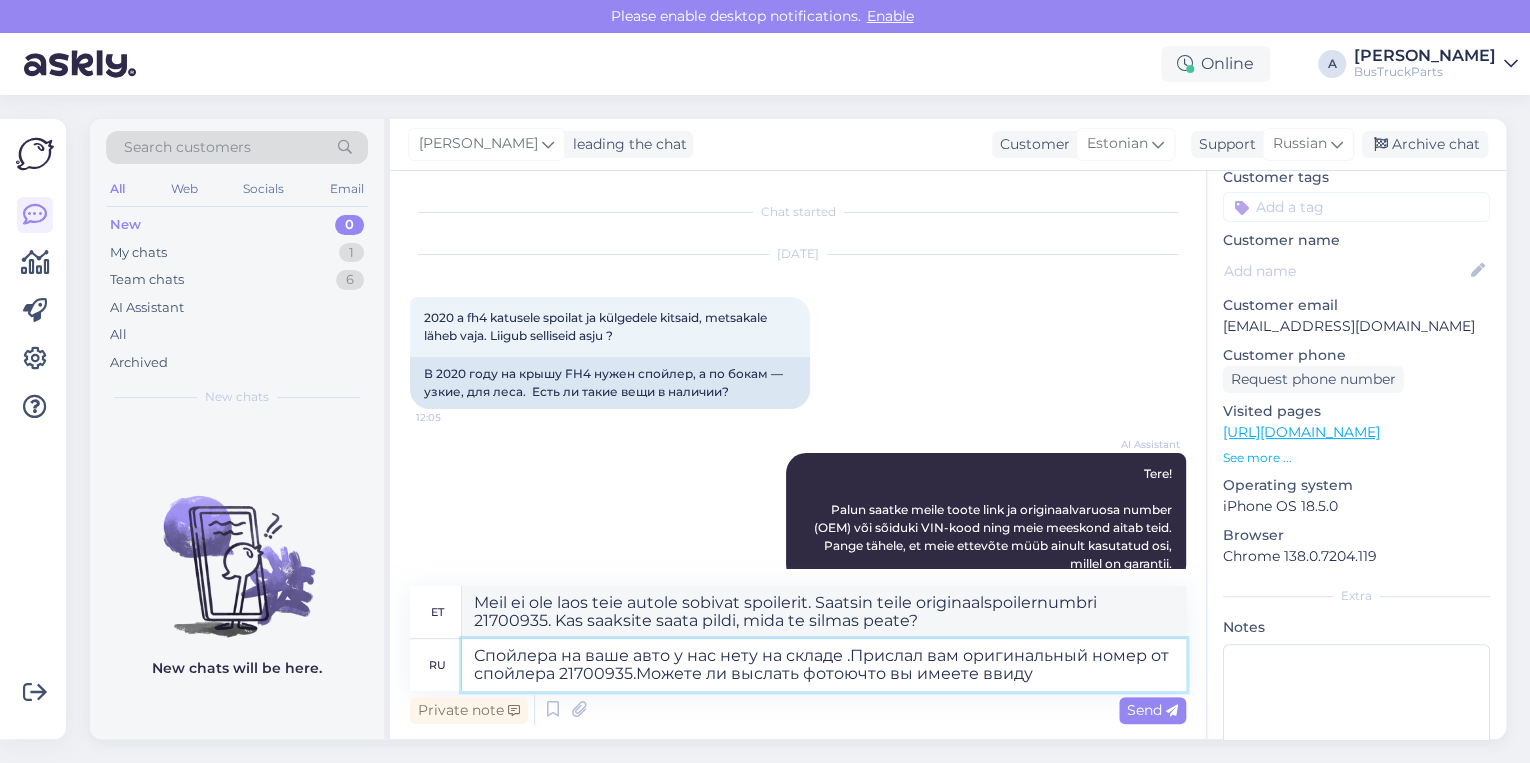 type on "Meil ei ole laos teie autole sobivat spoilerit. Saatsin teile originaalspoilernumbri 21700935. Kas saaksite saata pildi, et ma saaksin aru, mida te mõtlete?" 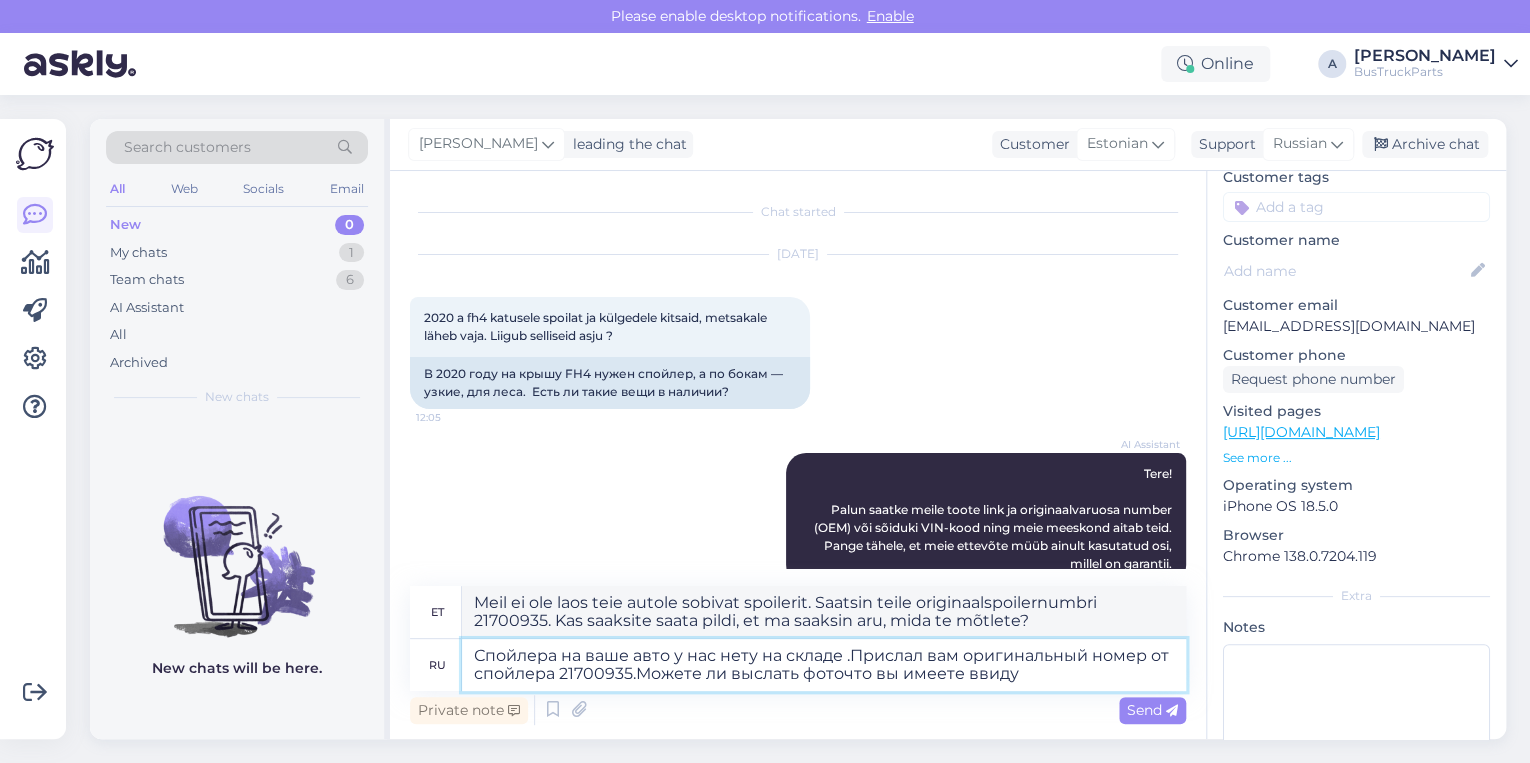 type on "Спойлера на ваше авто у нас нету на складе .Прислал вам оригинальный номер от спойлера 21700935.Можете ли выслать фото.что вы имеете ввиду" 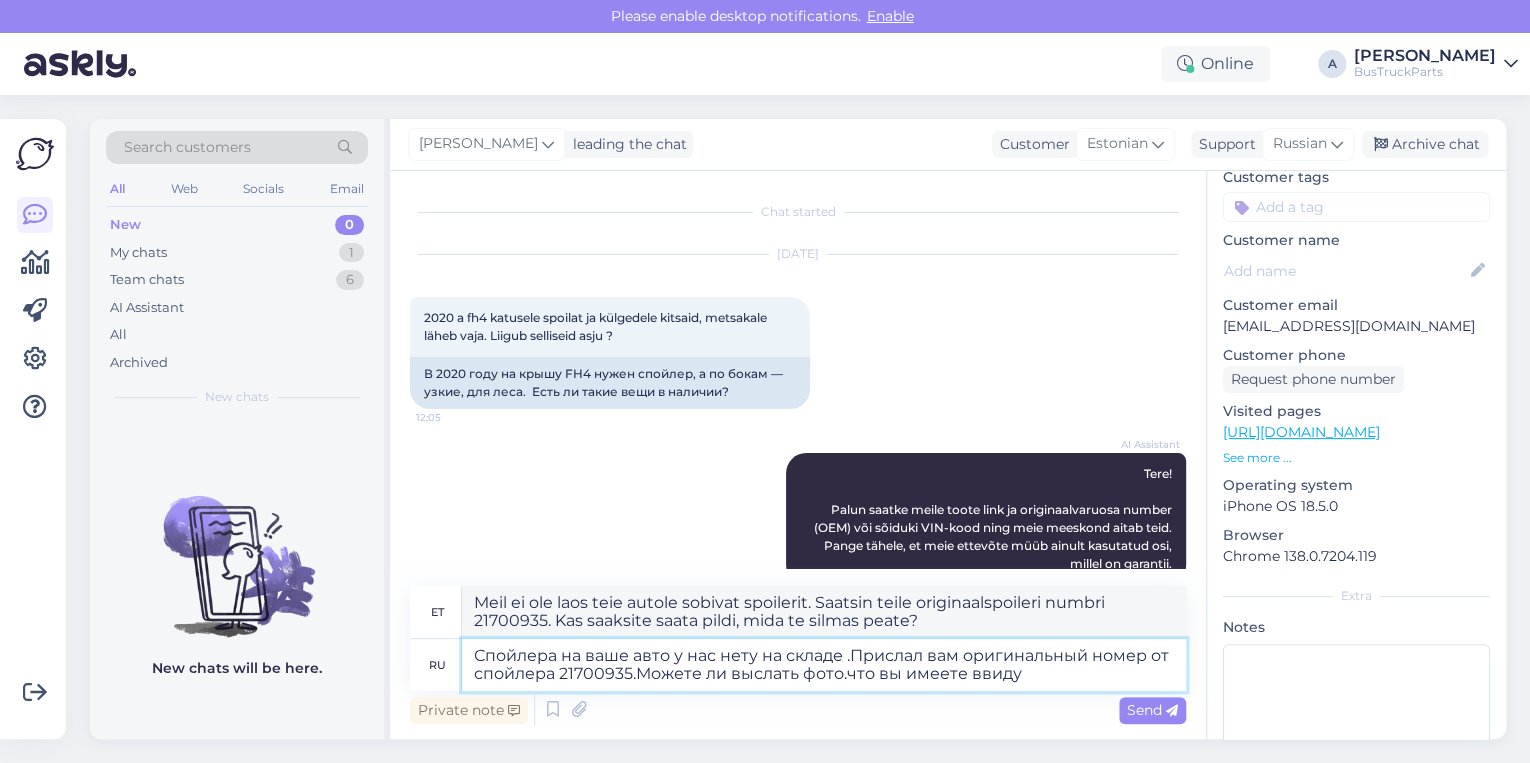 type on "Meil ei ole laos teie autole sobivat spoilerit. Saatsin teile originaalspoilernumbri 21700935. Kas saaksite saata pildi, mida te silmas peate?" 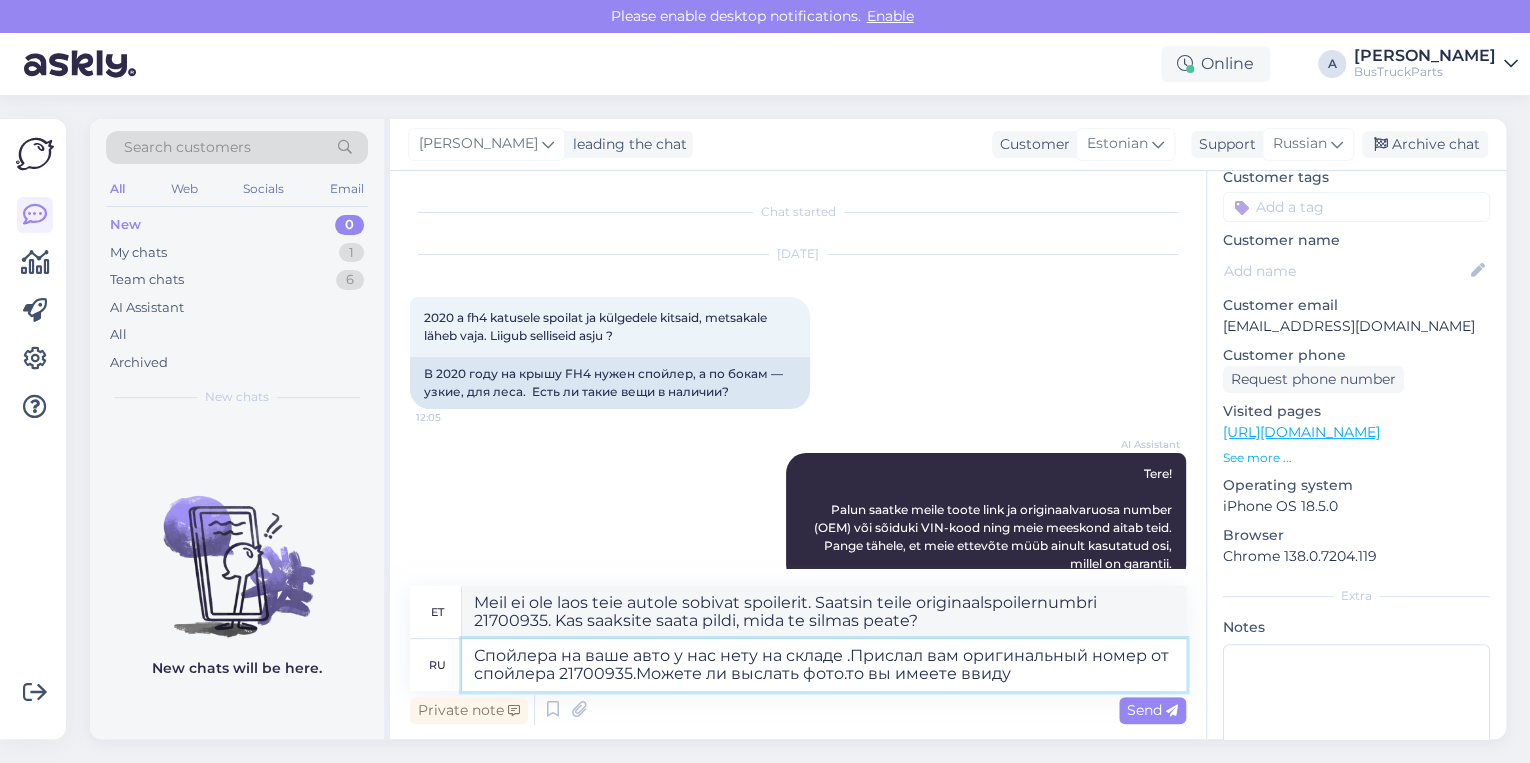 type on "Спойлера на ваше авто у нас нету на складе .Прислал вам оригинальный номер от спойлера 21700935.Можете ли выслать фото.Что вы имеете ввиду" 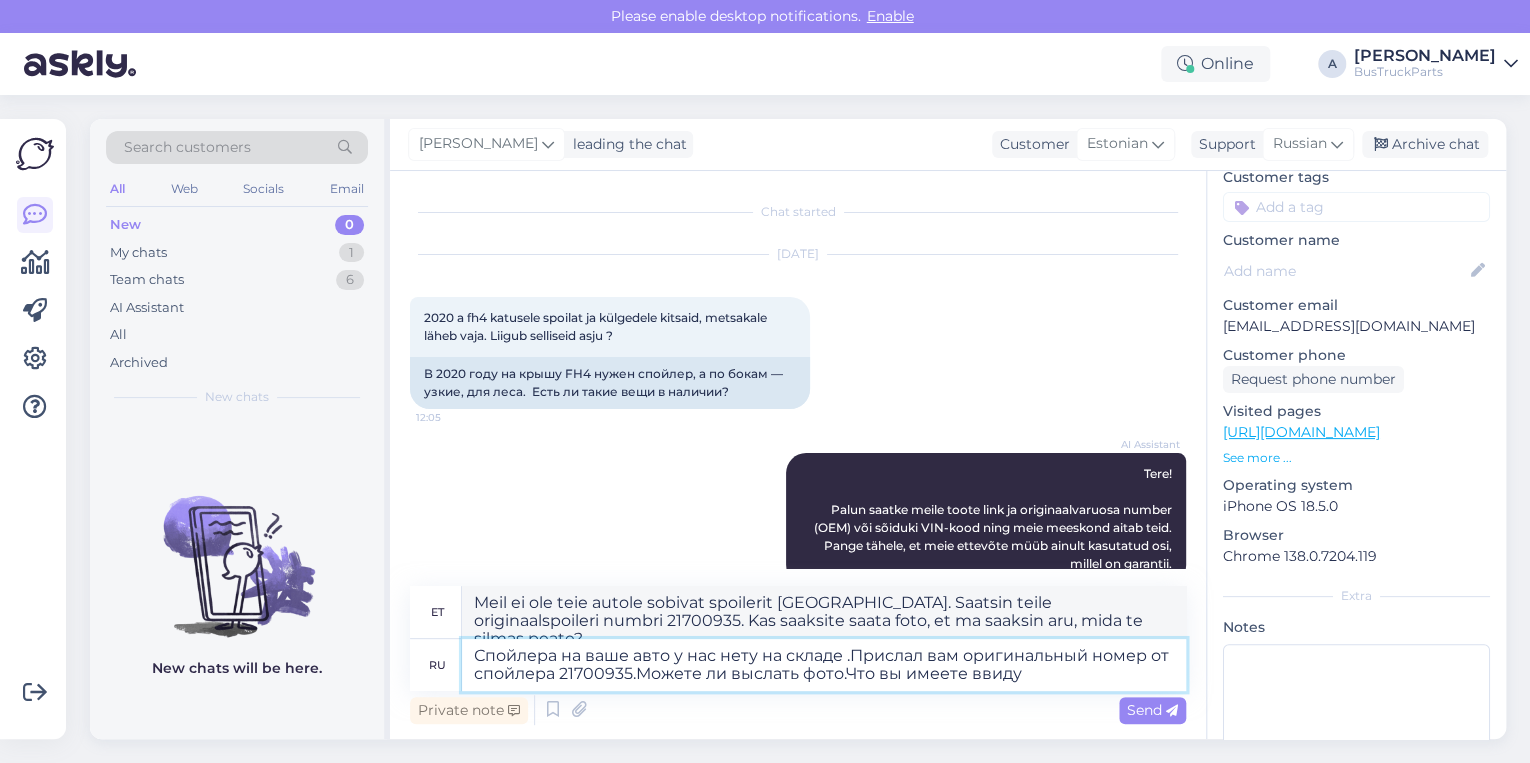 type on "Meil ei ole laos teie autole sobivat spoilerit. Saatsin teile originaalspoileri numbri 21700935. Kas saaksite saata foto? Mida te silmas peate?" 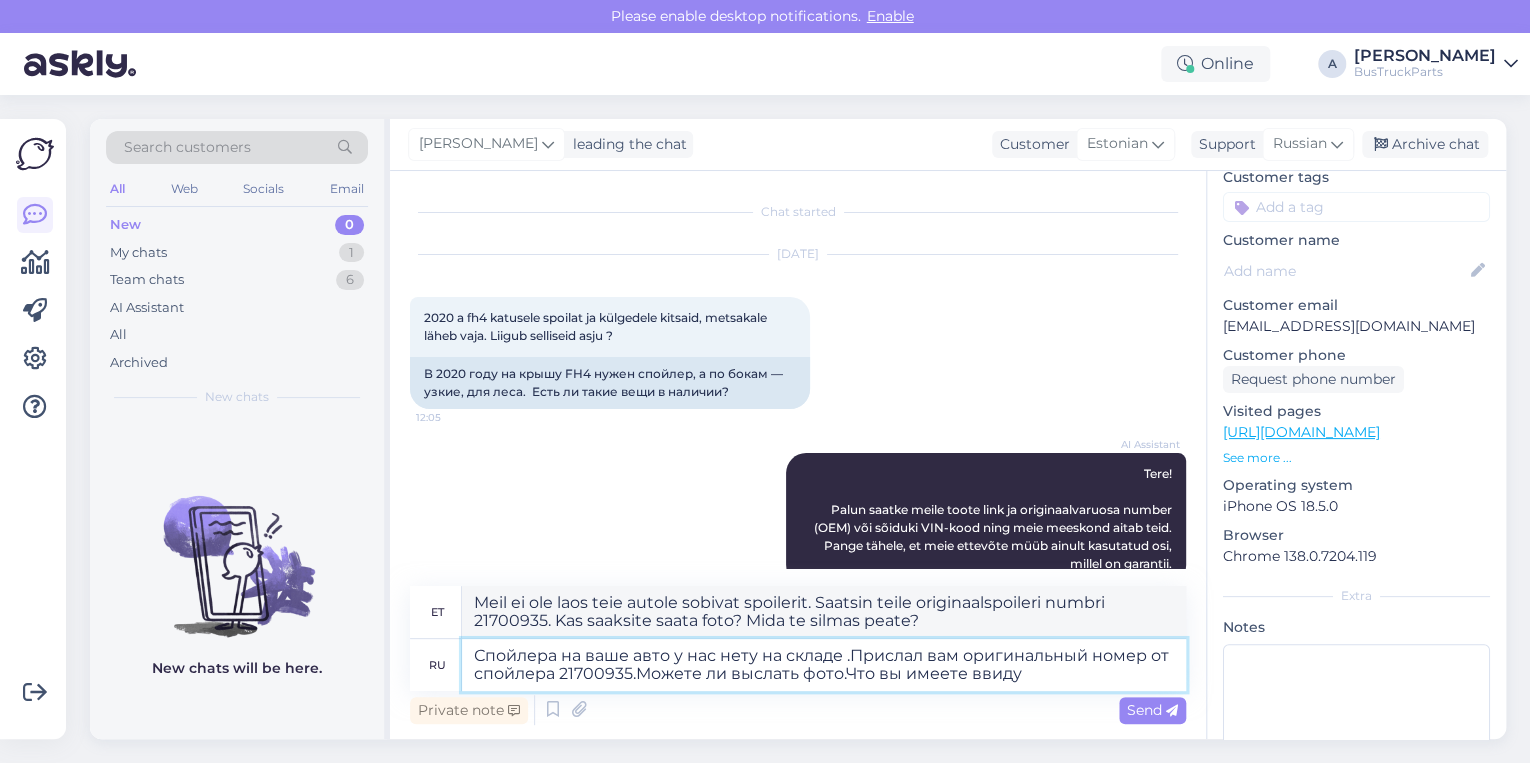 click on "Спойлера на ваше авто у нас нету на складе .Прислал вам оригинальный номер от спойлера 21700935.Можете ли выслать фото.Что вы имеете ввиду" at bounding box center (824, 665) 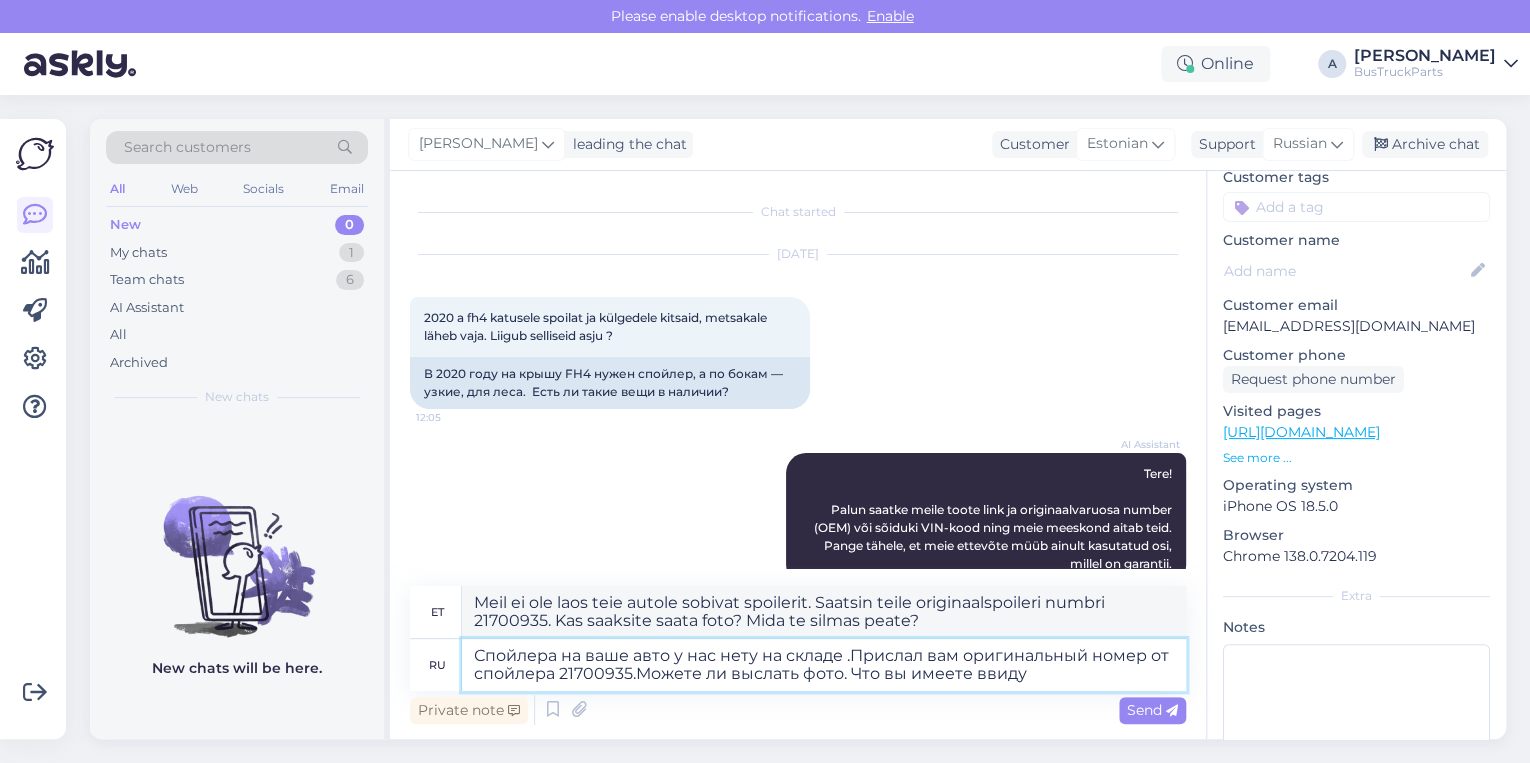 click on "Спойлера на ваше авто у нас нету на складе .Прислал вам оригинальный номер от спойлера 21700935.Можете ли выслать фото. Что вы имеете ввиду" at bounding box center (824, 665) 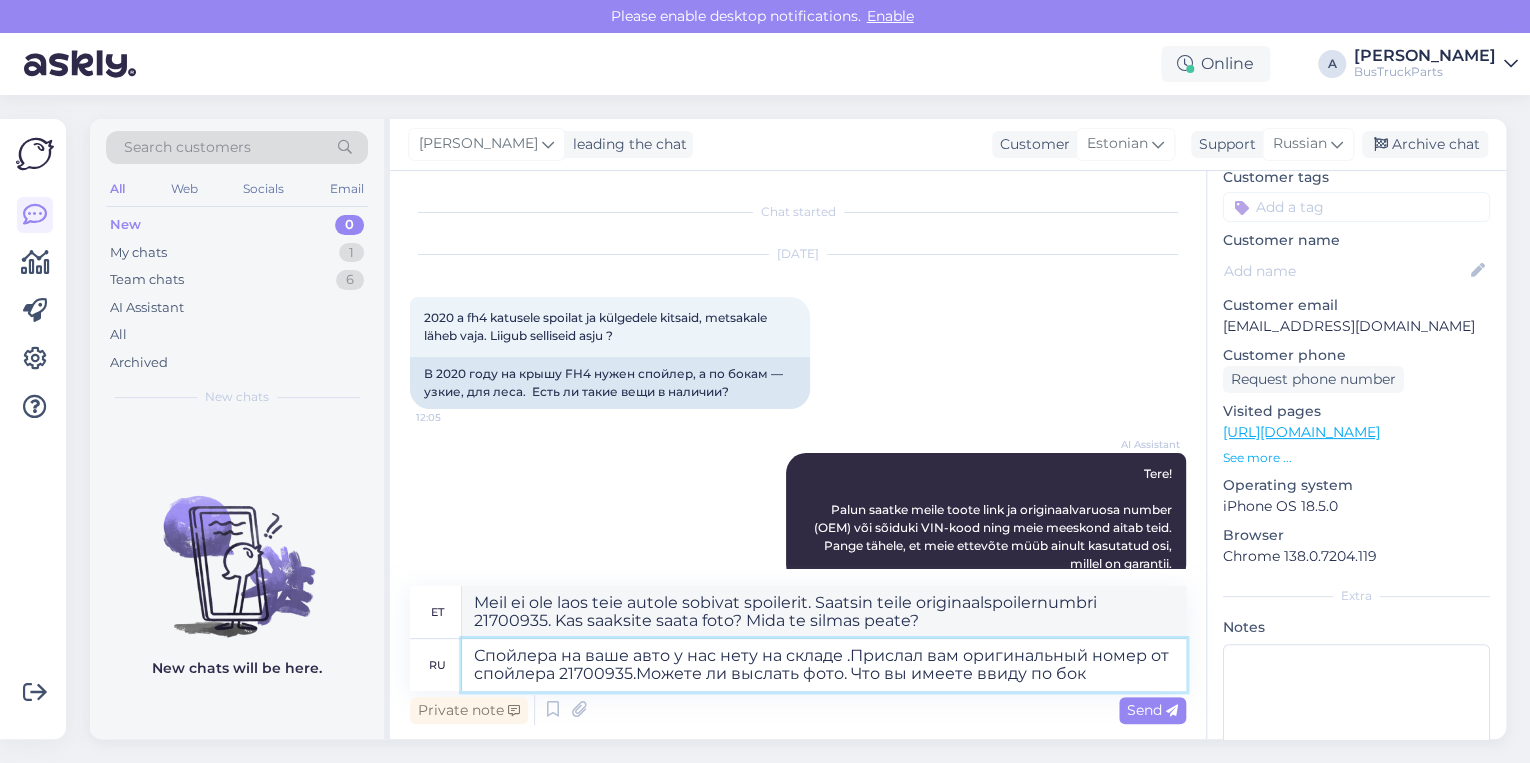 type on "Спойлера на ваше авто у нас нету на складе .Прислал вам оригинальный номер от спойлера 21700935.Можете ли выслать фото. Что вы имеете ввиду по бока" 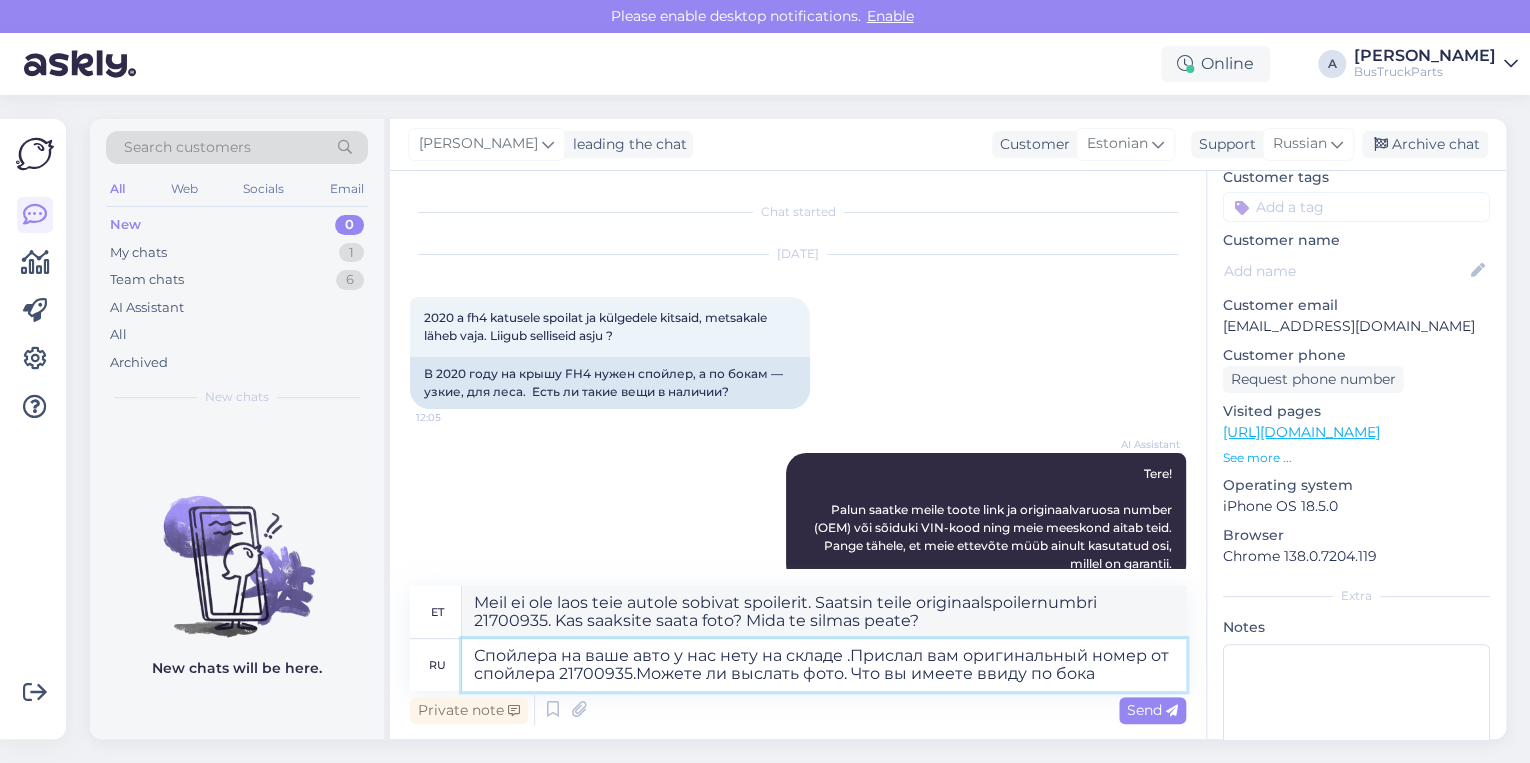 type on "Meil ei ole laos teie autole sobivat spoilerit. Saatsin teile originaalspoileri numbri 21700935. Kas saaksite saata foto? Mida te sellega mõtlete?" 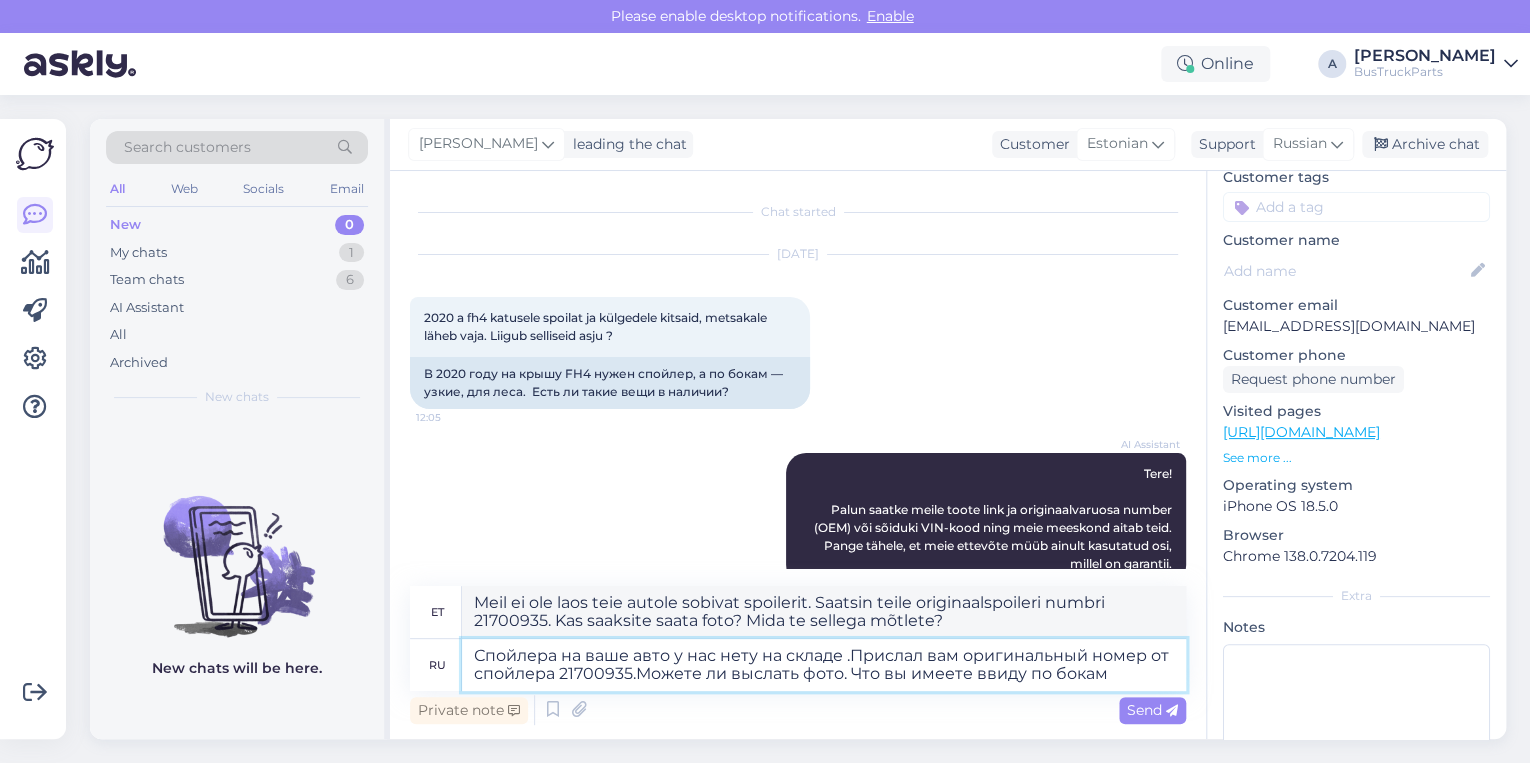 type on "Спойлера на ваше авто у нас нету на складе .Прислал вам оригинальный номер от спойлера 21700935.Можете ли выслать фото. Что вы имеете ввиду по бокам" 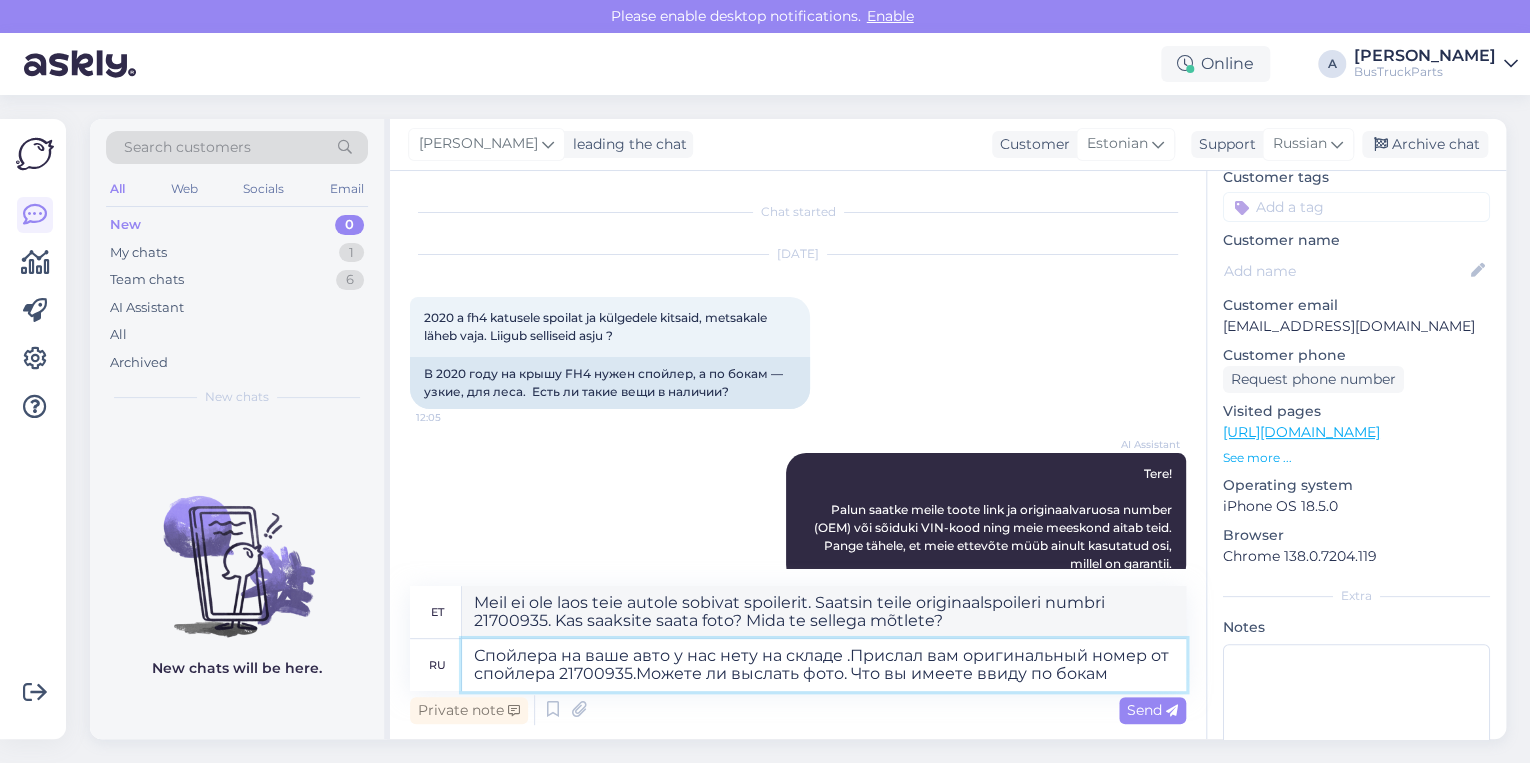 type on "Meil ei ole laos teie autole sobivat spoilerit. Saatsin teile originaalspoileri numbri 21700935. Kas saaksite saata foto? Mida te mõtlete külgedega?" 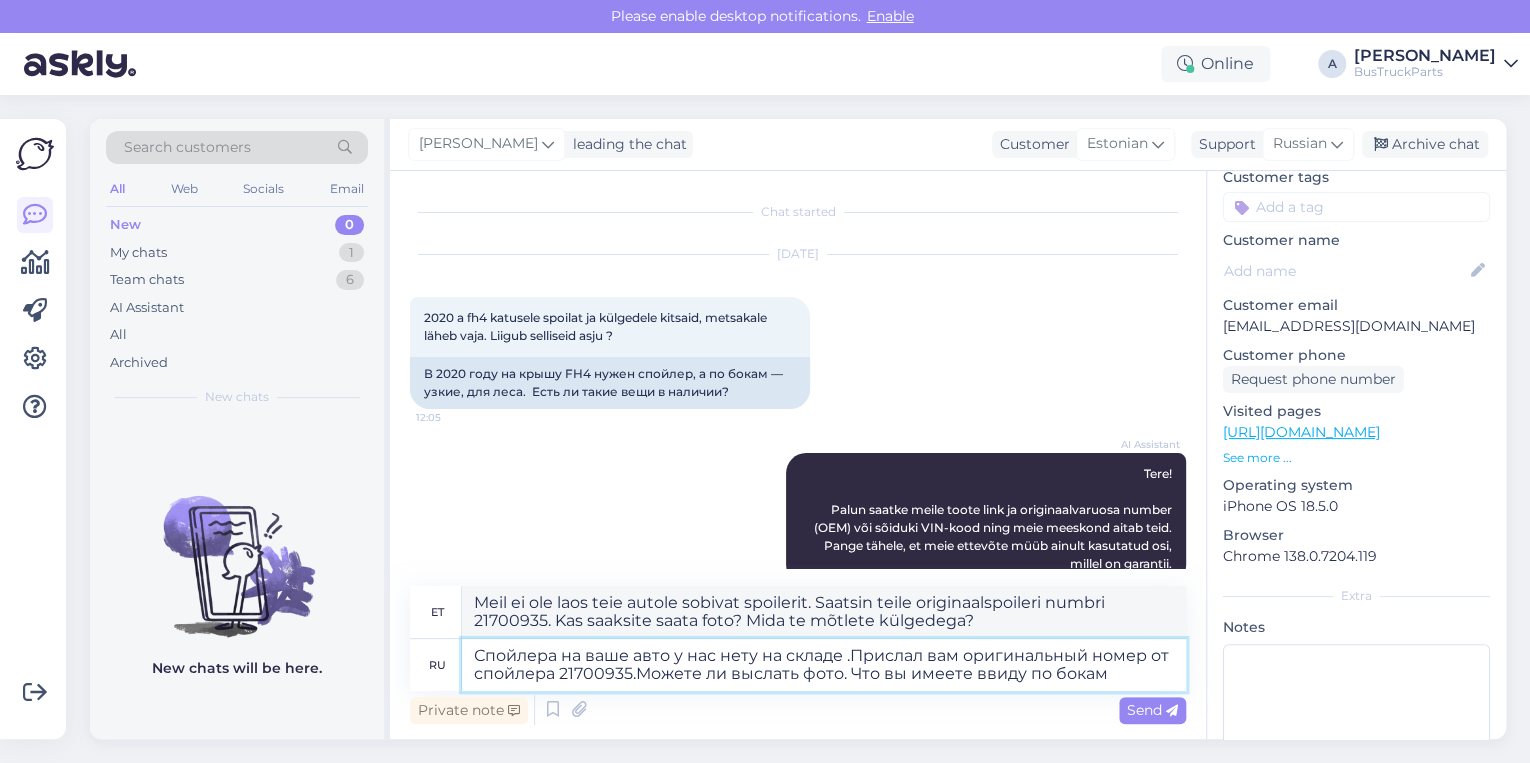 type on "Спойлера на ваше авто у нас нету на складе .Прислал вам оригинальный номер от спойлера 21700935.Можете ли выслать фото. Что вы имеете ввиду по бокам ?" 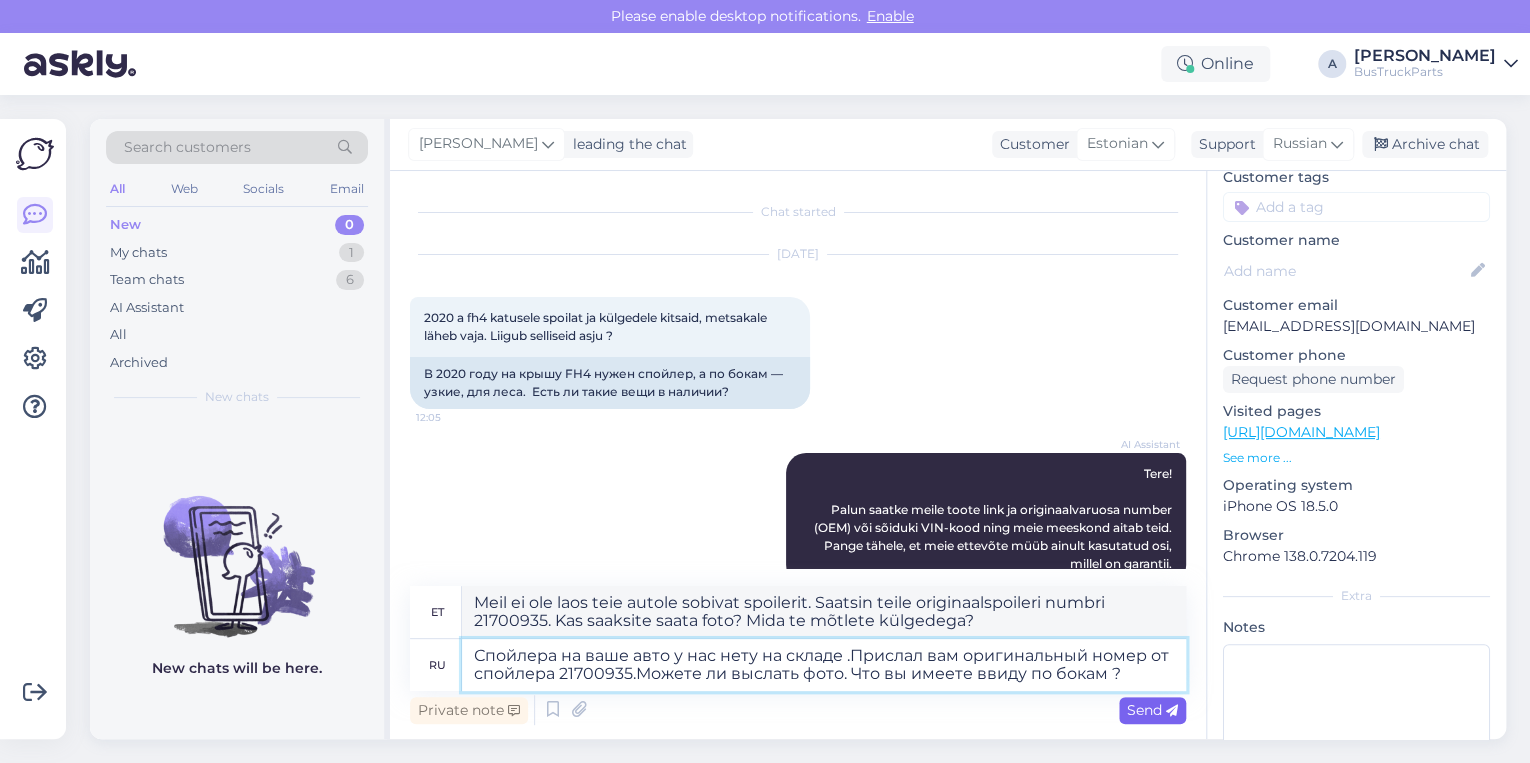 type on "Meil ei ole teie autole sobivat spoilerit [GEOGRAPHIC_DATA]. Saatsin teile originaalspoileri numbri 21700935. Kas saaksite saata foto? Mida te mõtlete külgedega?" 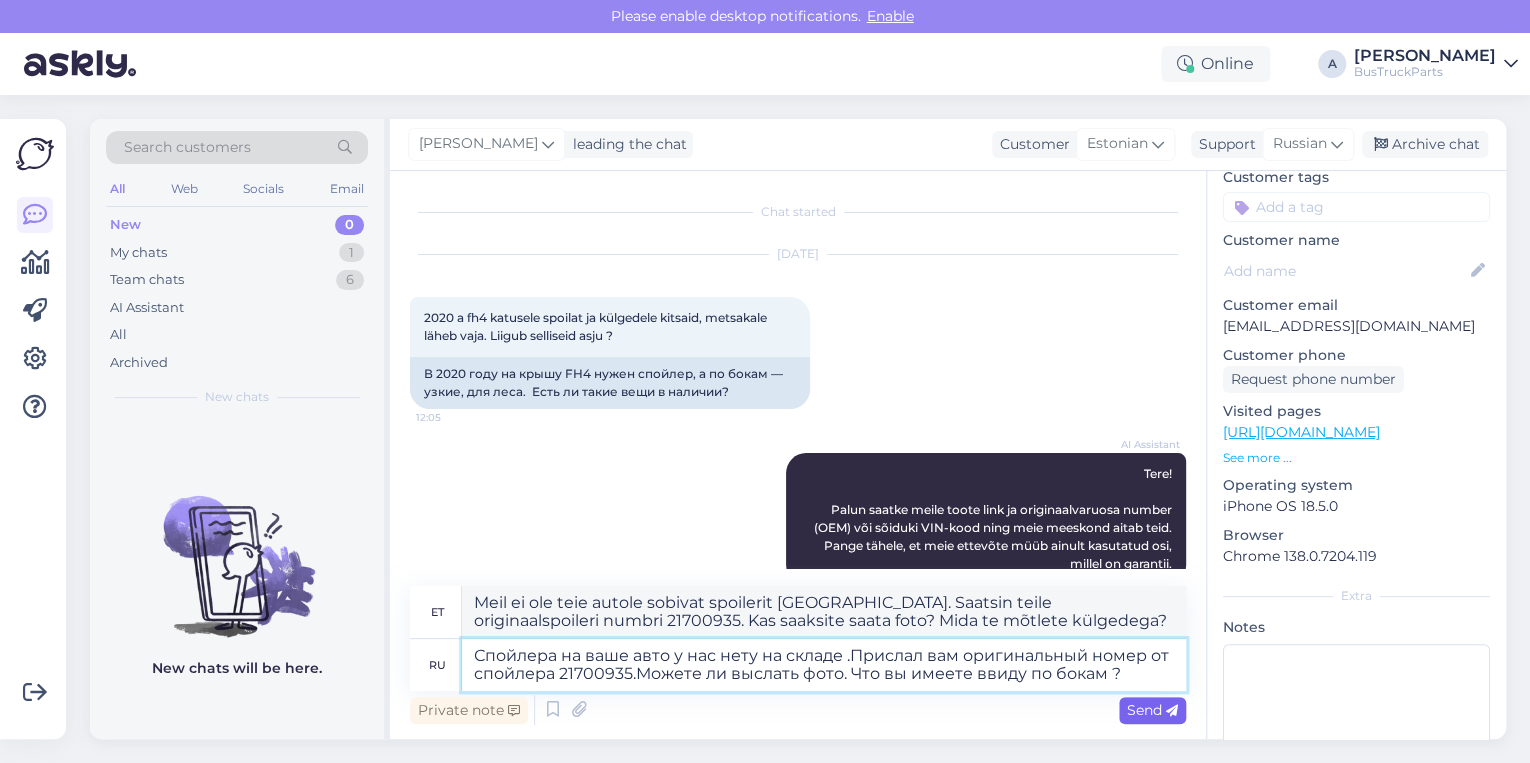 type on "Спойлера на ваше авто у нас нету на складе .Прислал вам оригинальный номер от спойлера 21700935.Можете ли выслать фото. Что вы имеете ввиду по бокам ?" 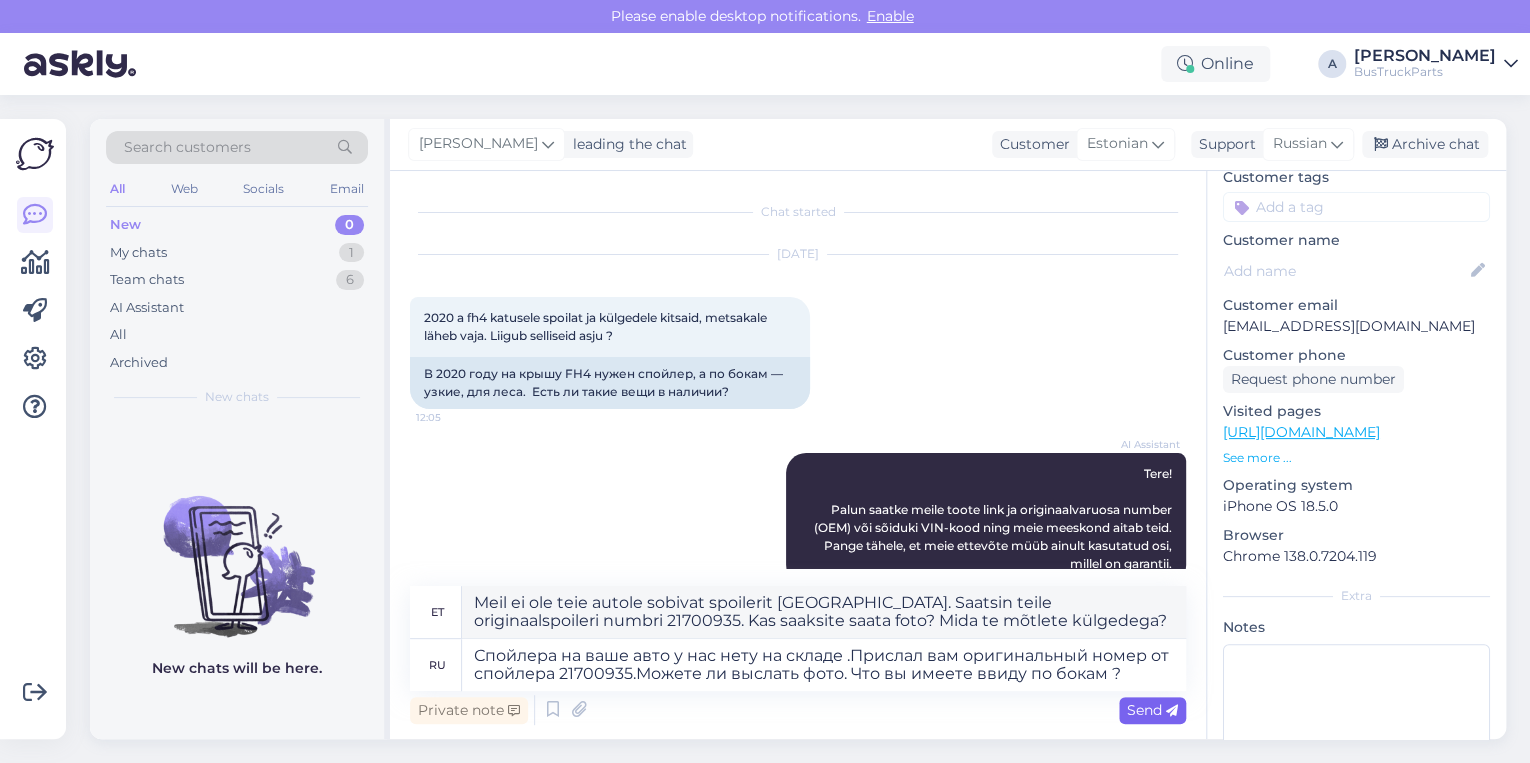 click on "Send" at bounding box center [1152, 710] 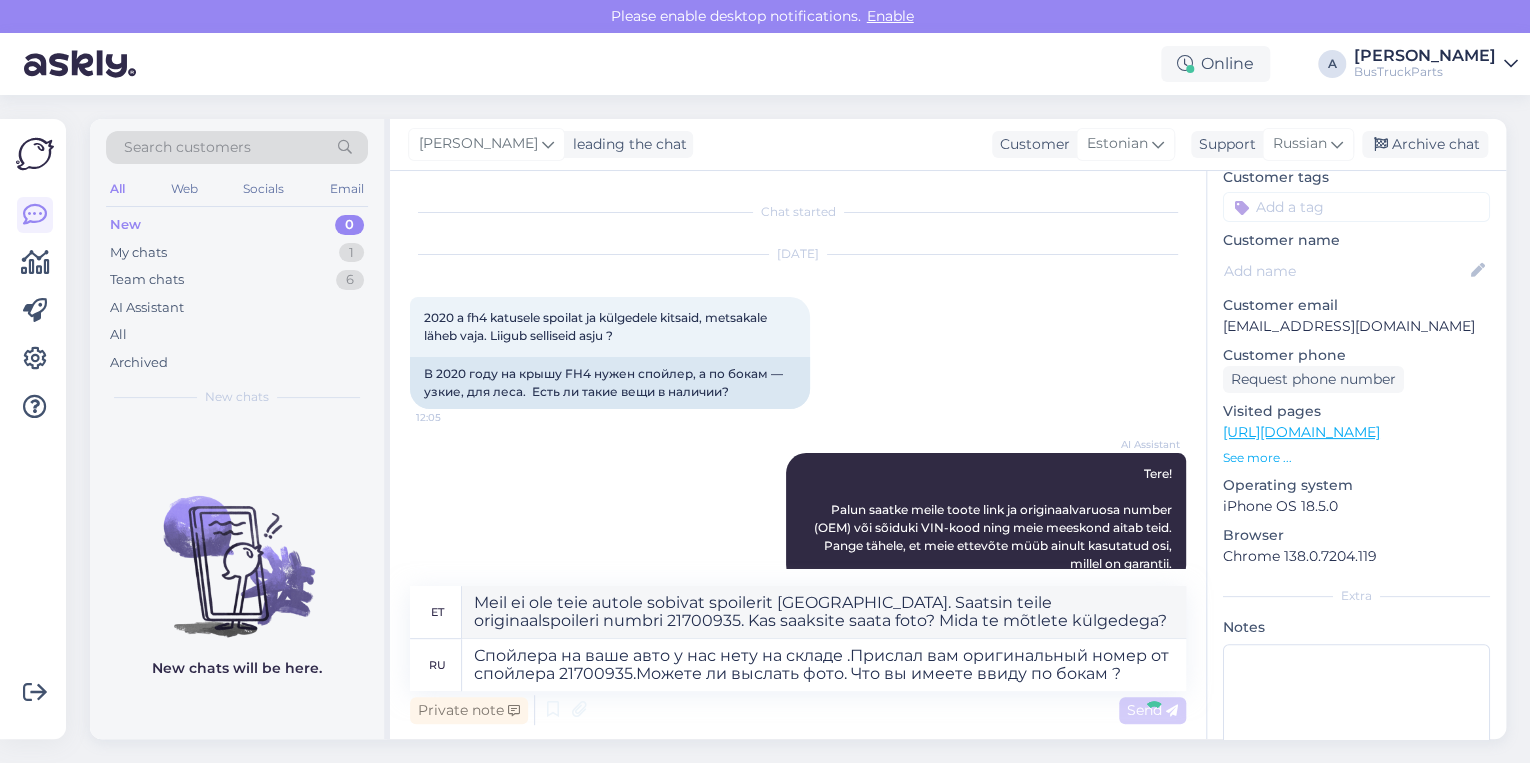 type 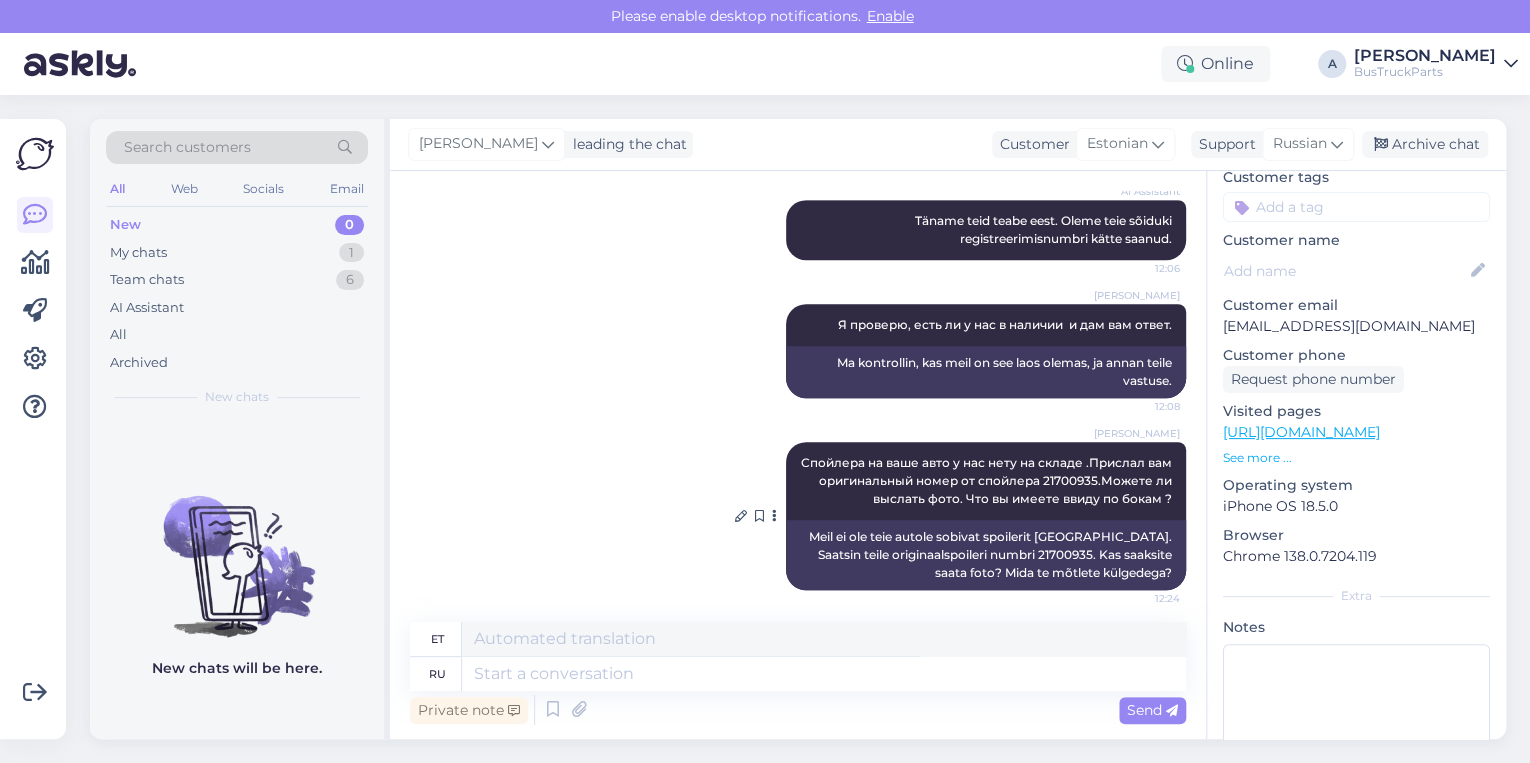 scroll, scrollTop: 556, scrollLeft: 0, axis: vertical 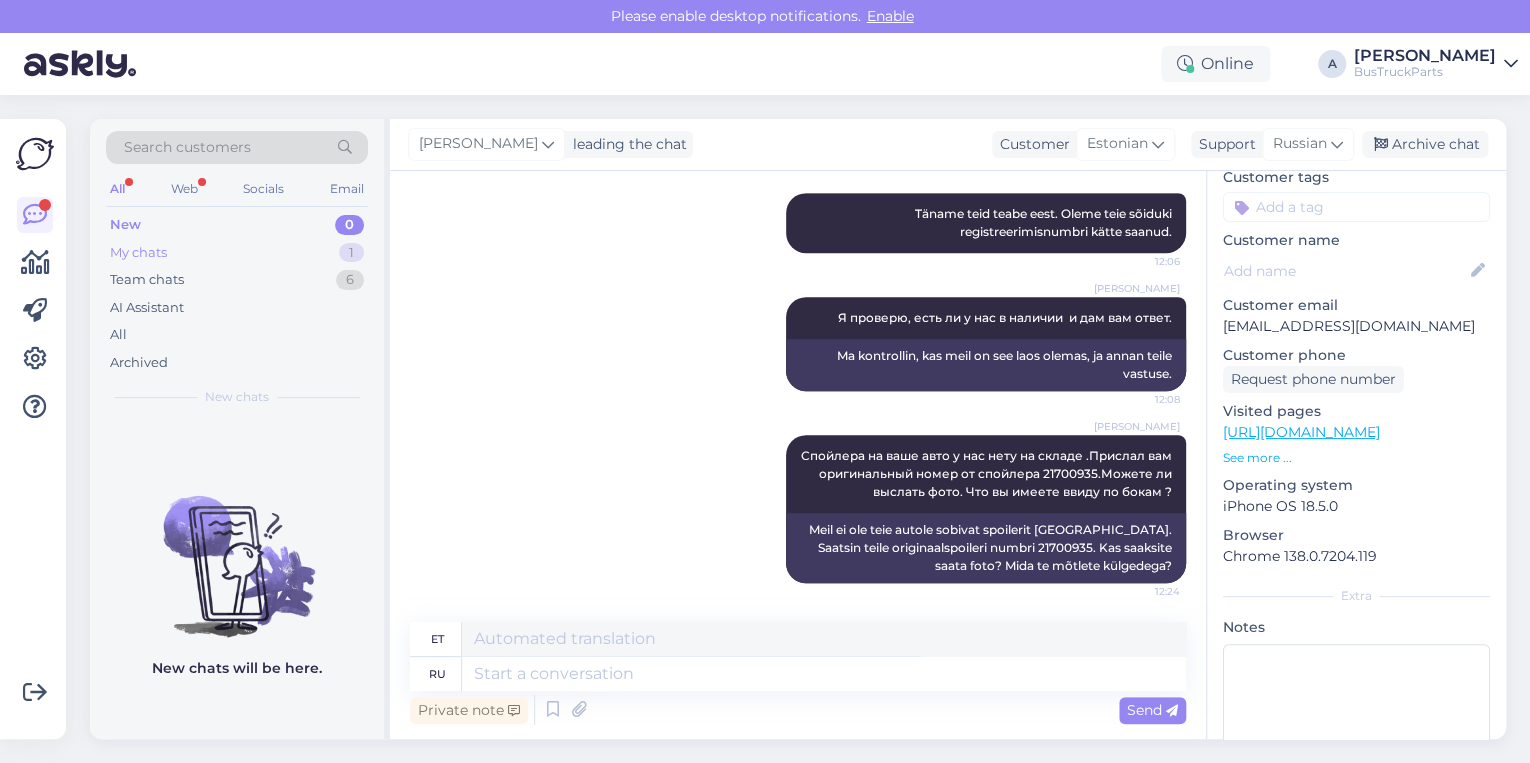 click on "My chats 1" at bounding box center [237, 253] 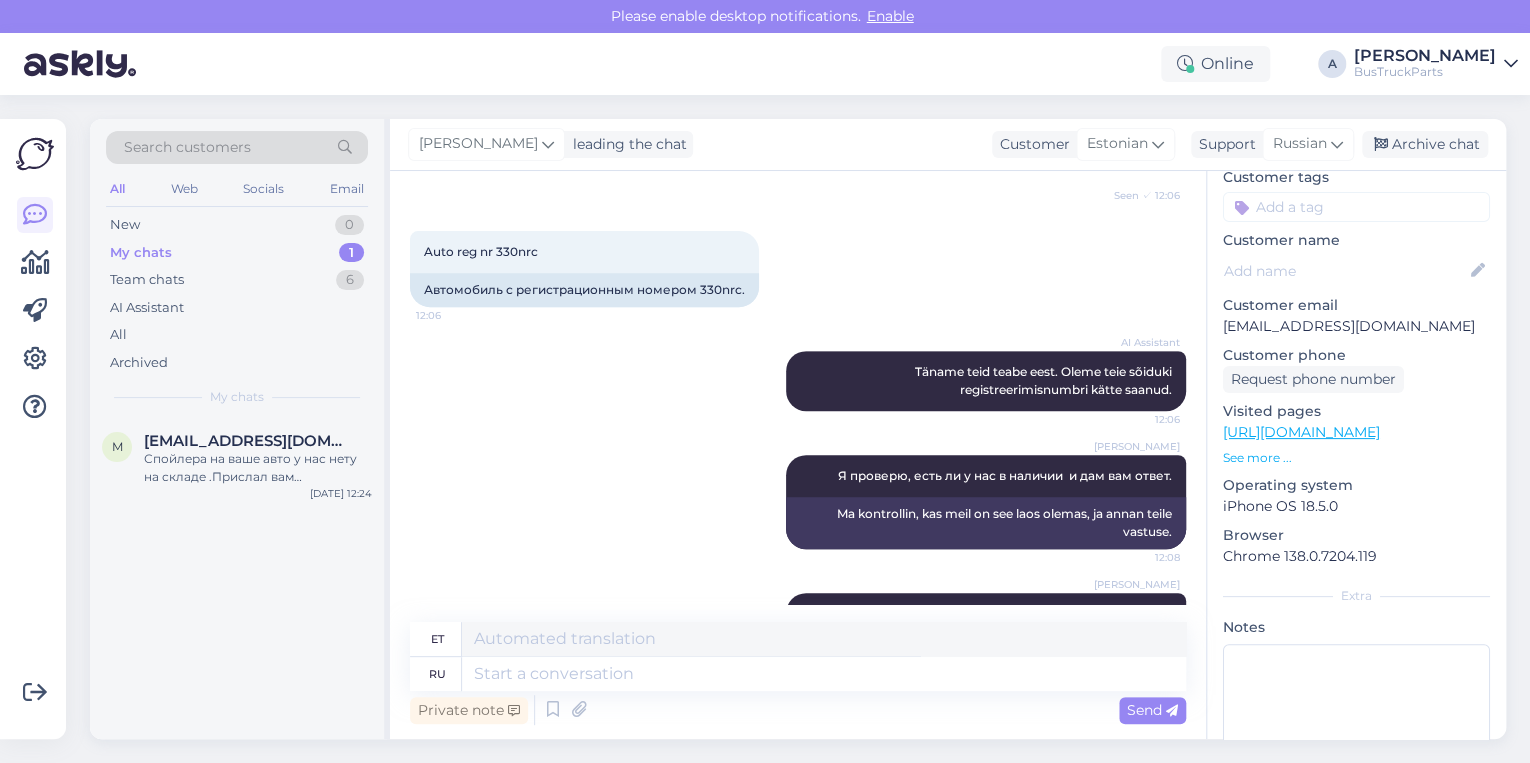scroll, scrollTop: 556, scrollLeft: 0, axis: vertical 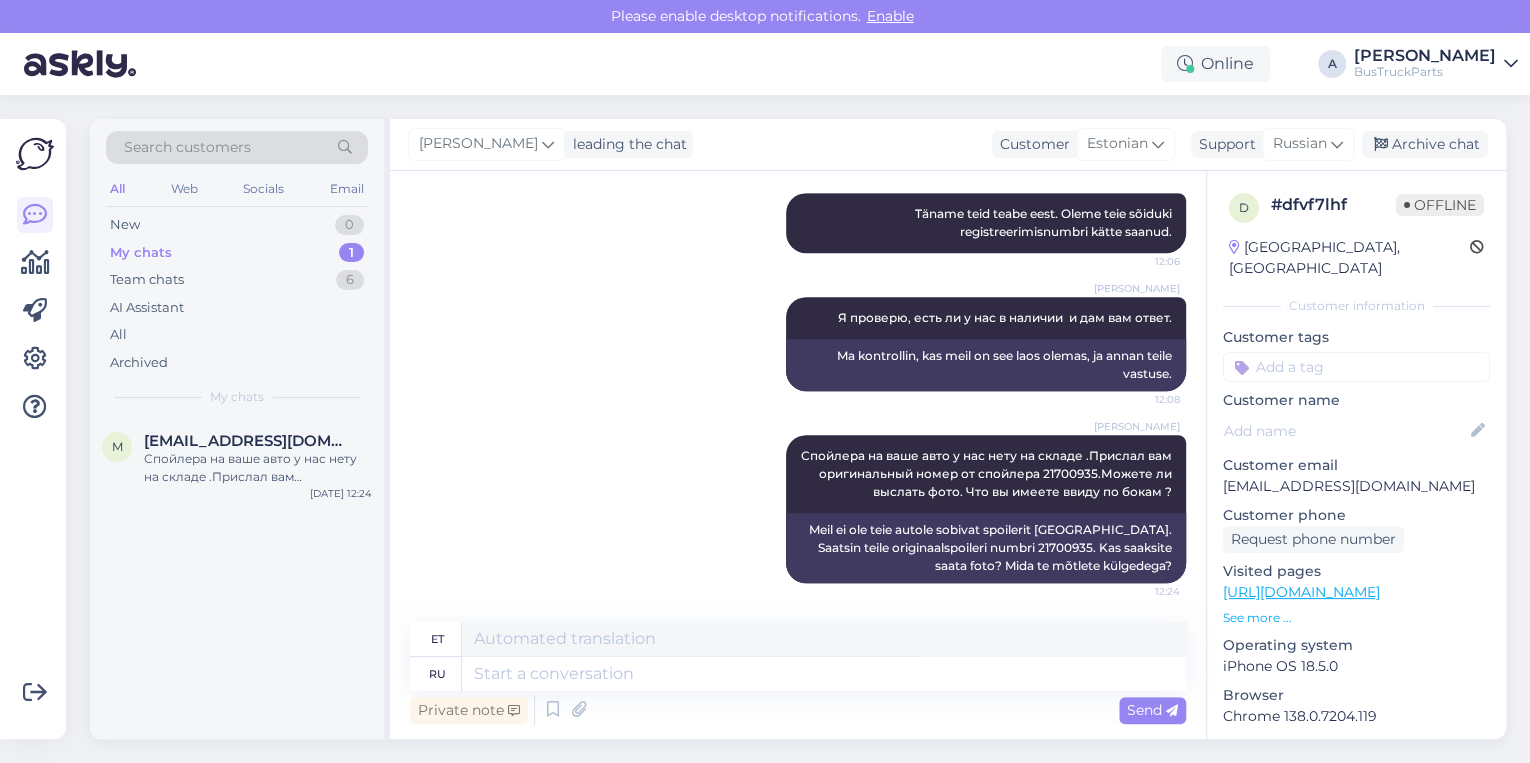 click at bounding box center [1356, 367] 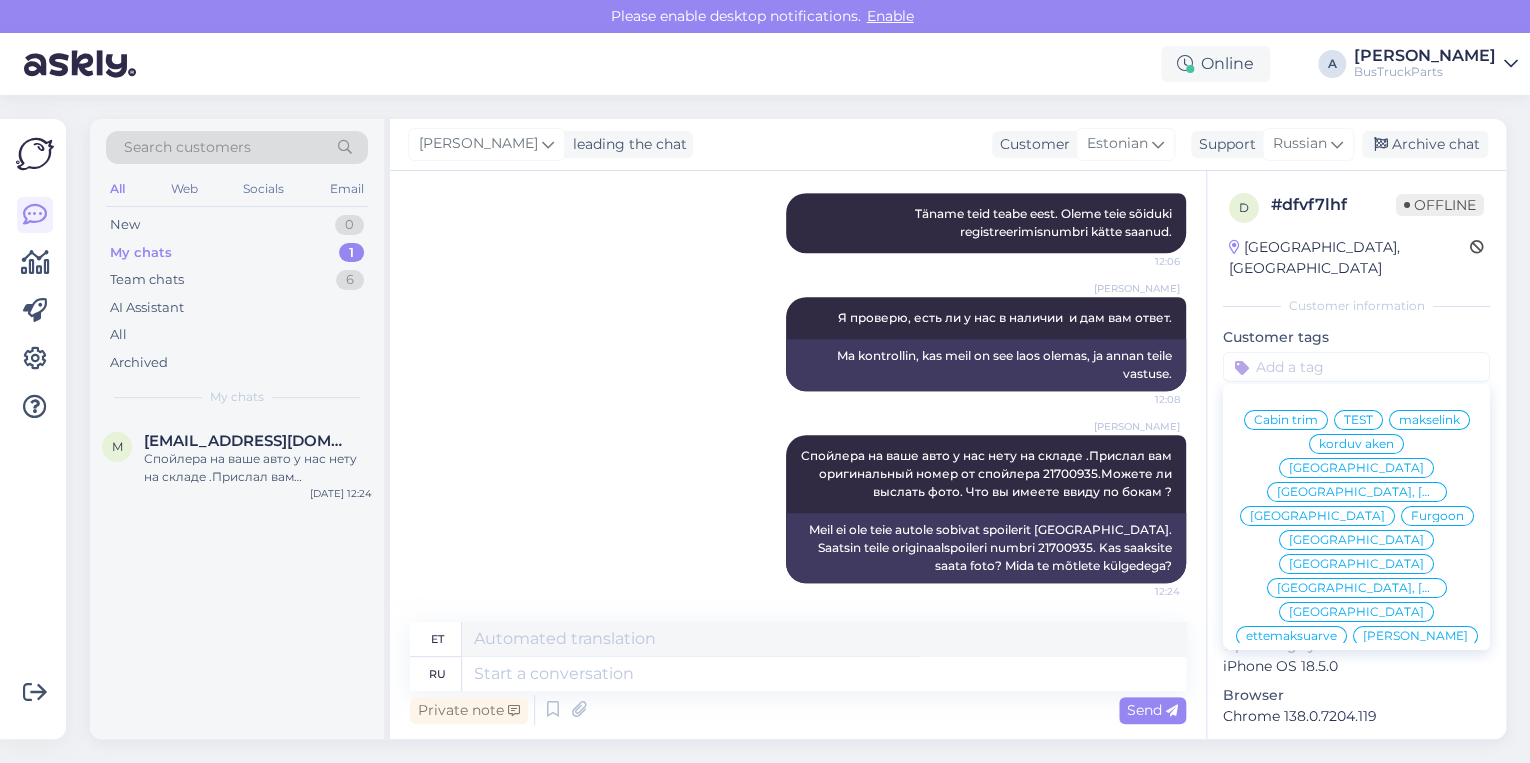 click at bounding box center (1356, 367) 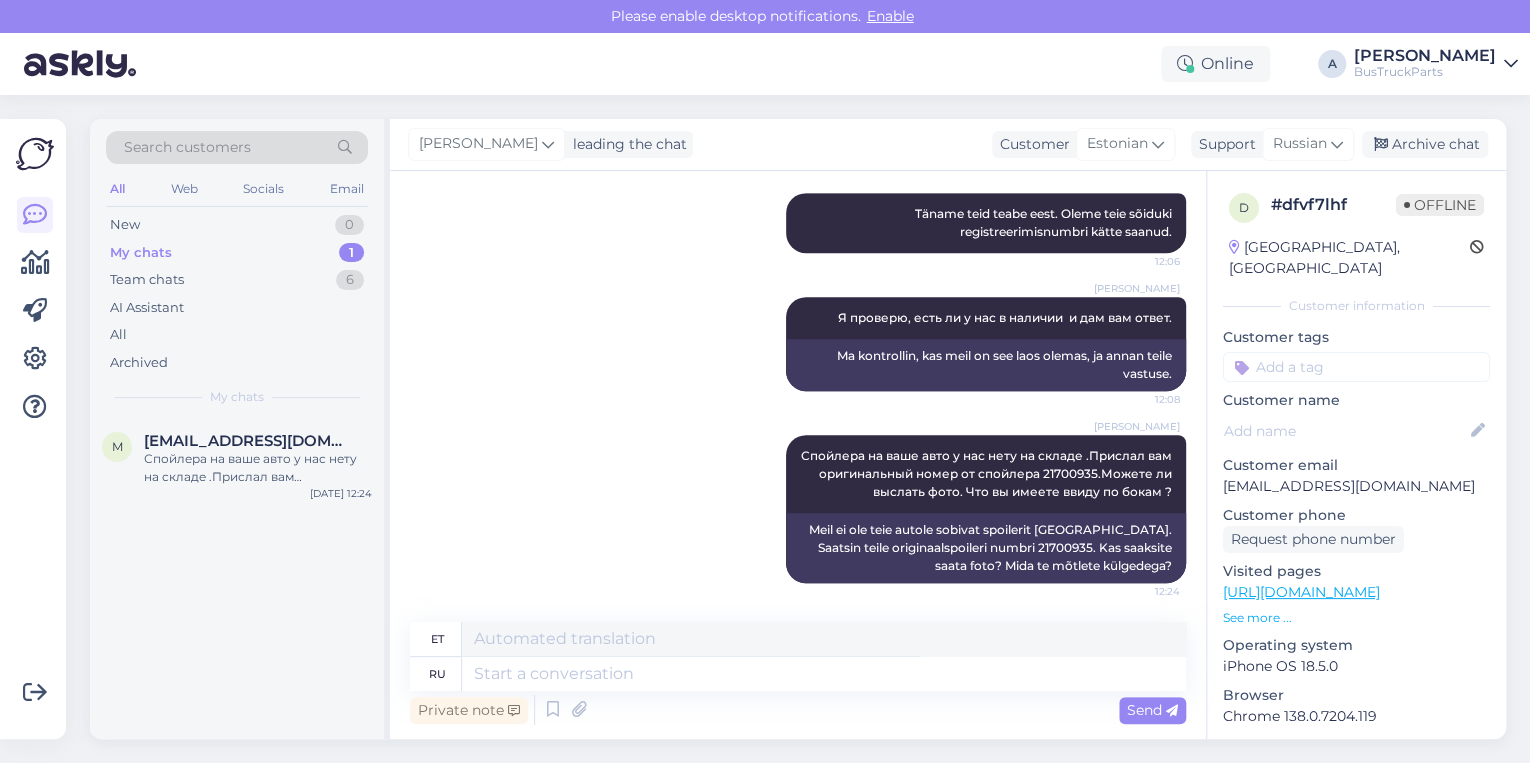 paste on "spoiler" 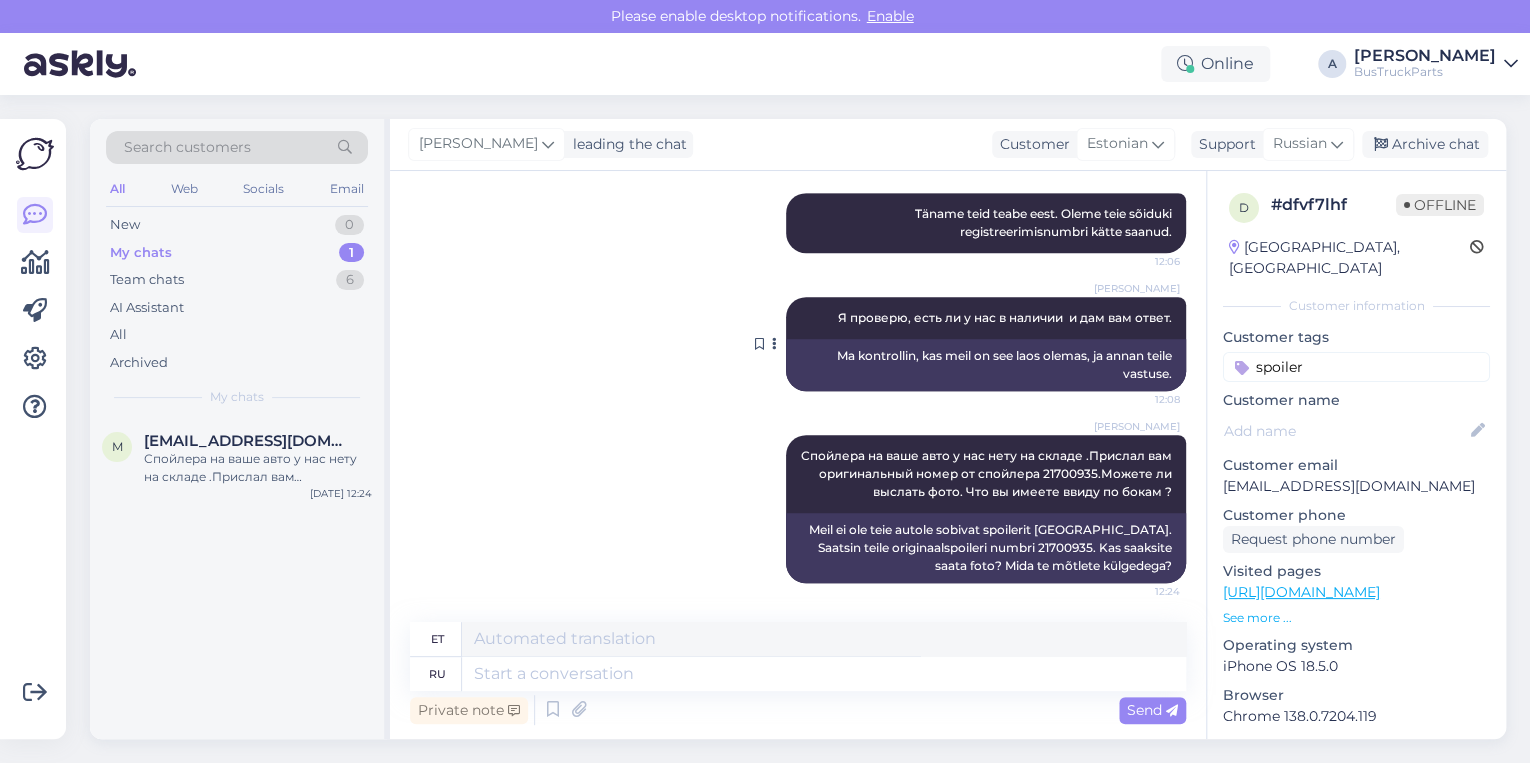 drag, startPoint x: 1319, startPoint y: 350, endPoint x: 1039, endPoint y: 323, distance: 281.29877 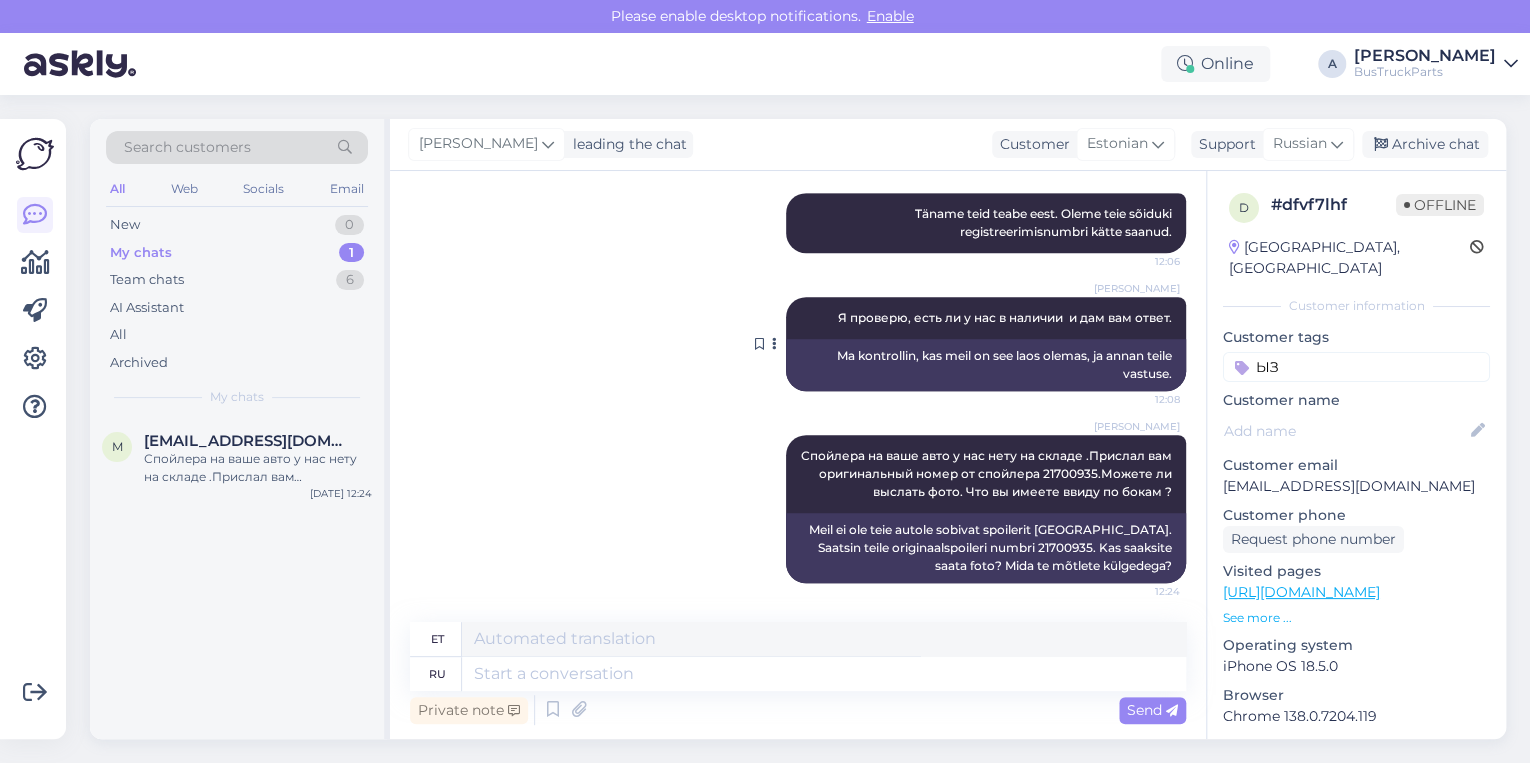 type on "Ы" 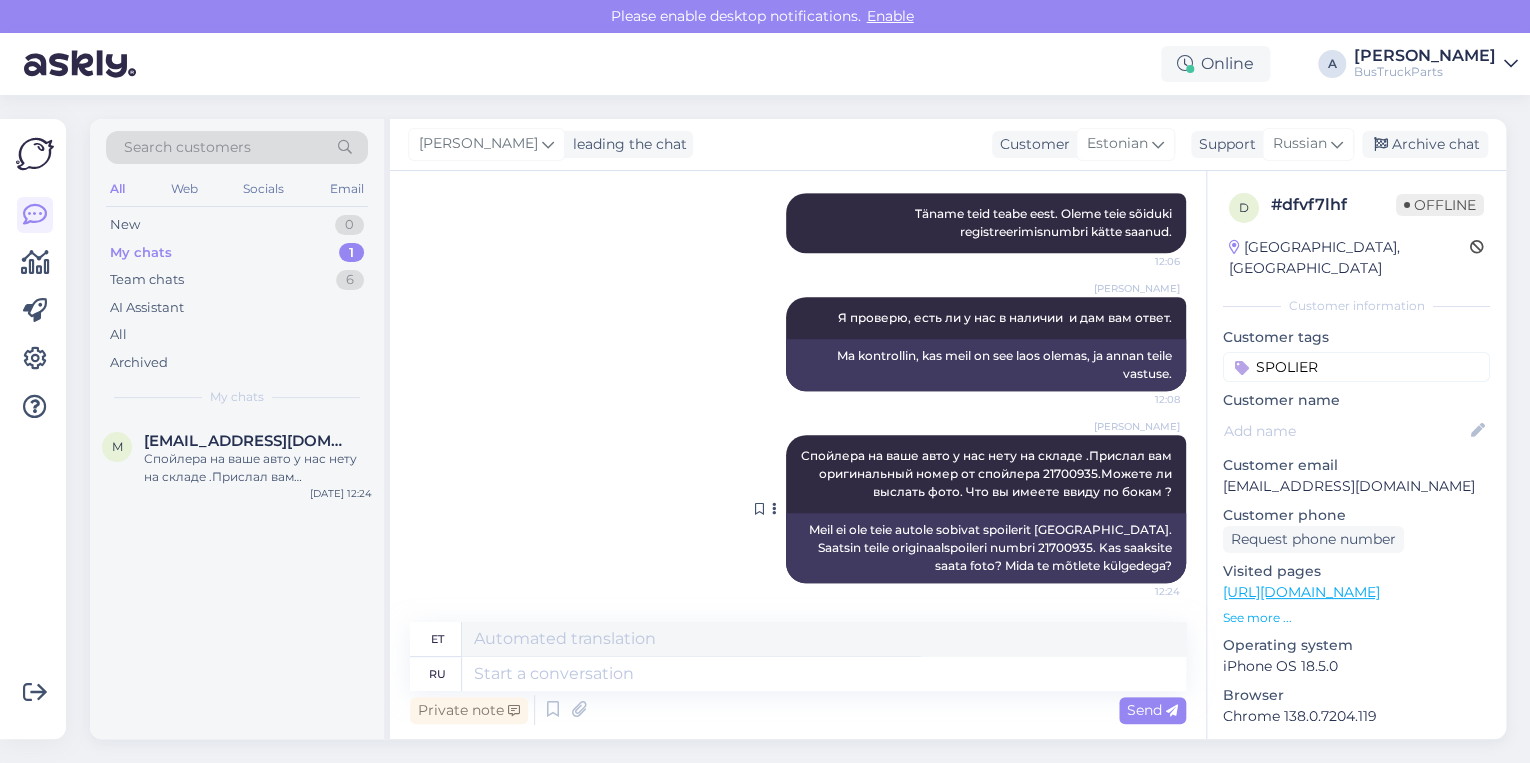 type on "SPOLIER" 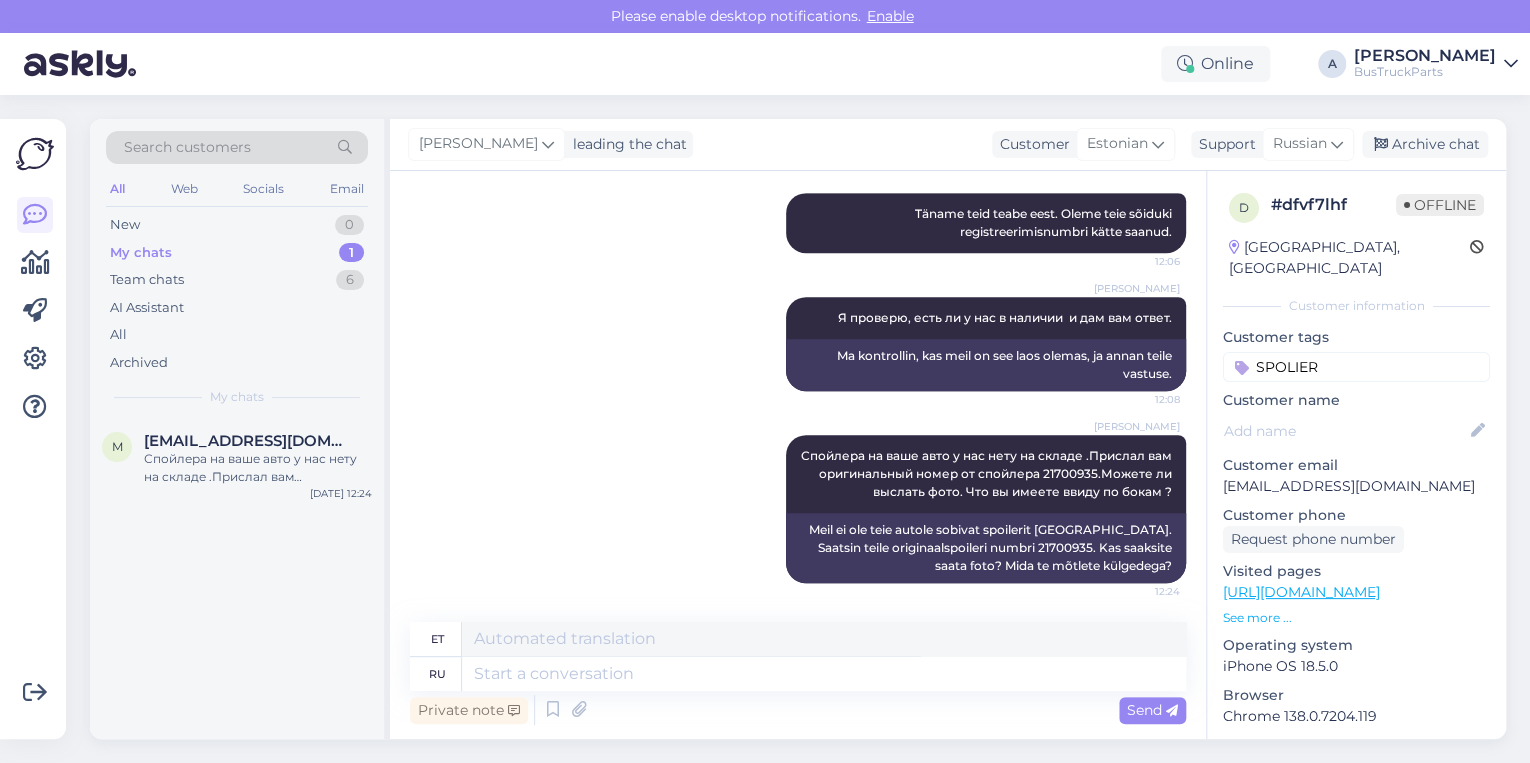 click on "SPOLIER" at bounding box center [1356, 367] 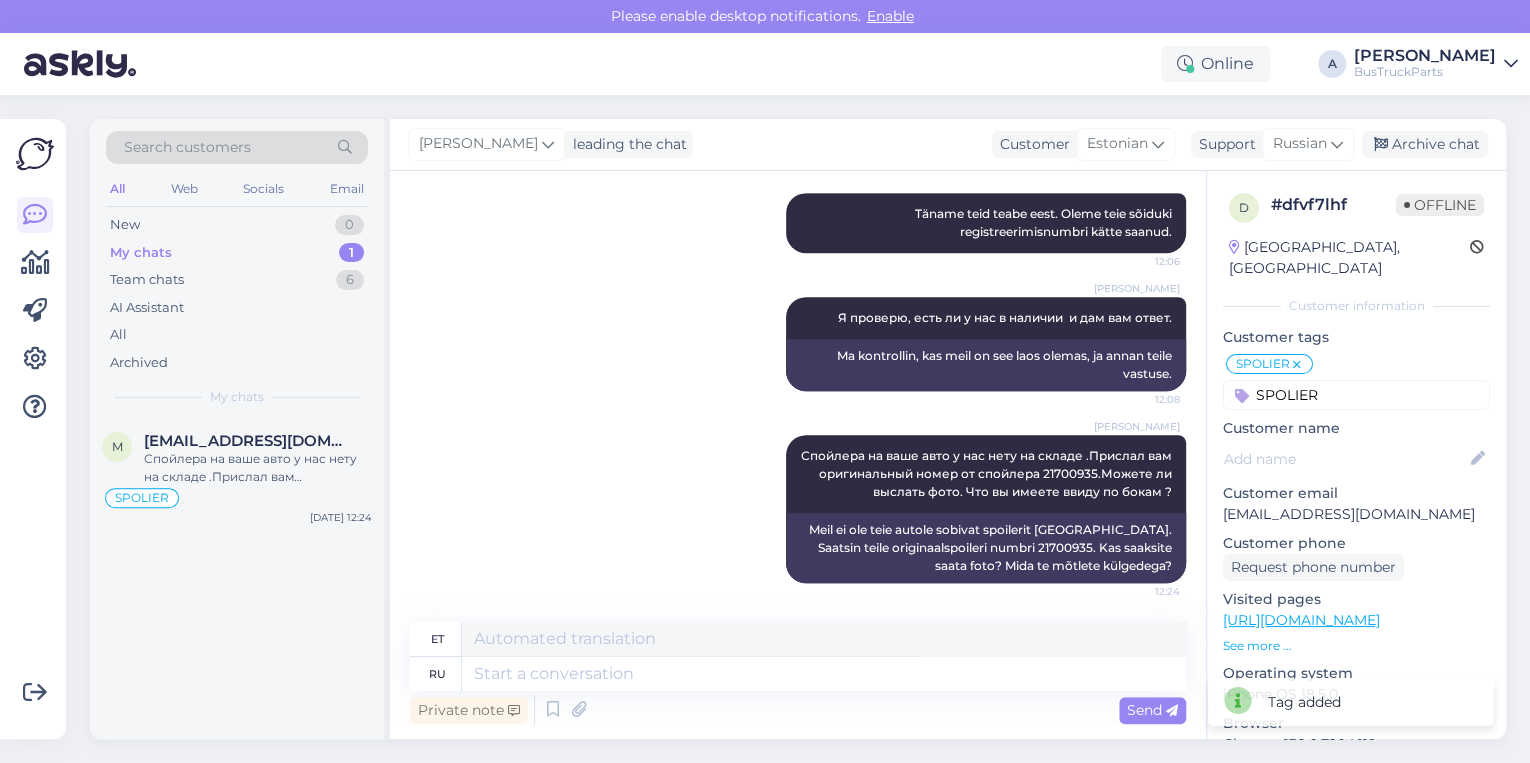 type 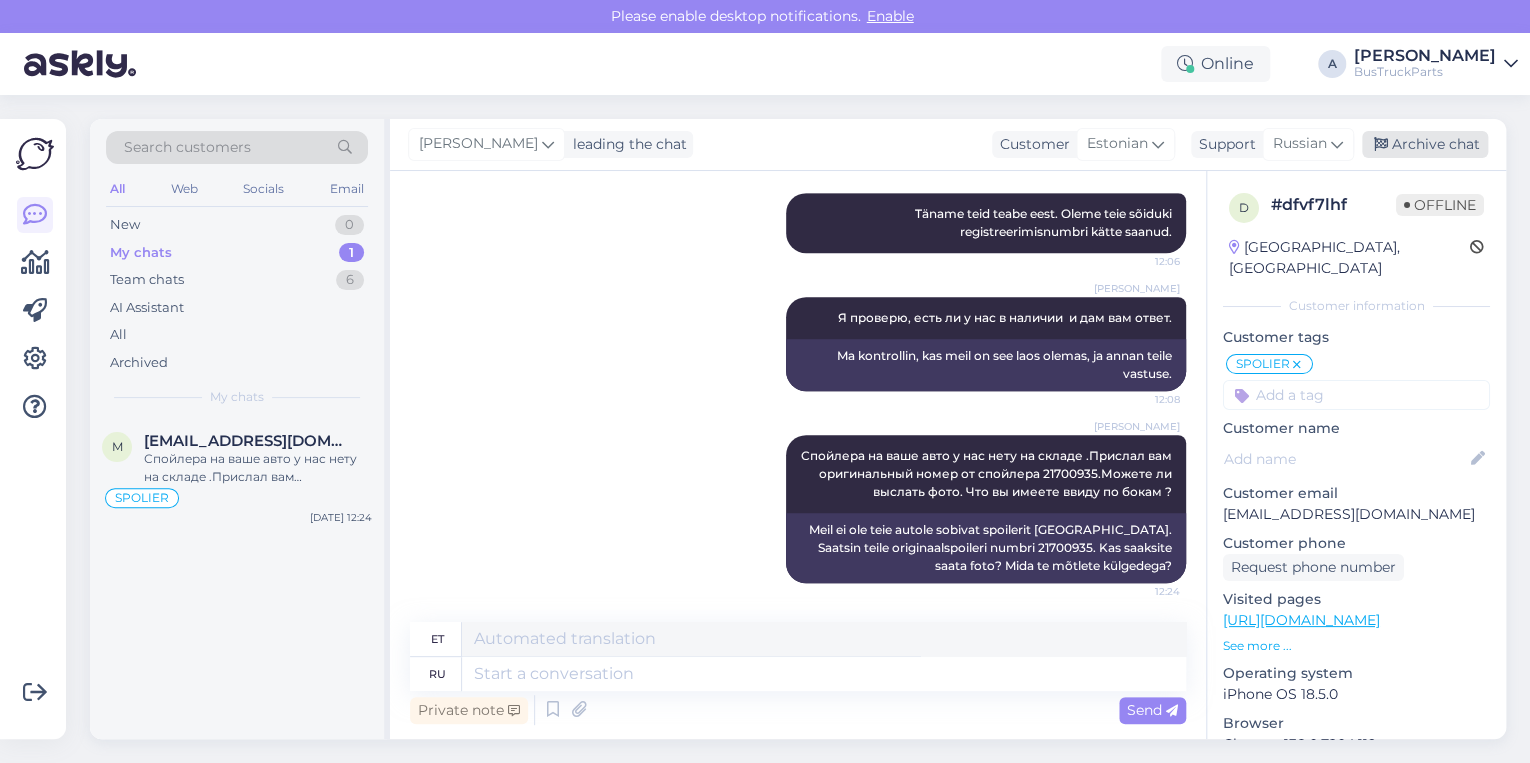 click on "Archive chat" at bounding box center [1425, 144] 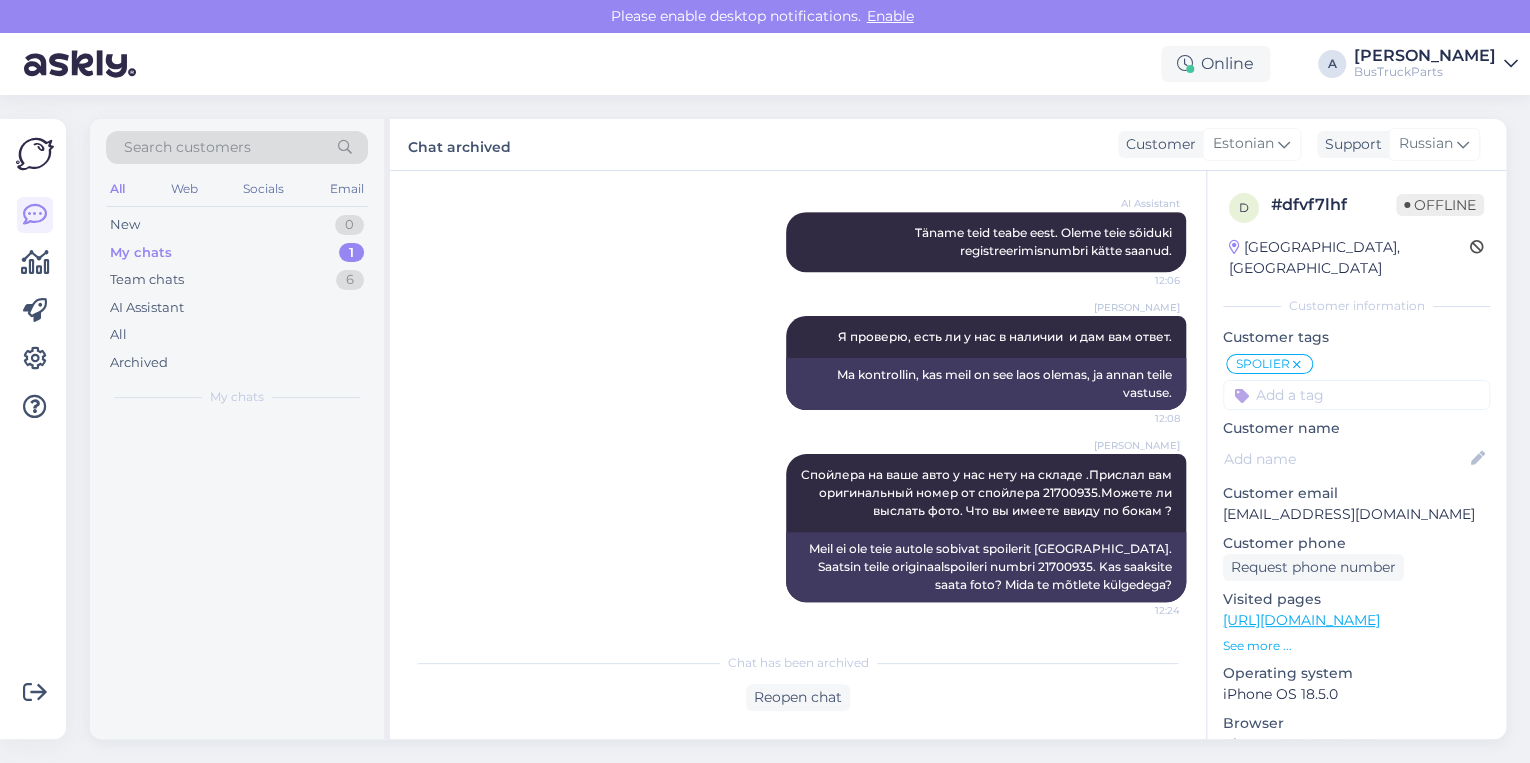 scroll, scrollTop: 536, scrollLeft: 0, axis: vertical 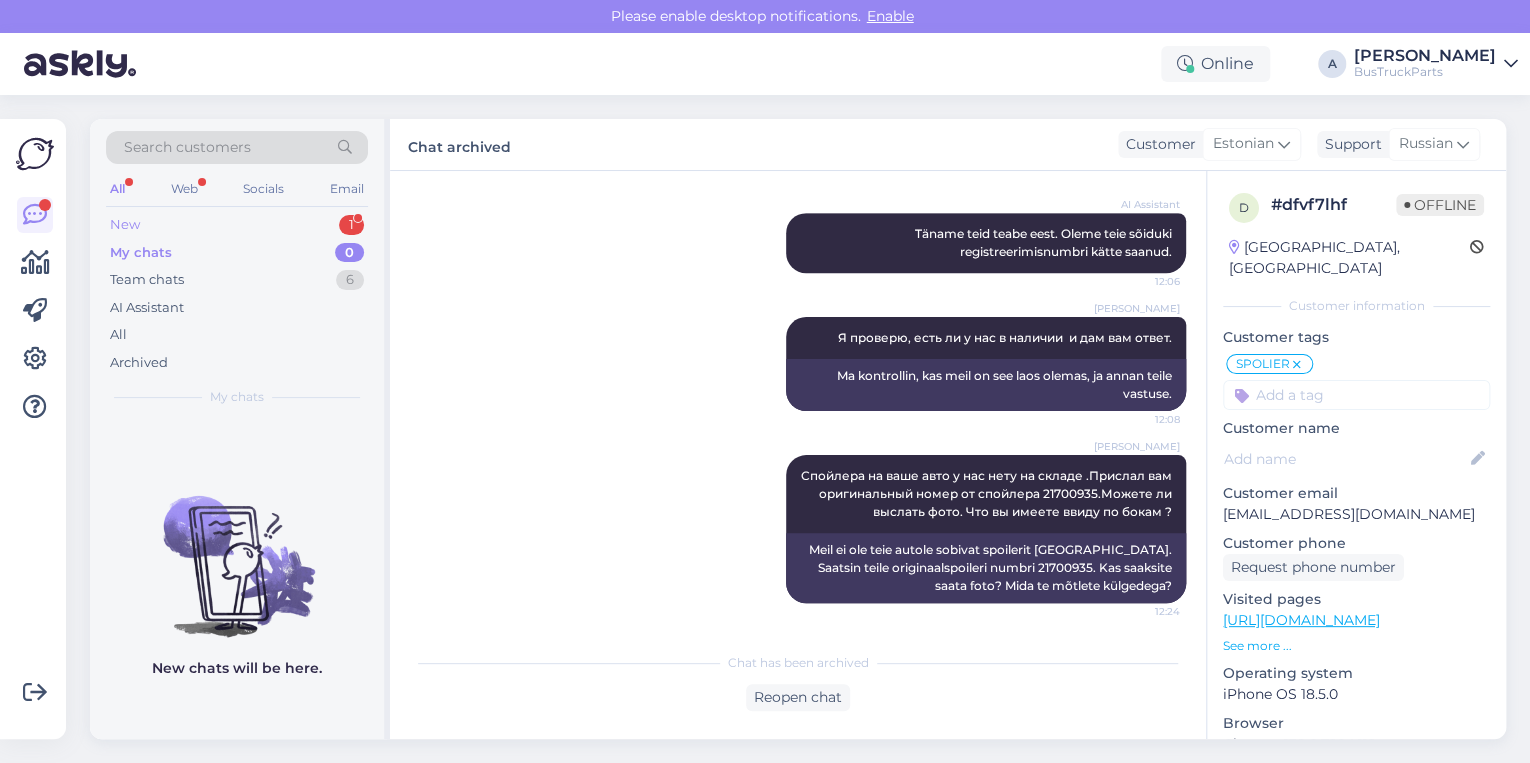 click on "New 1" at bounding box center (237, 225) 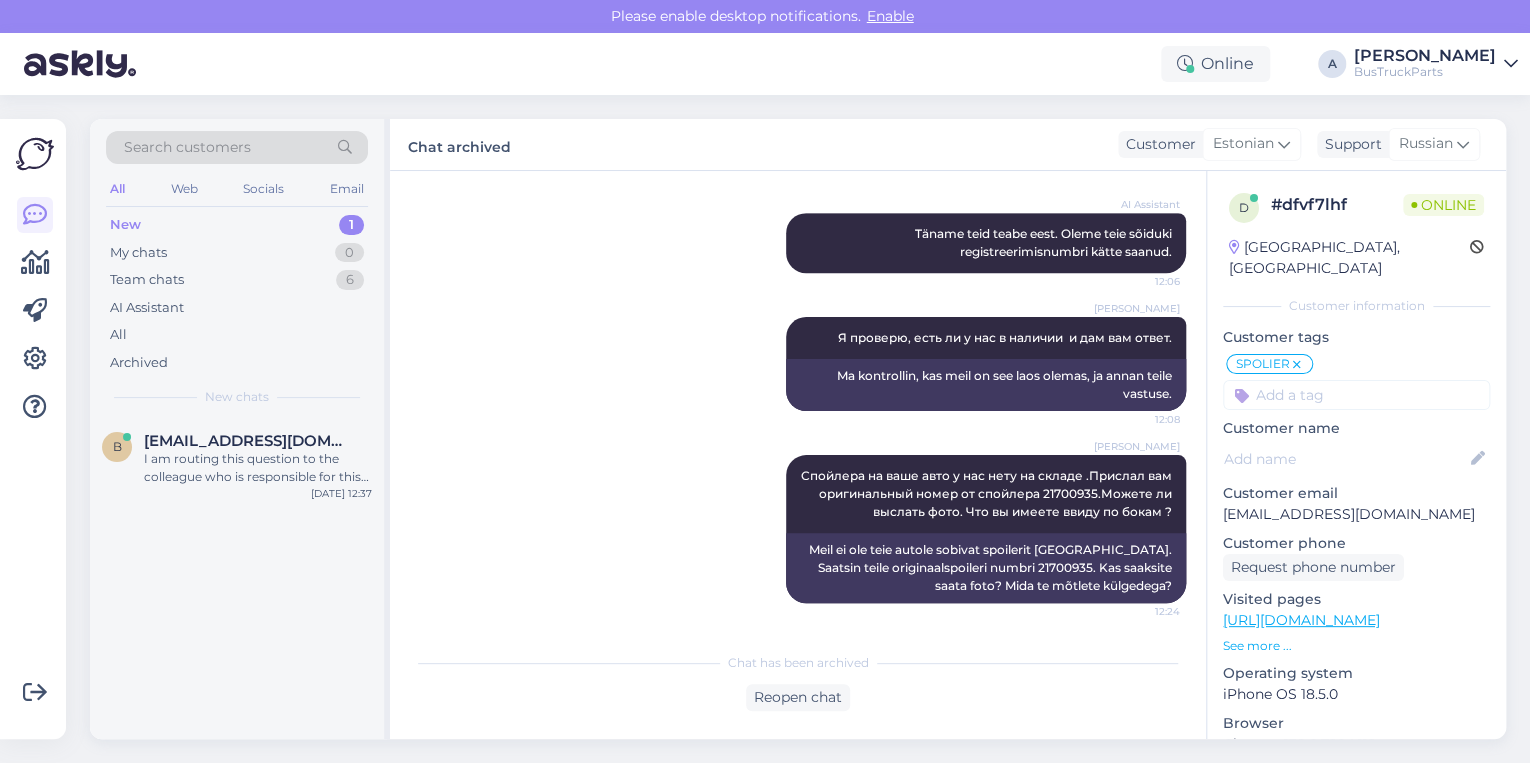 click on "New 1" at bounding box center [237, 225] 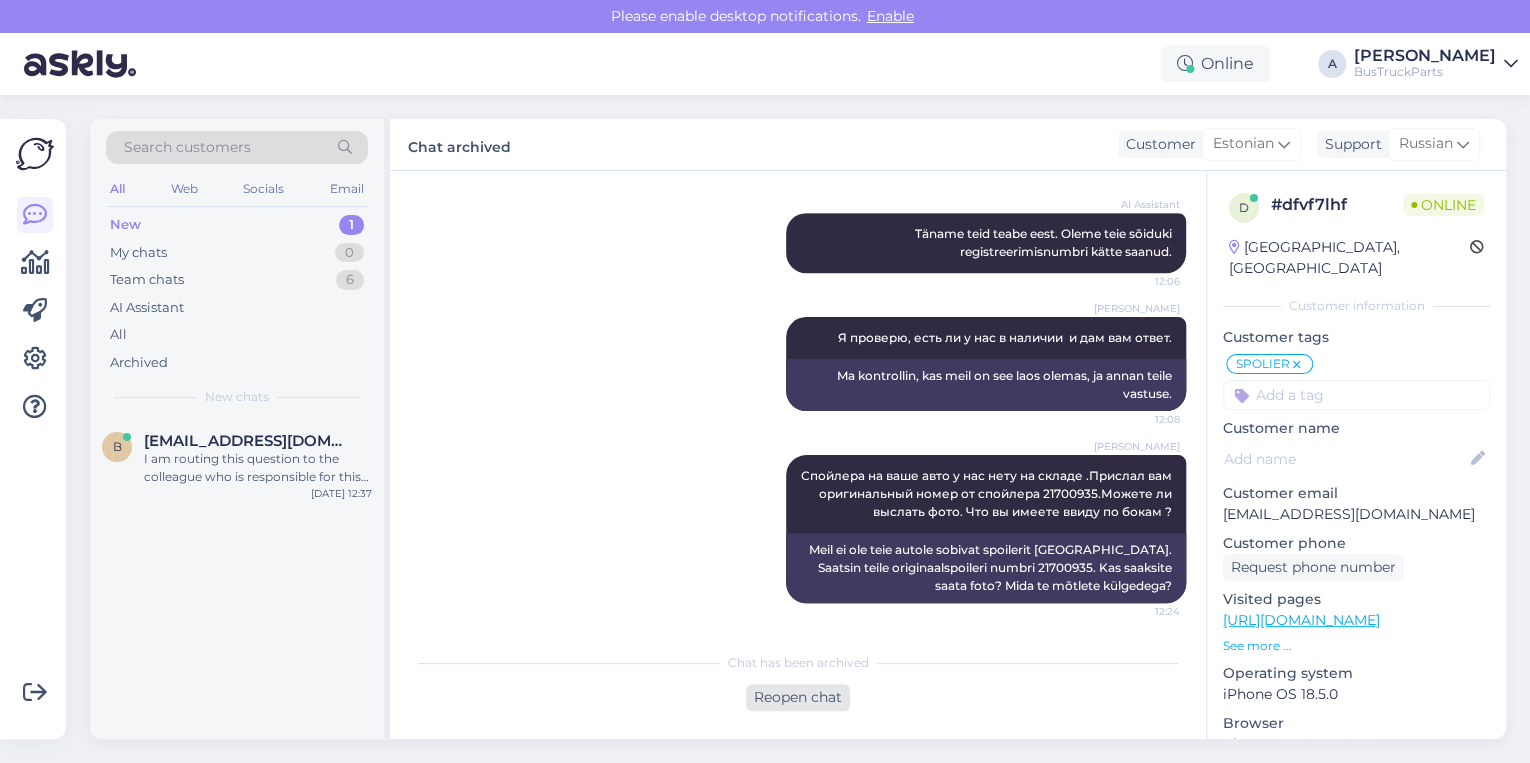 click on "Reopen chat" at bounding box center (798, 697) 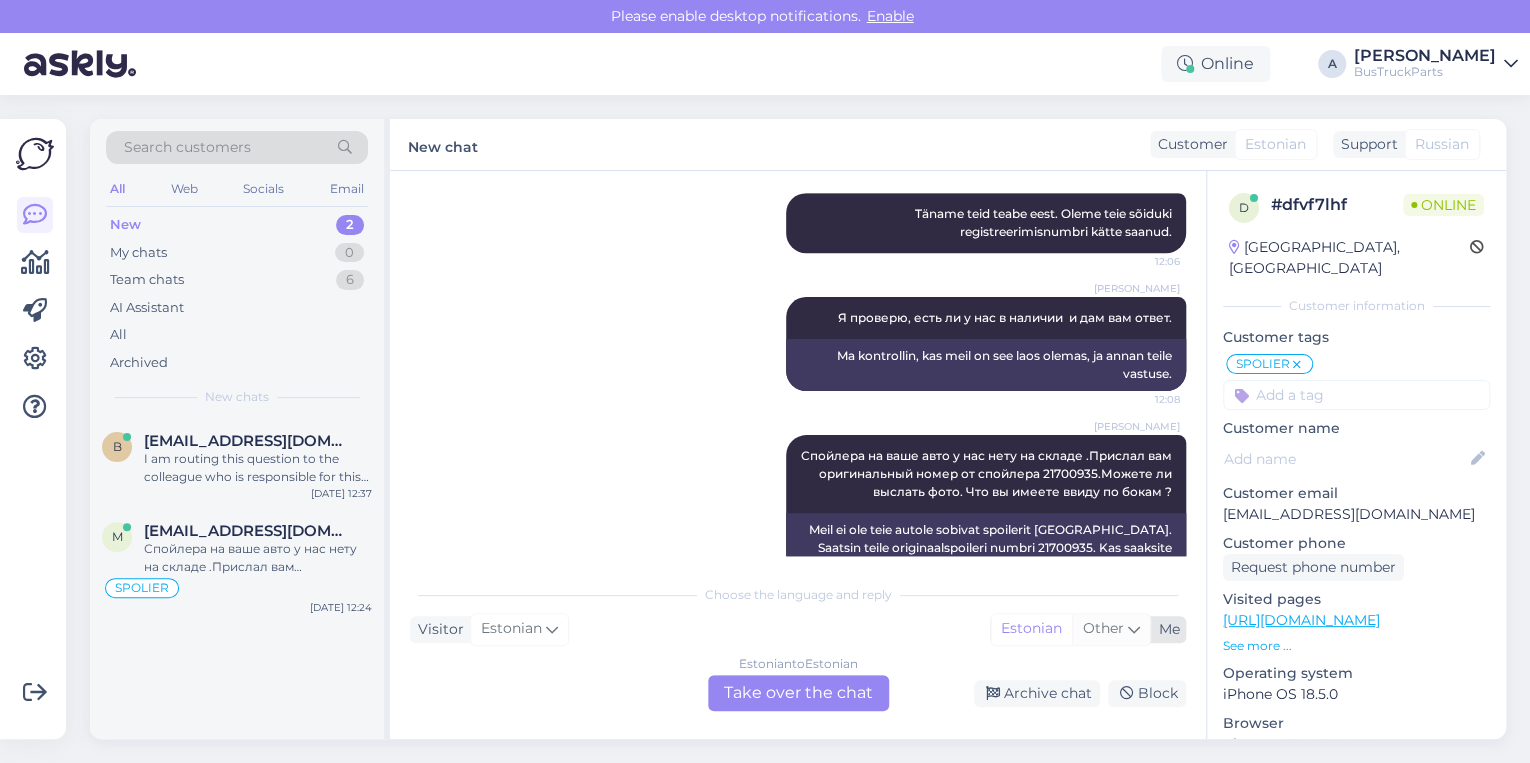 click on "Other" at bounding box center [1103, 628] 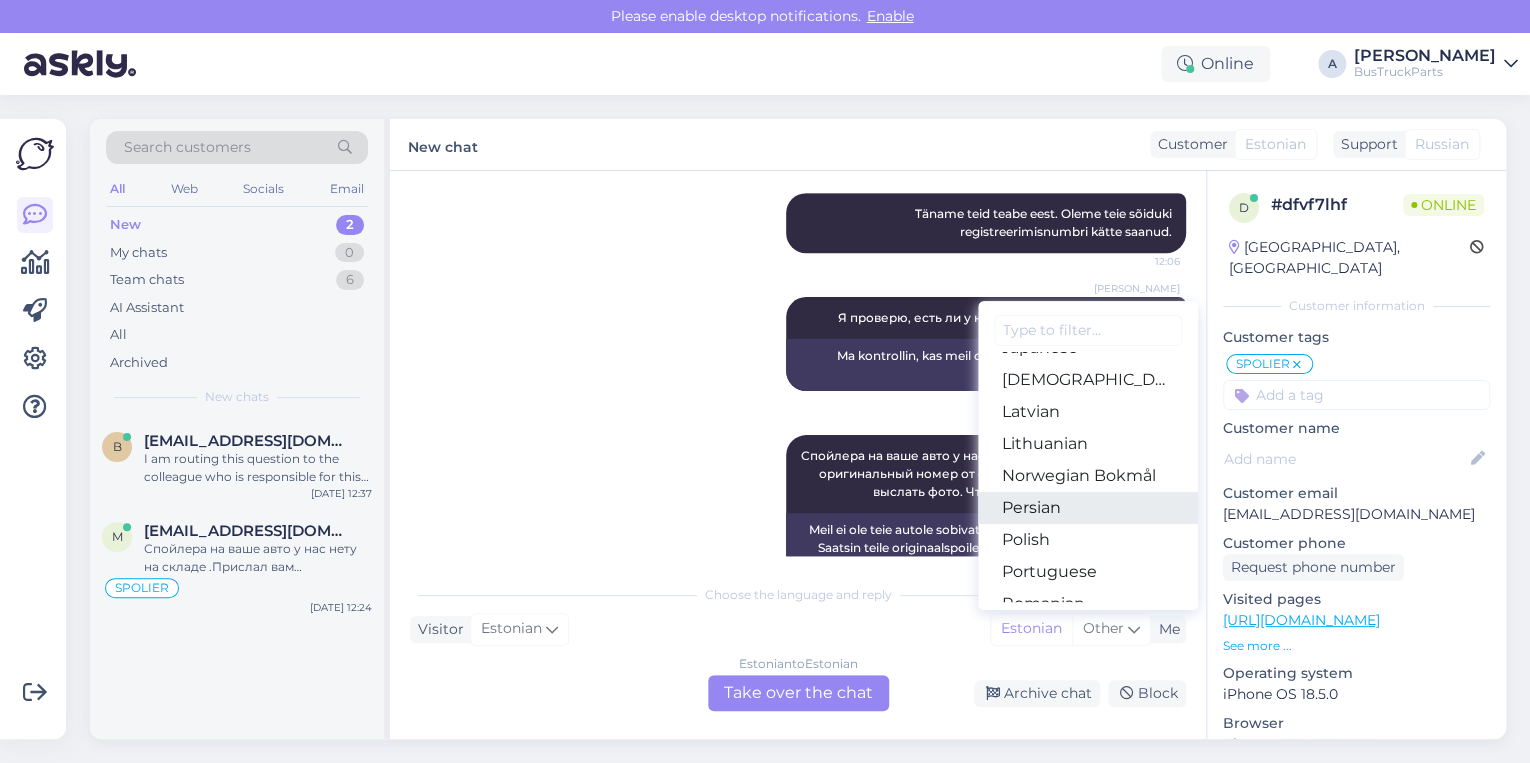 scroll, scrollTop: 640, scrollLeft: 0, axis: vertical 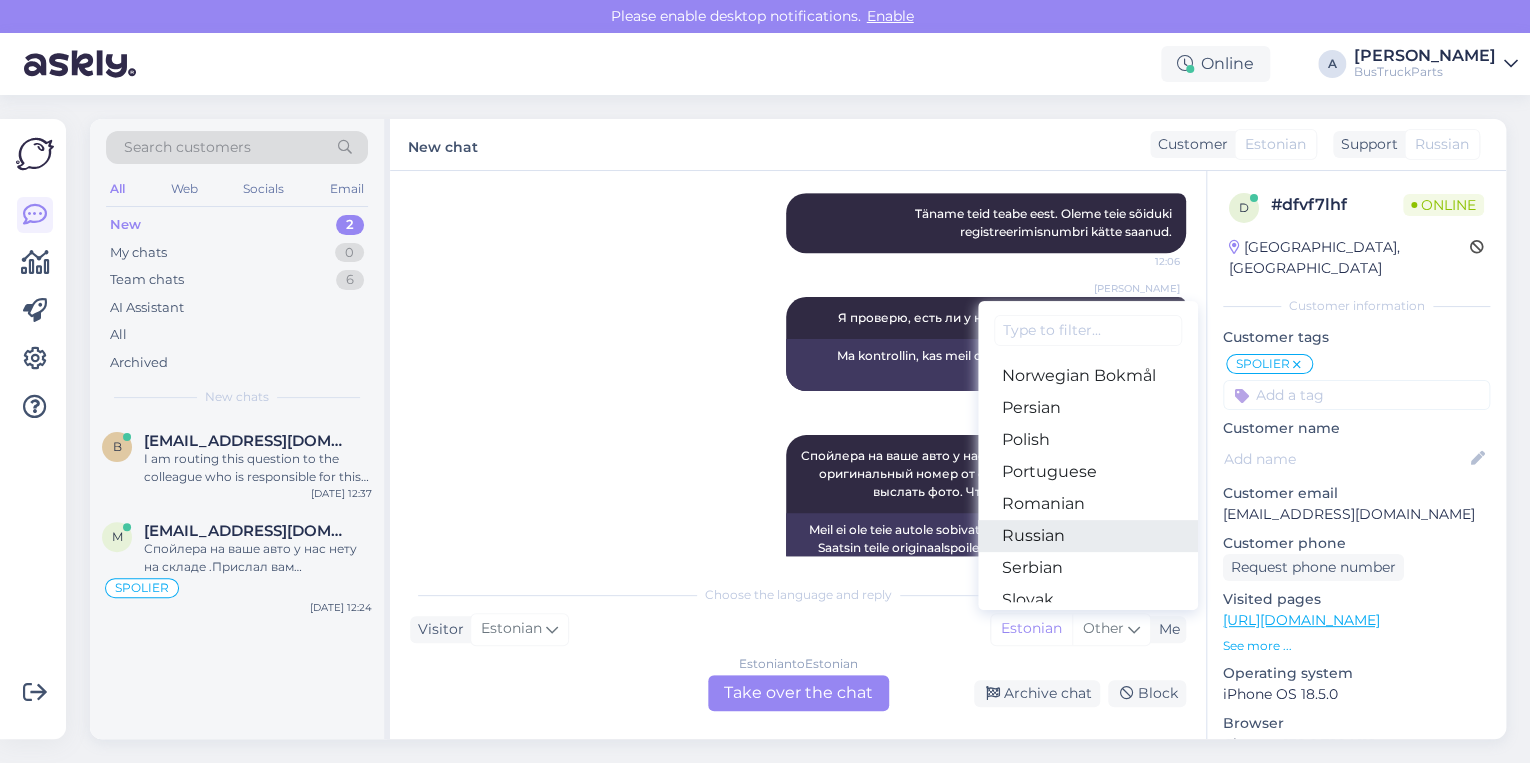 click on "Russian" at bounding box center (1088, 536) 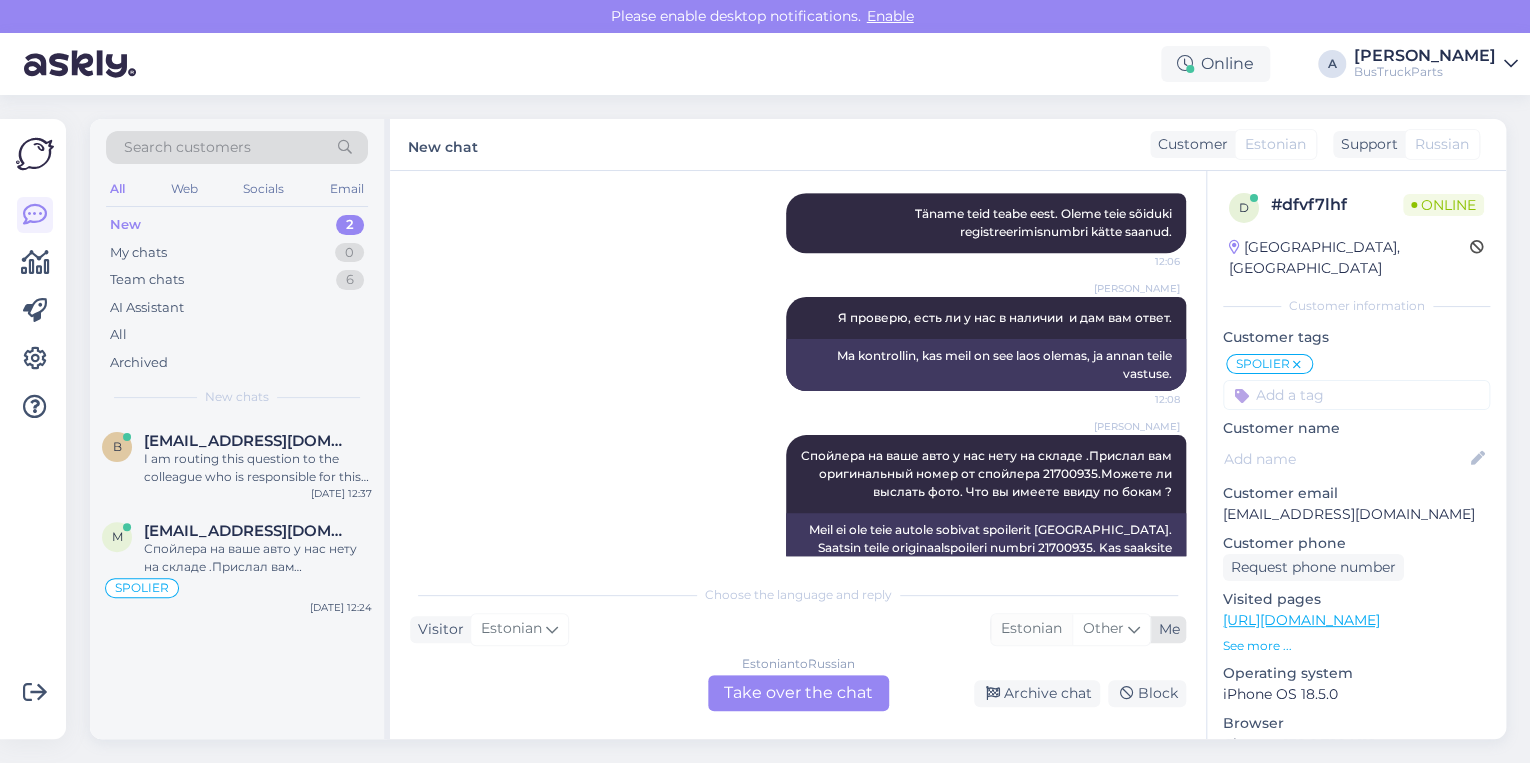 click on "Estonian" at bounding box center [1031, 629] 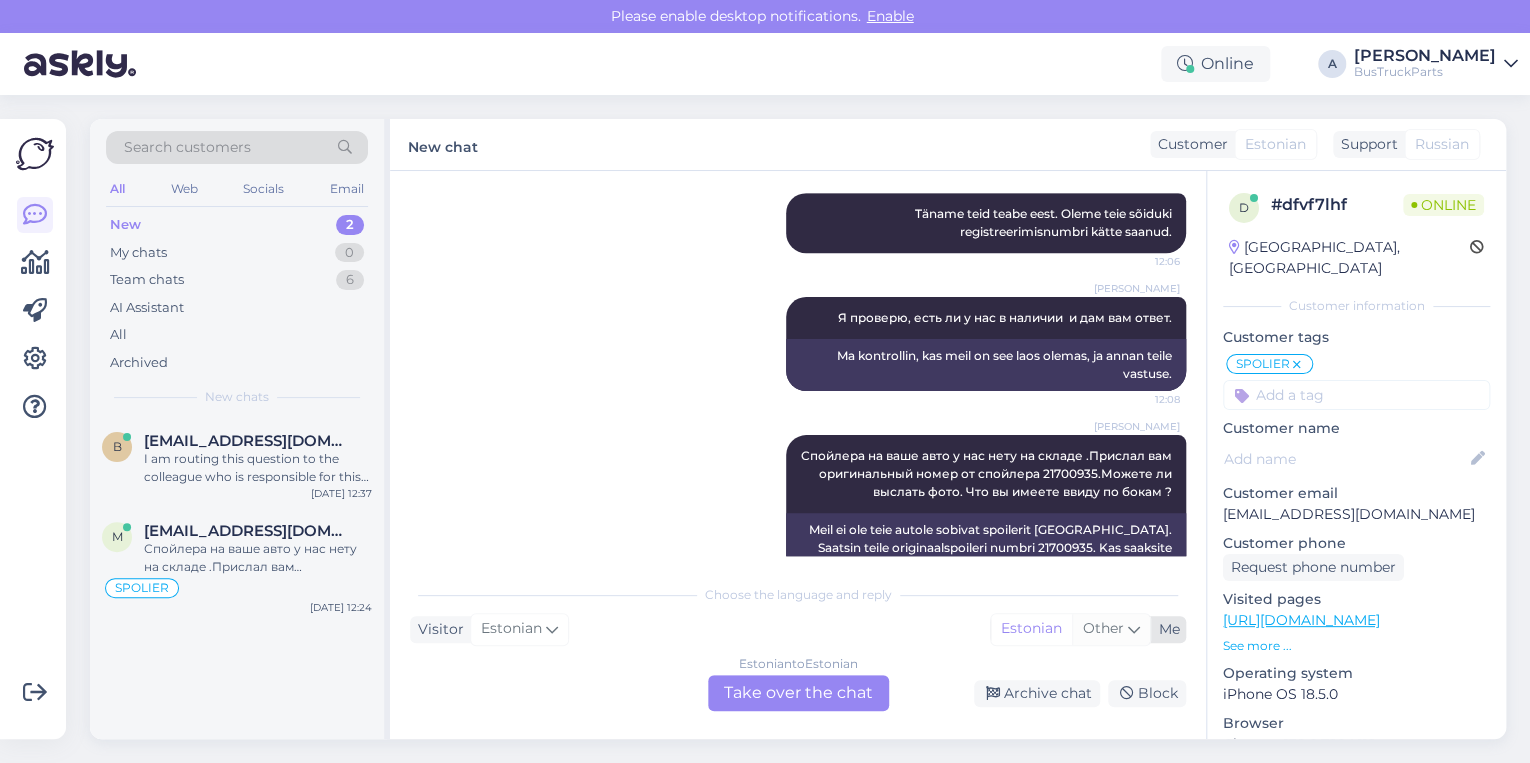 click on "Other" at bounding box center [1103, 628] 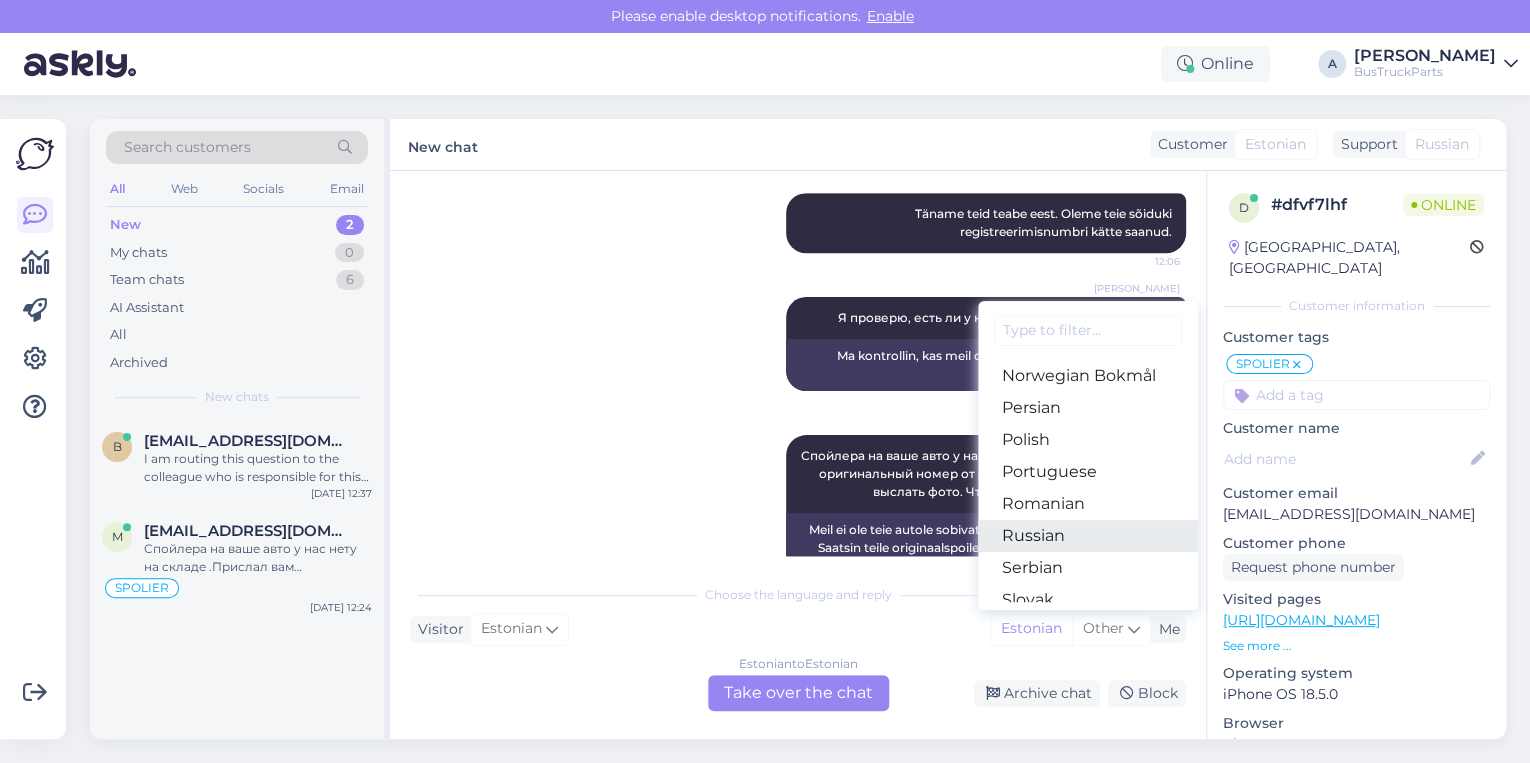 click on "Russian" at bounding box center (1088, 536) 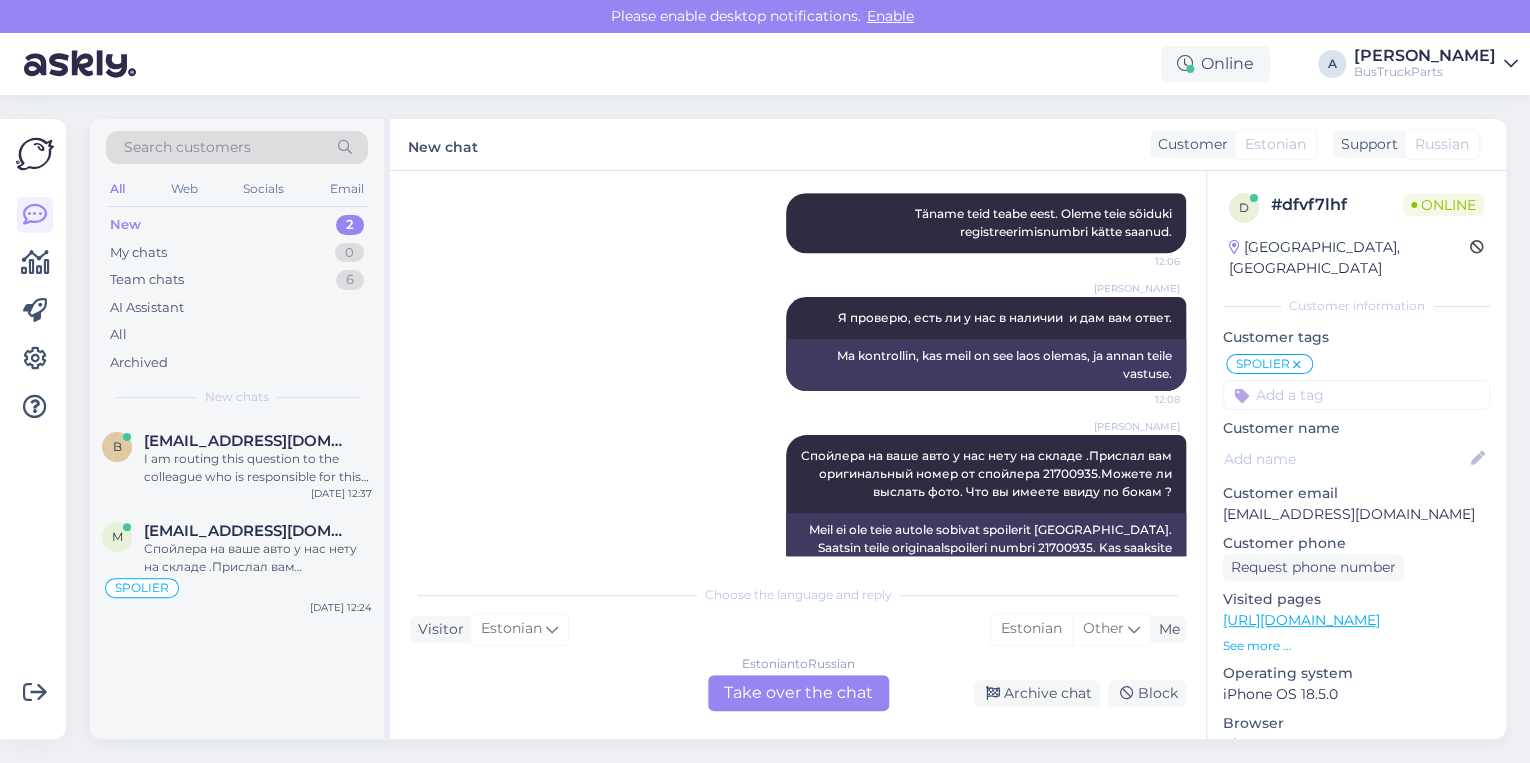 click on "Estonian  to  Russian Take over the chat" at bounding box center [798, 693] 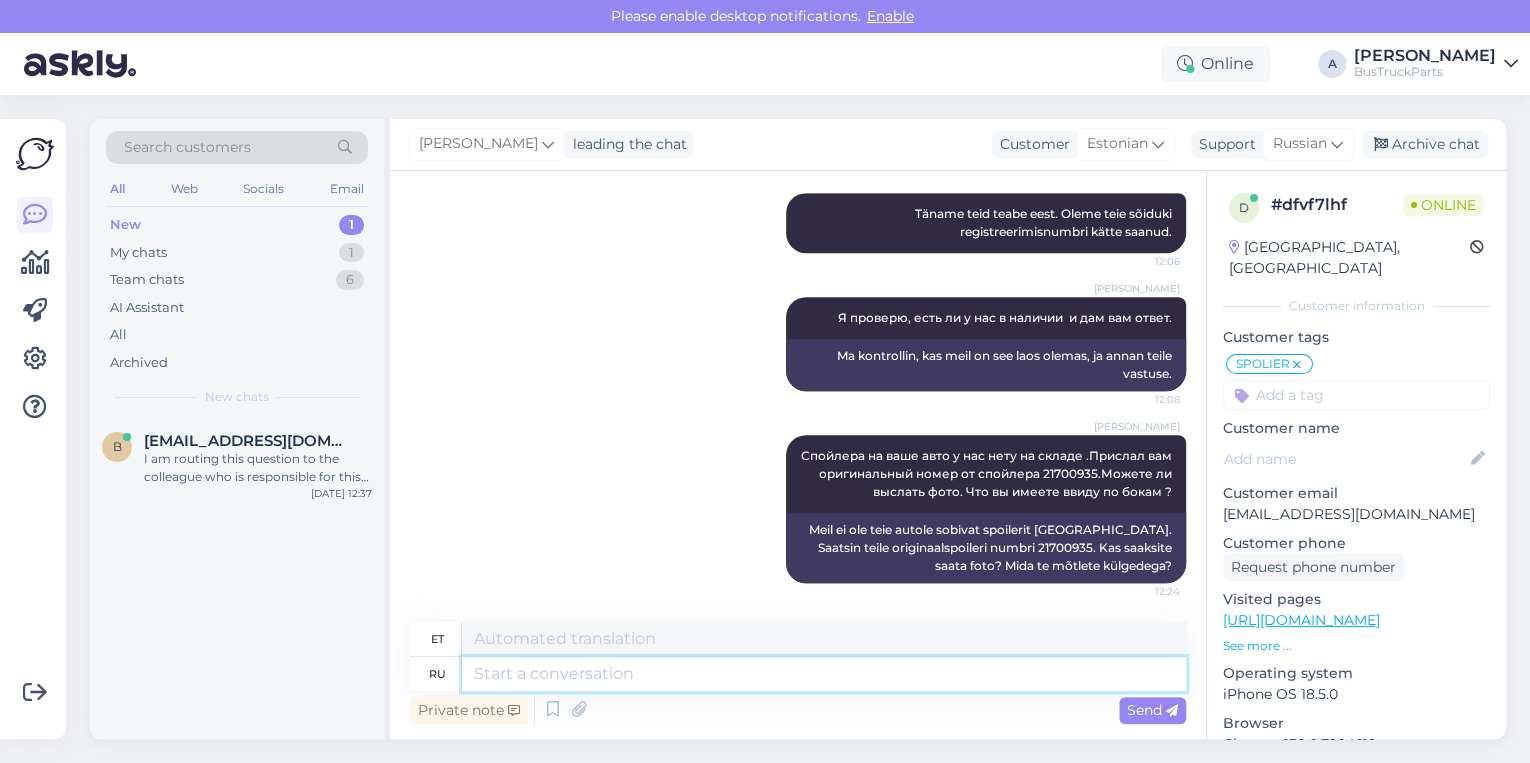 click at bounding box center (824, 674) 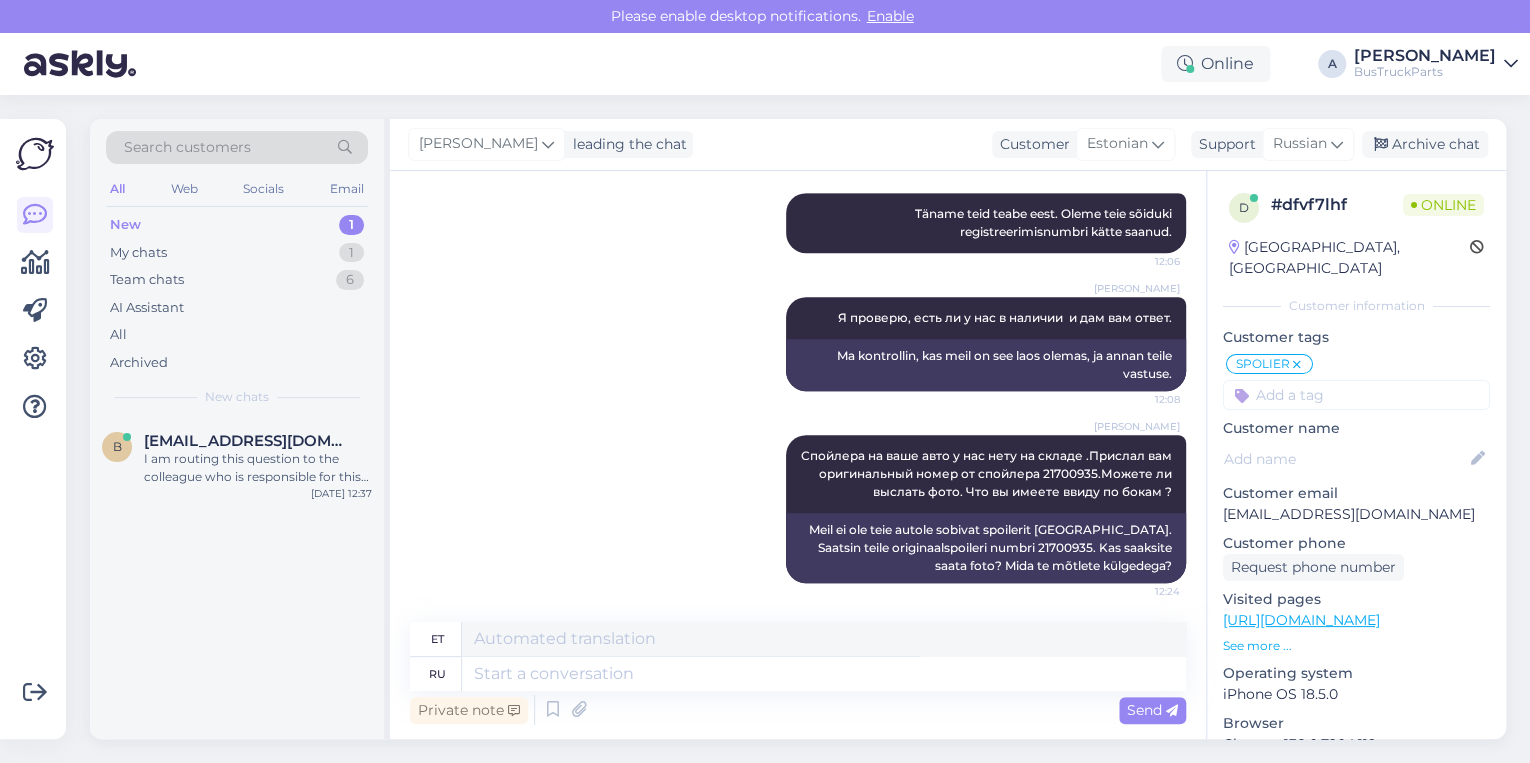 click on "New 1" at bounding box center (237, 225) 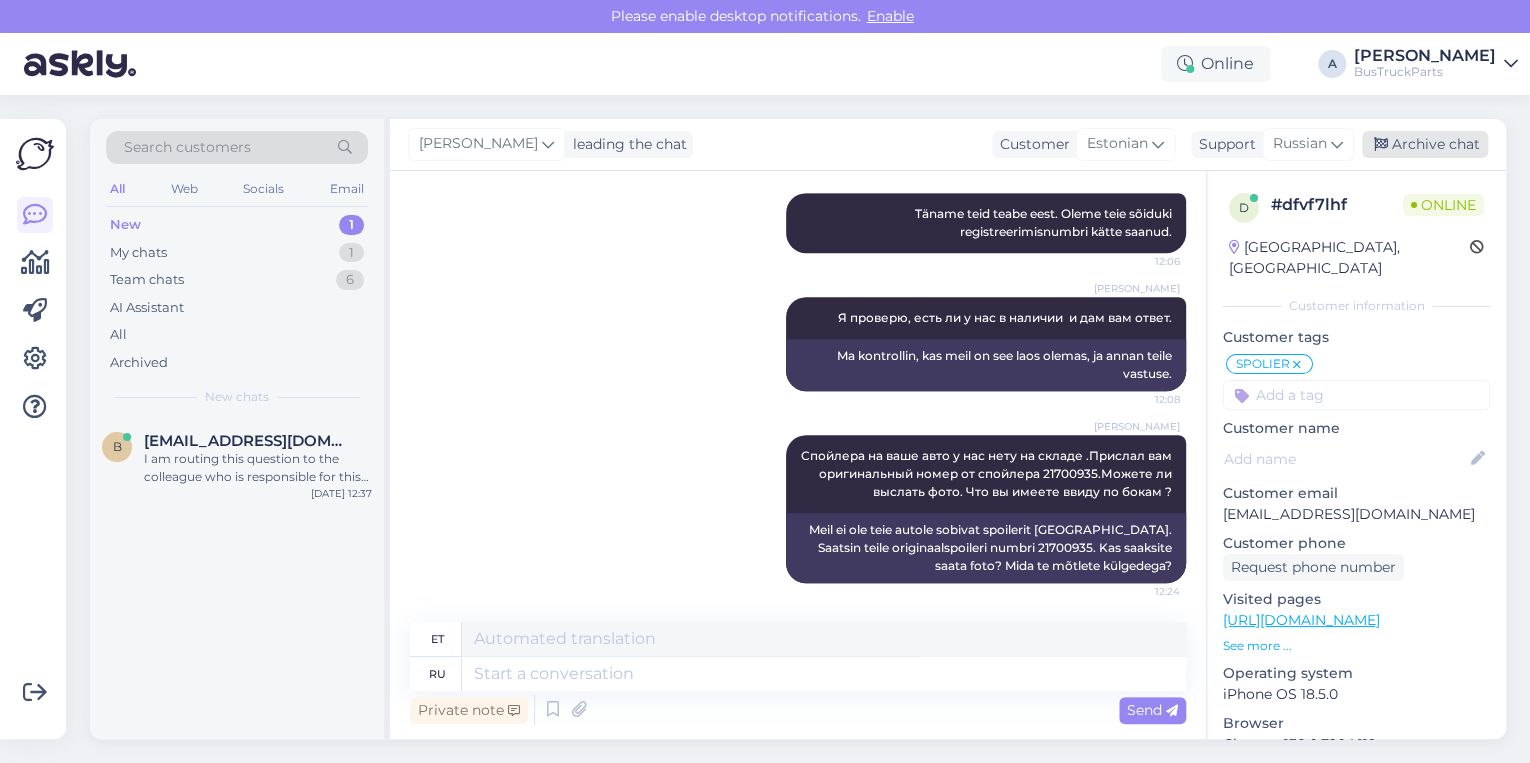 click on "Archive chat" at bounding box center (1425, 144) 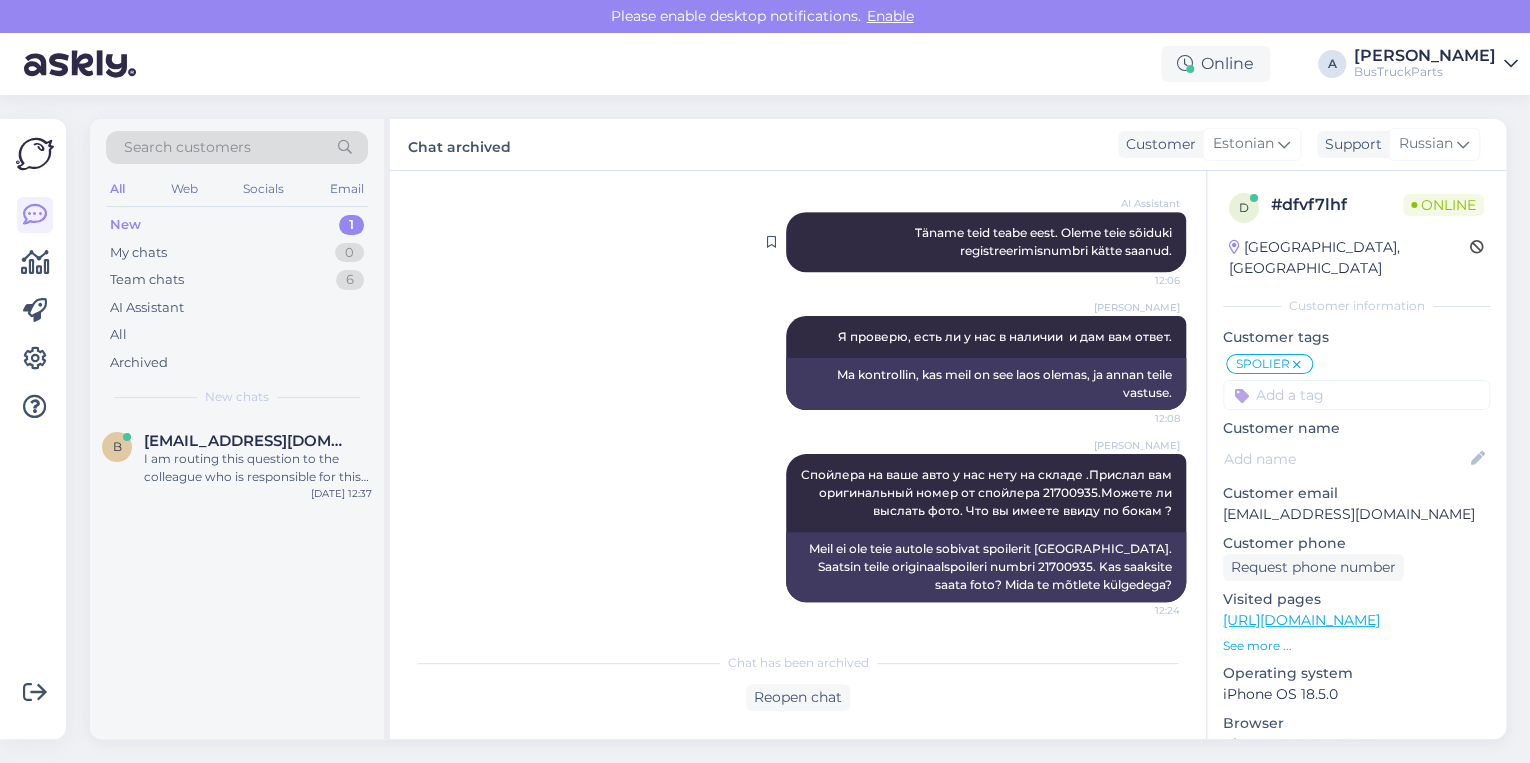 scroll, scrollTop: 536, scrollLeft: 0, axis: vertical 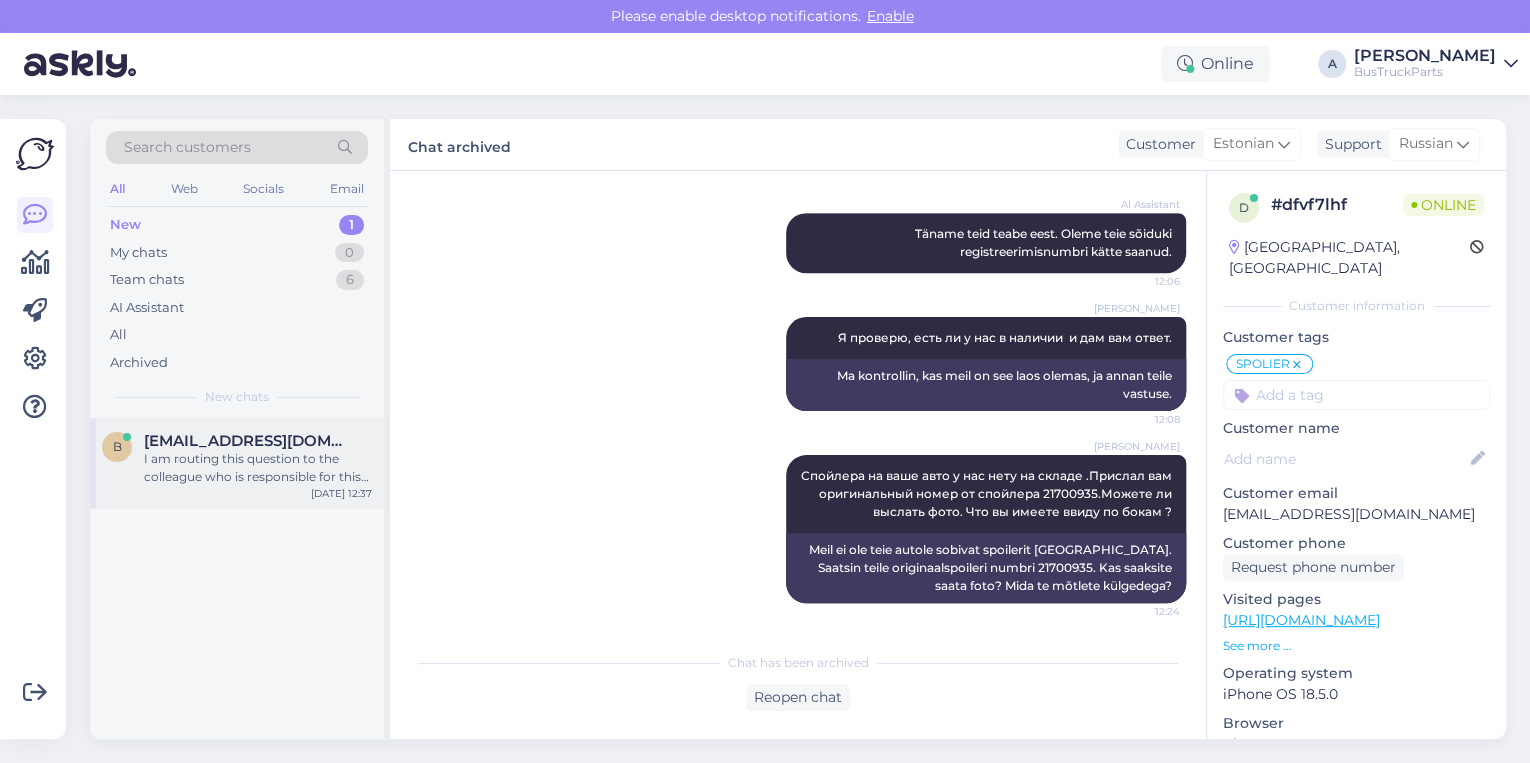 click on "[EMAIL_ADDRESS][DOMAIN_NAME]" at bounding box center (248, 441) 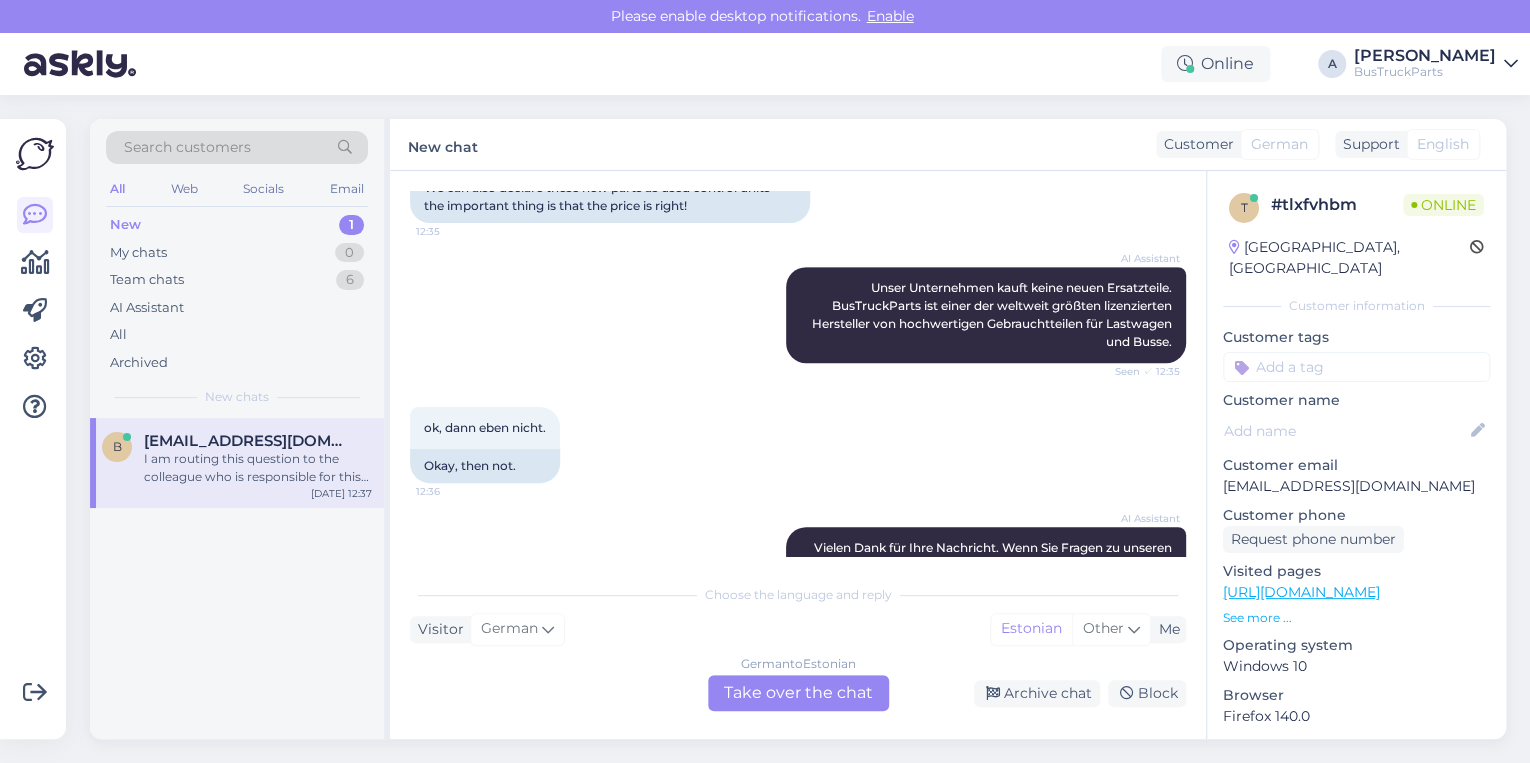 scroll, scrollTop: 972, scrollLeft: 0, axis: vertical 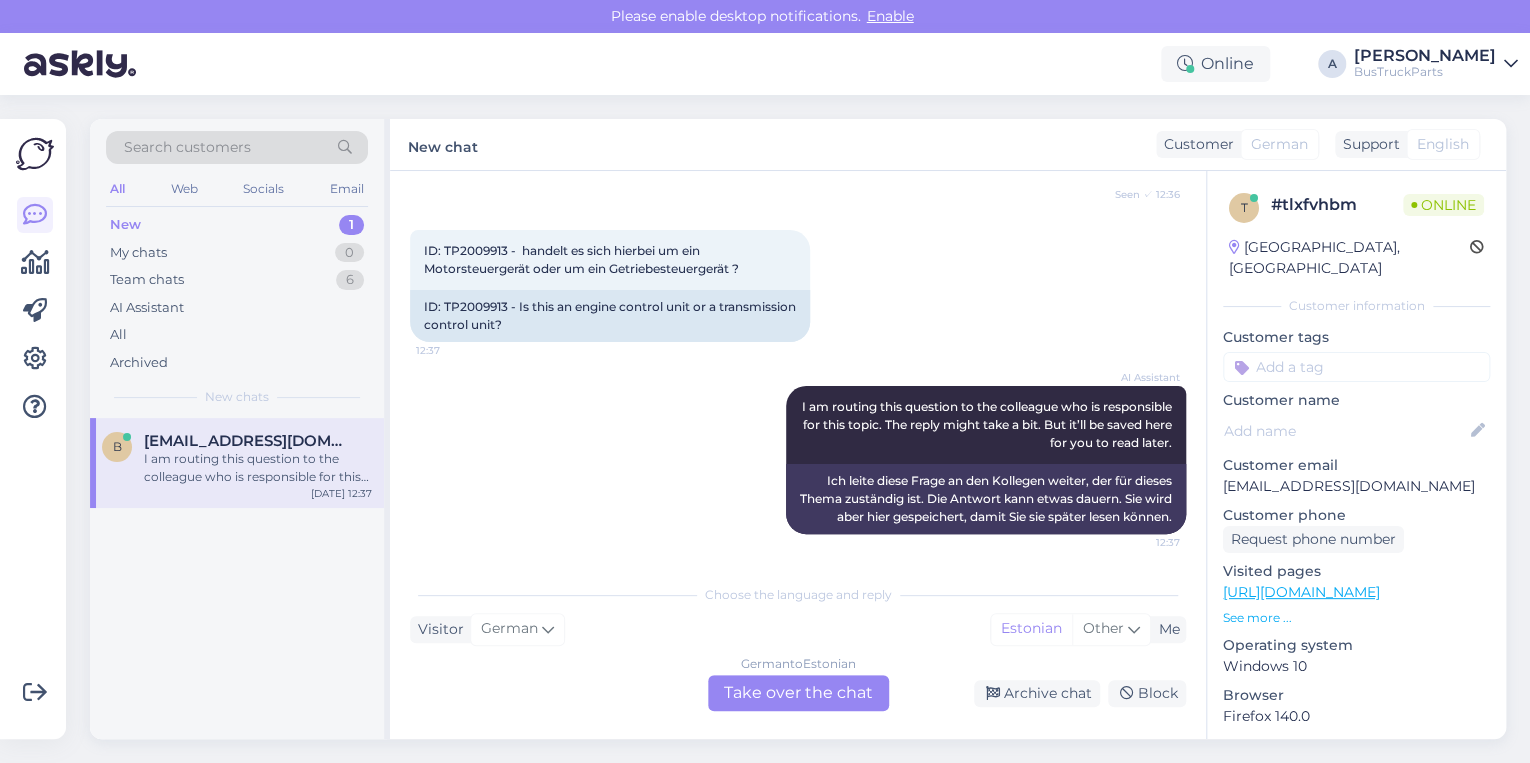 click on "German  to  Estonian Take over the chat" at bounding box center [798, 693] 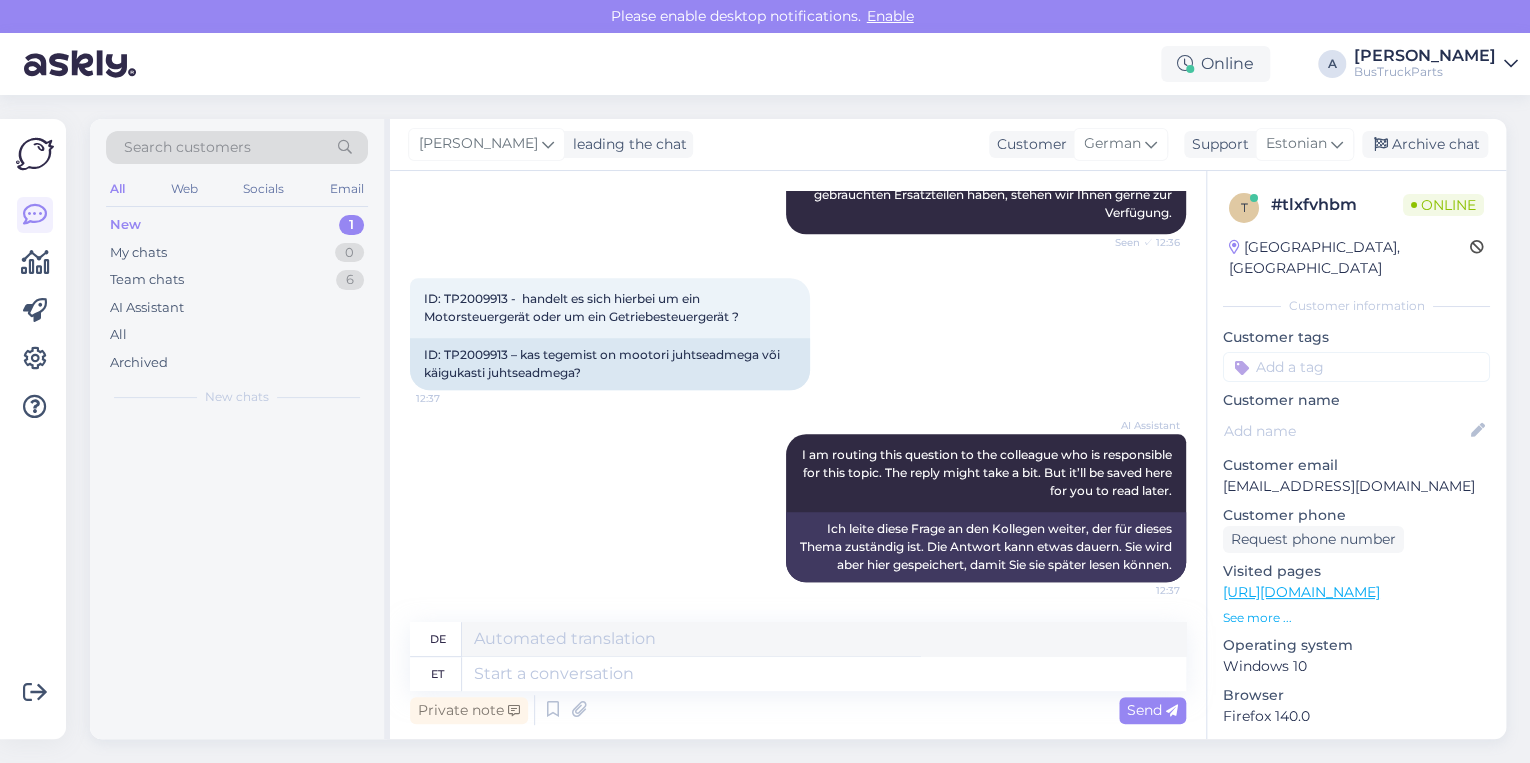 scroll, scrollTop: 924, scrollLeft: 0, axis: vertical 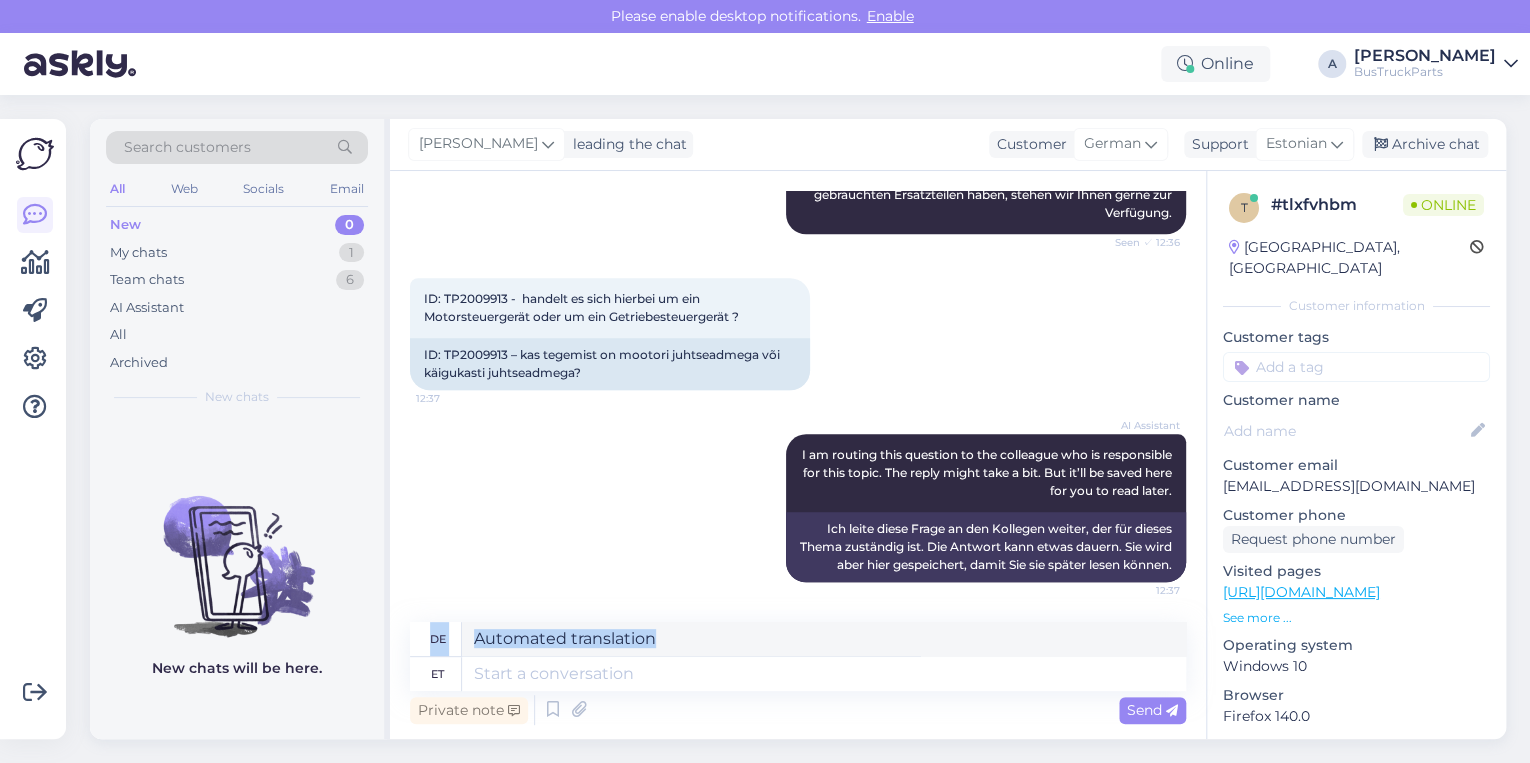 drag, startPoint x: 843, startPoint y: 688, endPoint x: 865, endPoint y: 688, distance: 22 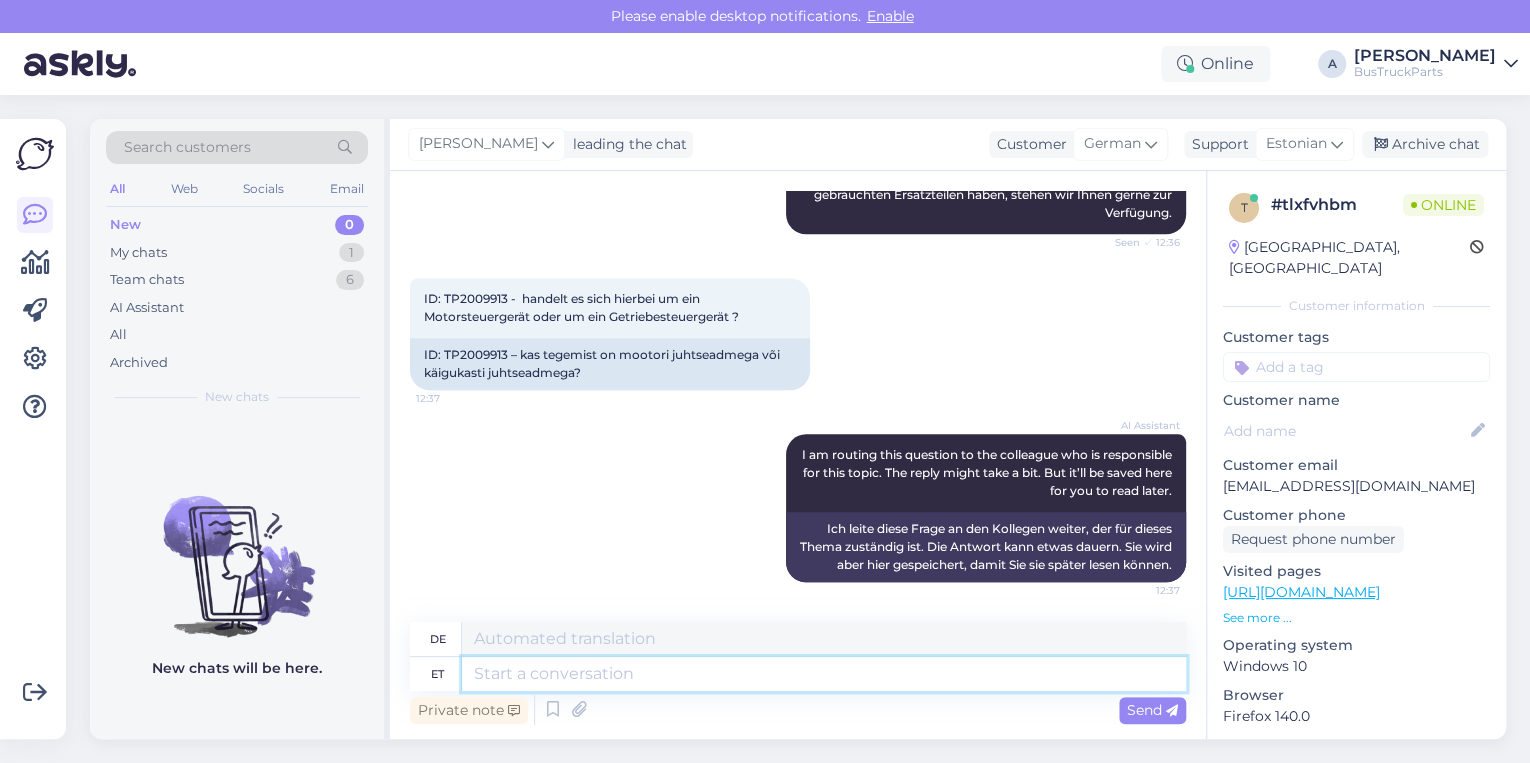 click at bounding box center [824, 674] 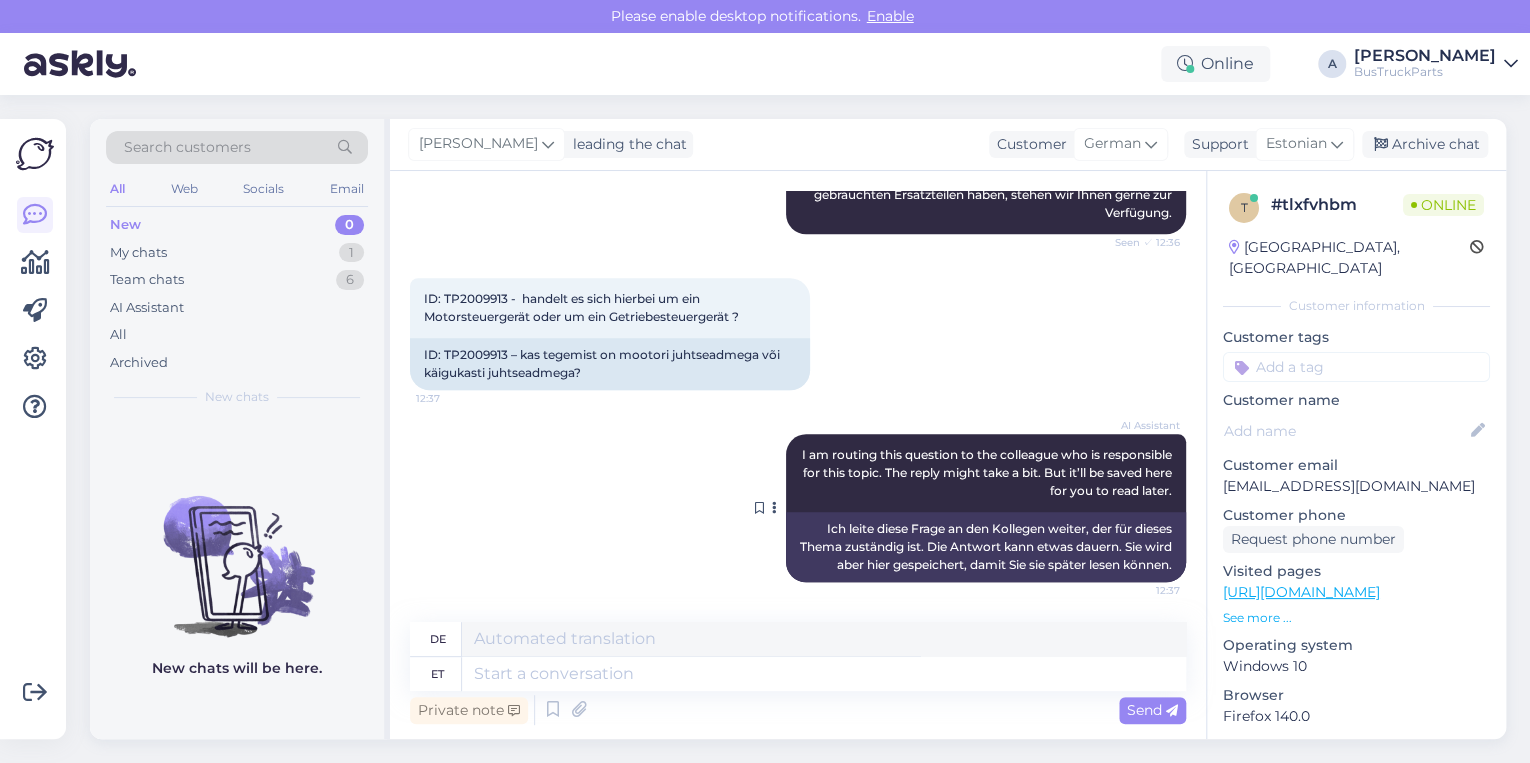 click on "Ich leite diese Frage an den Kollegen weiter, der für dieses Thema zuständig ist. Die Antwort kann etwas dauern. Sie wird aber hier gespeichert, damit Sie sie später lesen können." at bounding box center (986, 547) 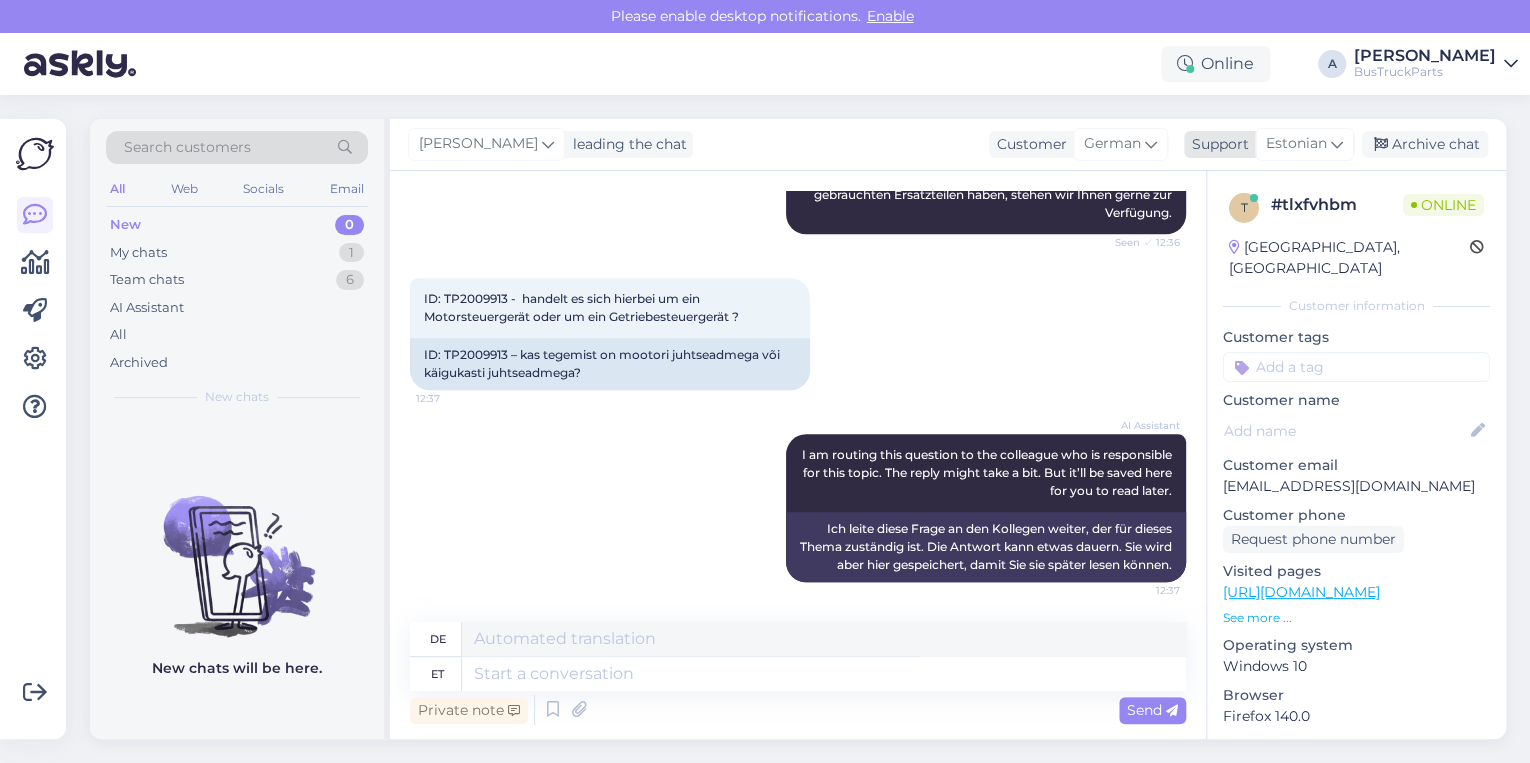 click at bounding box center (1337, 144) 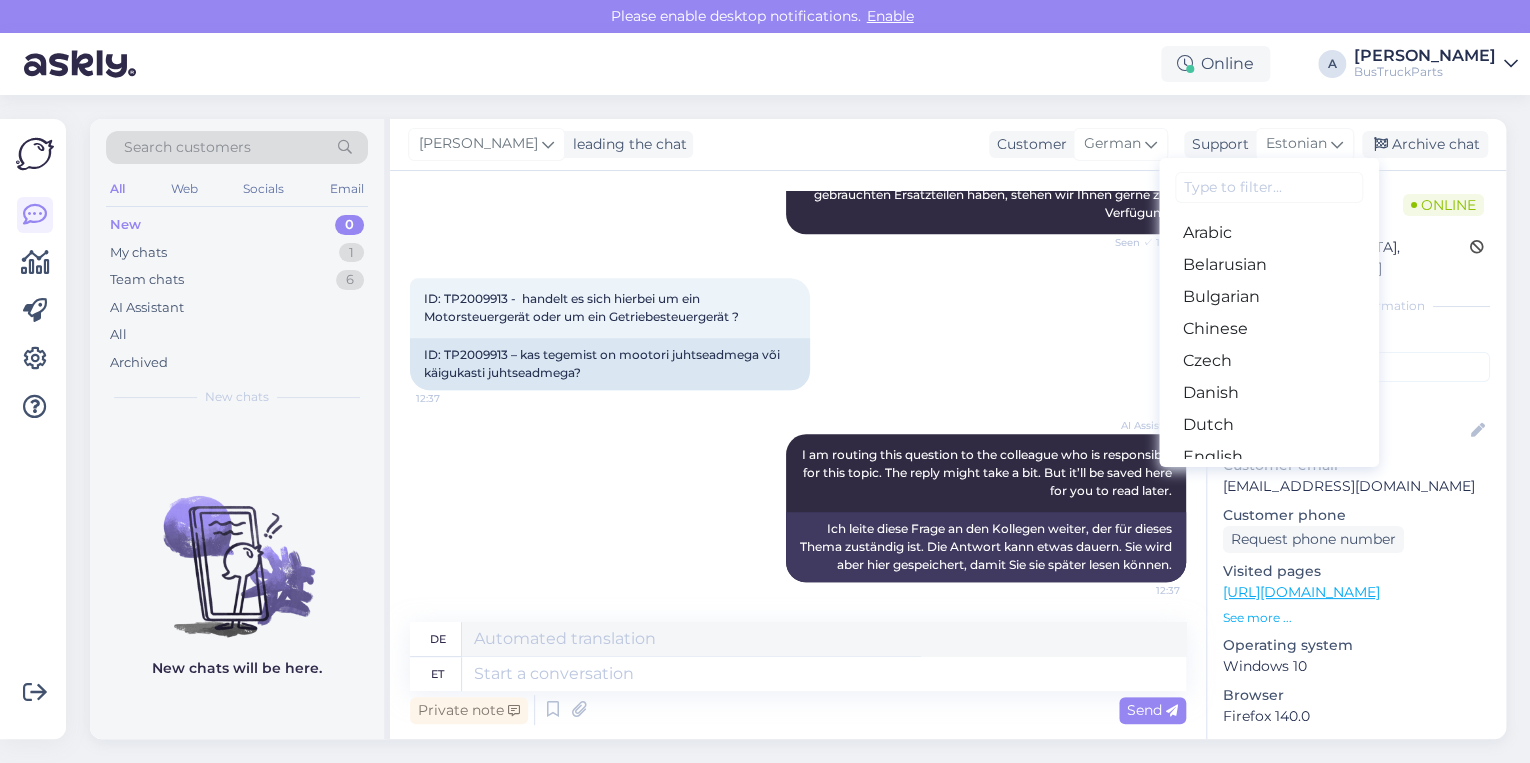 click on "Russian" at bounding box center [1269, 1033] 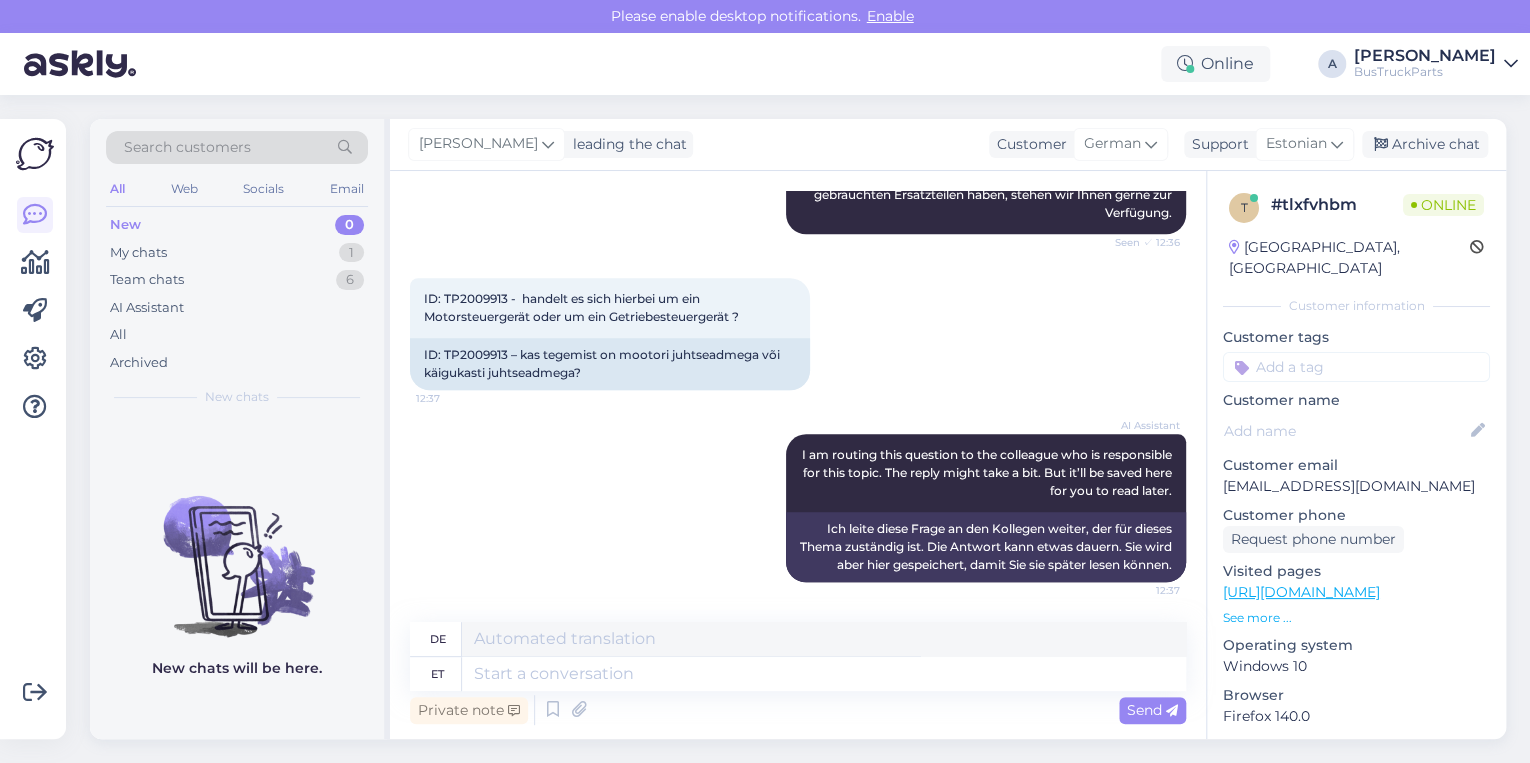 scroll, scrollTop: 960, scrollLeft: 0, axis: vertical 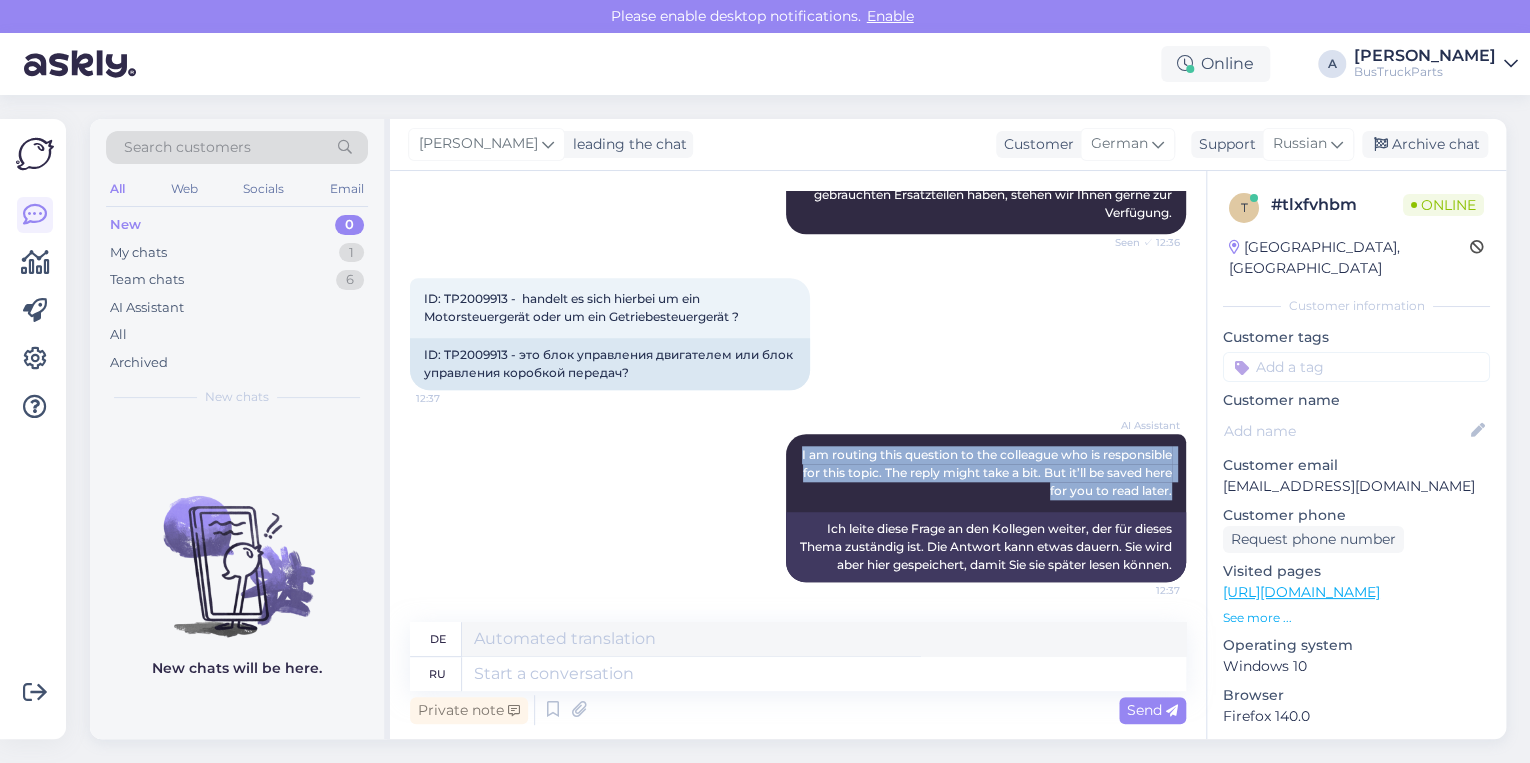 drag, startPoint x: 816, startPoint y: 437, endPoint x: 1176, endPoint y: 474, distance: 361.8964 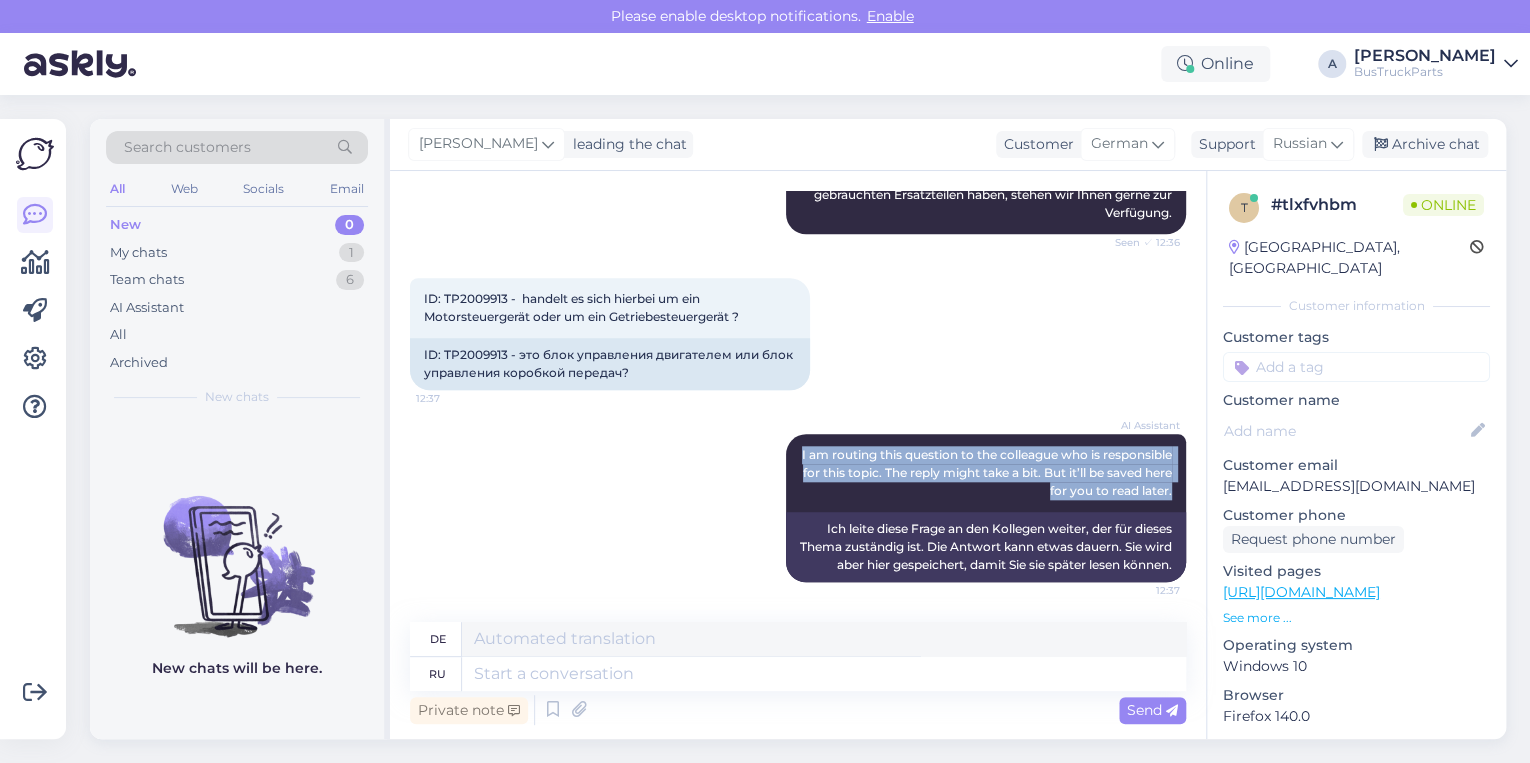 click on "Chat started [DATE] vom Scania Steuergerät  7785801 können wir 300 Stück  Neuteile zum Sonderpreis von 350,00 € pro Stück anbieten.   12:33  Мы можем предложить 300 новых блоков управления Scania 7785801 по специальной цене 350,00 евро за штуку. AI Assistant Hallo!
Vielen Dank für die Information! Unser Unternehmen kauft keine neuen Ersatzteile. BusTruckParts ist einer der weltweit größten lizenzierten Hersteller von hochwertigen Gebrauchtteilen für Lastwagen und Busse. Seen ✓ 12:33  Wir können Ihnen diese Neuteile auch als gebrauchte Steuergeräte deklarieren - wichtig ist doch dass der Preis passt ! 12:35  Мы можем задекларировать эти новые детали как бывшие в употреблении блоки управления — ведь главное, чтобы цена подходила! AI Assistant Seen ✓ 12:35  ok, dann eben nicht. 12:36  Ладно, тогда не надо." at bounding box center (807, 397) 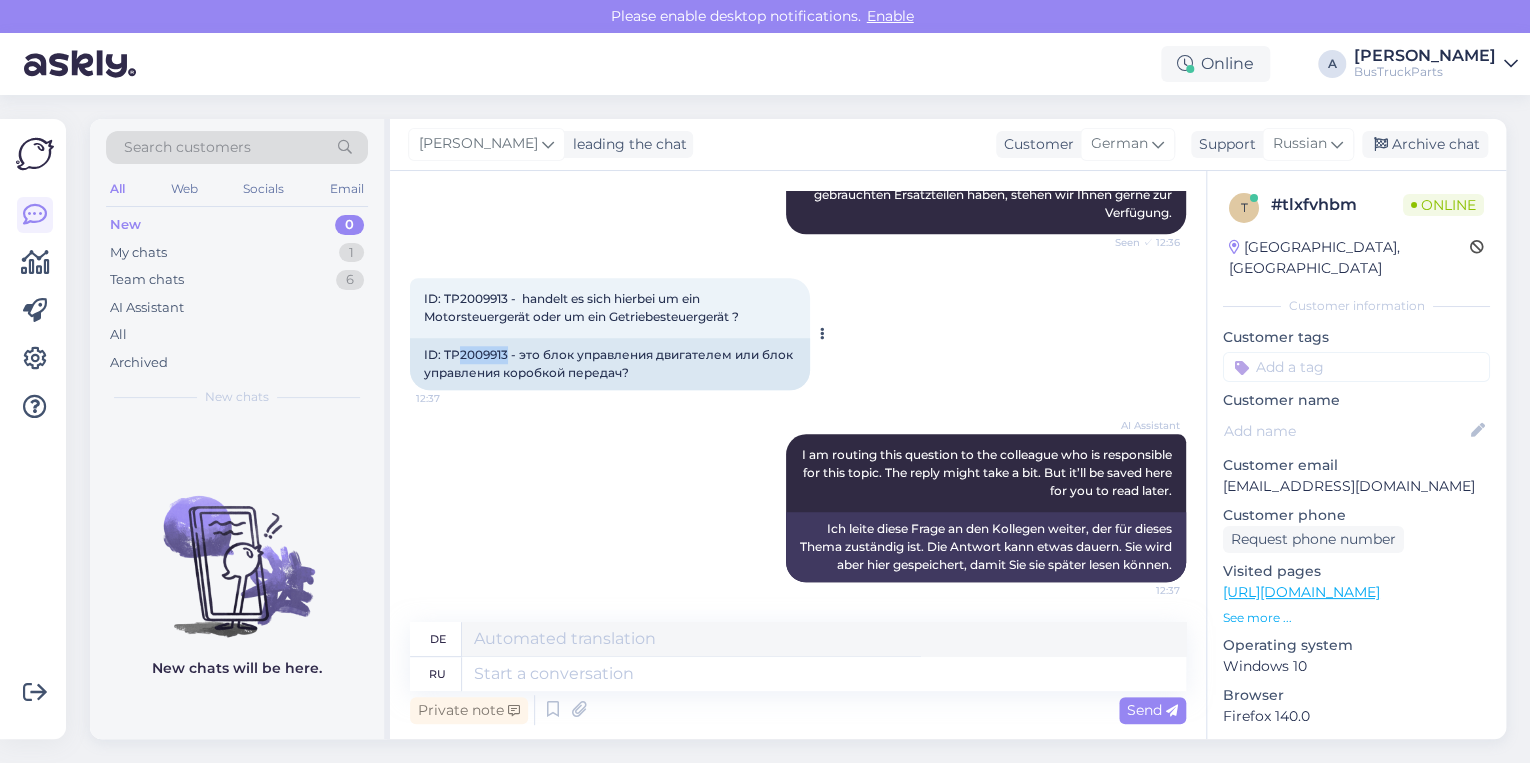 drag, startPoint x: 506, startPoint y: 334, endPoint x: 461, endPoint y: 343, distance: 45.891174 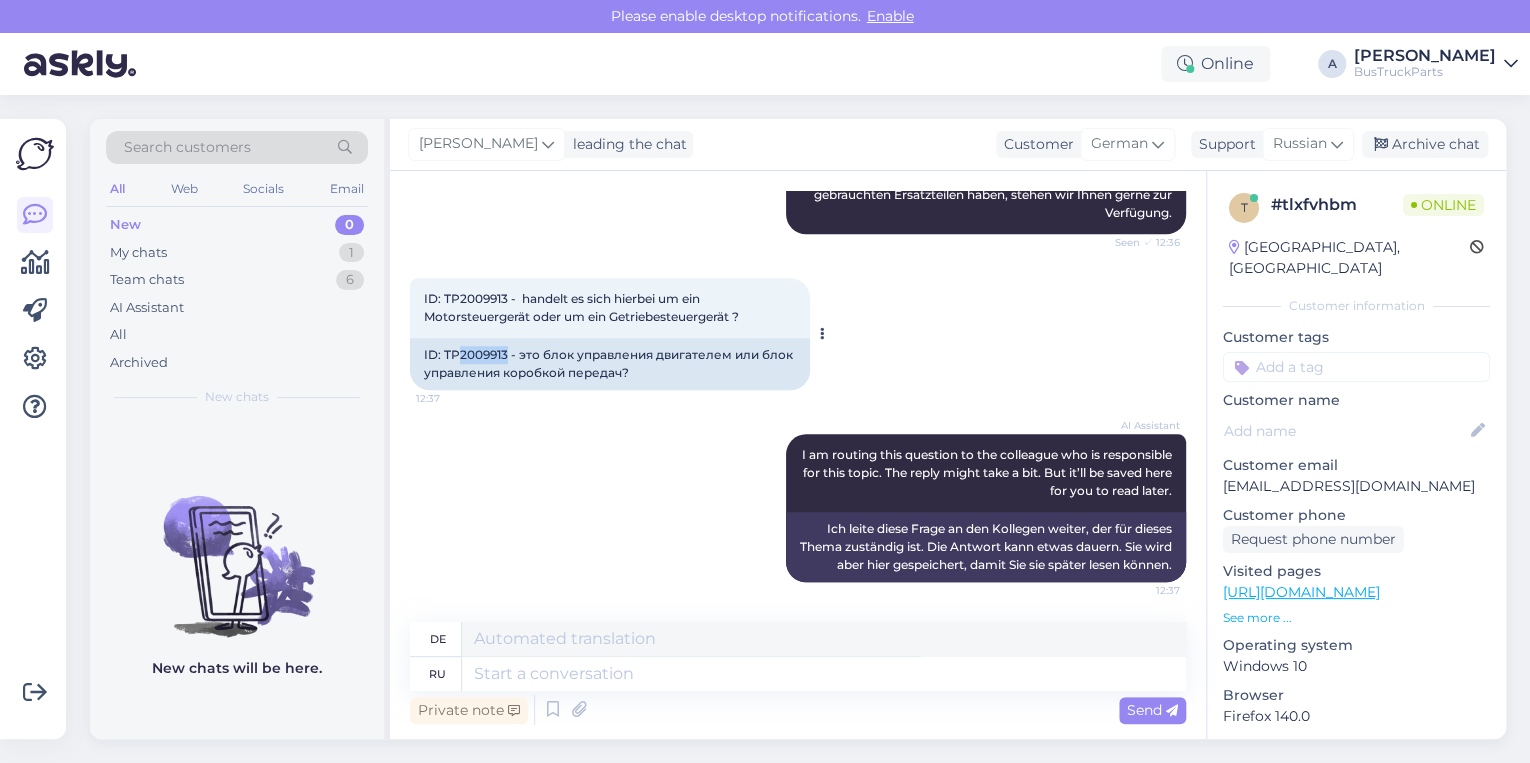 click on "ID: TP2009913 - это блок управления двигателем или блок управления коробкой передач?" at bounding box center (610, 364) 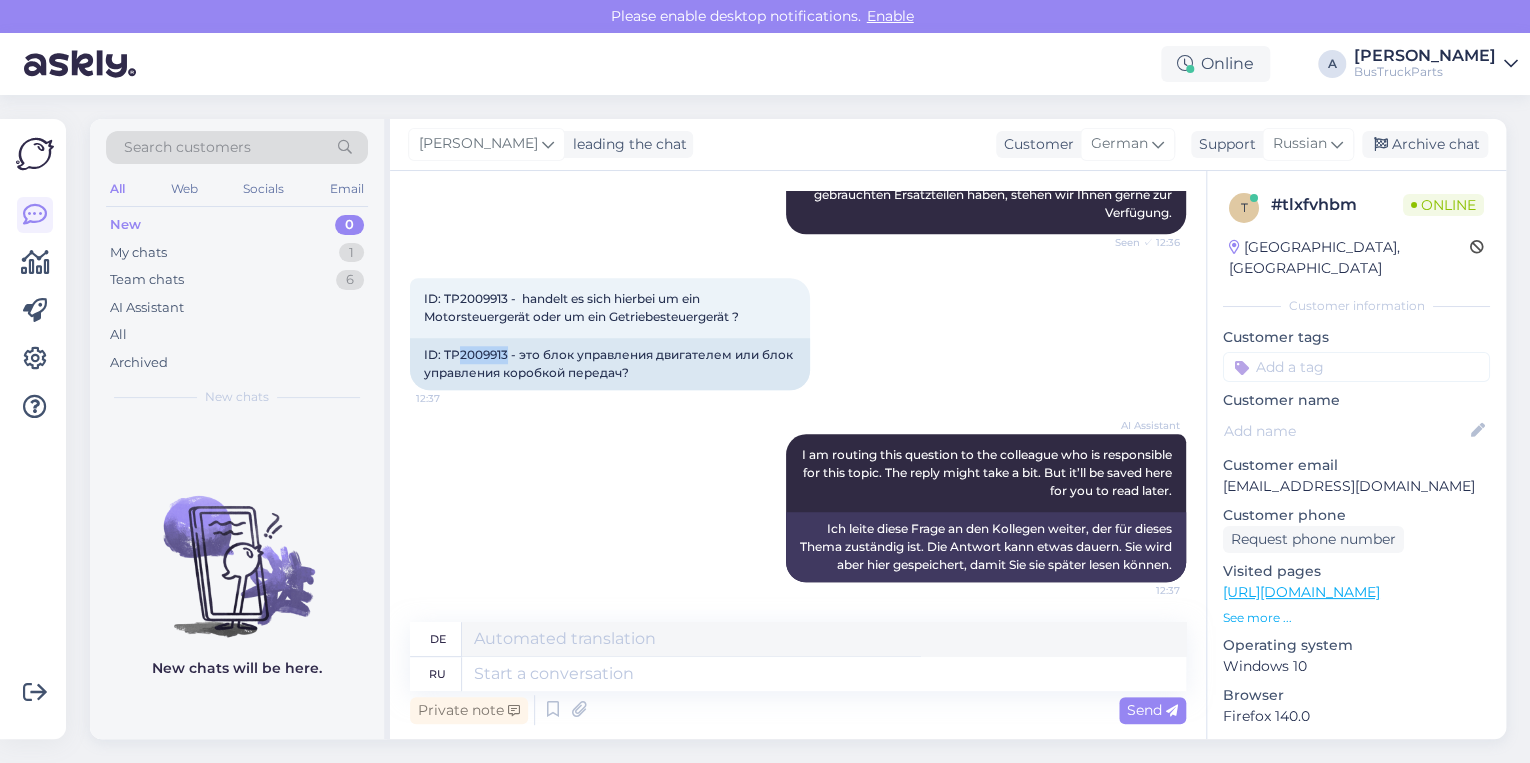 copy on "2009913" 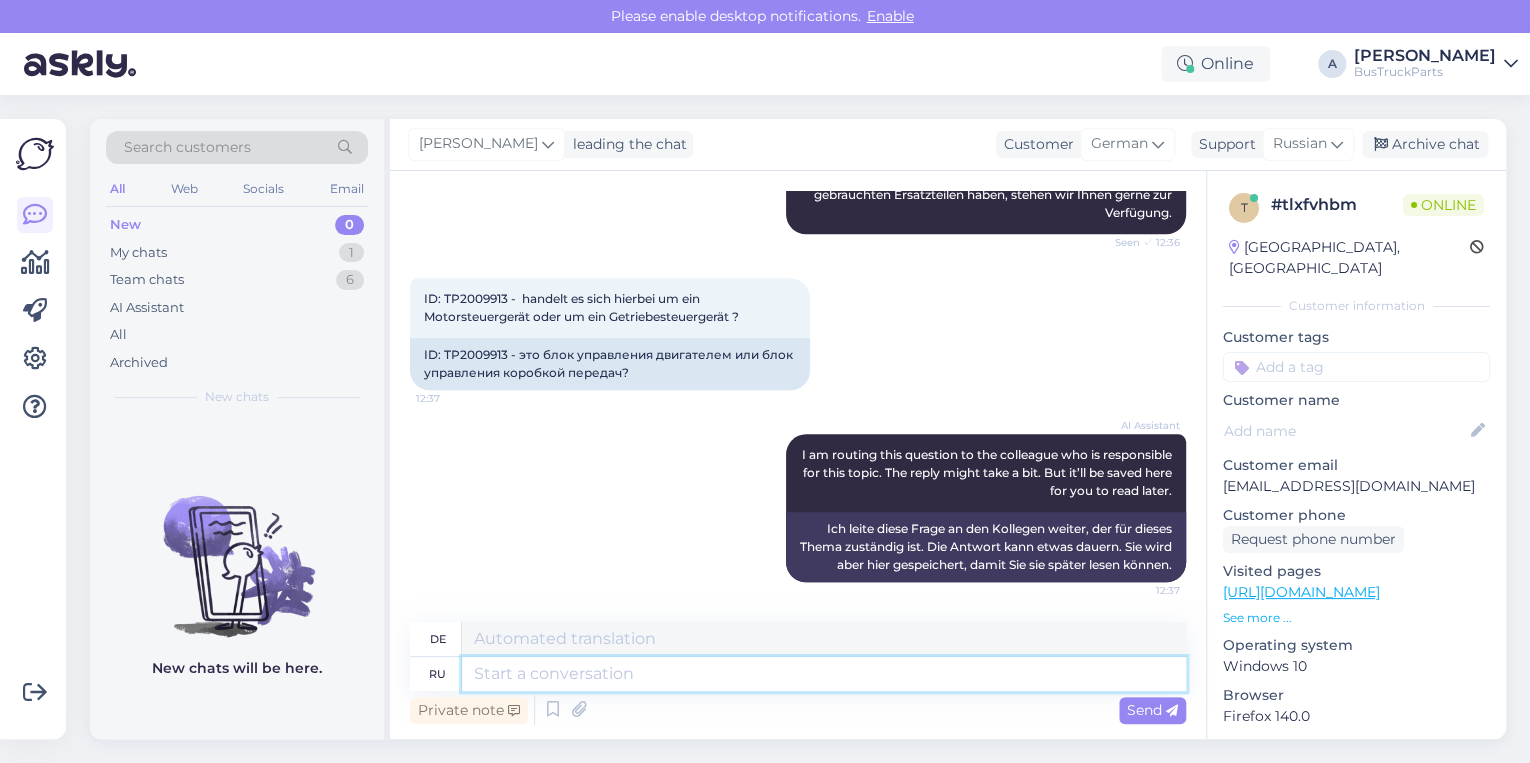click at bounding box center (824, 674) 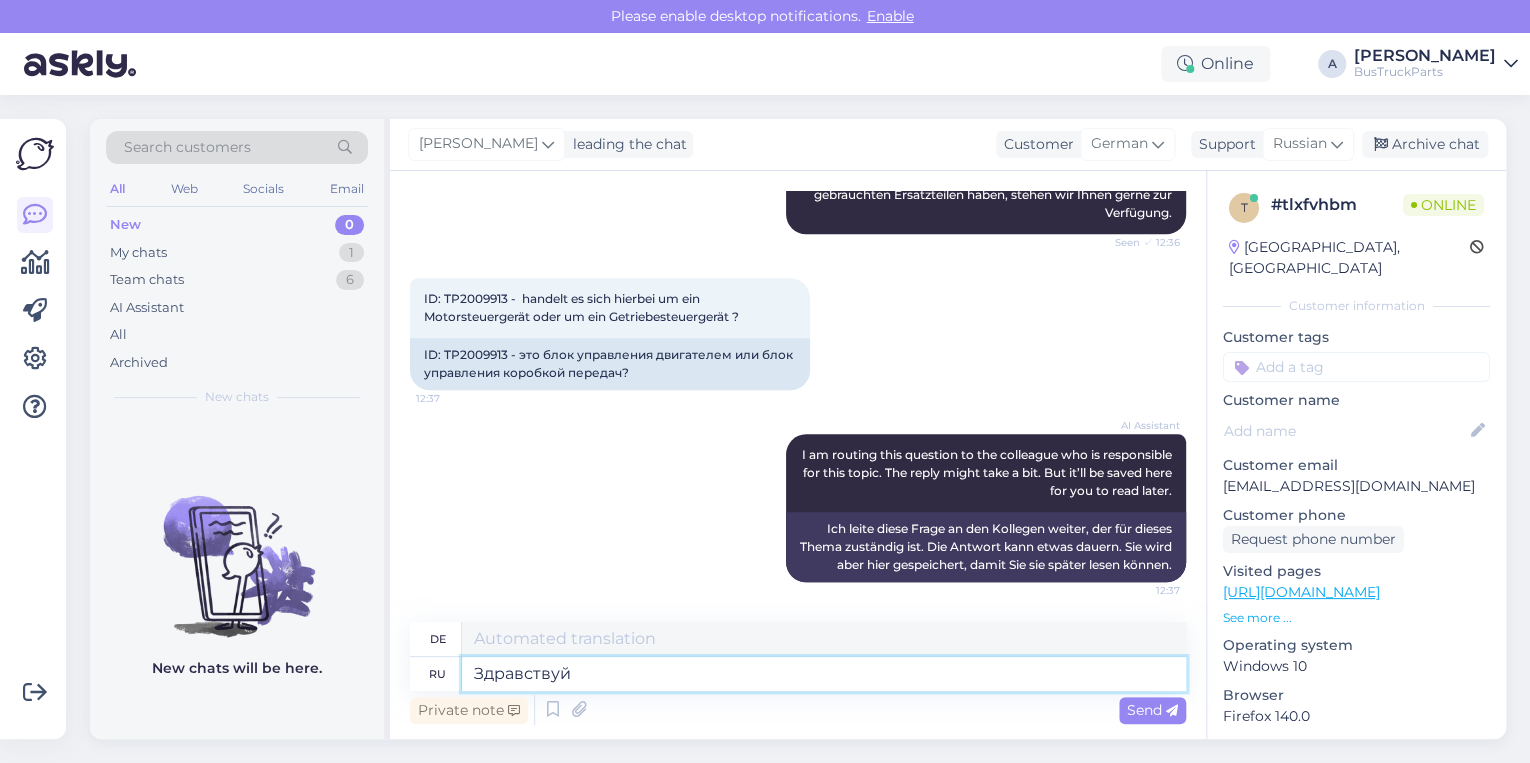 type on "Здравствуйт" 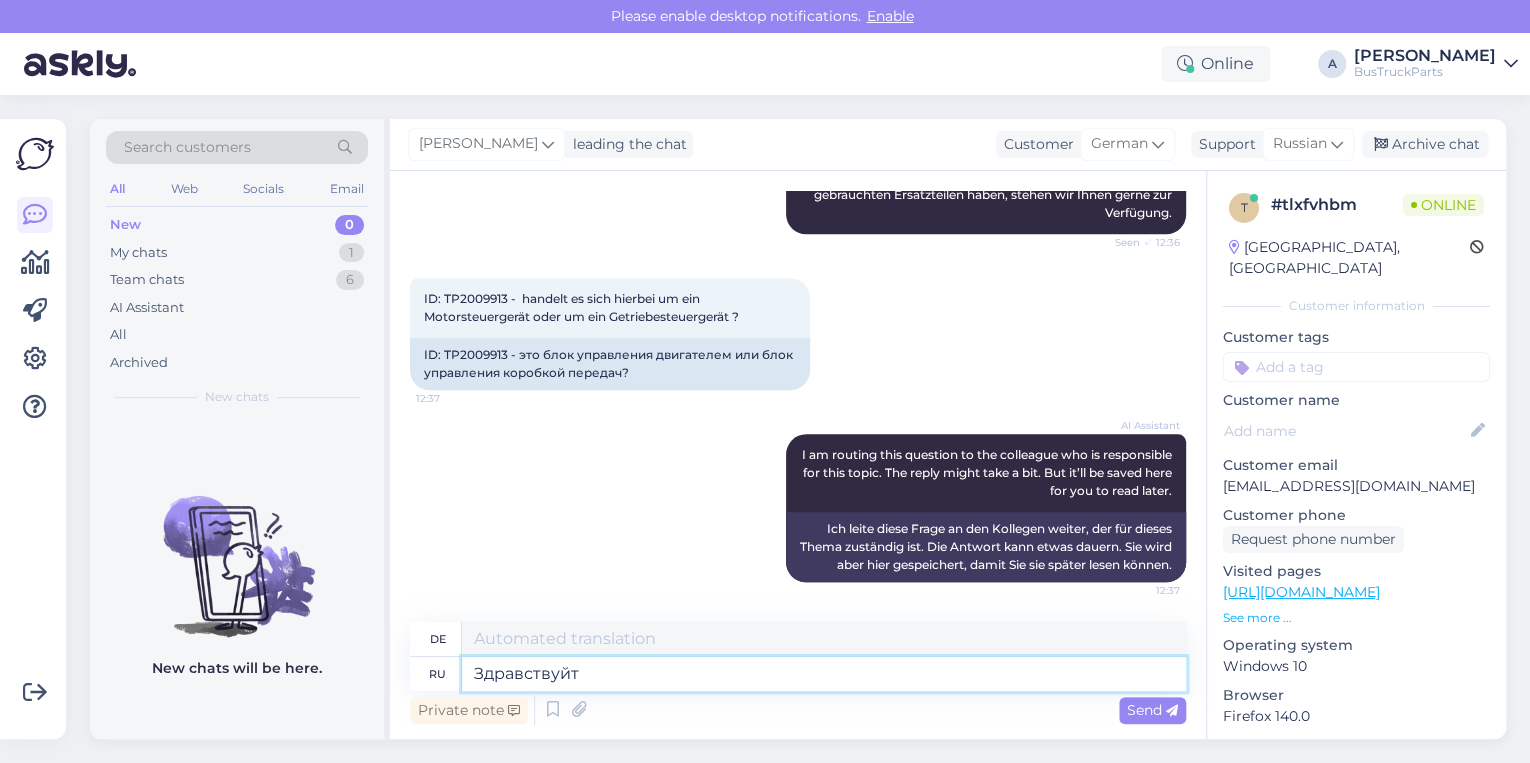 type on "Hallo" 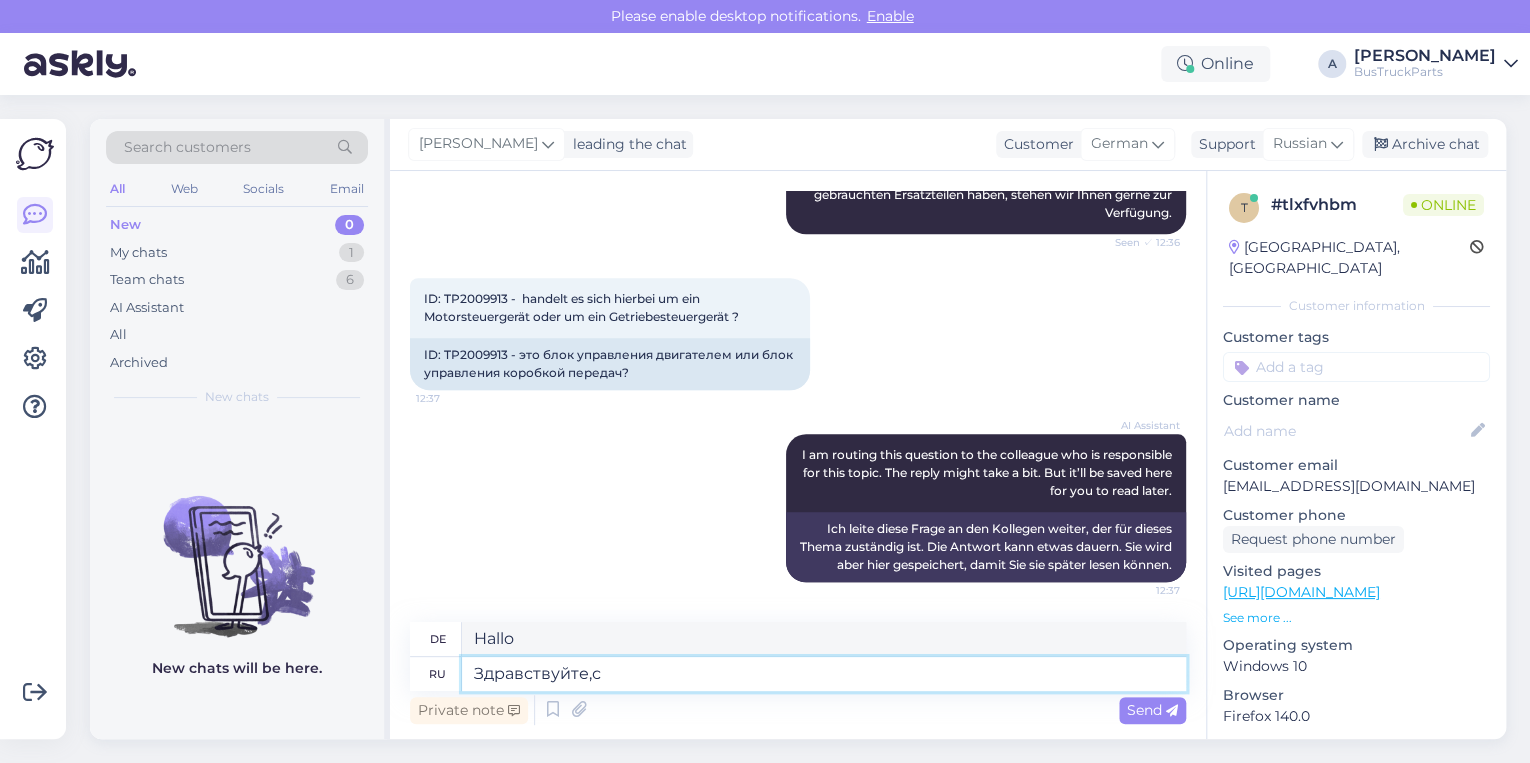 type on "Здравствуйте," 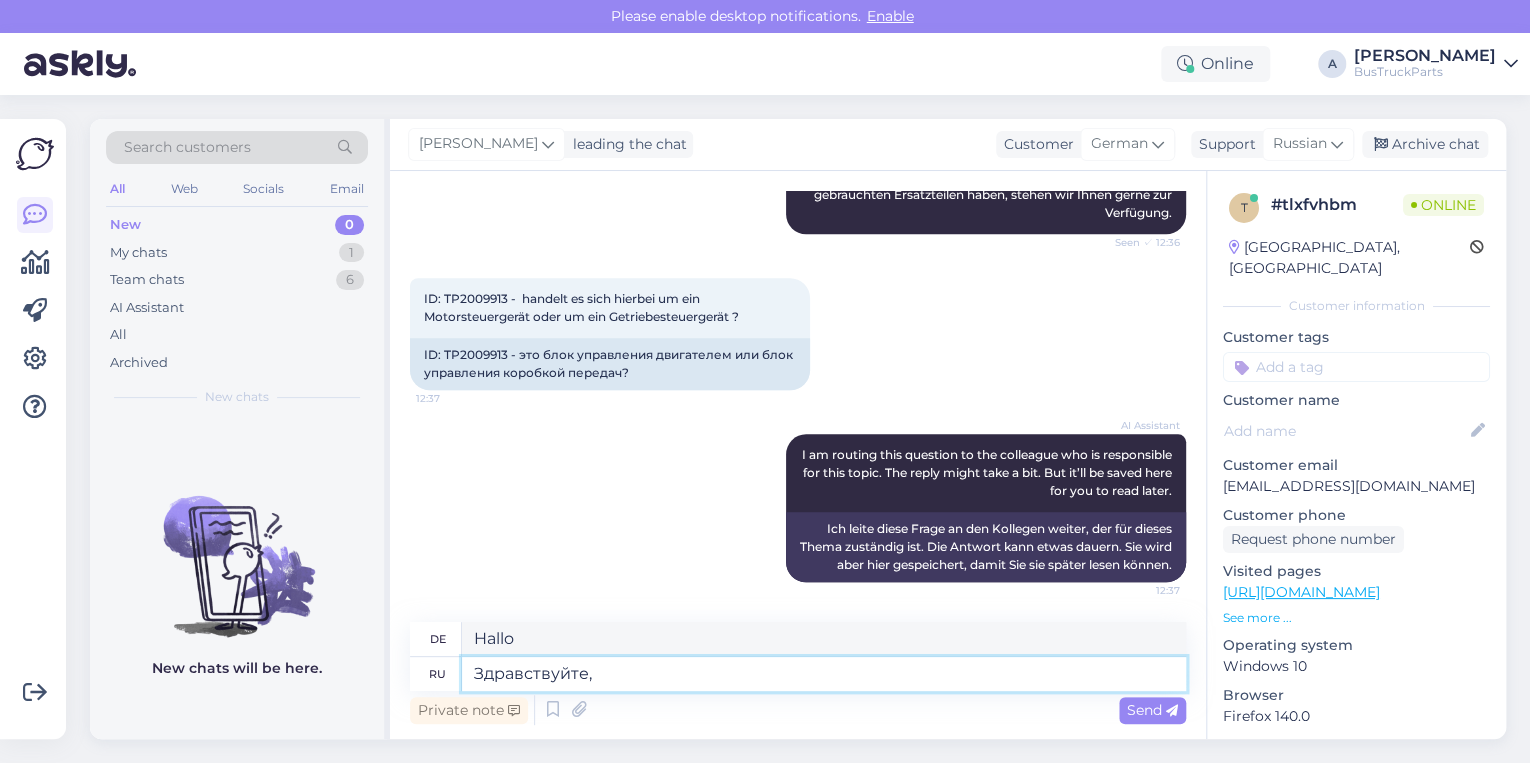 type on "Guten Tag," 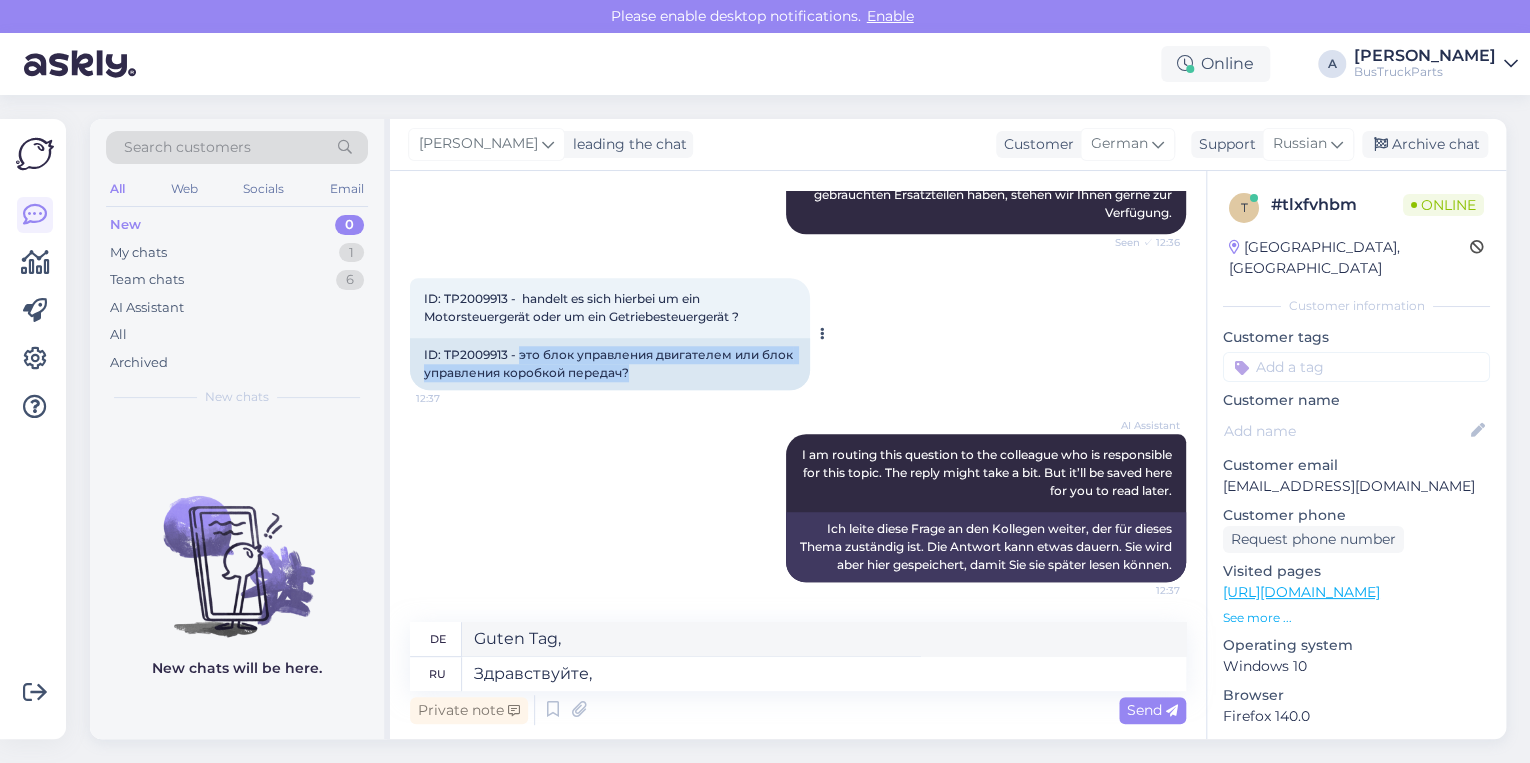 drag, startPoint x: 520, startPoint y: 339, endPoint x: 683, endPoint y: 357, distance: 163.99086 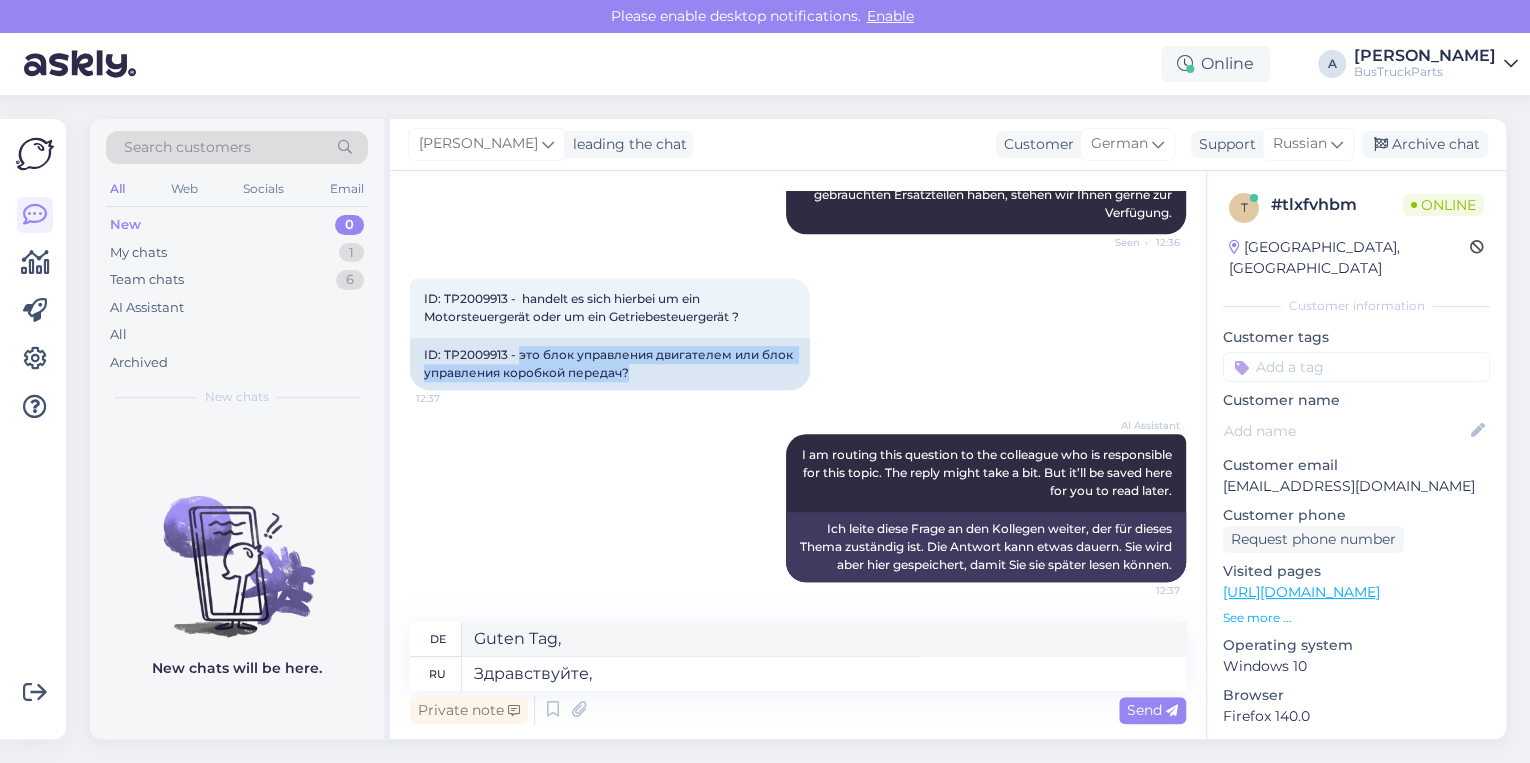 copy on "это блок управления двигателем или блок управления коробкой передач?" 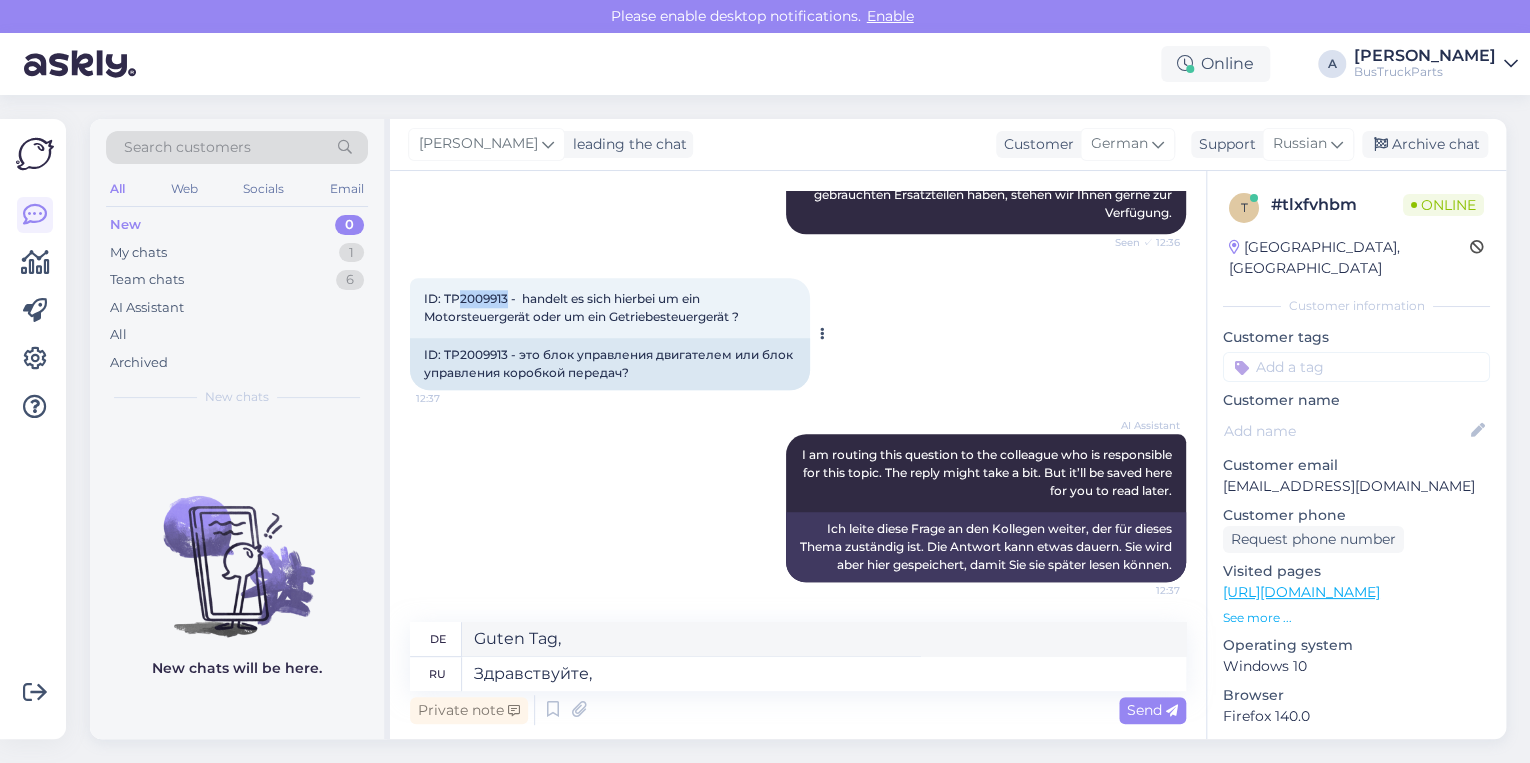 drag, startPoint x: 506, startPoint y: 282, endPoint x: 457, endPoint y: 281, distance: 49.010204 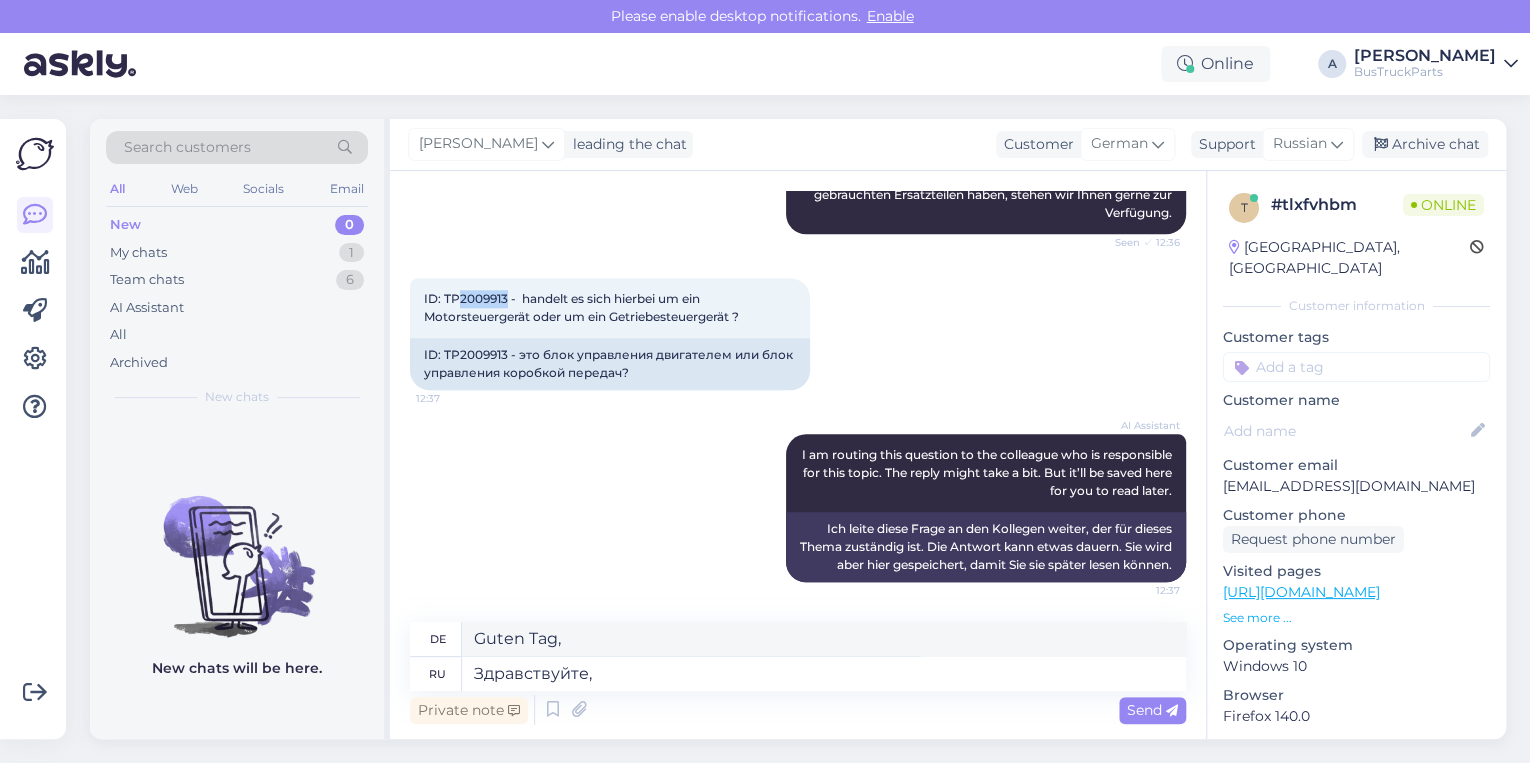 copy on "2009913" 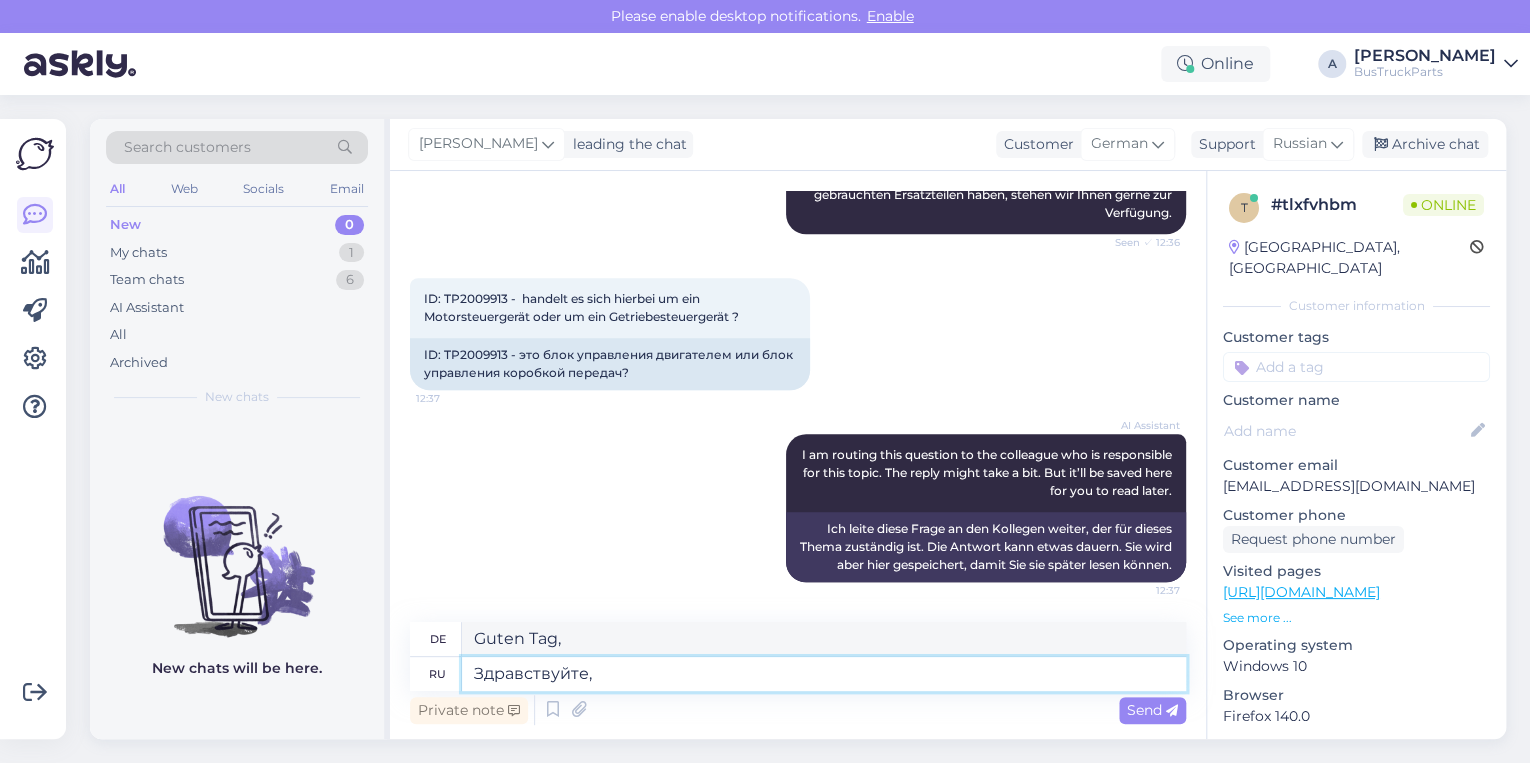 click on "Здравствуйте," at bounding box center [824, 674] 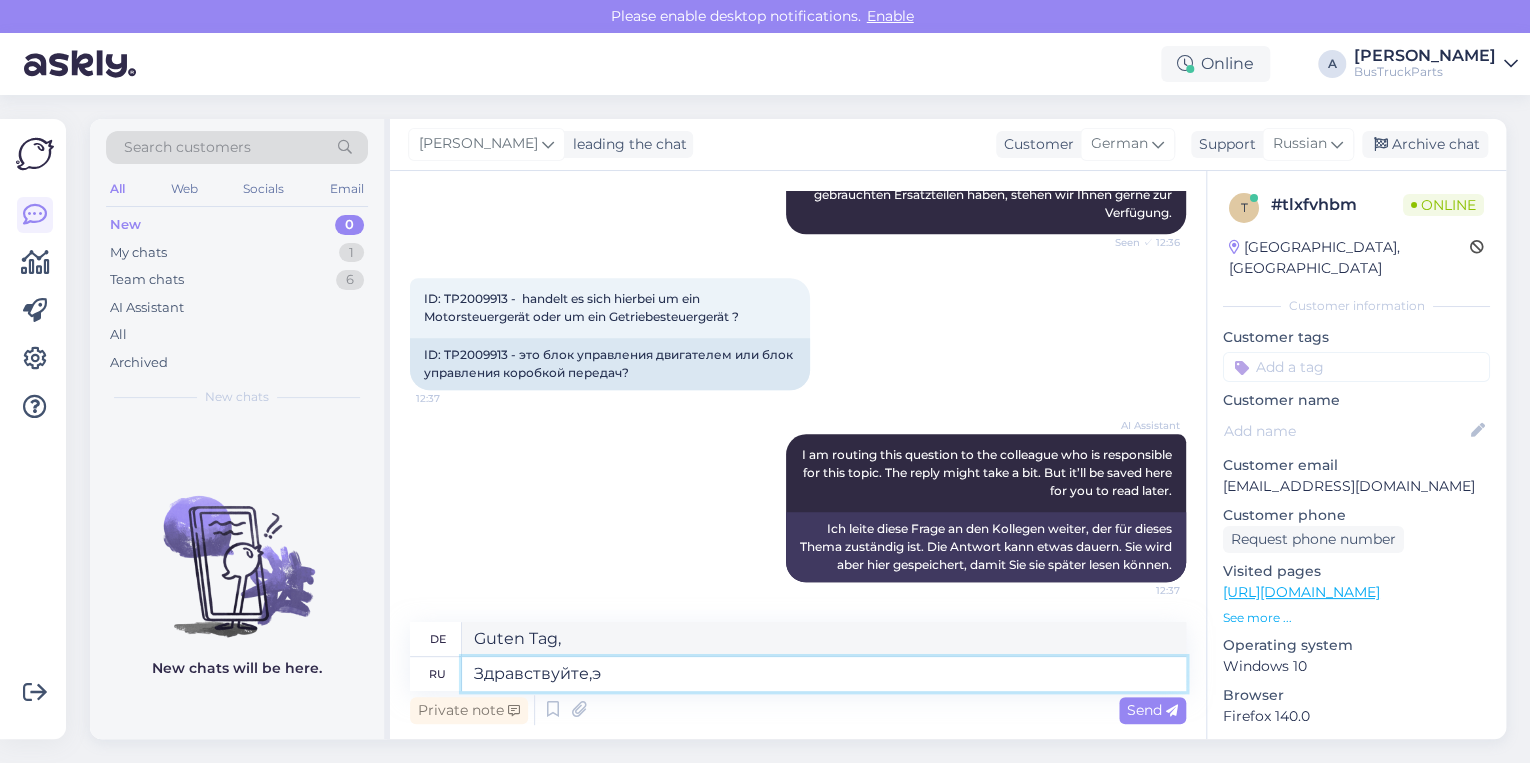 type on "Здравствуйте,эт" 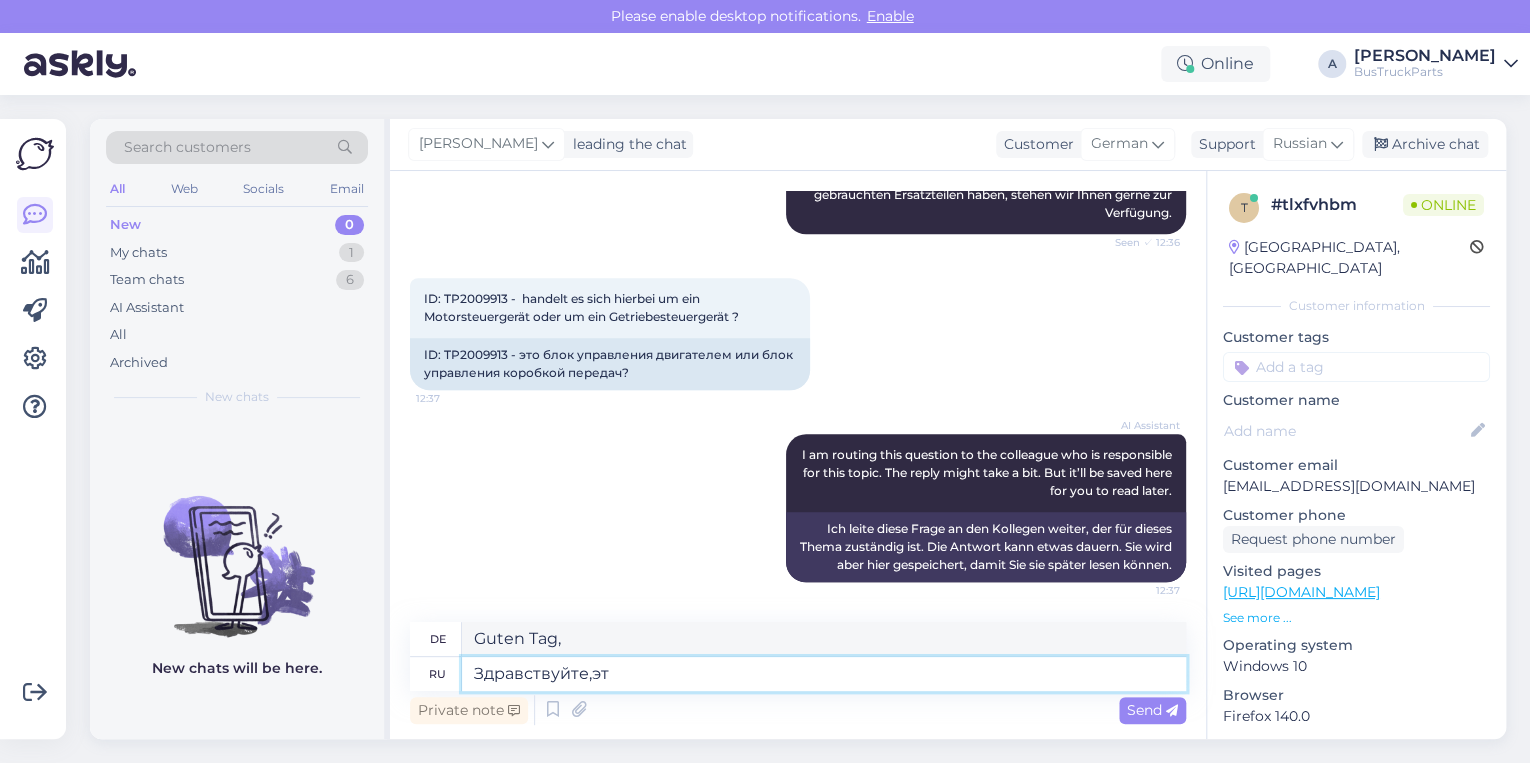 type on "Hallo," 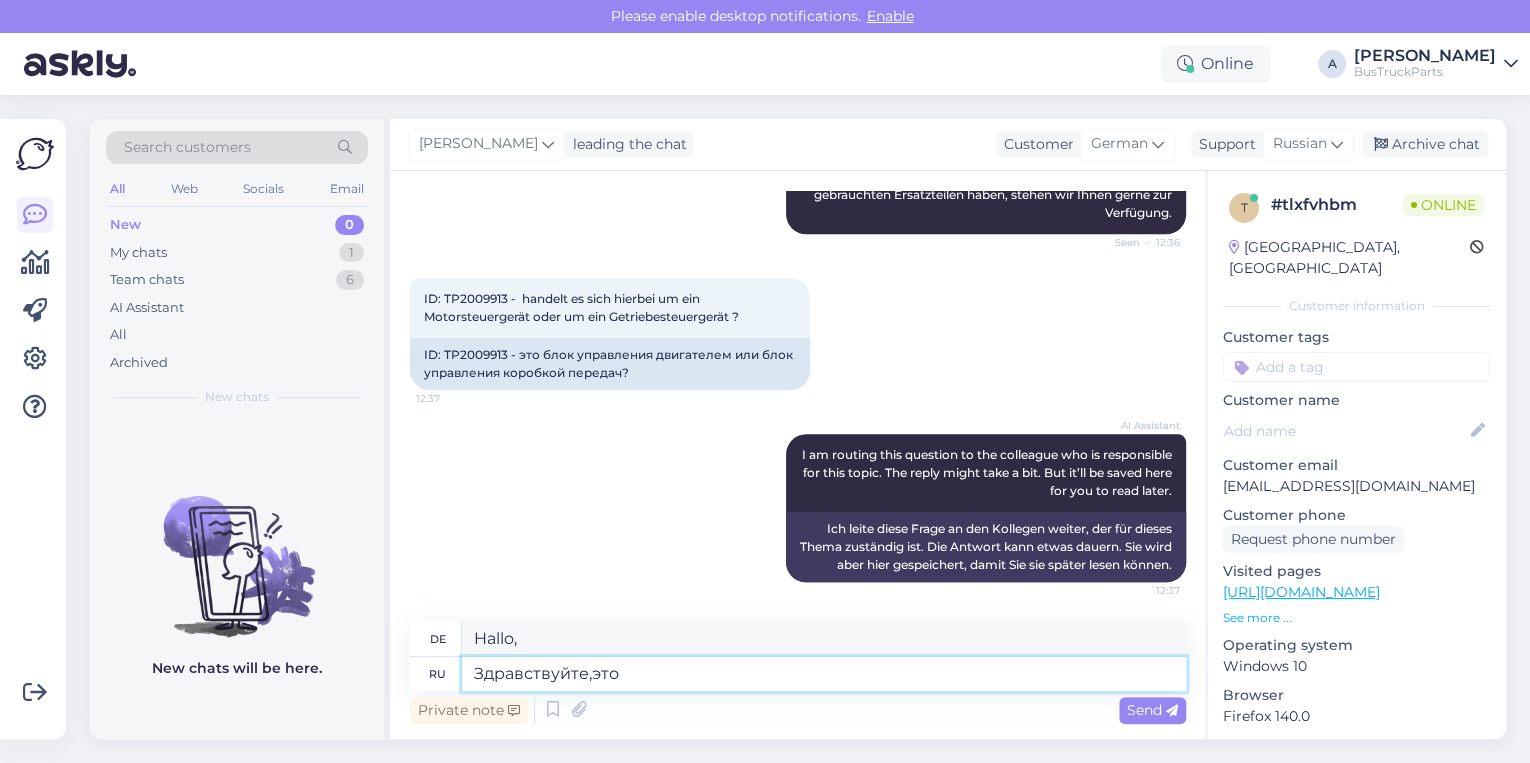 type on "Здравствуйте,это б" 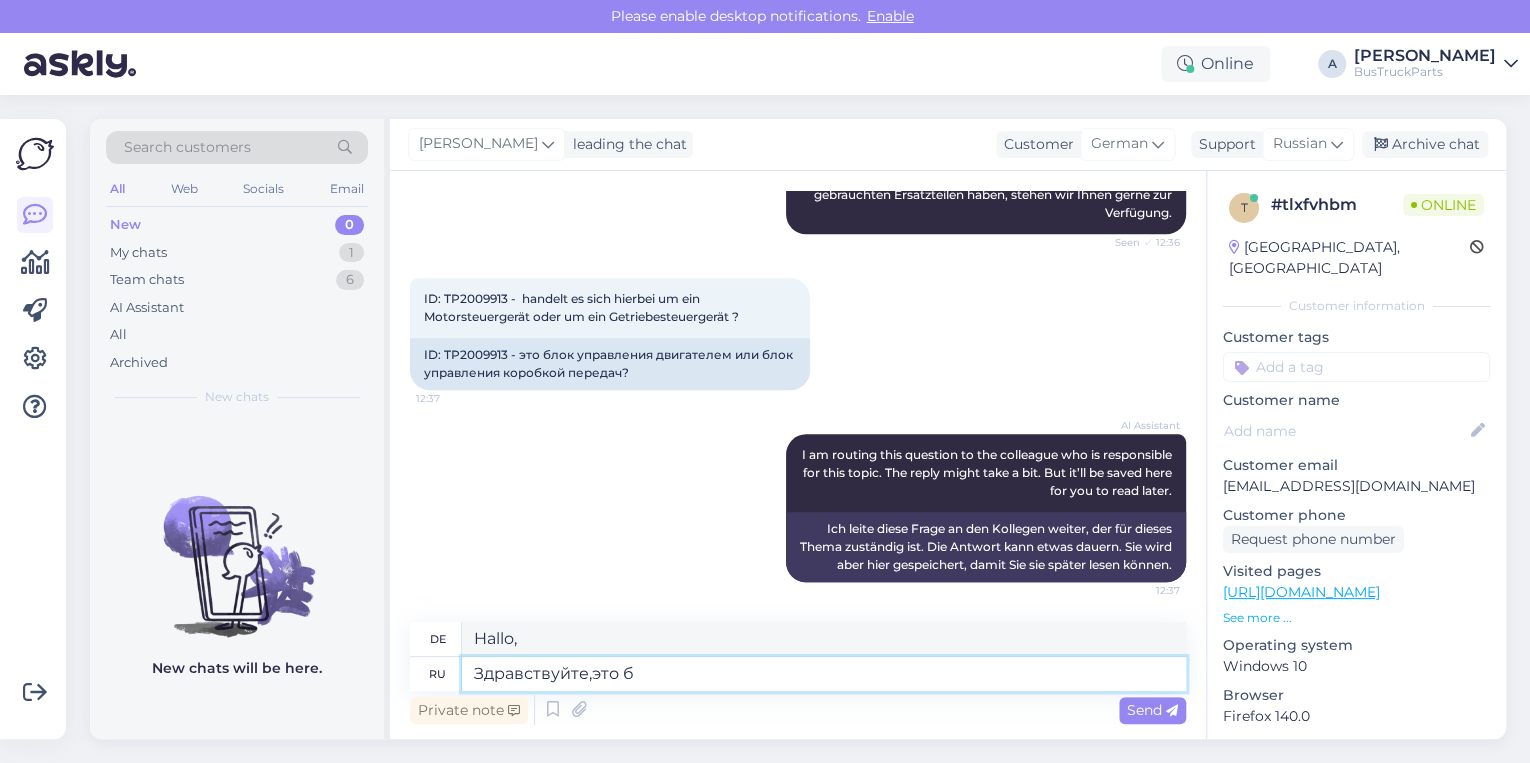 type on "Hallo, das ist" 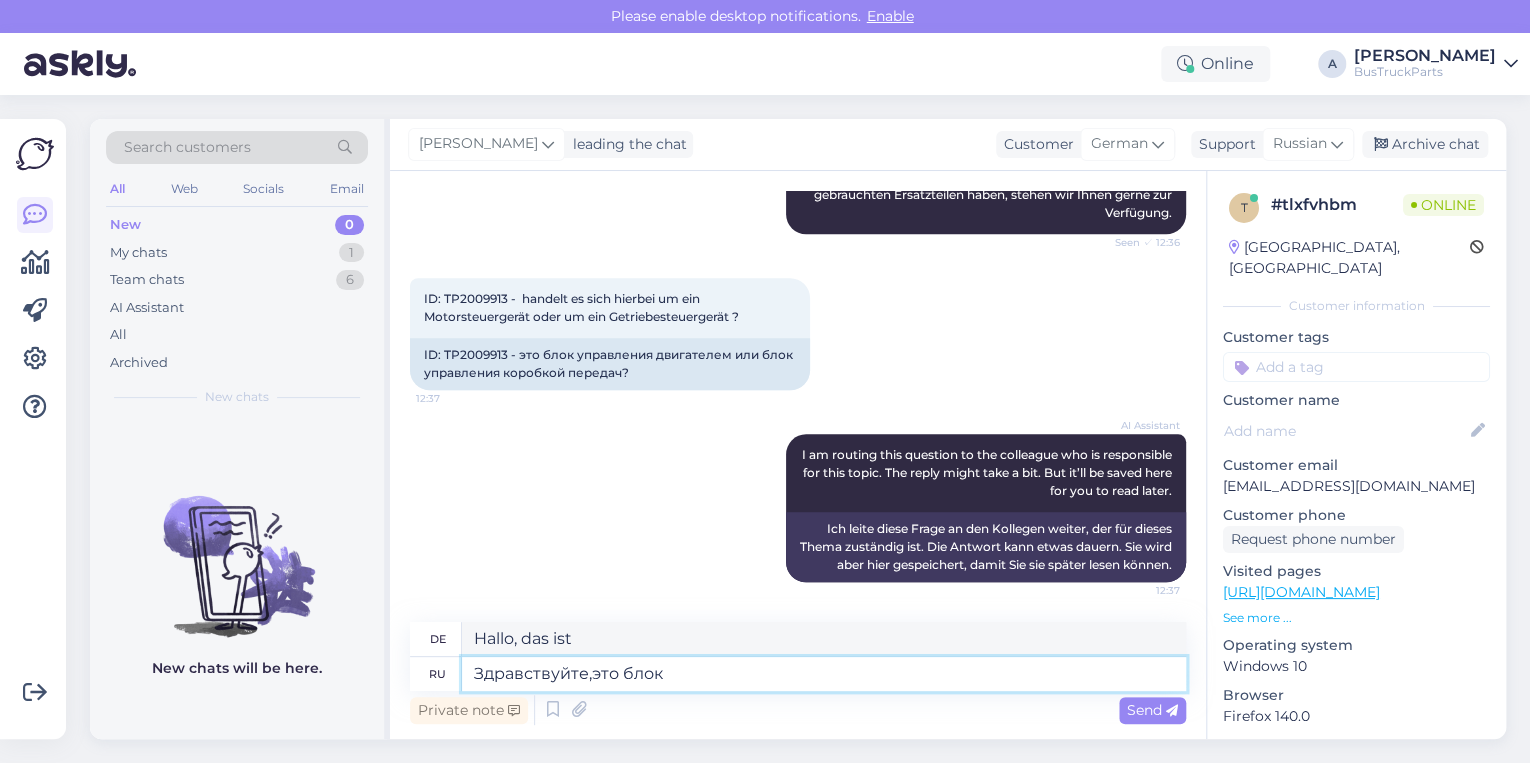 type on "Здравствуйте,это блок у" 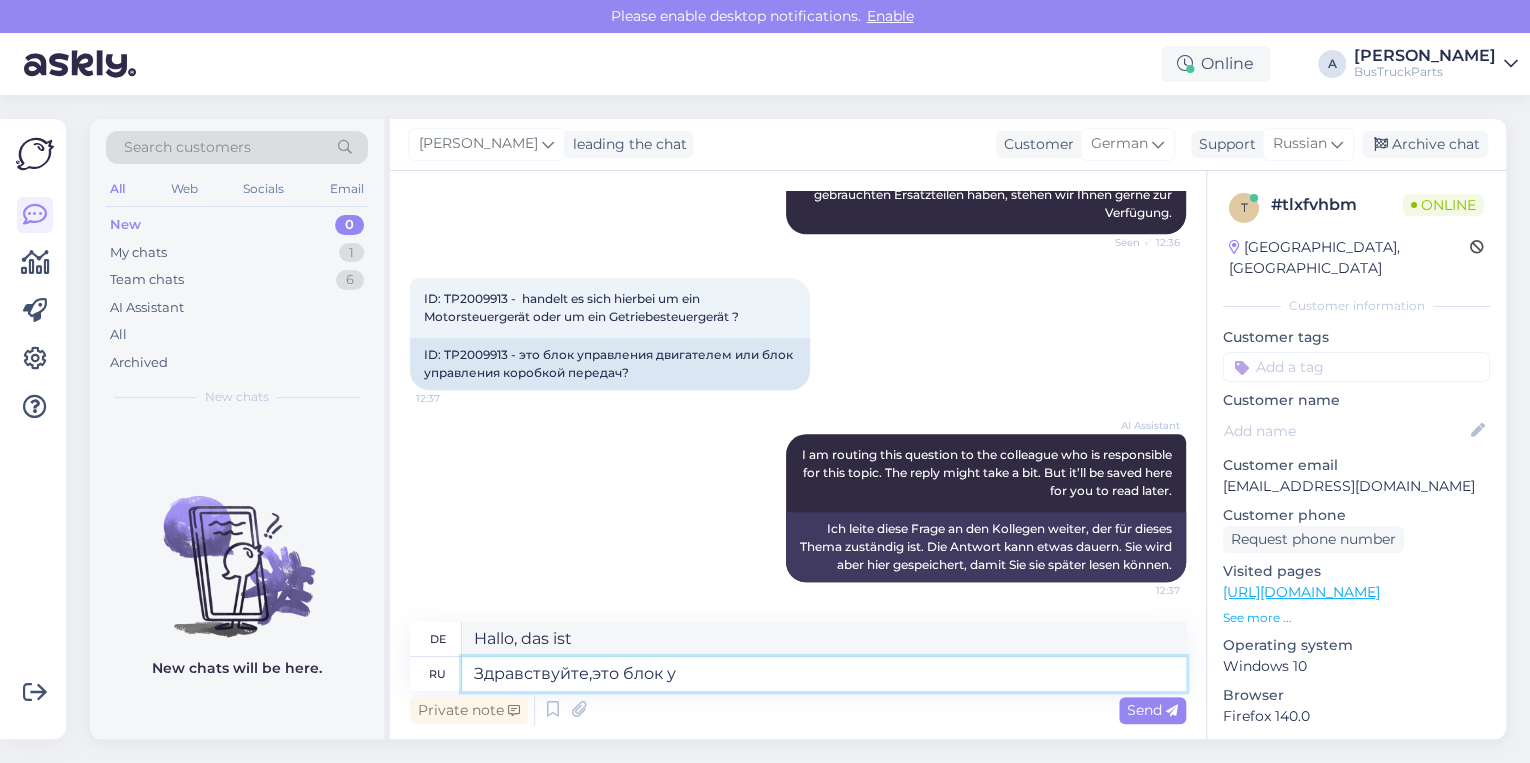 type on "Hallo, das ist ein Block." 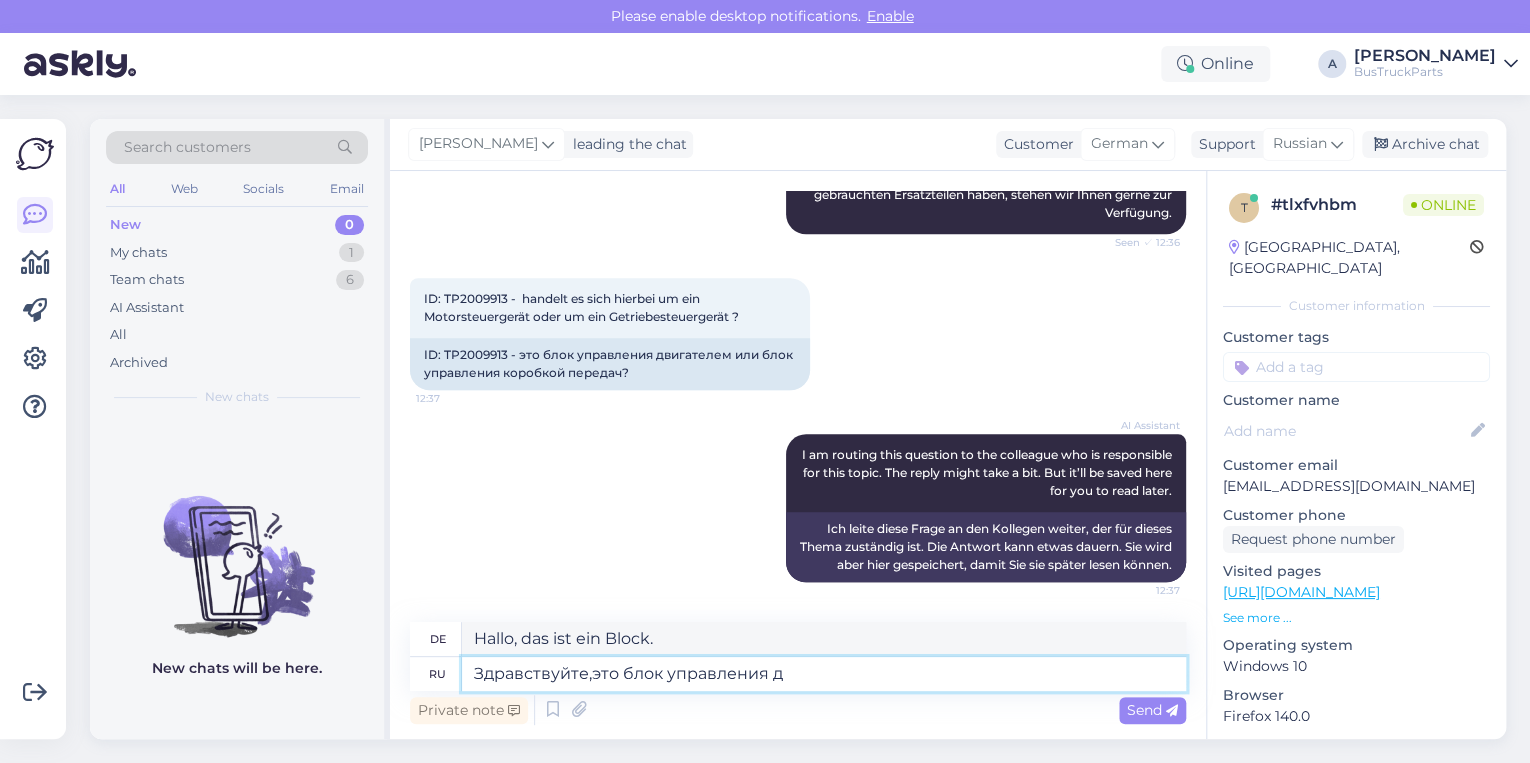 type on "Здравствуйте,это блок управления дв" 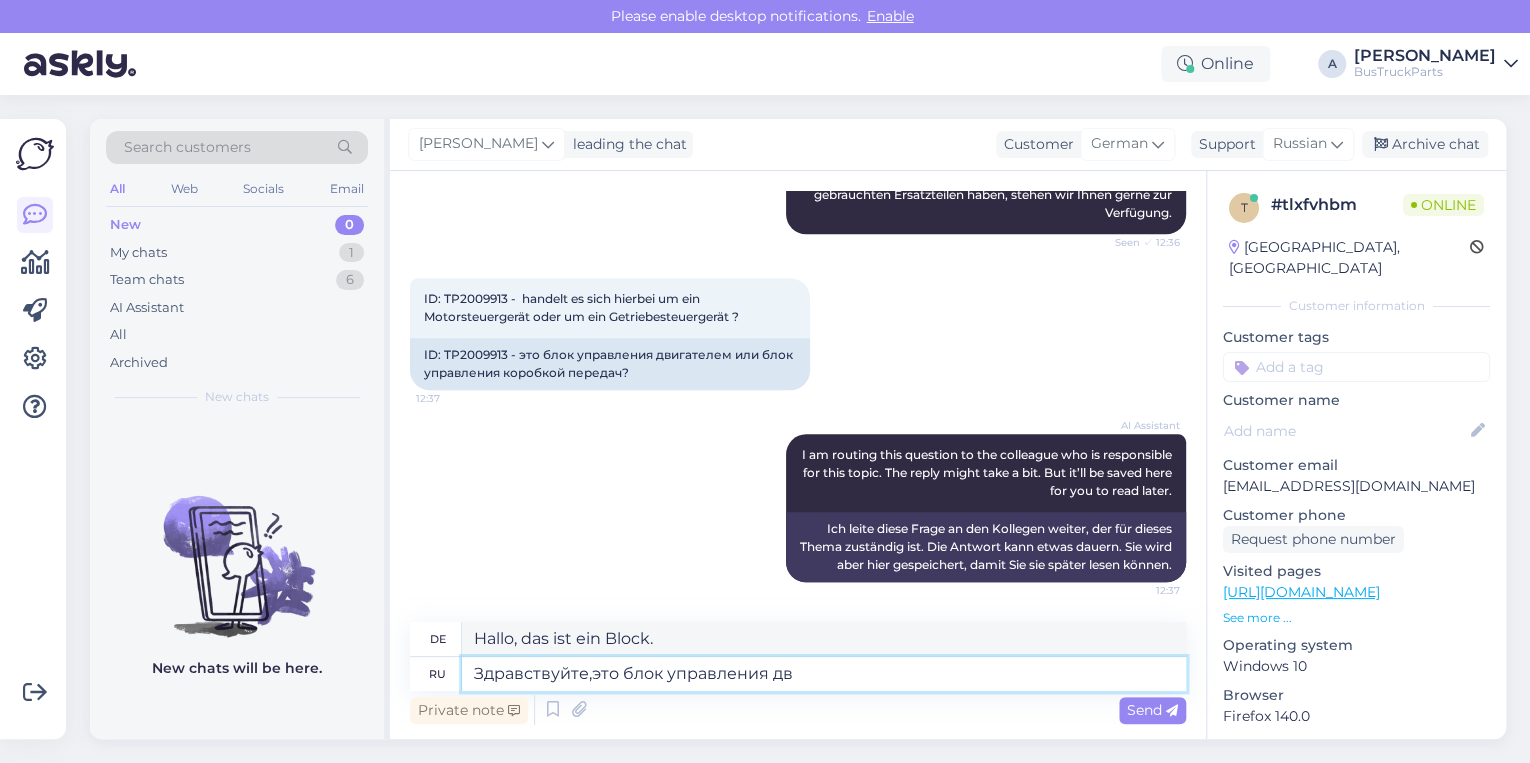type on "Hallo, dies ist die Steuereinheit." 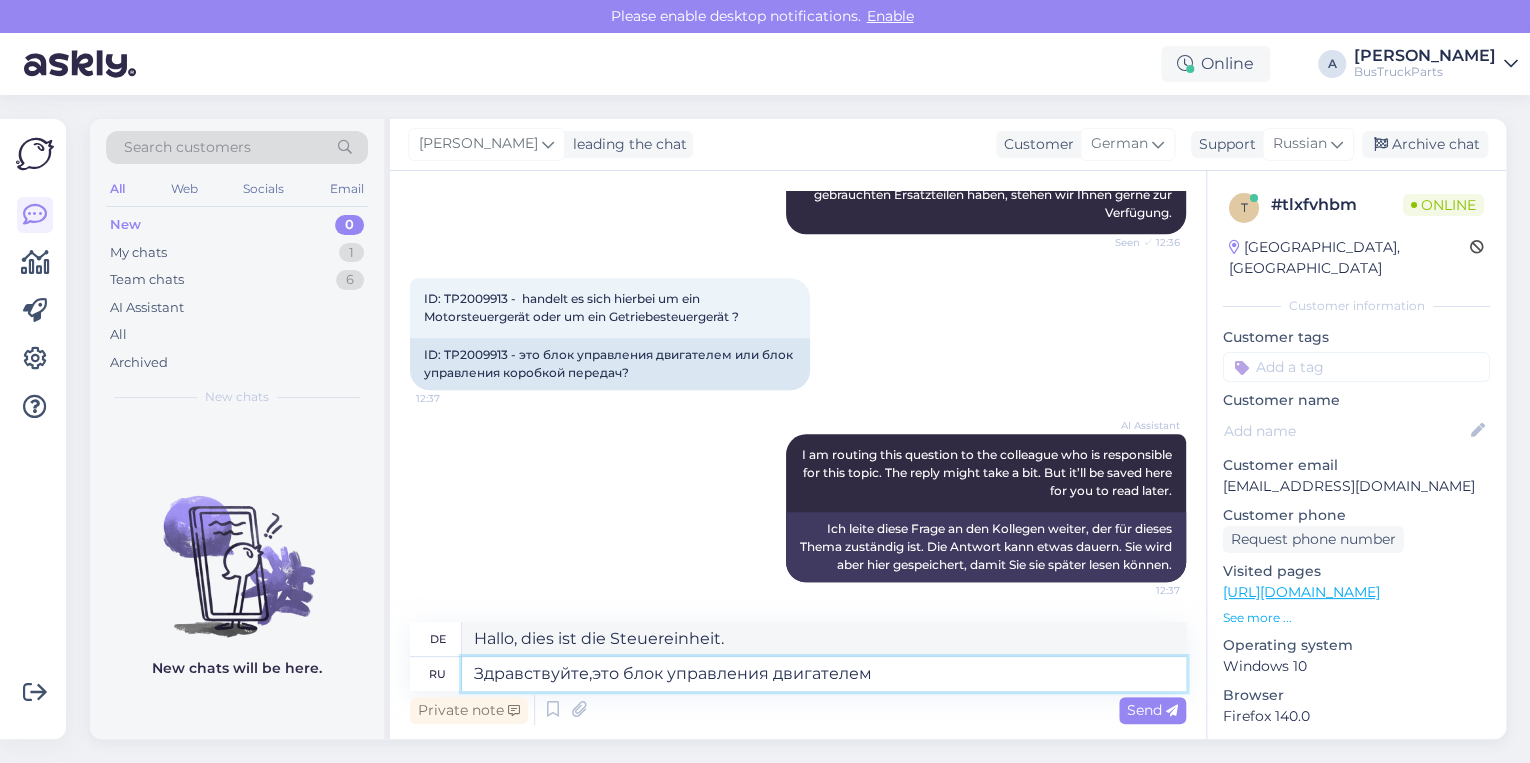 type on "Здравствуйте,это блок управления двигателем." 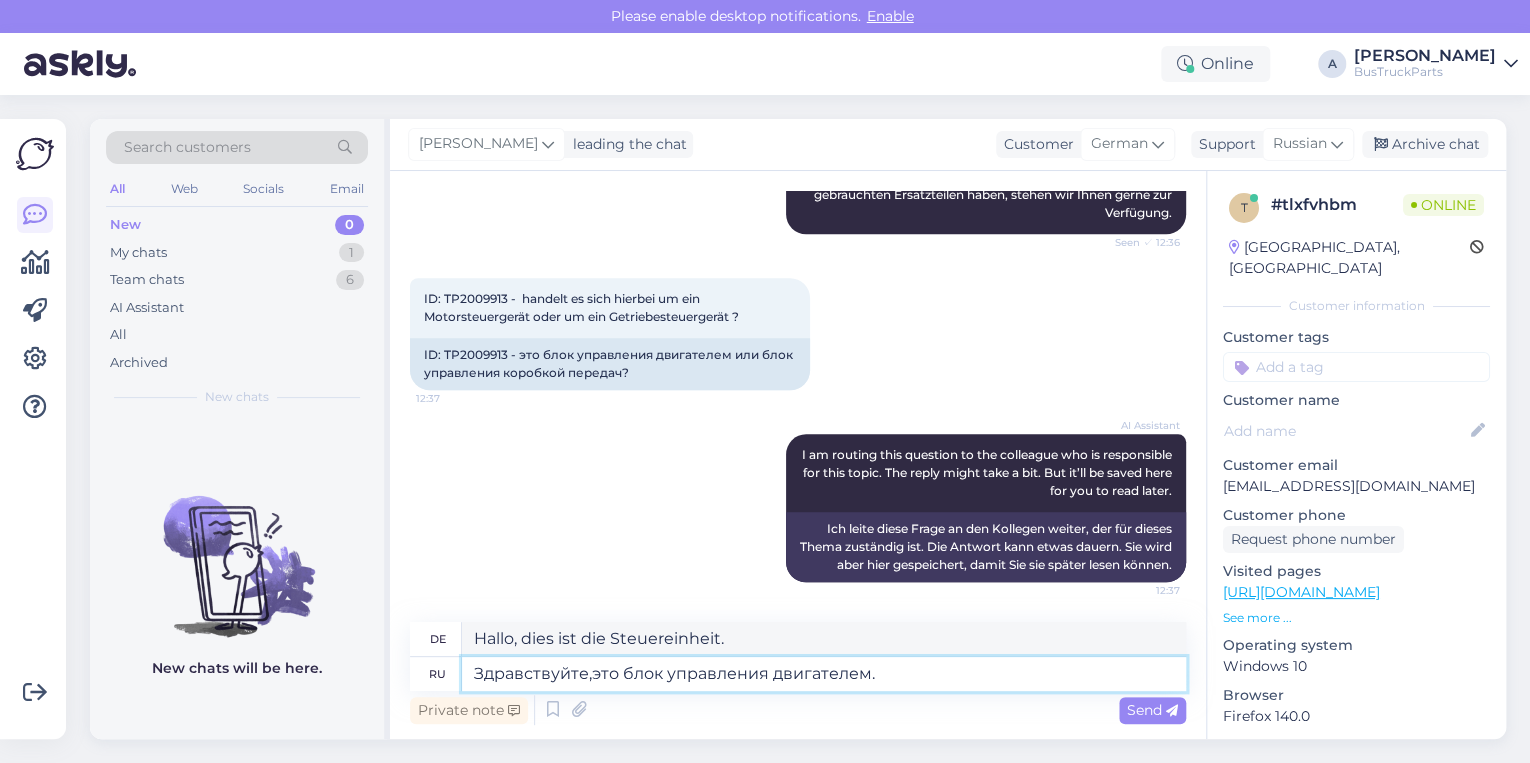 type on "Hallo, dies ist das Motorsteuergerät." 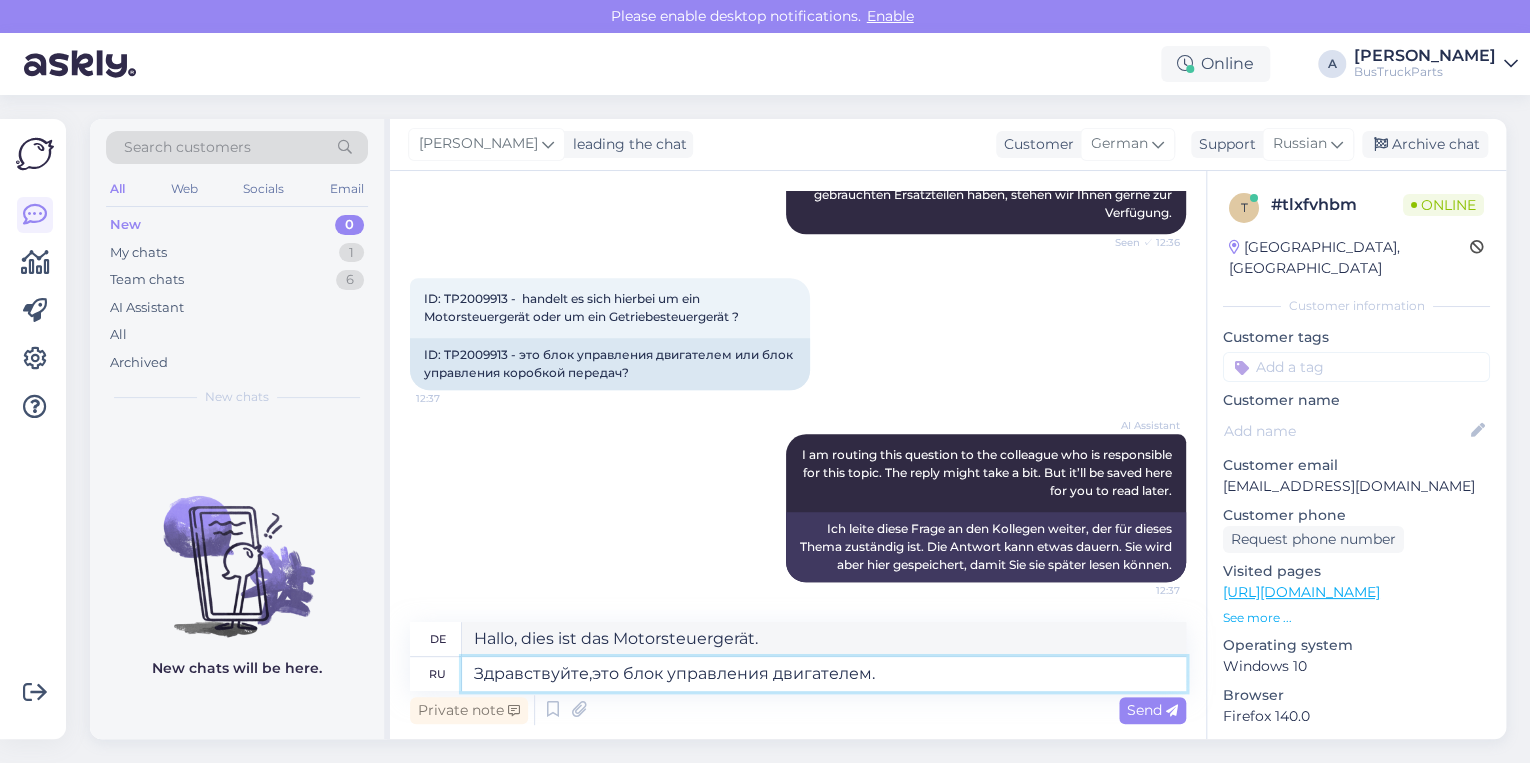 click on "Здравствуйте,это блок управления двигателем." at bounding box center (824, 674) 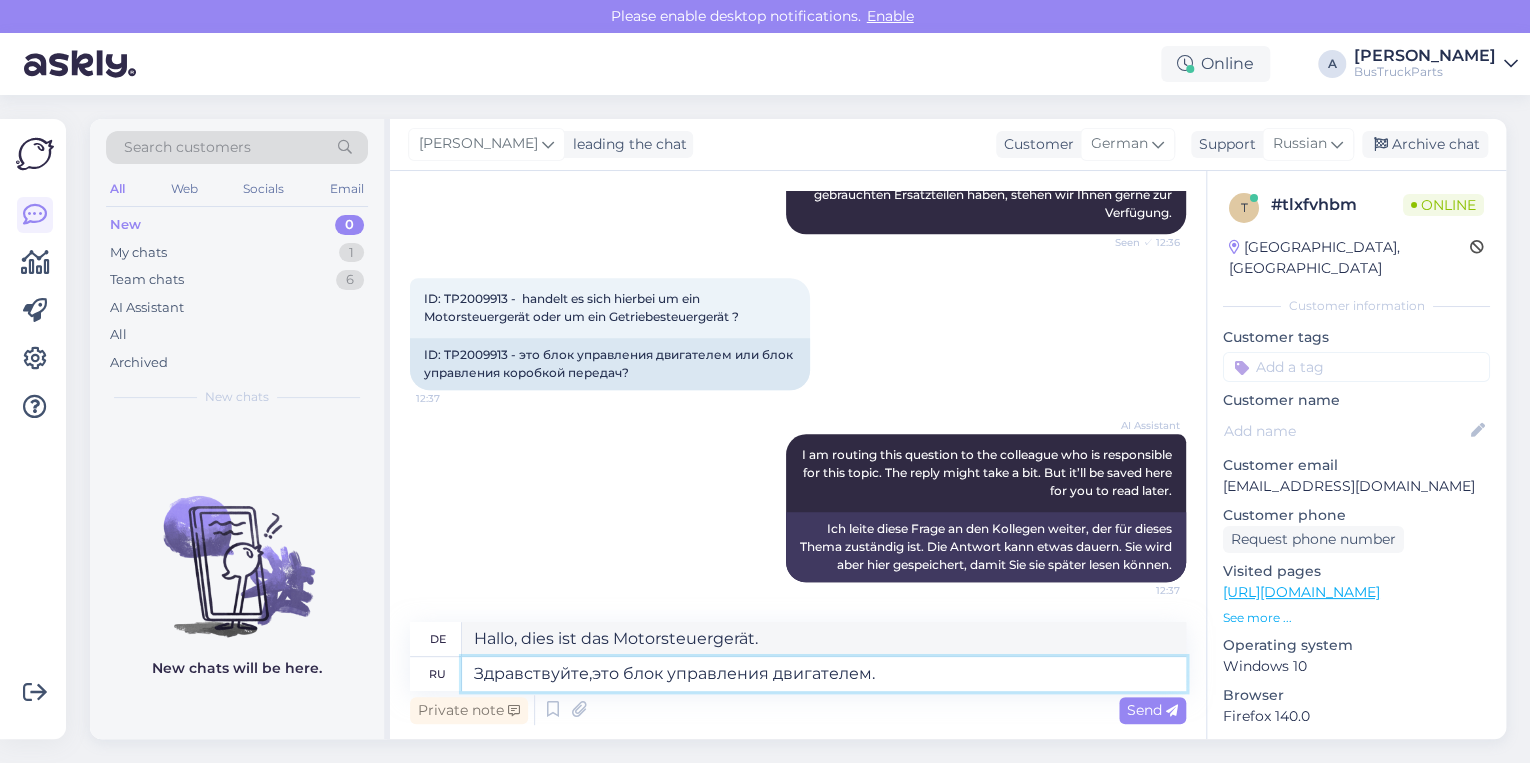 type on "Здравствуйте, это блок управления двигателем." 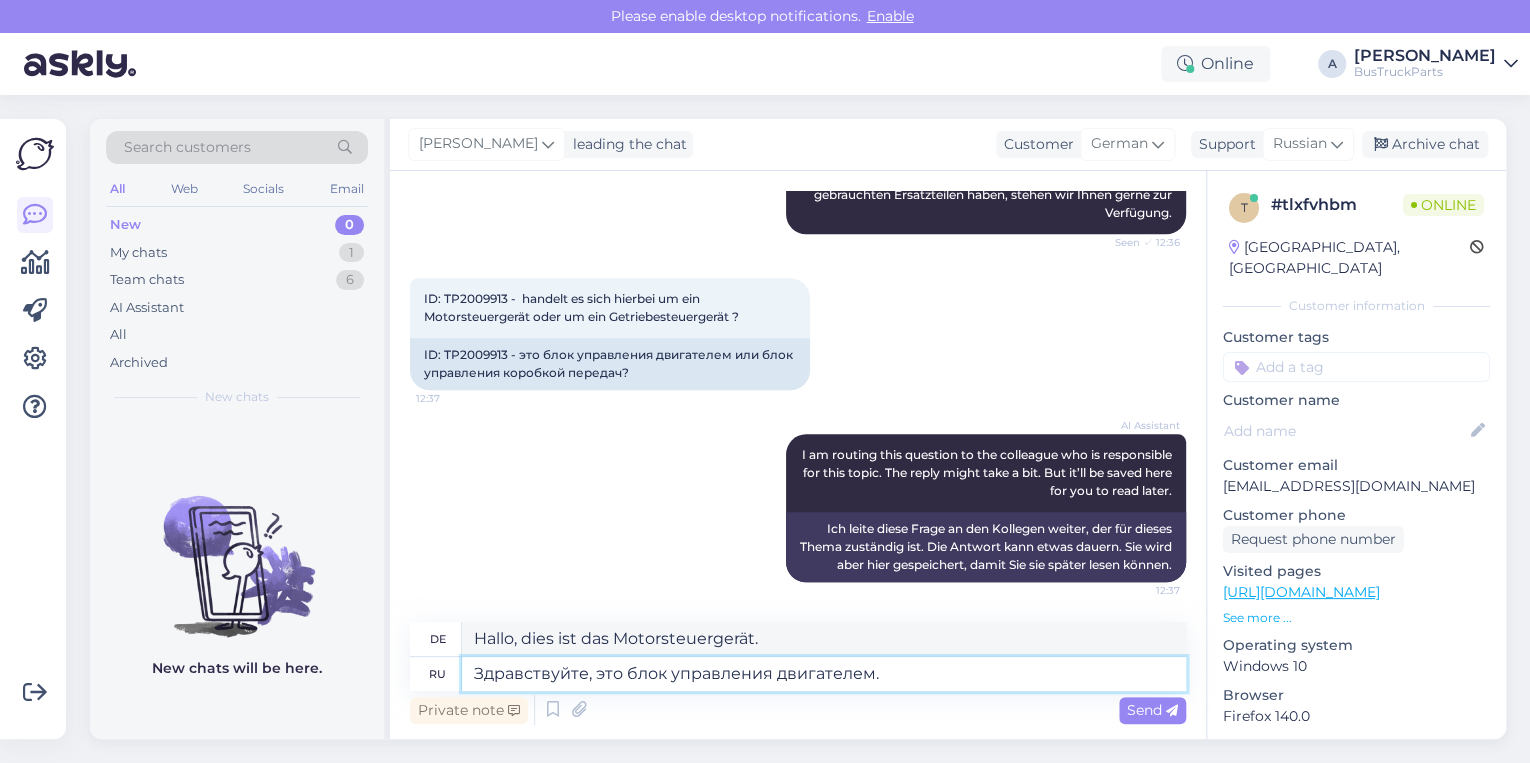 type on "Hallo, hier ist das Motorsteuergerät." 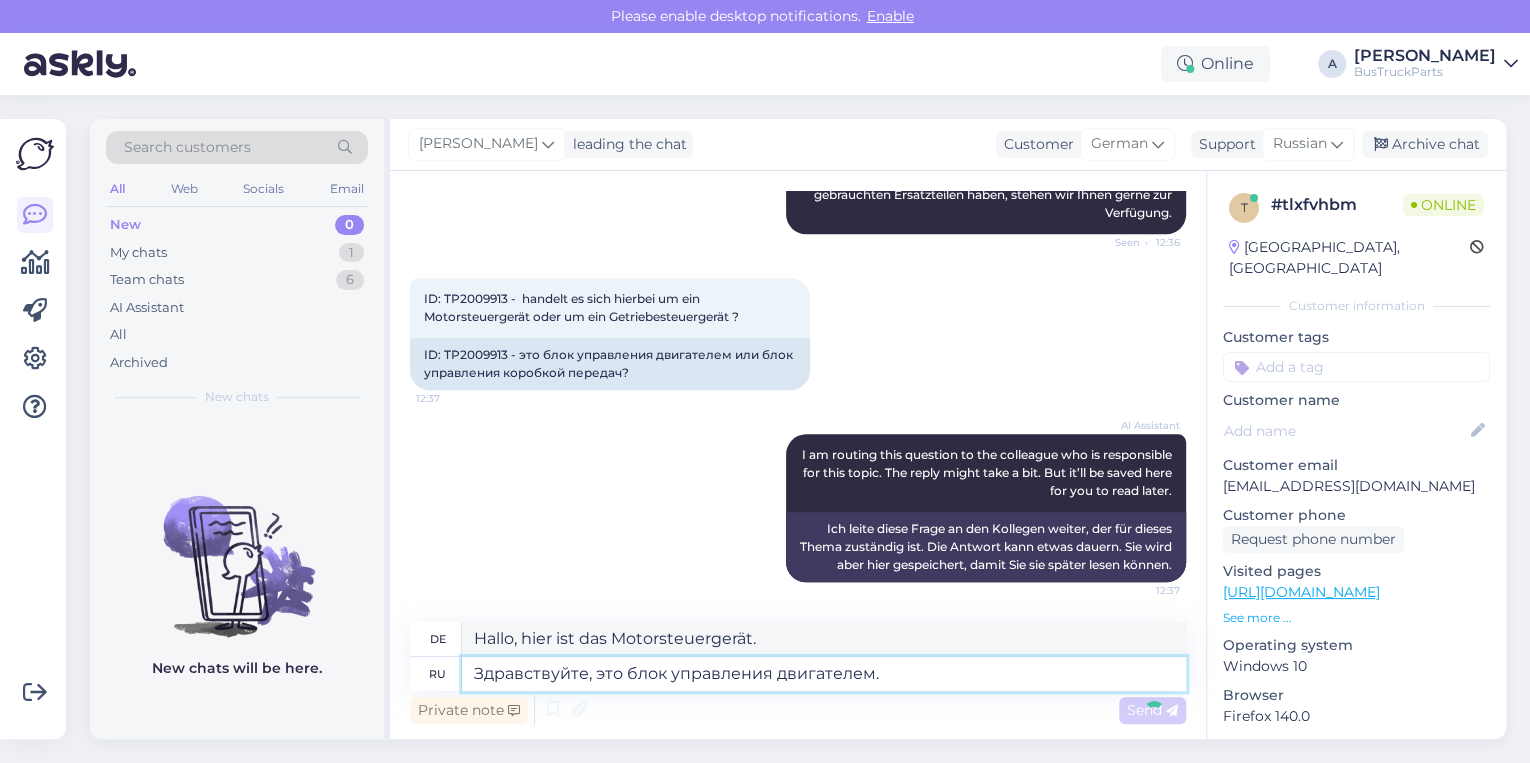type 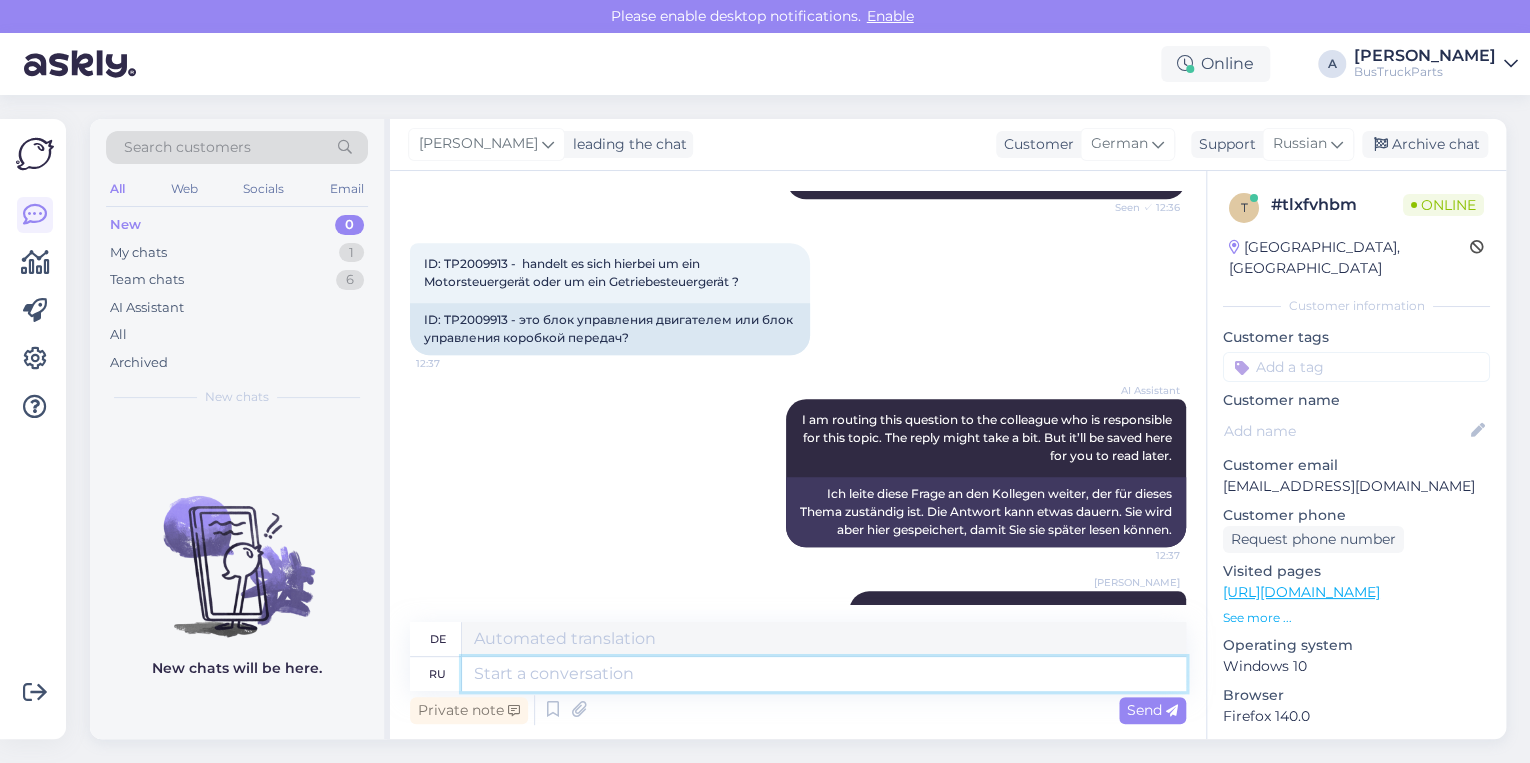 scroll, scrollTop: 1080, scrollLeft: 0, axis: vertical 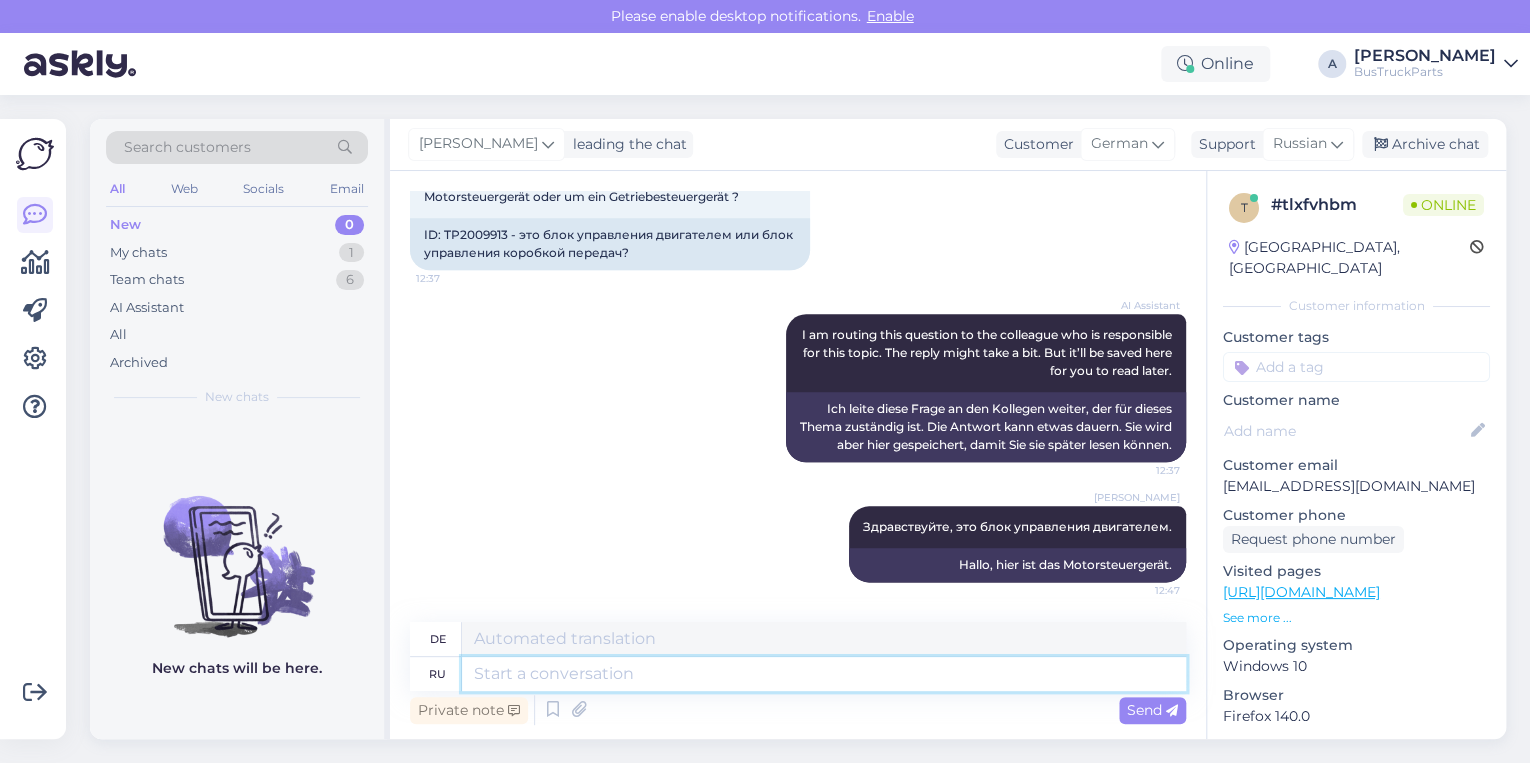 type 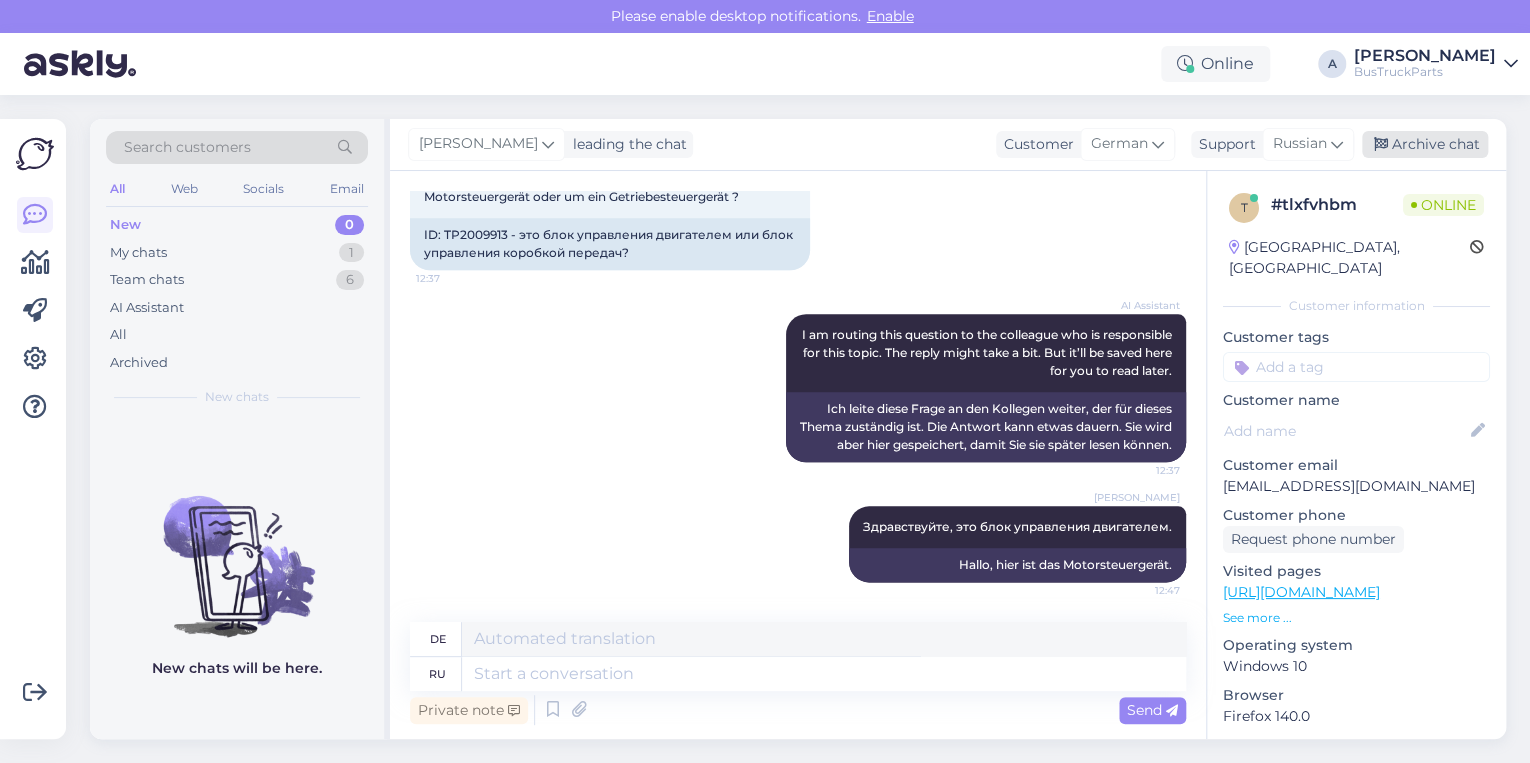 click on "Archive chat" at bounding box center (1425, 144) 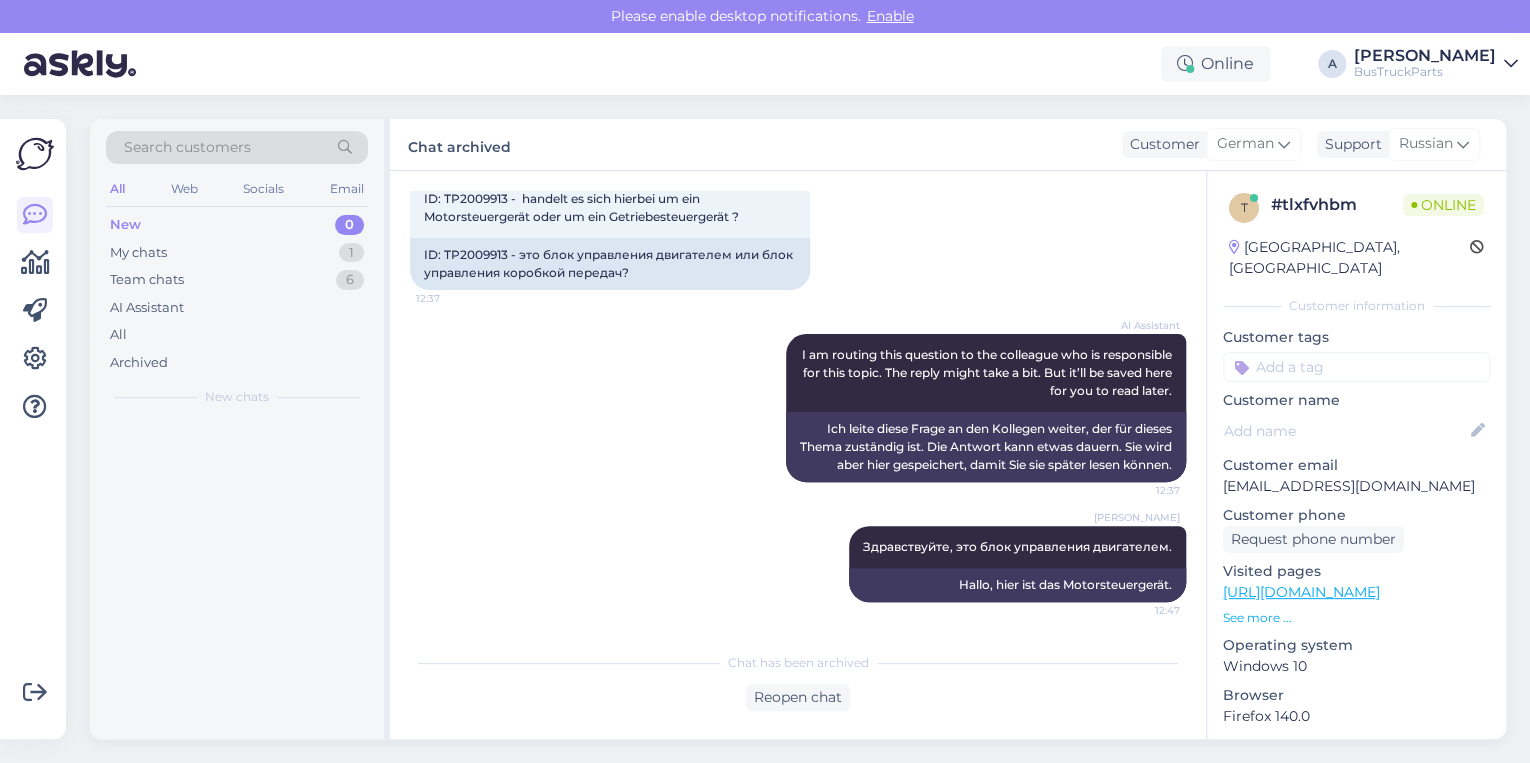 scroll, scrollTop: 1060, scrollLeft: 0, axis: vertical 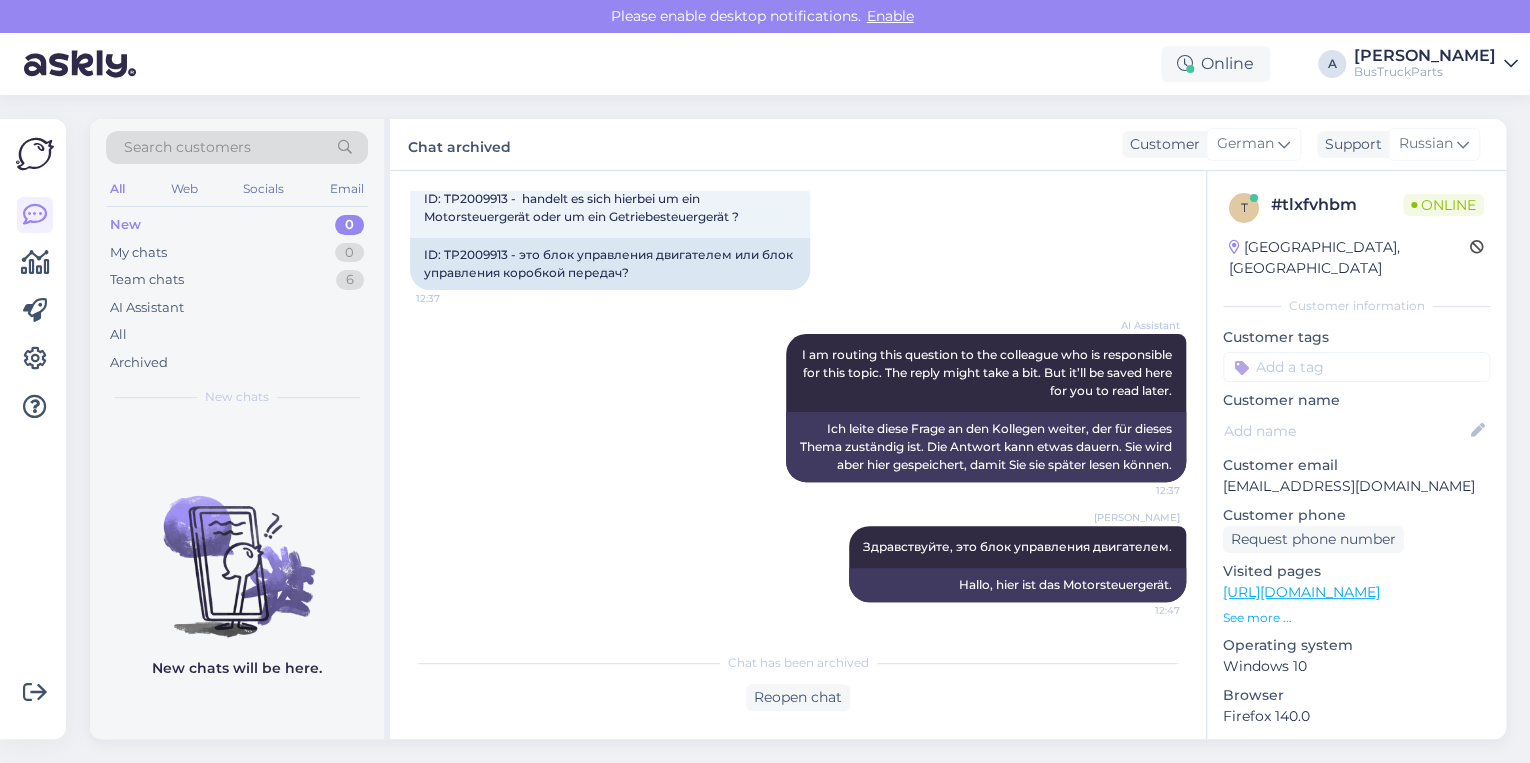 click at bounding box center [1356, 367] 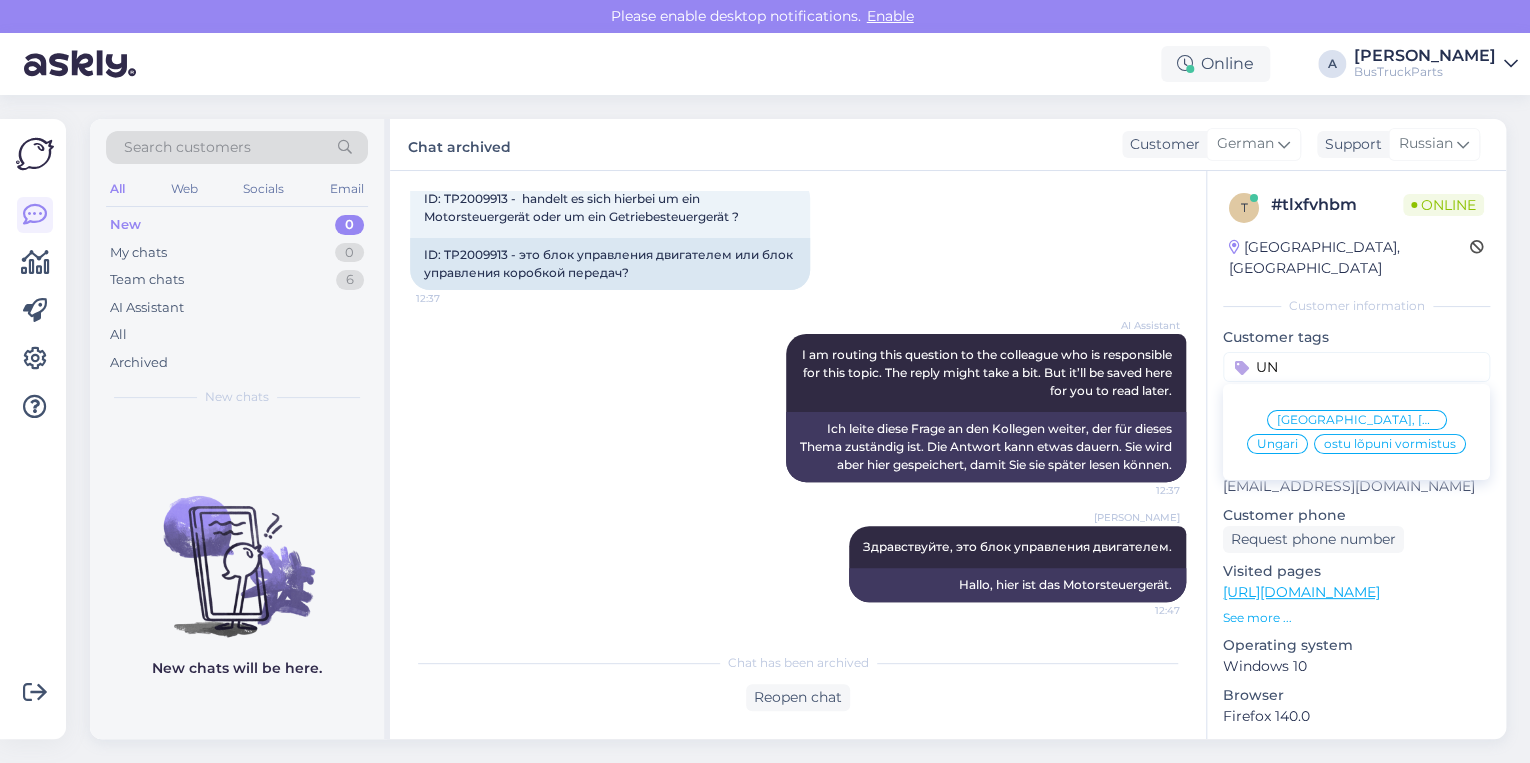 type on "U" 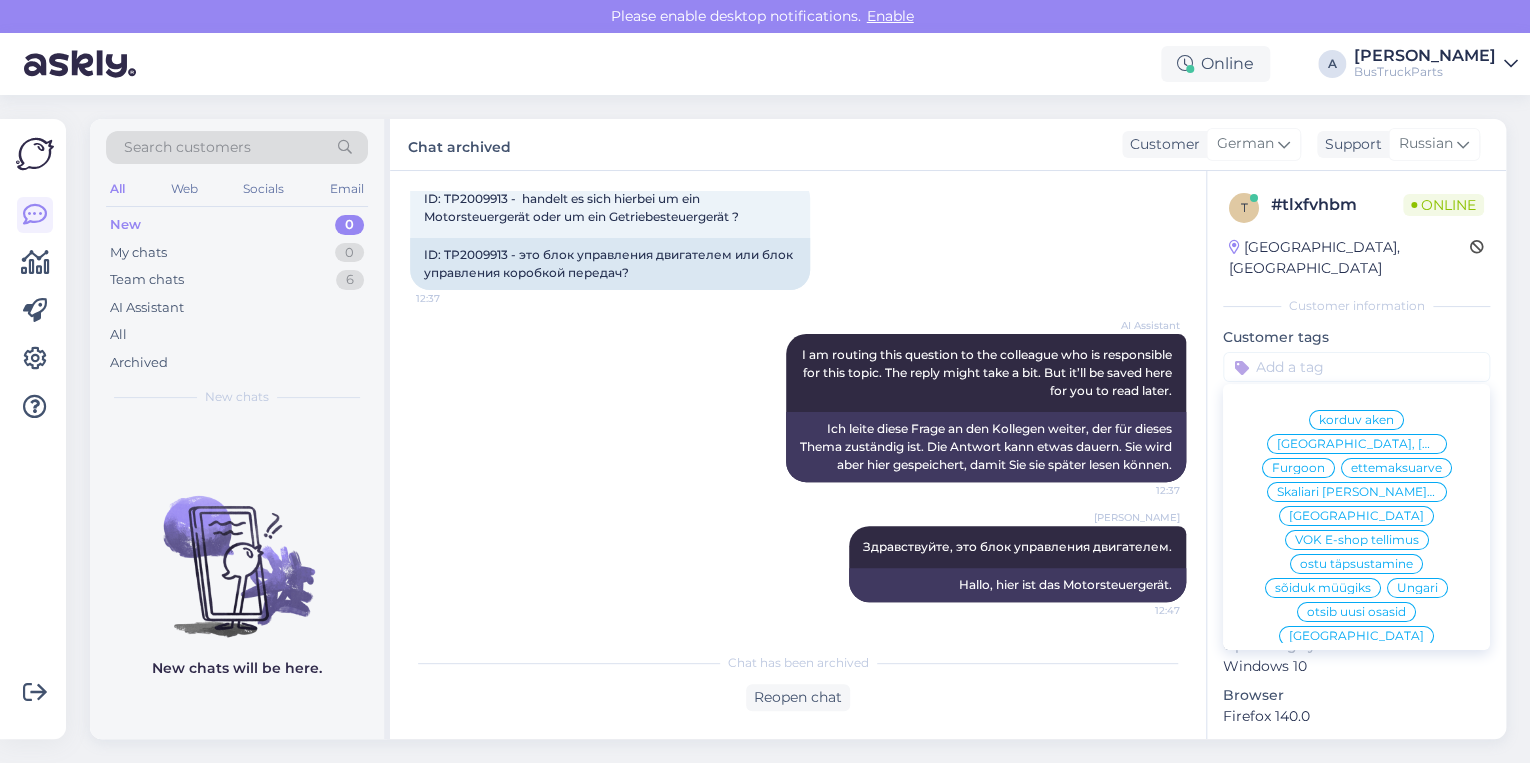 type on "U" 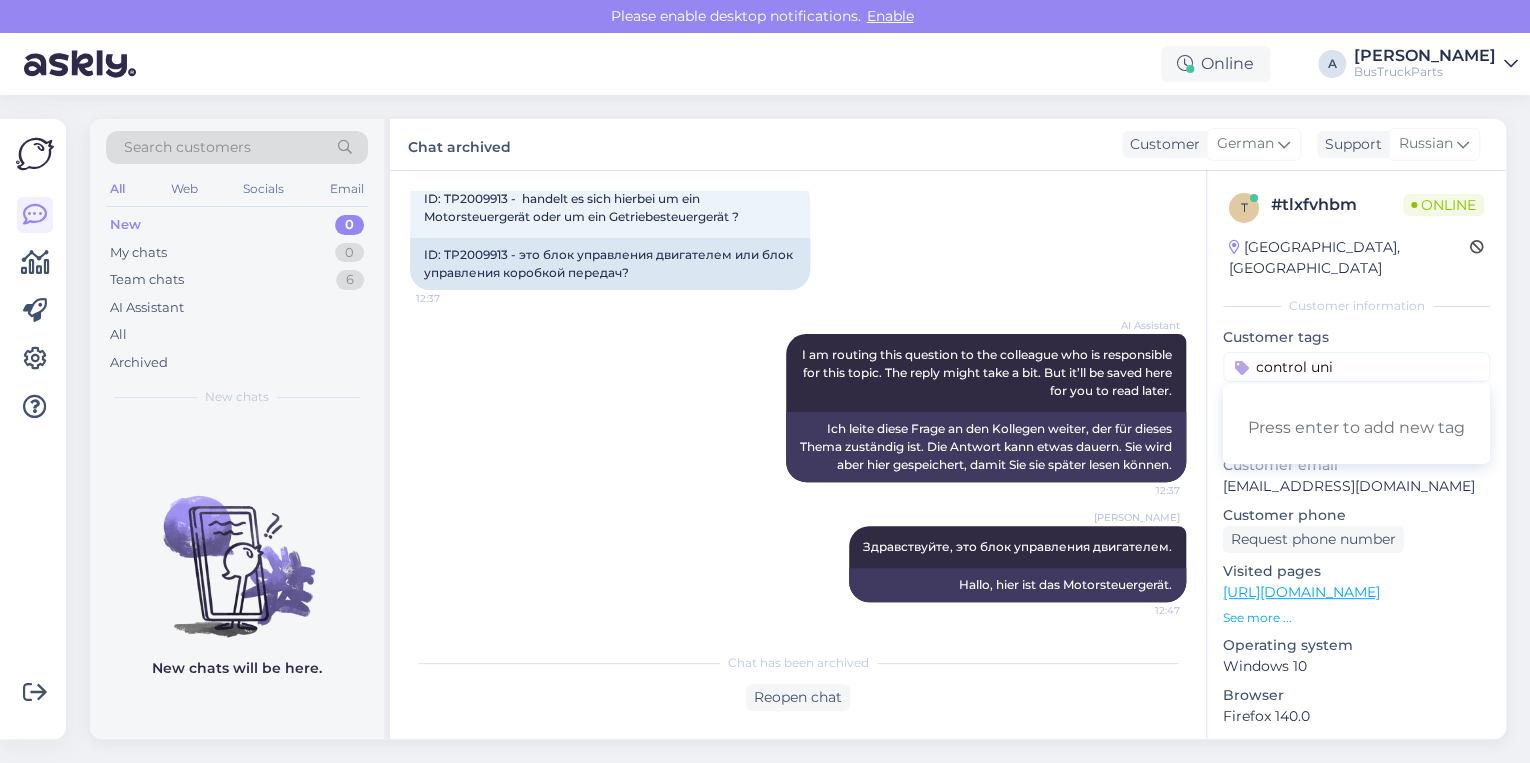 type on "control unit" 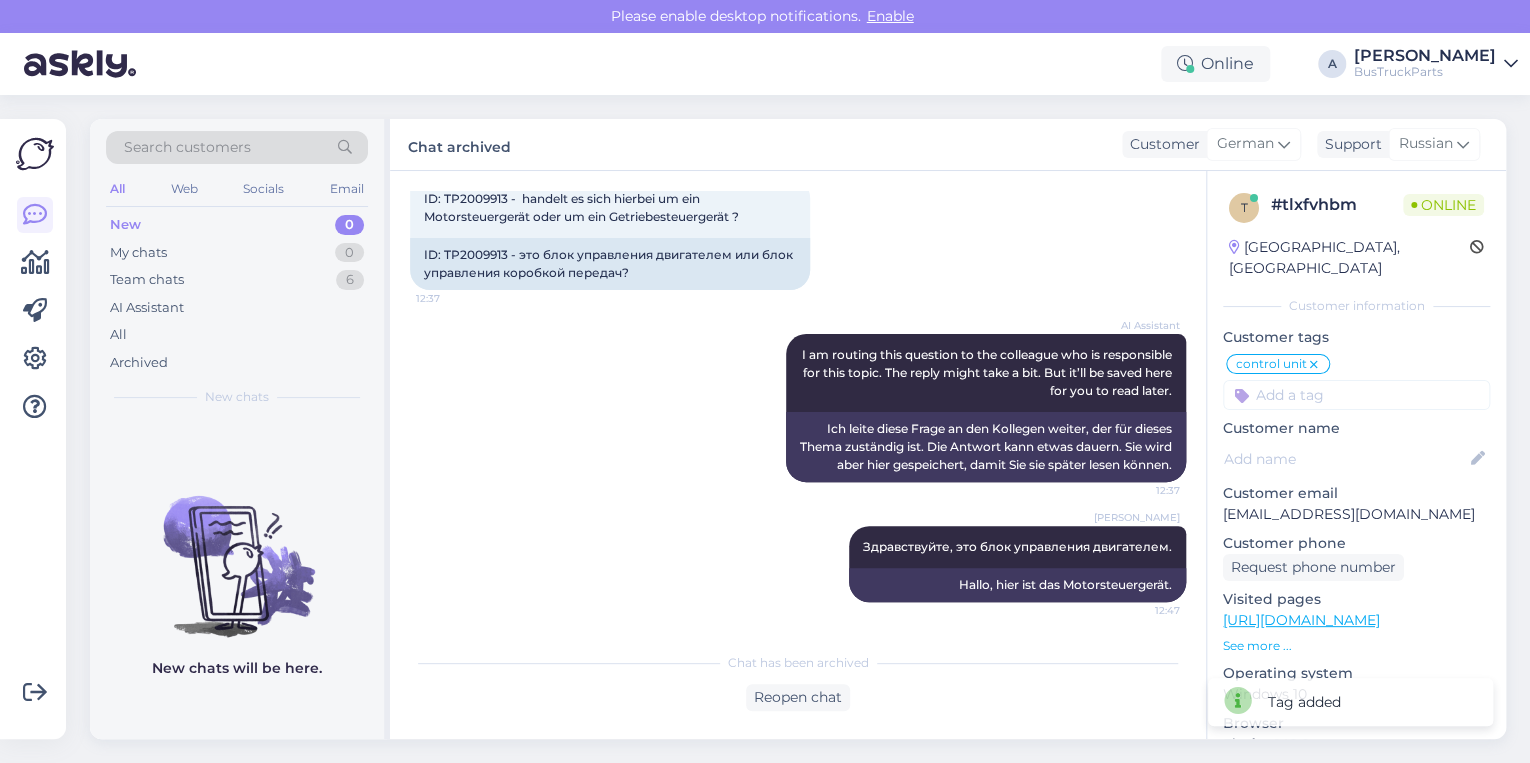 click on "AI Assistant I am routing this question to the colleague who is responsible for this topic. The reply might take a bit. But it’ll be saved here for you to read later. 12:37  Ich leite diese Frage an den Kollegen weiter, der für dieses Thema zuständig ist. Die Antwort kann etwas dauern. Sie wird aber hier gespeichert, damit Sie sie später lesen können." at bounding box center [798, 408] 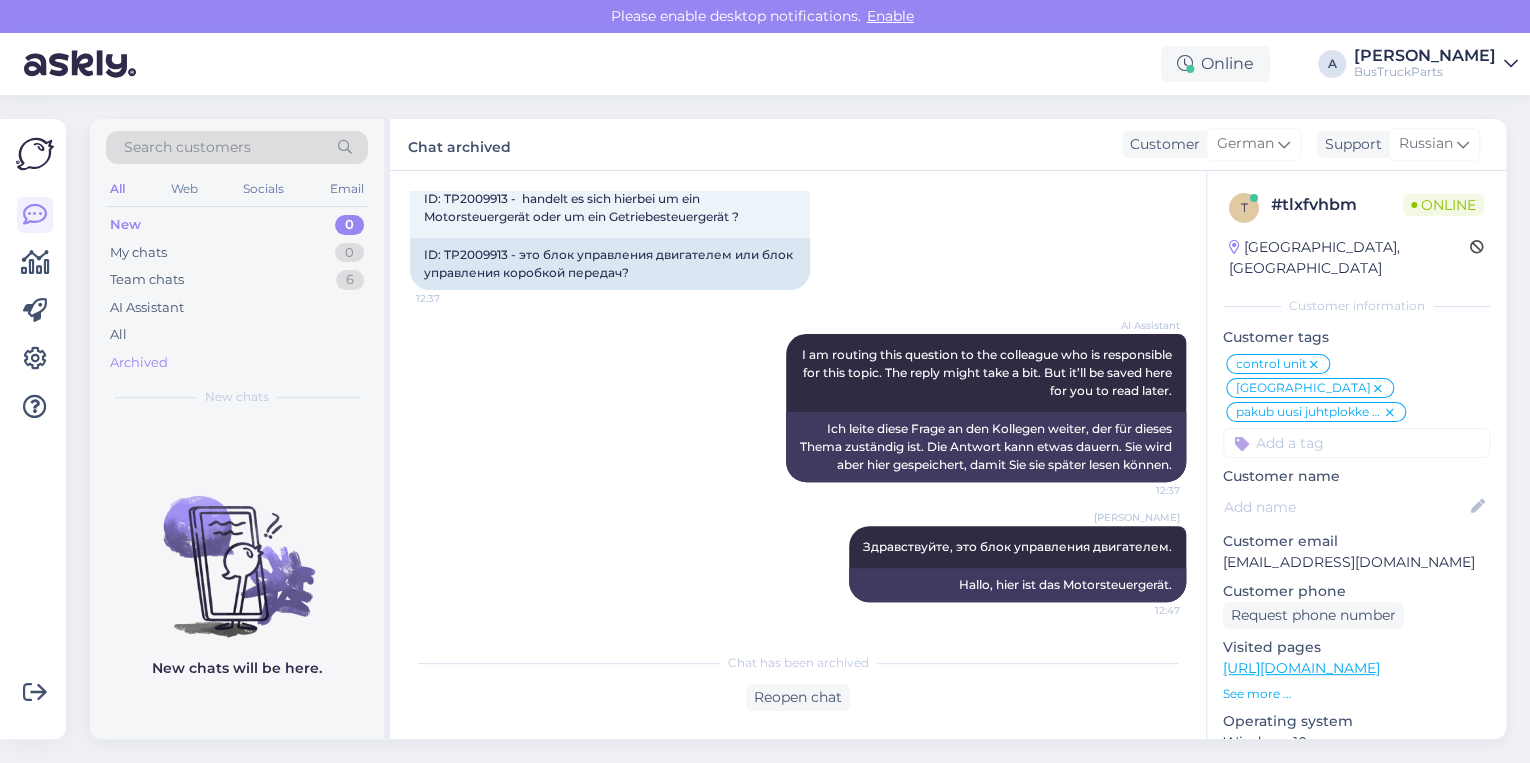 click on "Archived" at bounding box center (237, 363) 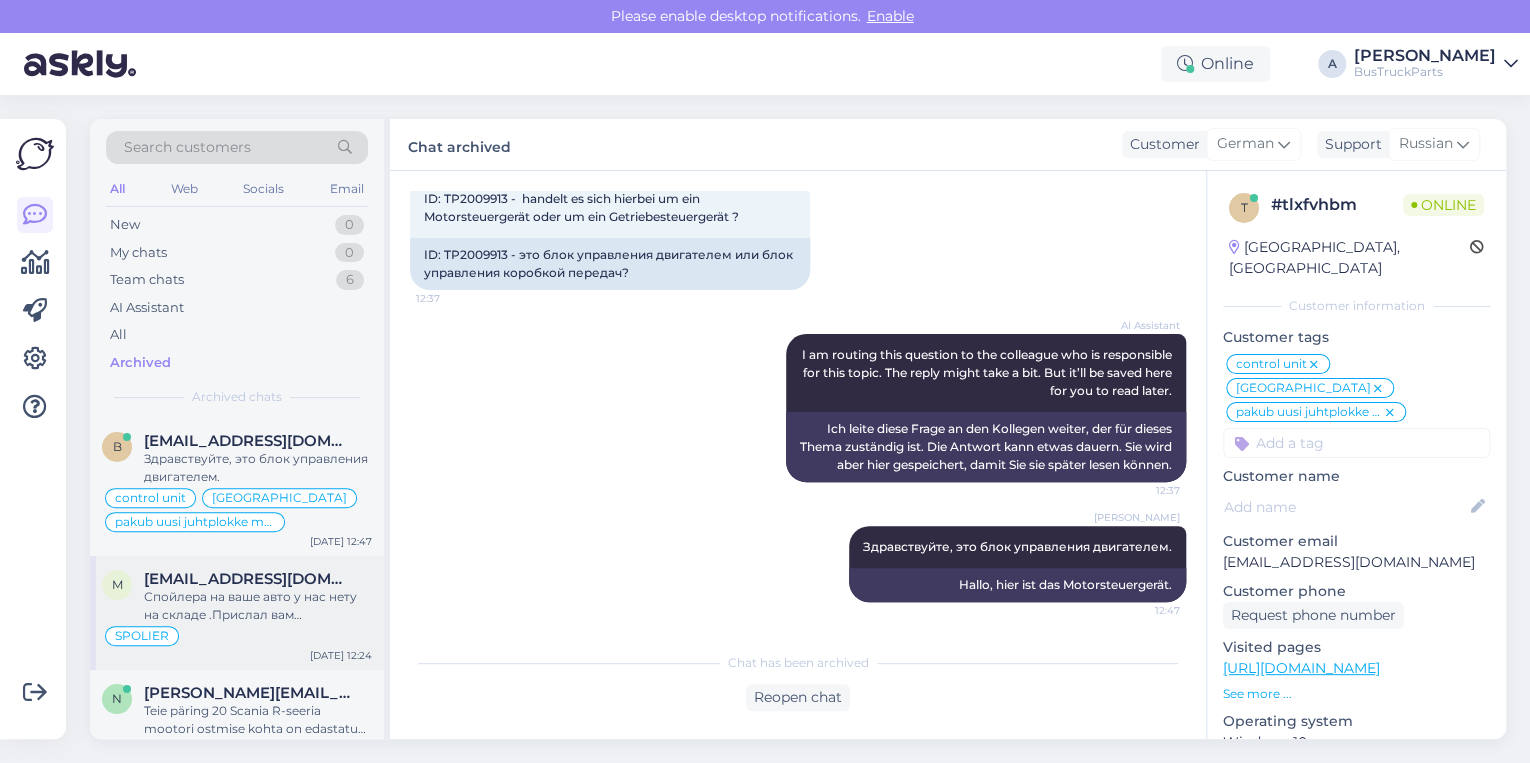 click on "Спойлера на ваше авто у нас нету на складе .Прислал вам оригинальный номер от спойлера 21700935.Можете ли выслать фото. Что вы имеете ввиду по бокам ?" at bounding box center (258, 606) 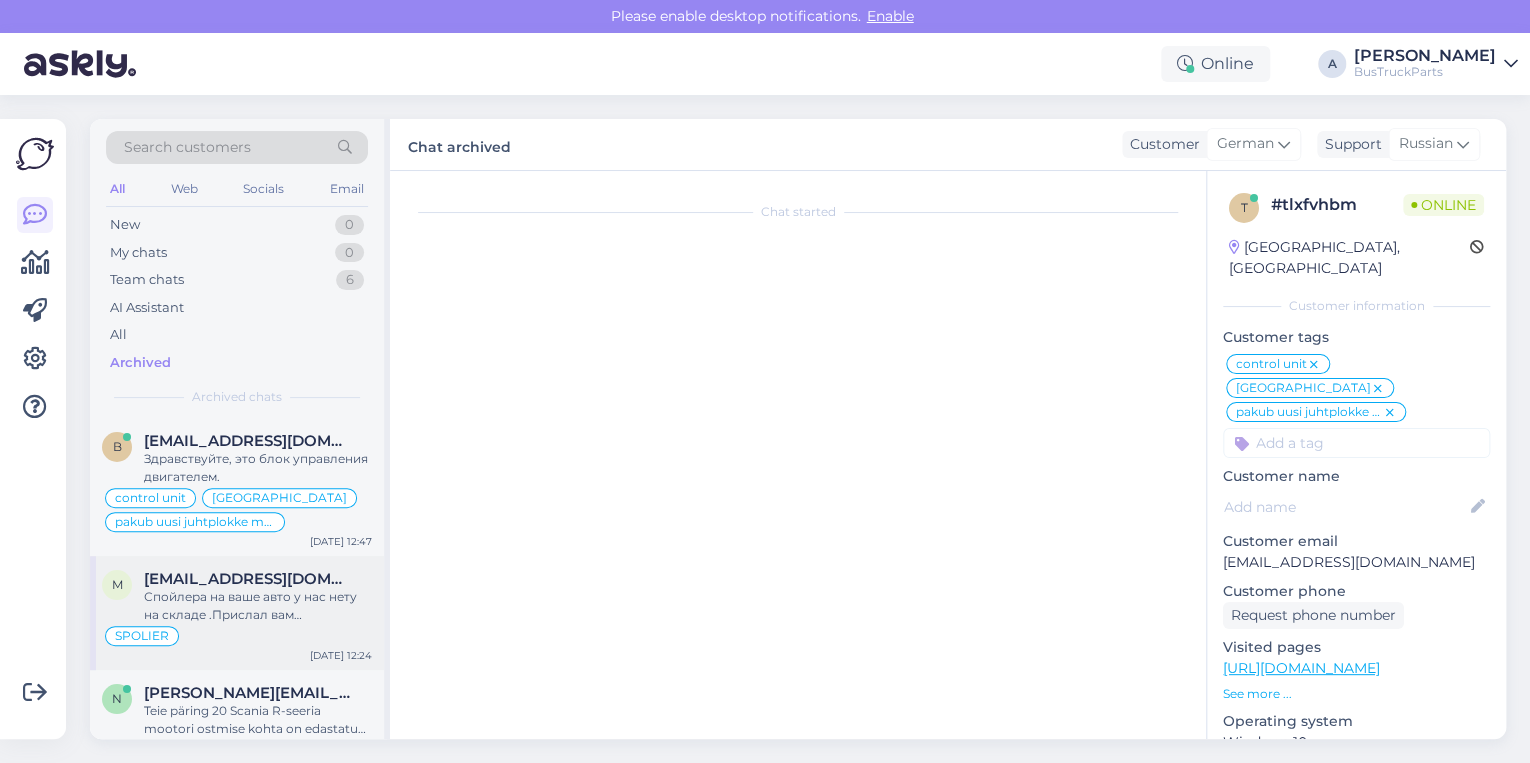 scroll, scrollTop: 536, scrollLeft: 0, axis: vertical 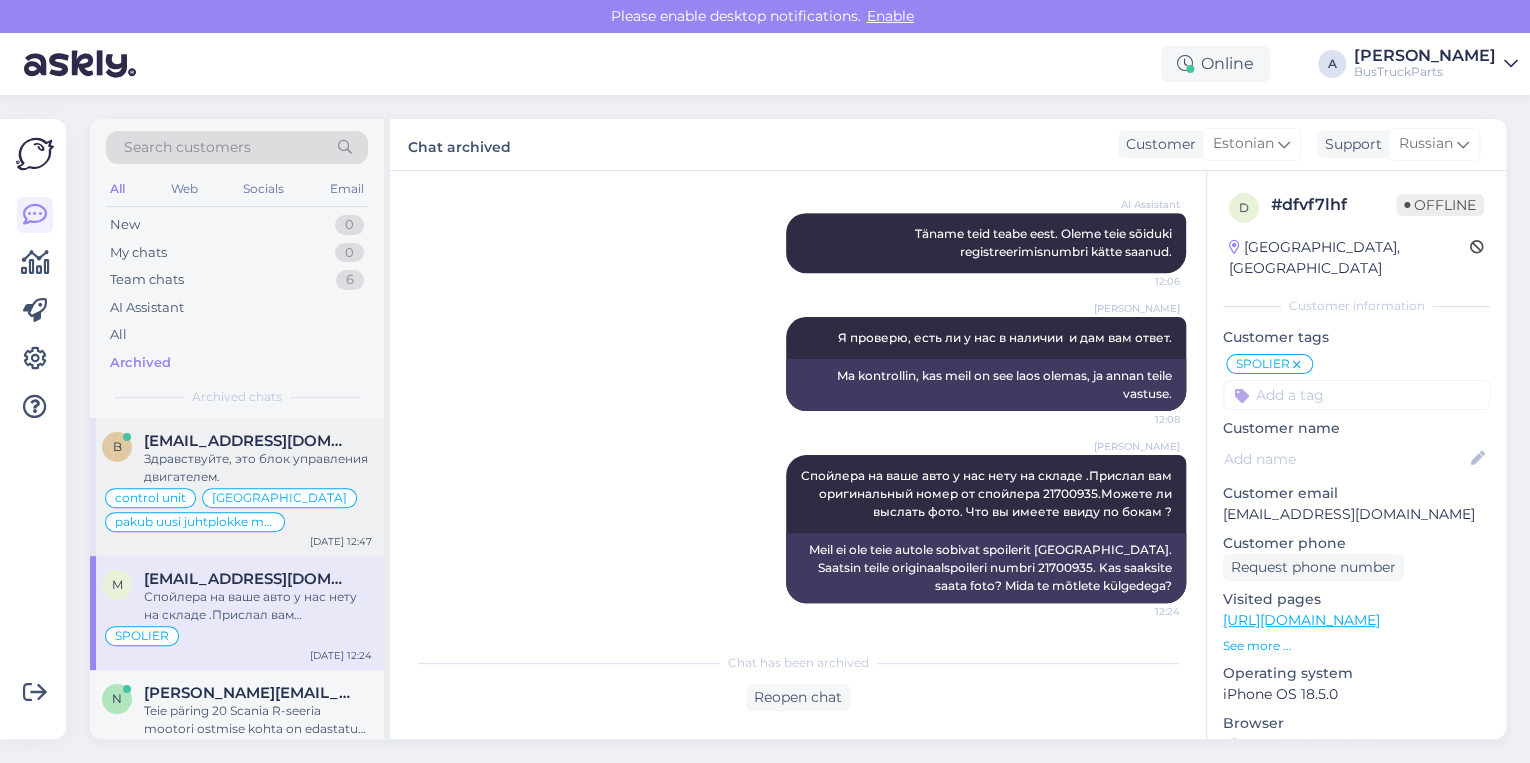 click on "Здравствуйте, это блок управления двигателем." at bounding box center [258, 468] 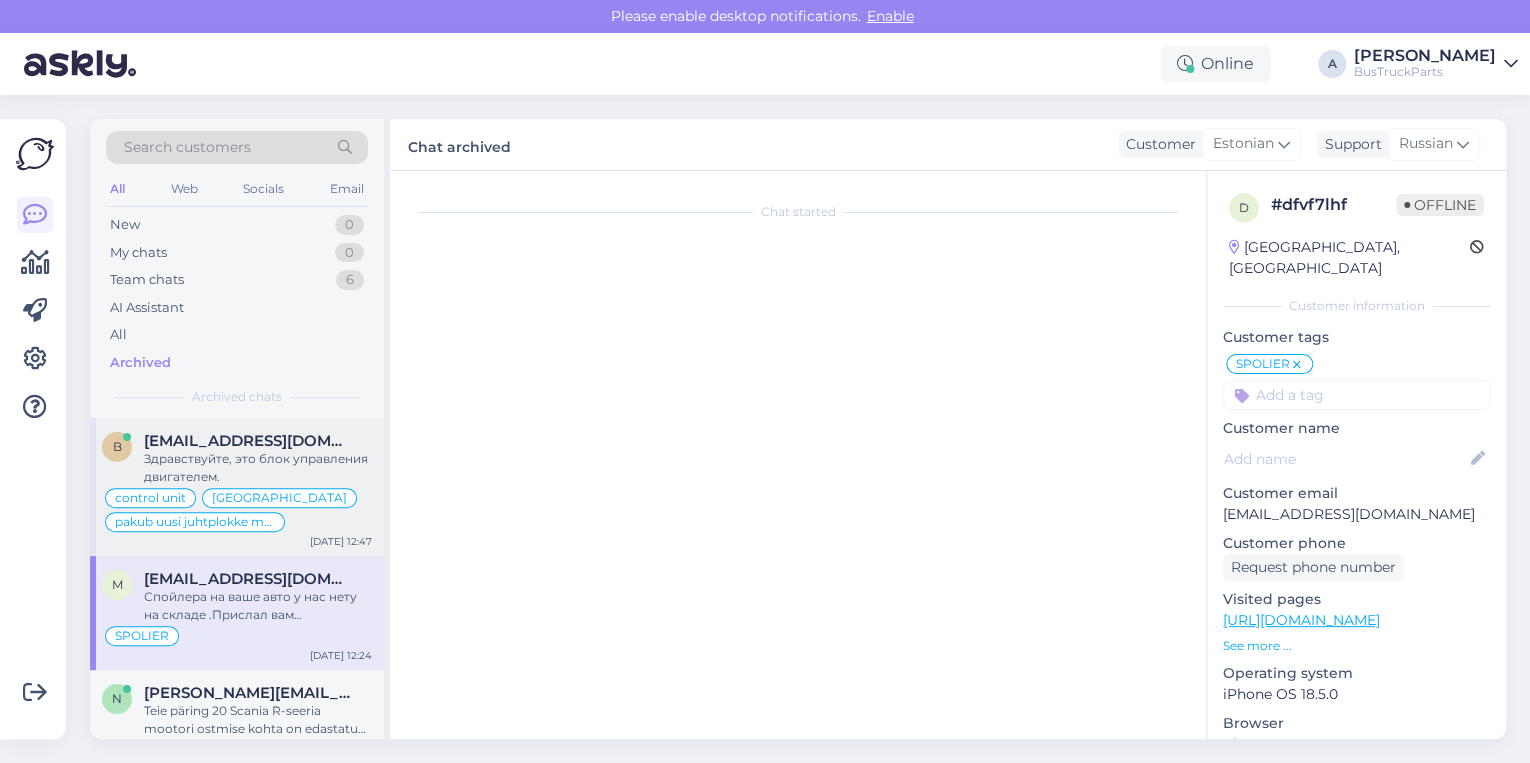 scroll, scrollTop: 1060, scrollLeft: 0, axis: vertical 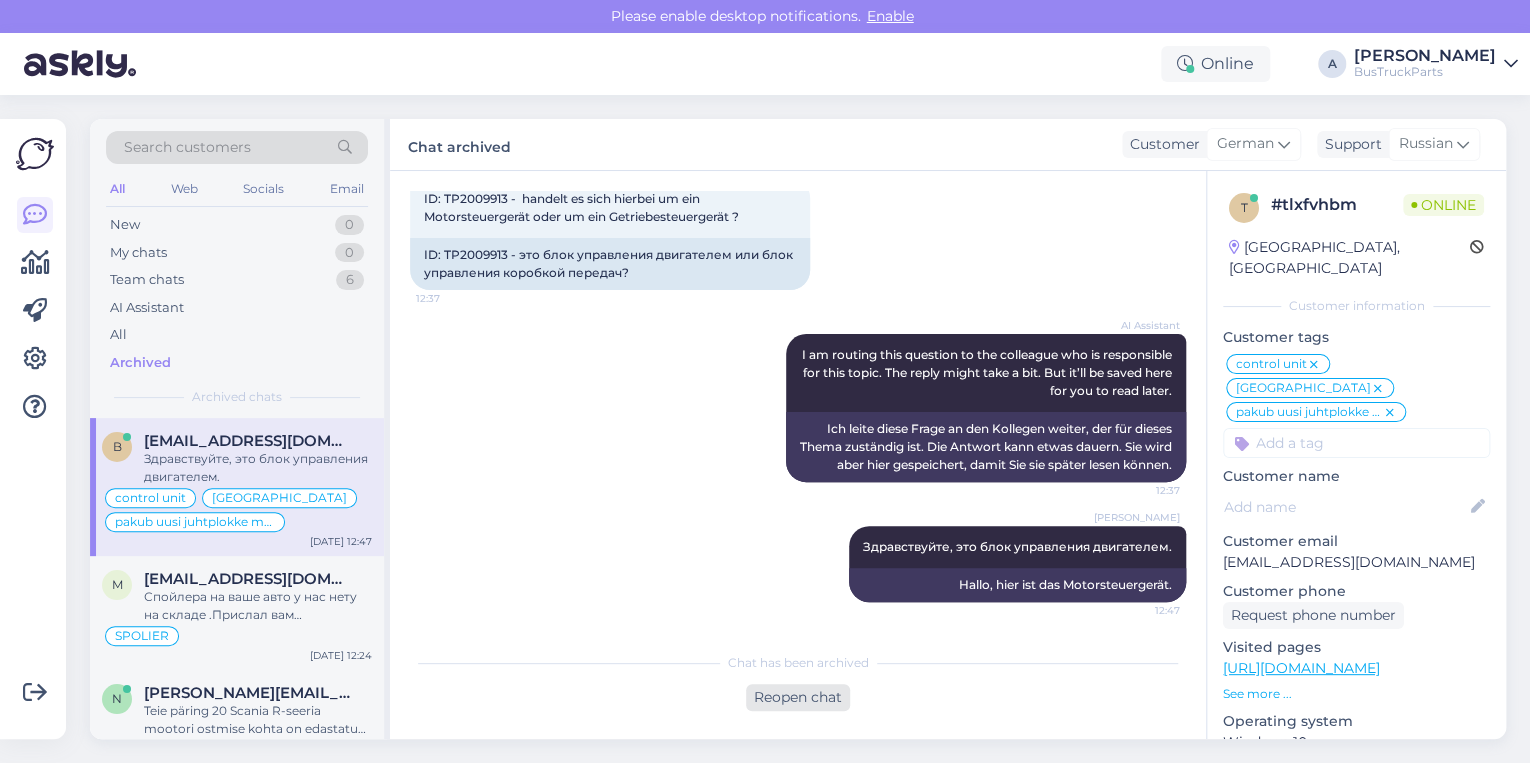 click on "Reopen chat" at bounding box center (798, 697) 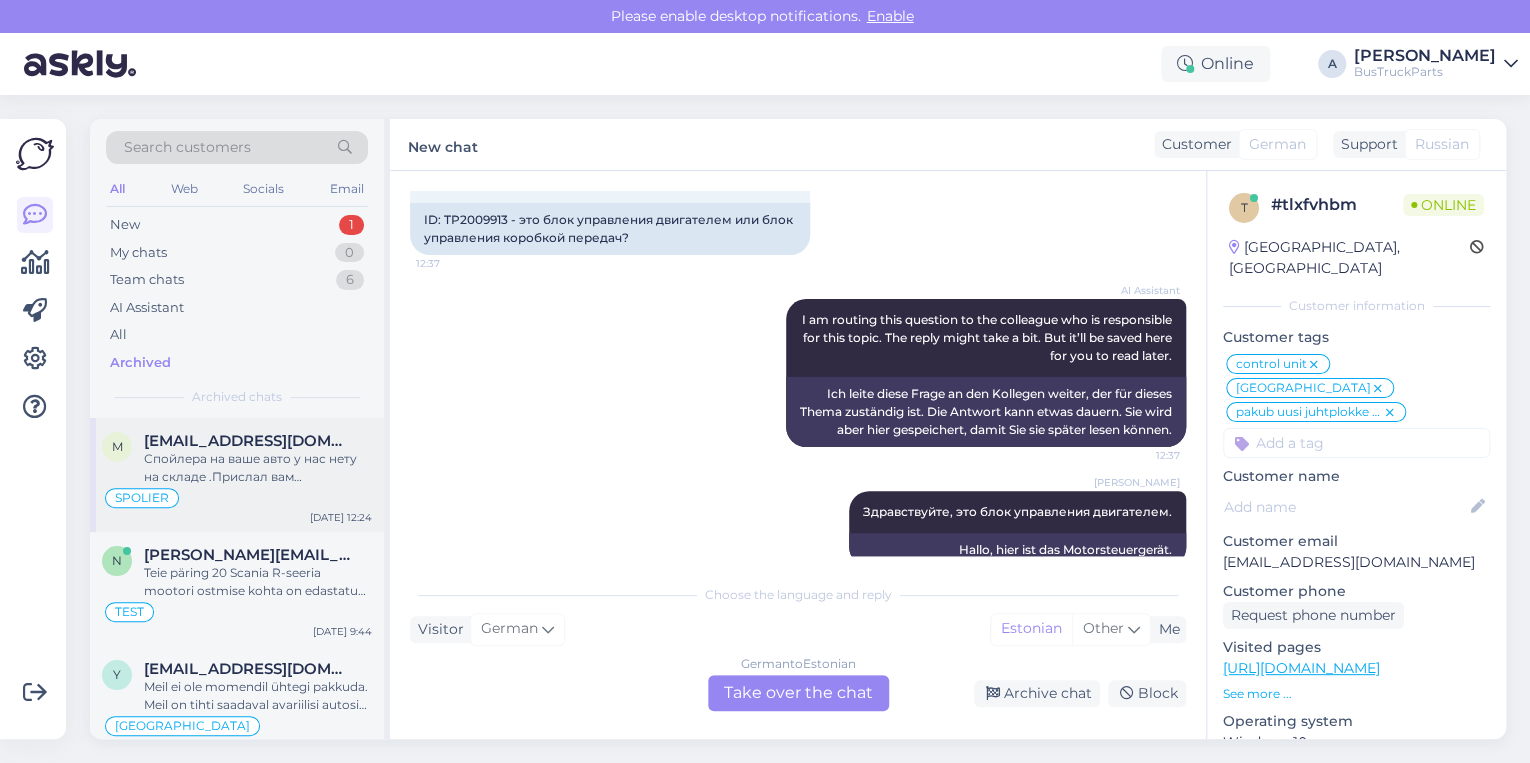 click on "Спойлера на ваше авто у нас нету на складе .Прислал вам оригинальный номер от спойлера 21700935.Можете ли выслать фото. Что вы имеете ввиду по бокам ?" at bounding box center [258, 468] 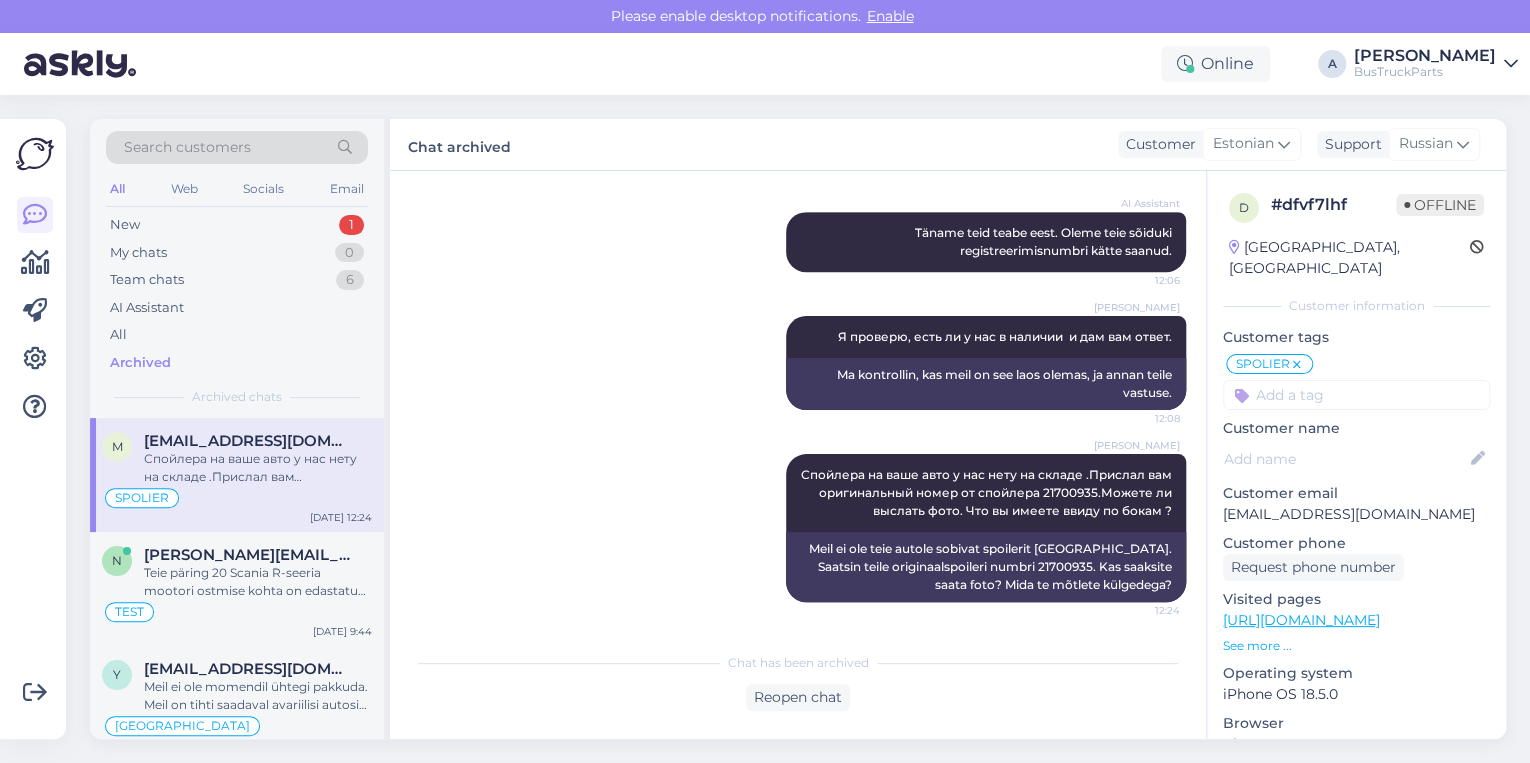 scroll, scrollTop: 536, scrollLeft: 0, axis: vertical 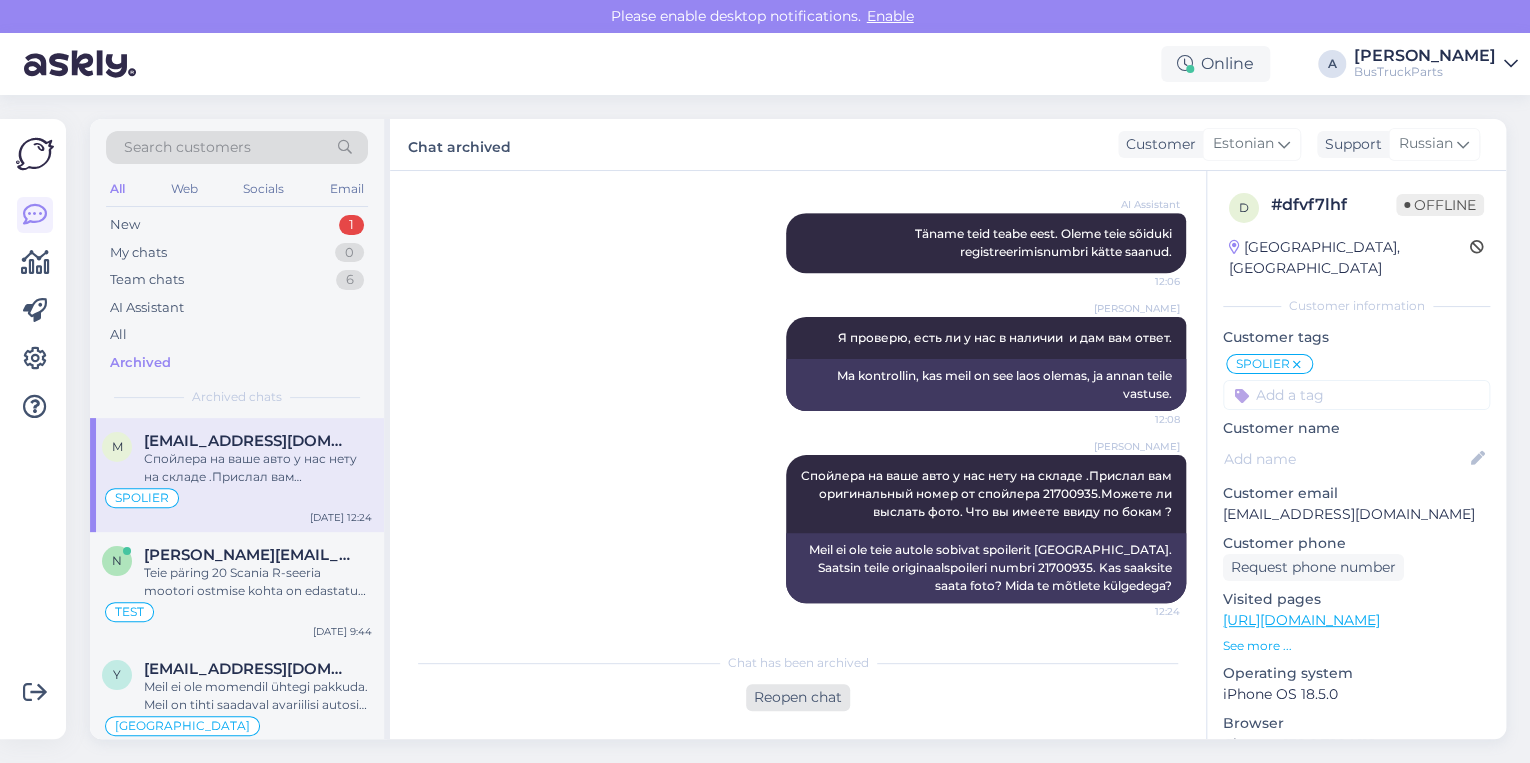 click on "Reopen chat" at bounding box center [798, 697] 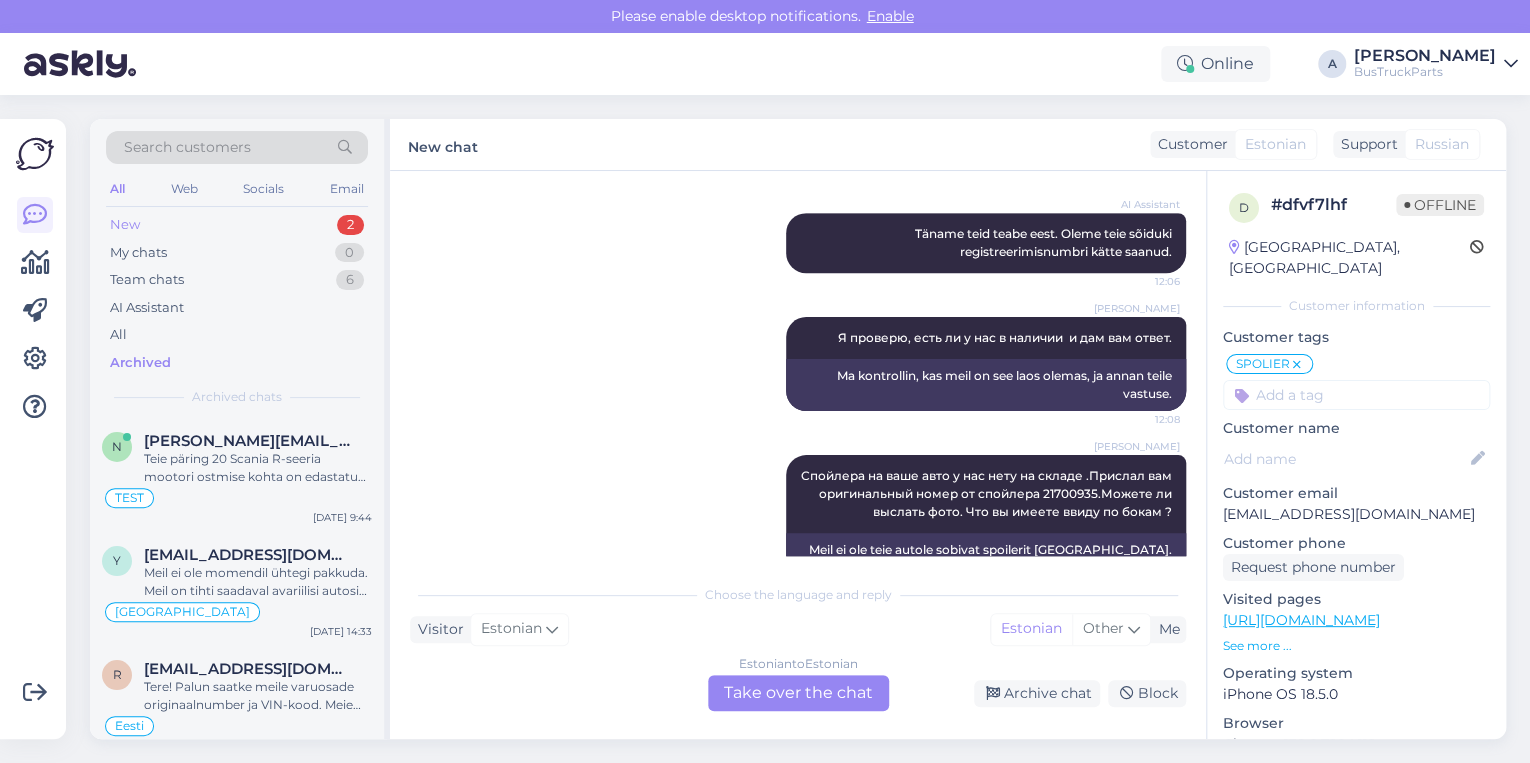 click on "New 2" at bounding box center [237, 225] 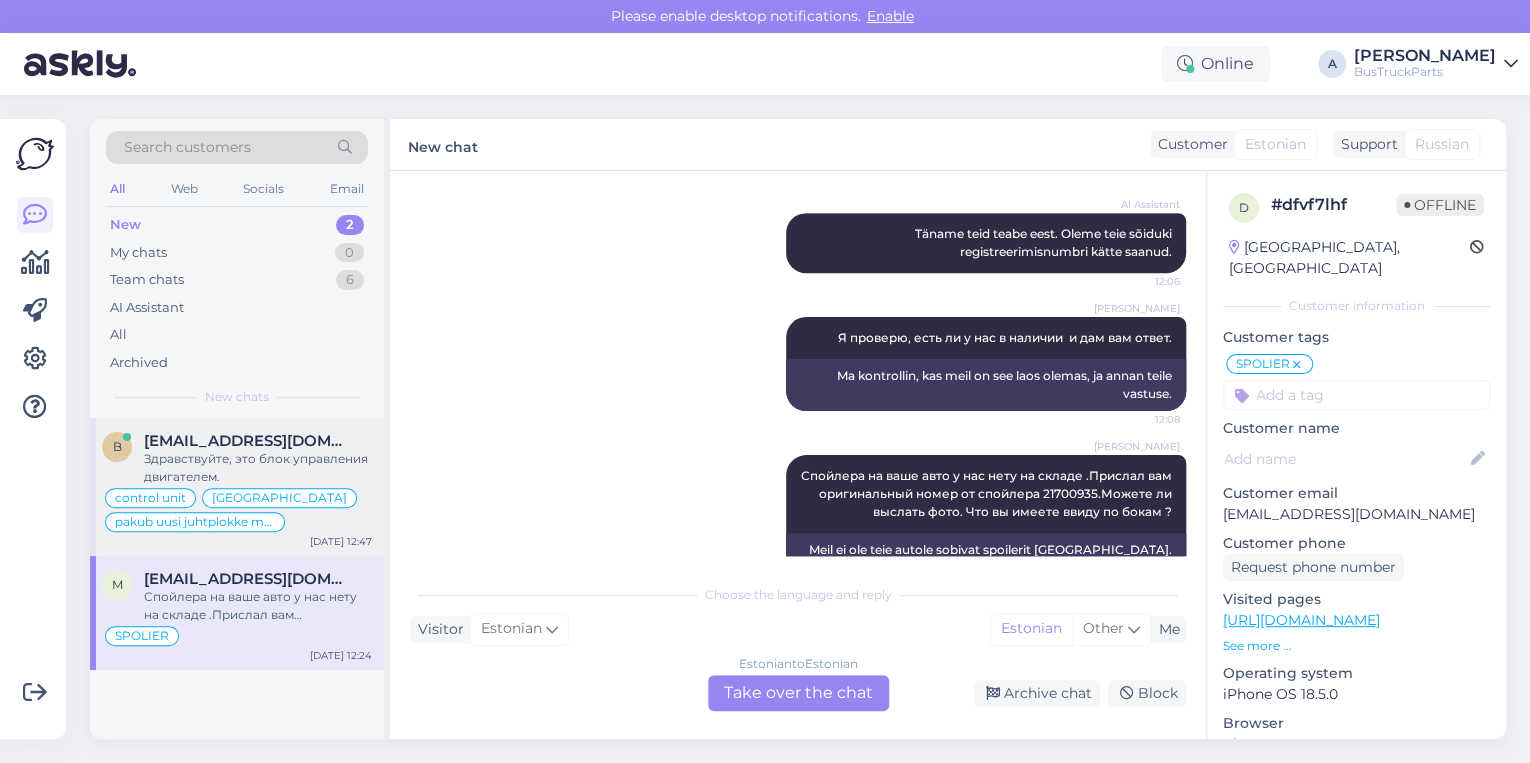 click on "Здравствуйте, это блок управления двигателем." at bounding box center [258, 468] 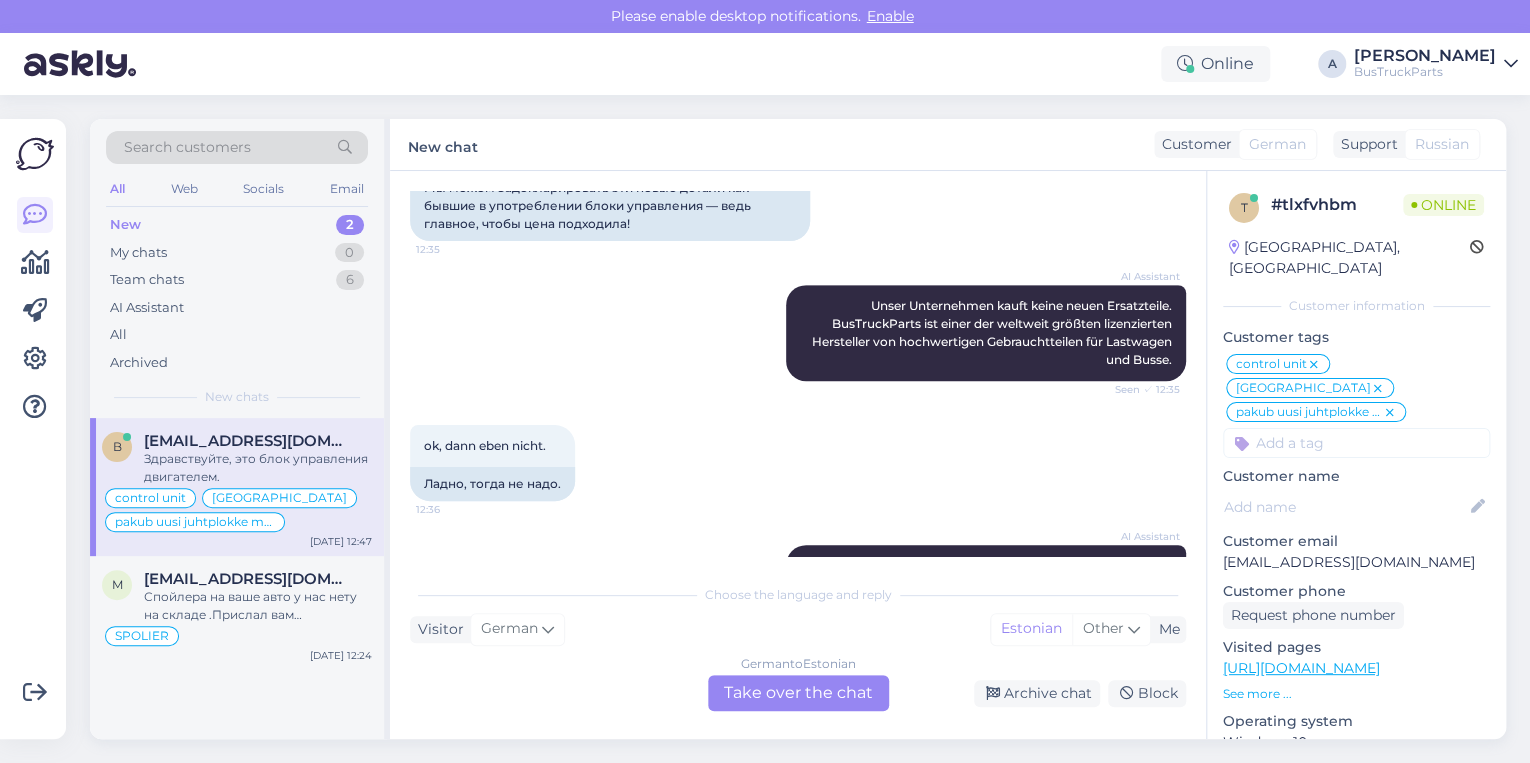 scroll, scrollTop: 1128, scrollLeft: 0, axis: vertical 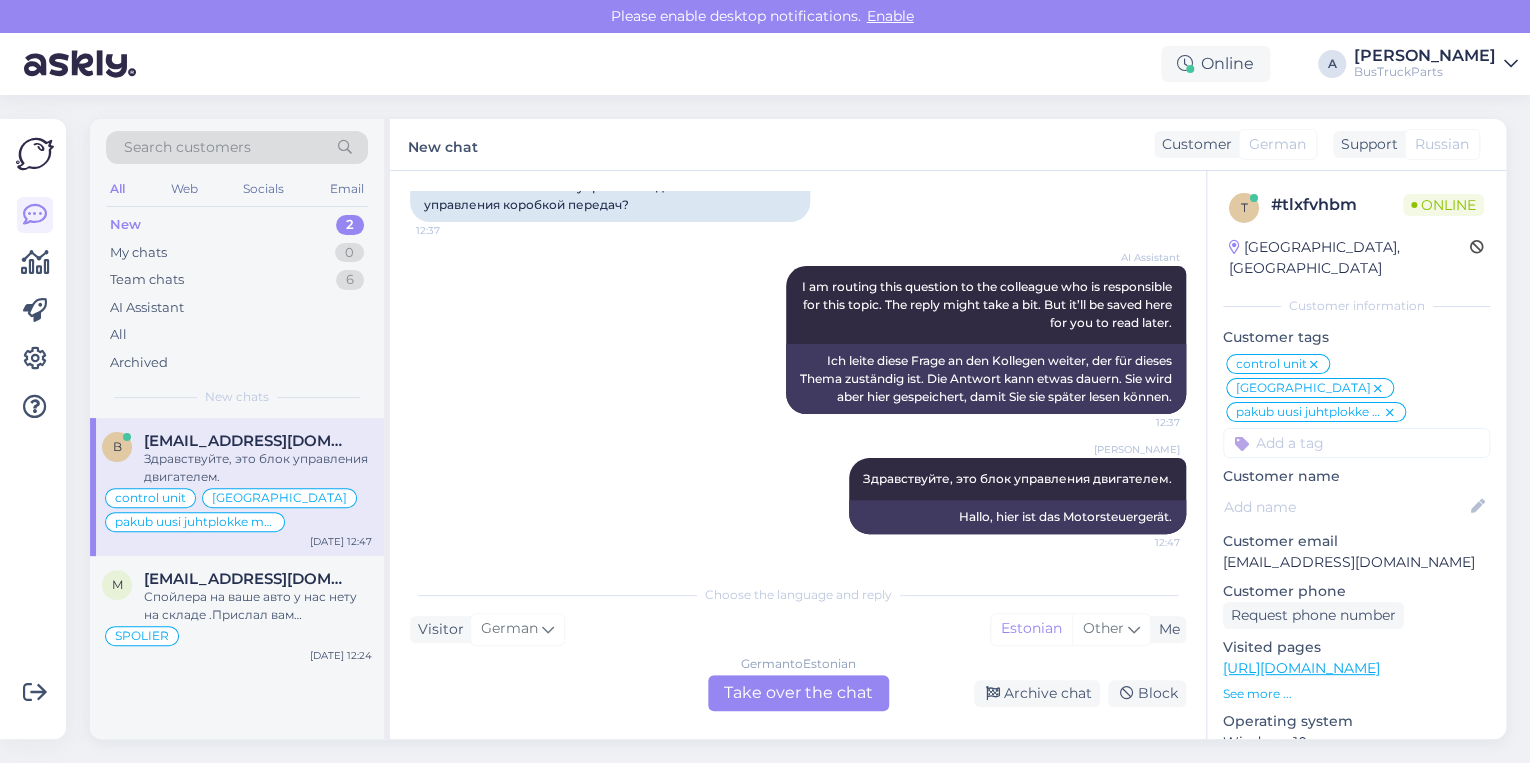 click at bounding box center (1356, 443) 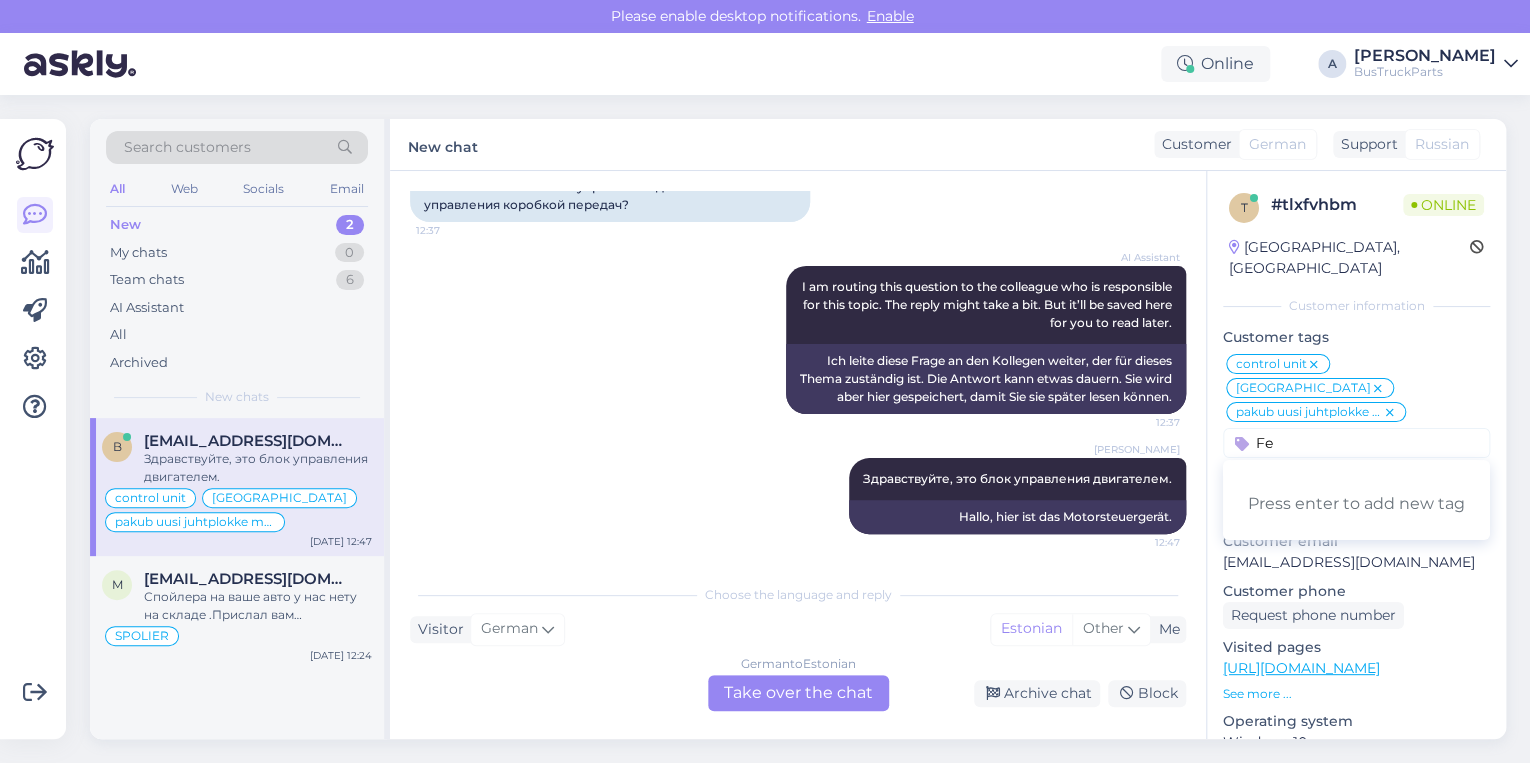 type on "F" 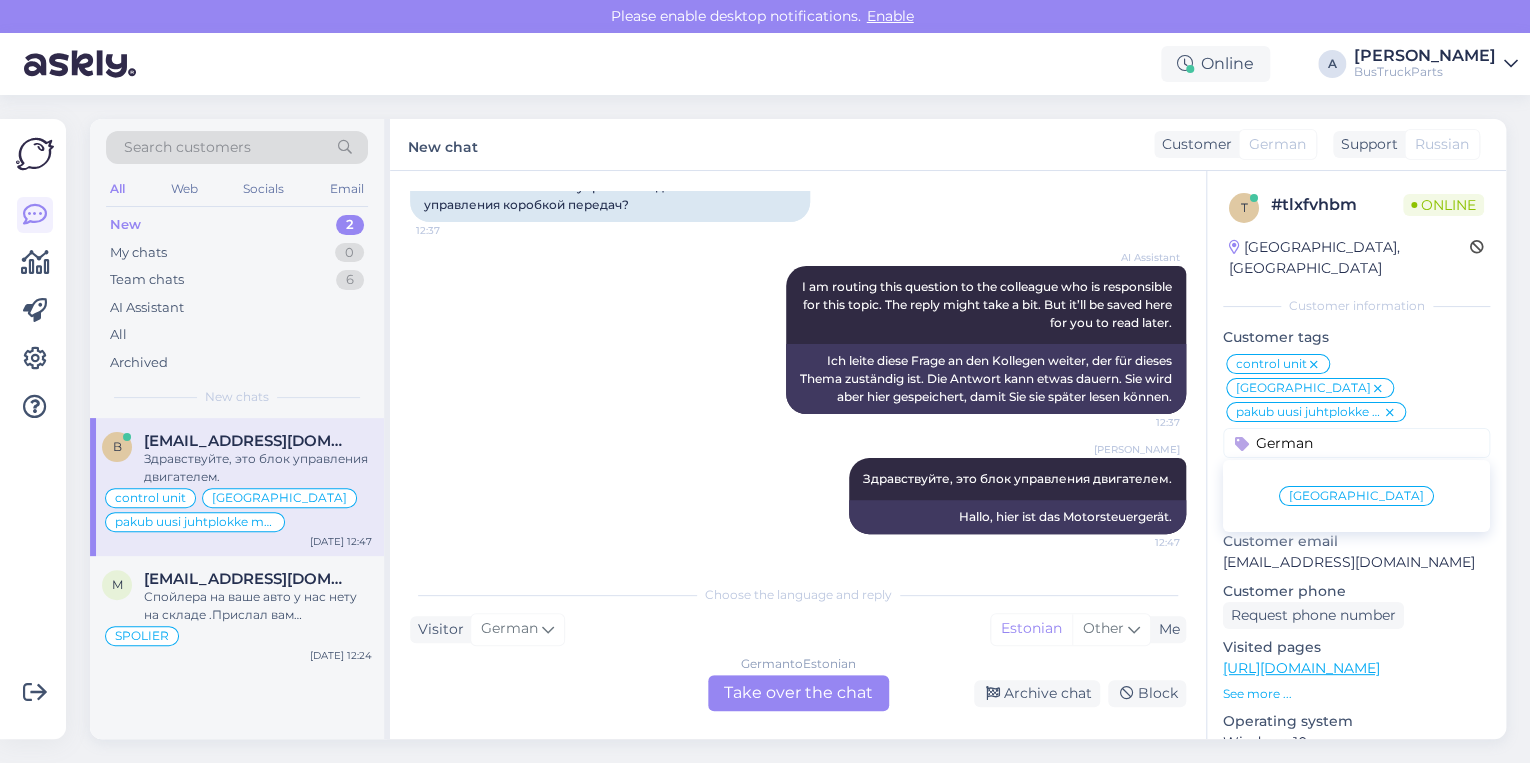 type on "Germa" 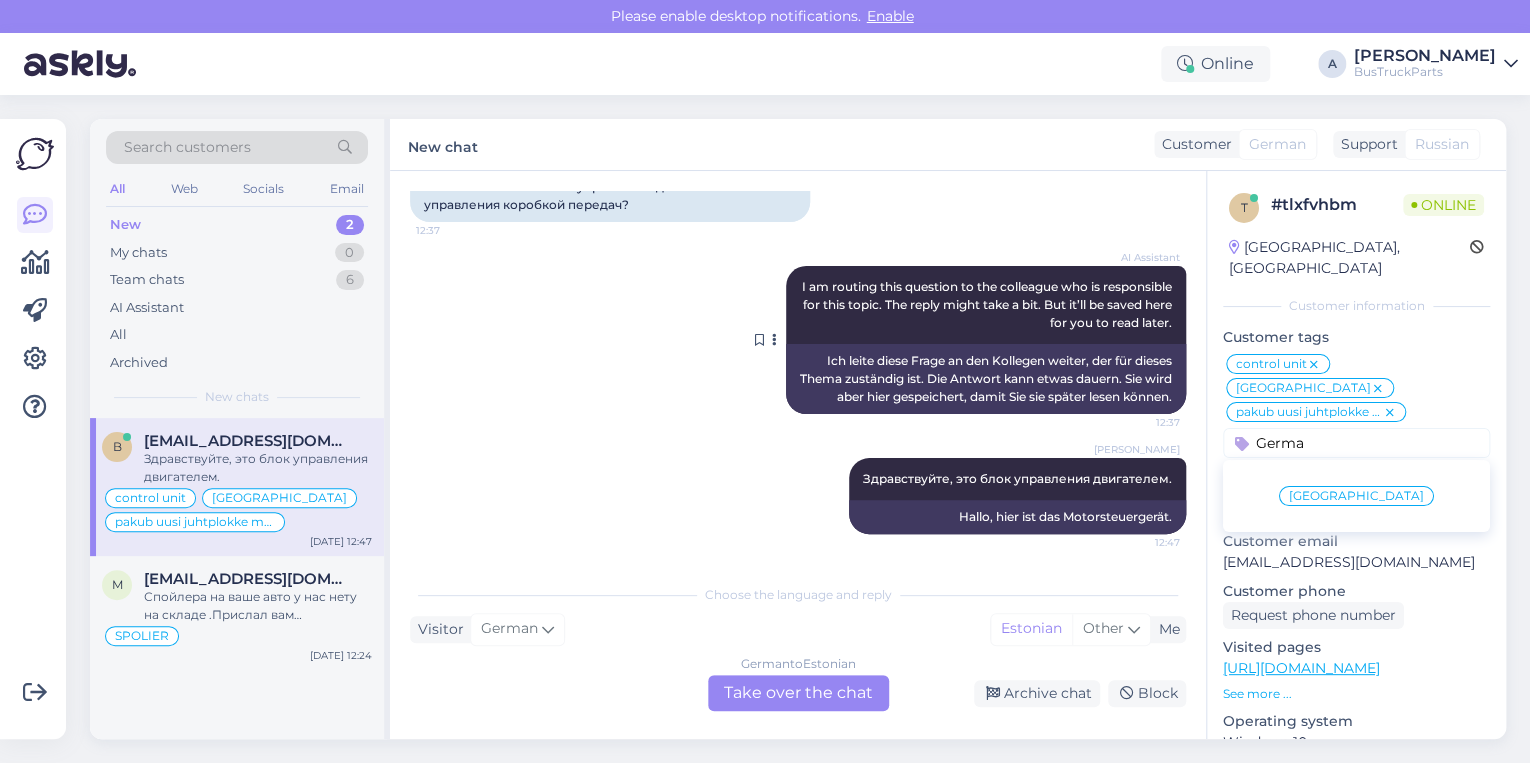 drag, startPoint x: 1317, startPoint y: 393, endPoint x: 984, endPoint y: 362, distance: 334.43982 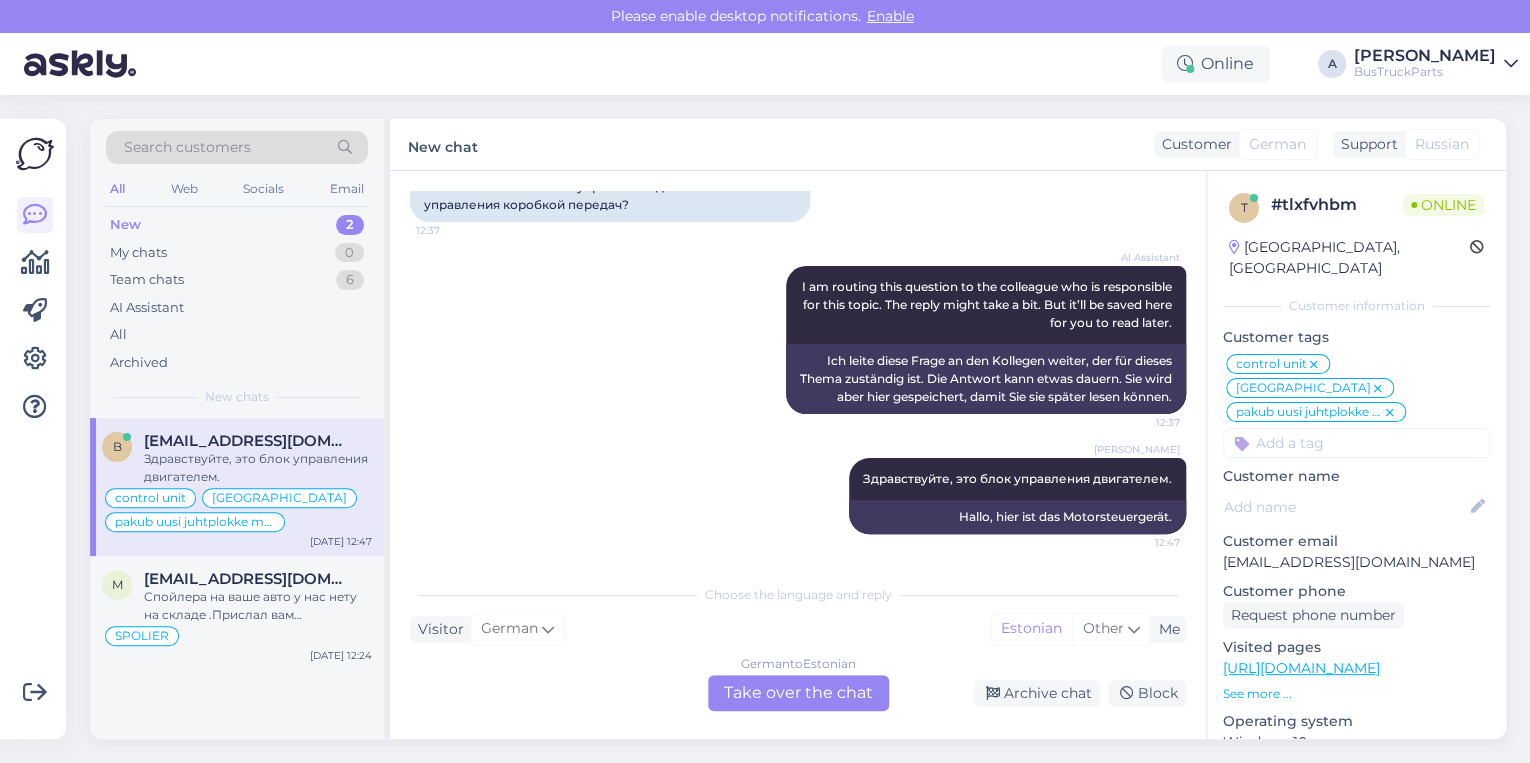 click on "AI Assistant I am routing this question to the colleague who is responsible for this topic. The reply might take a bit. But it’ll be saved here for you to read later. 12:37  Ich leite diese Frage an den Kollegen weiter, der für dieses Thema zuständig ist. Die Antwort kann etwas dauern. Sie wird aber hier gespeichert, damit Sie sie später lesen können." at bounding box center [798, 340] 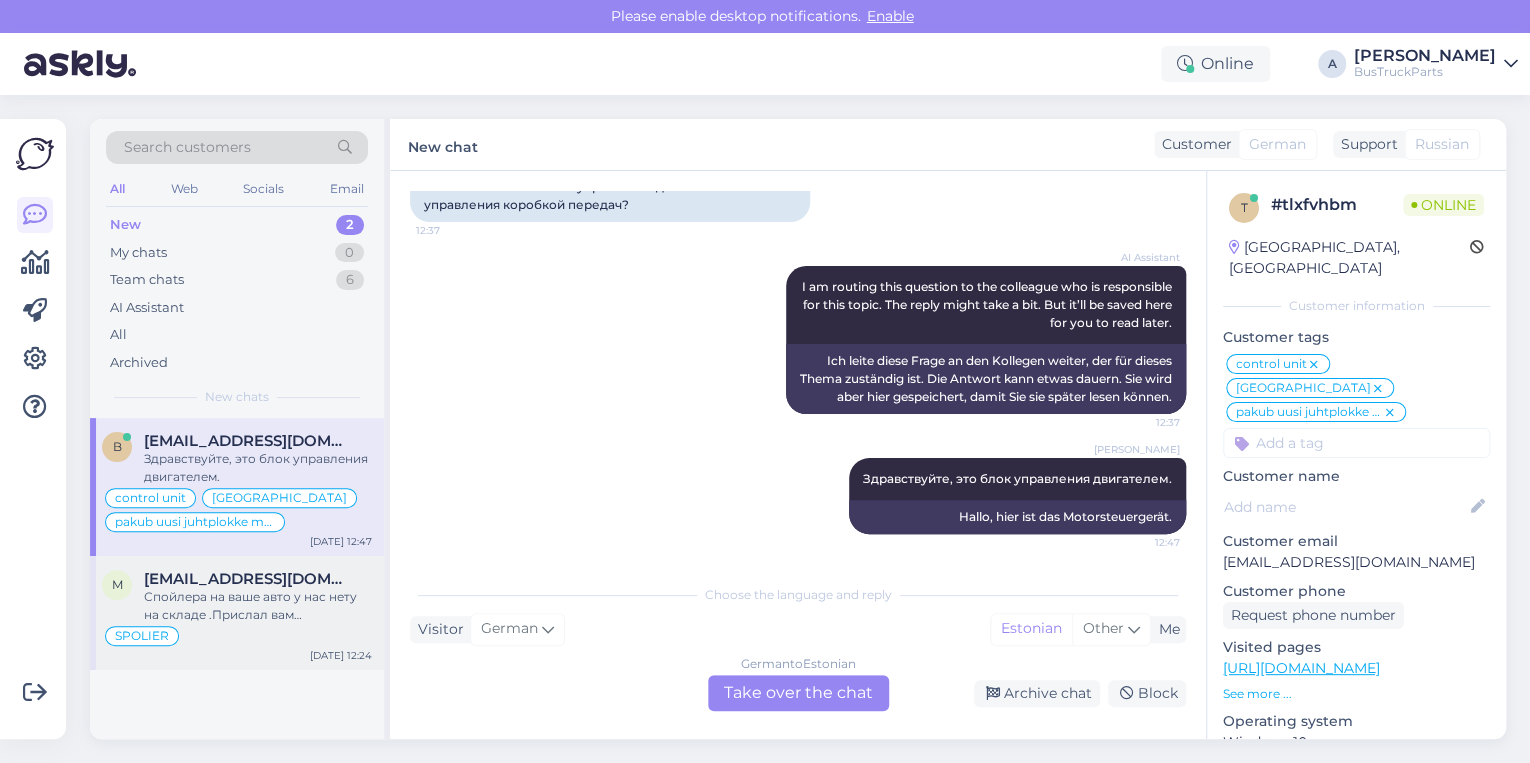 click on "Спойлера на ваше авто у нас нету на складе .Прислал вам оригинальный номер от спойлера 21700935.Можете ли выслать фото. Что вы имеете ввиду по бокам ?" at bounding box center [258, 606] 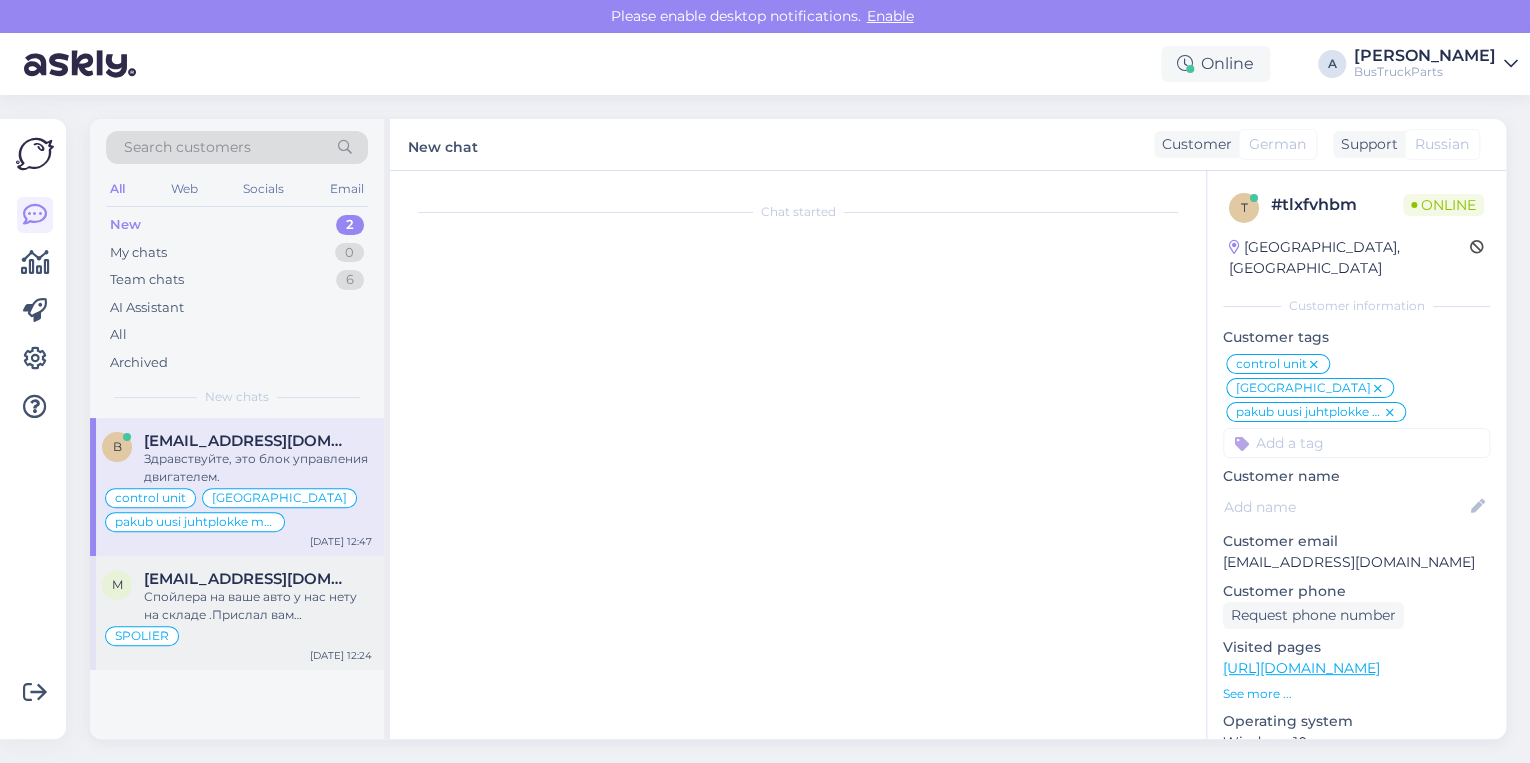 scroll, scrollTop: 604, scrollLeft: 0, axis: vertical 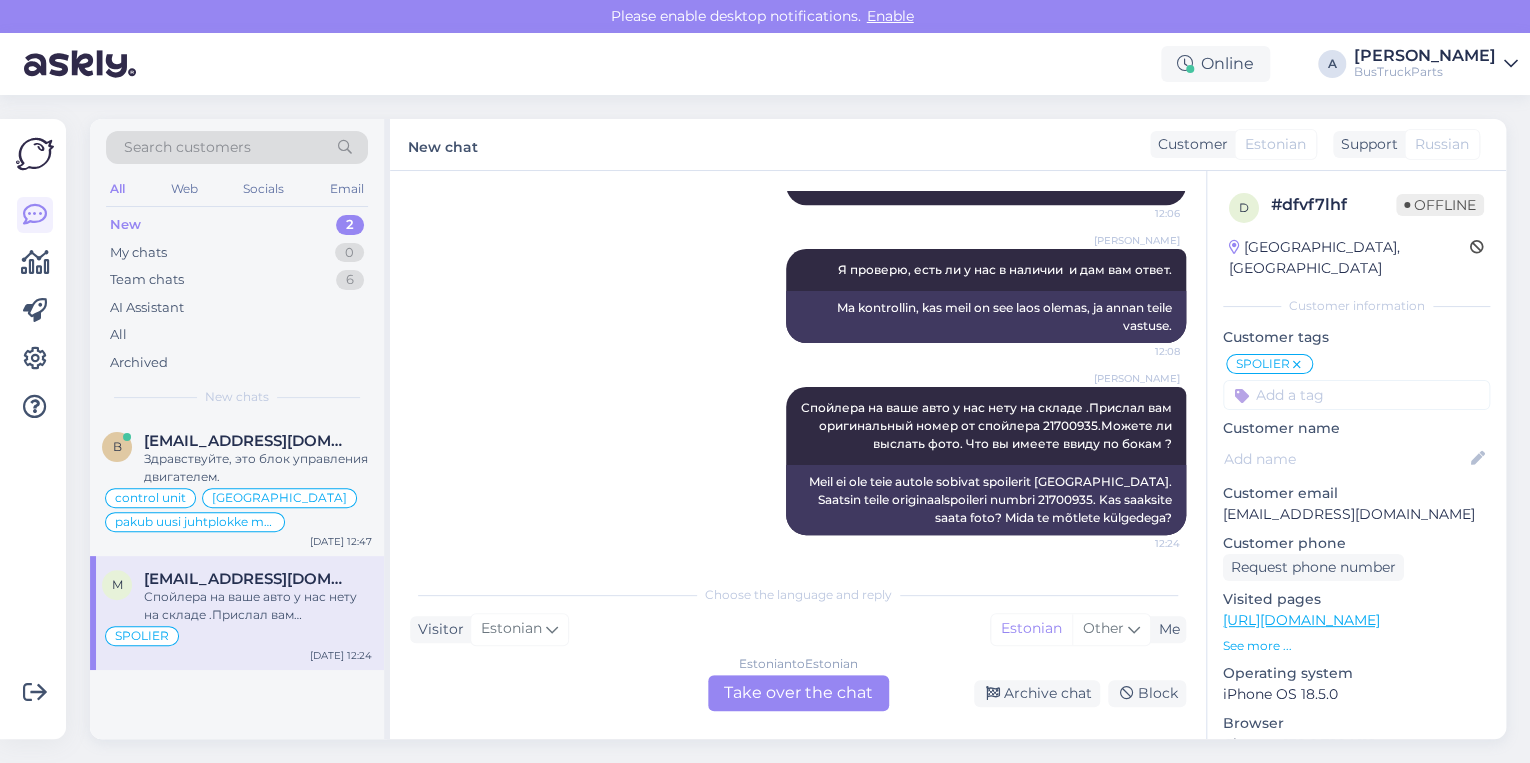 click at bounding box center (1356, 395) 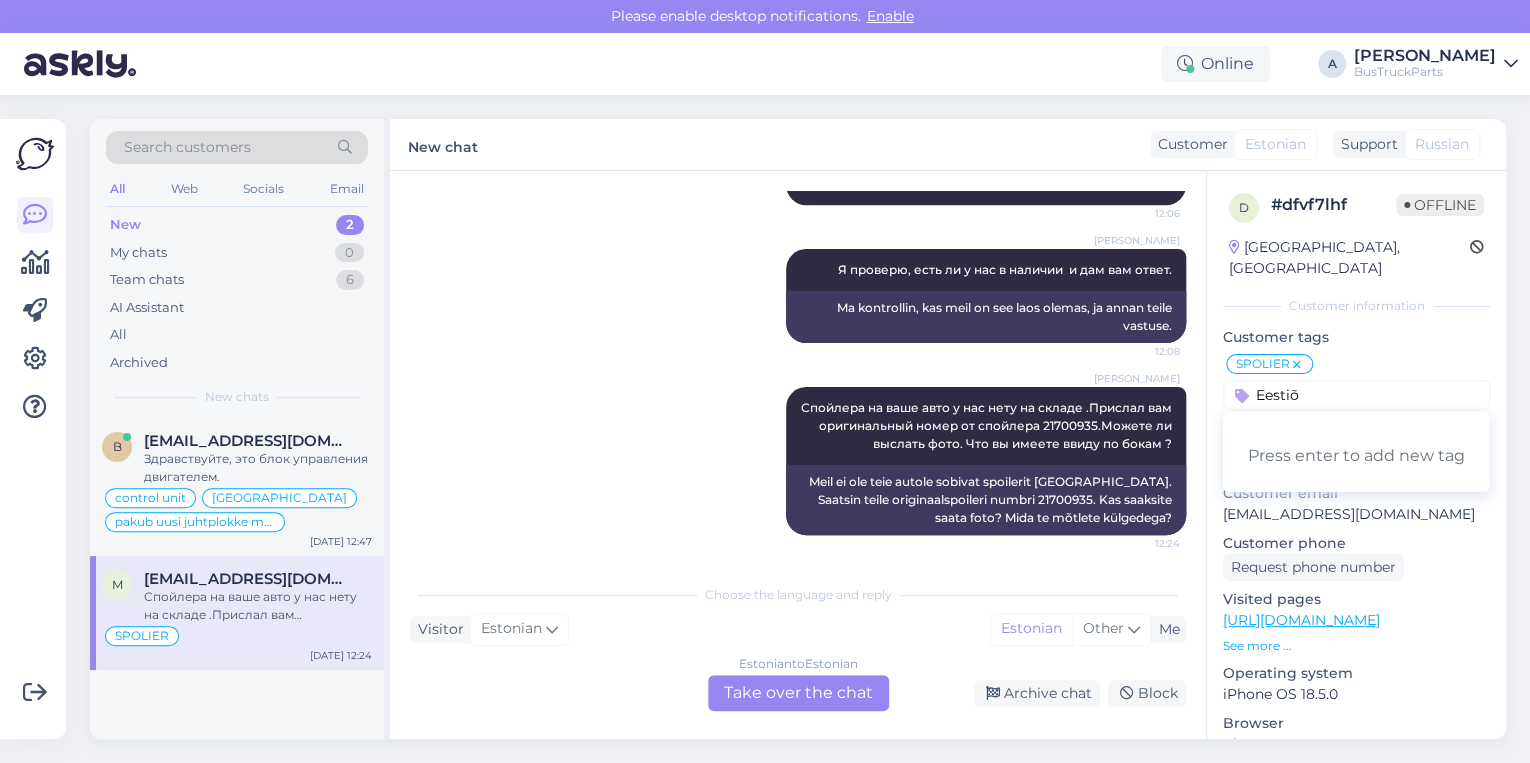 type on "Eesti" 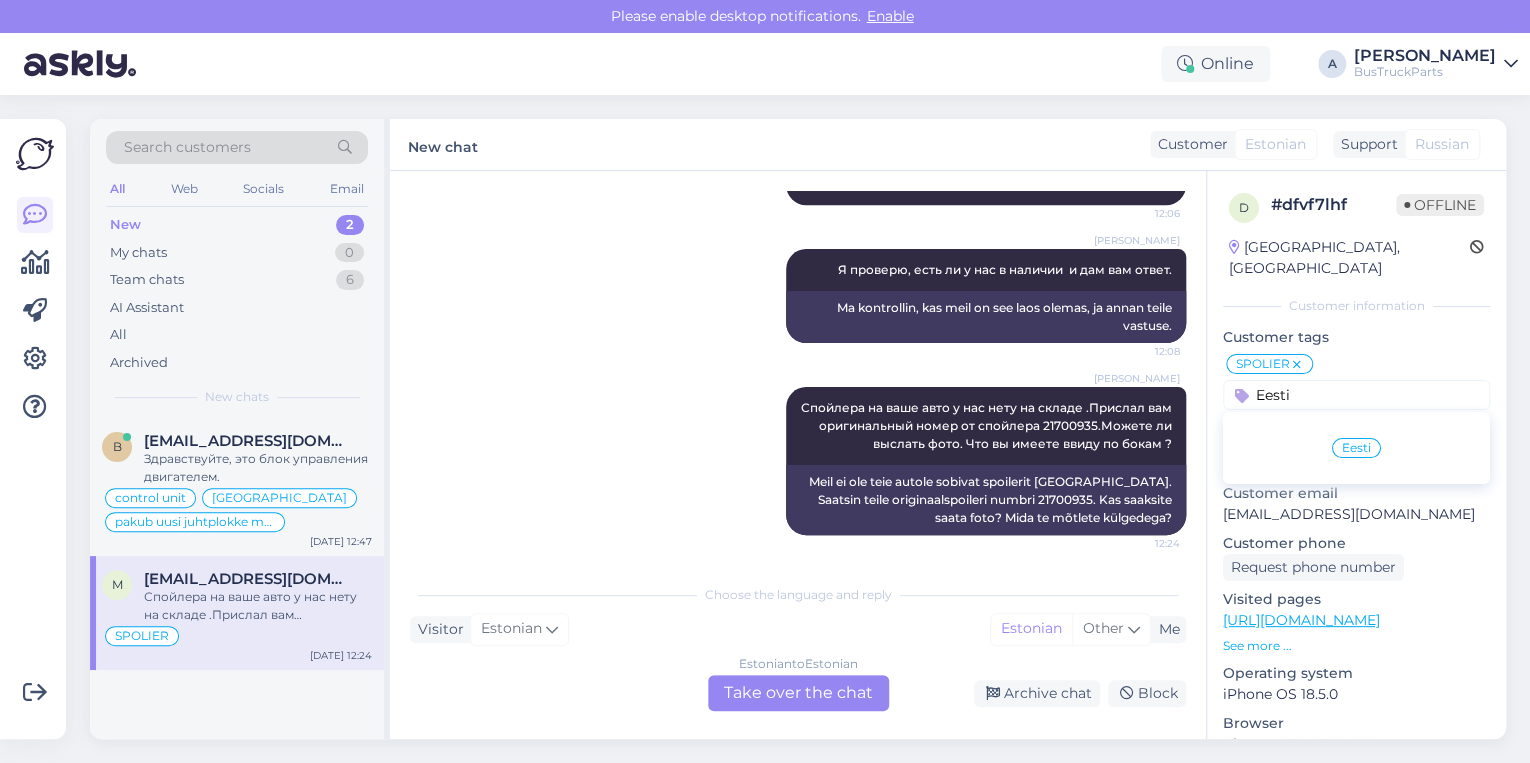 type 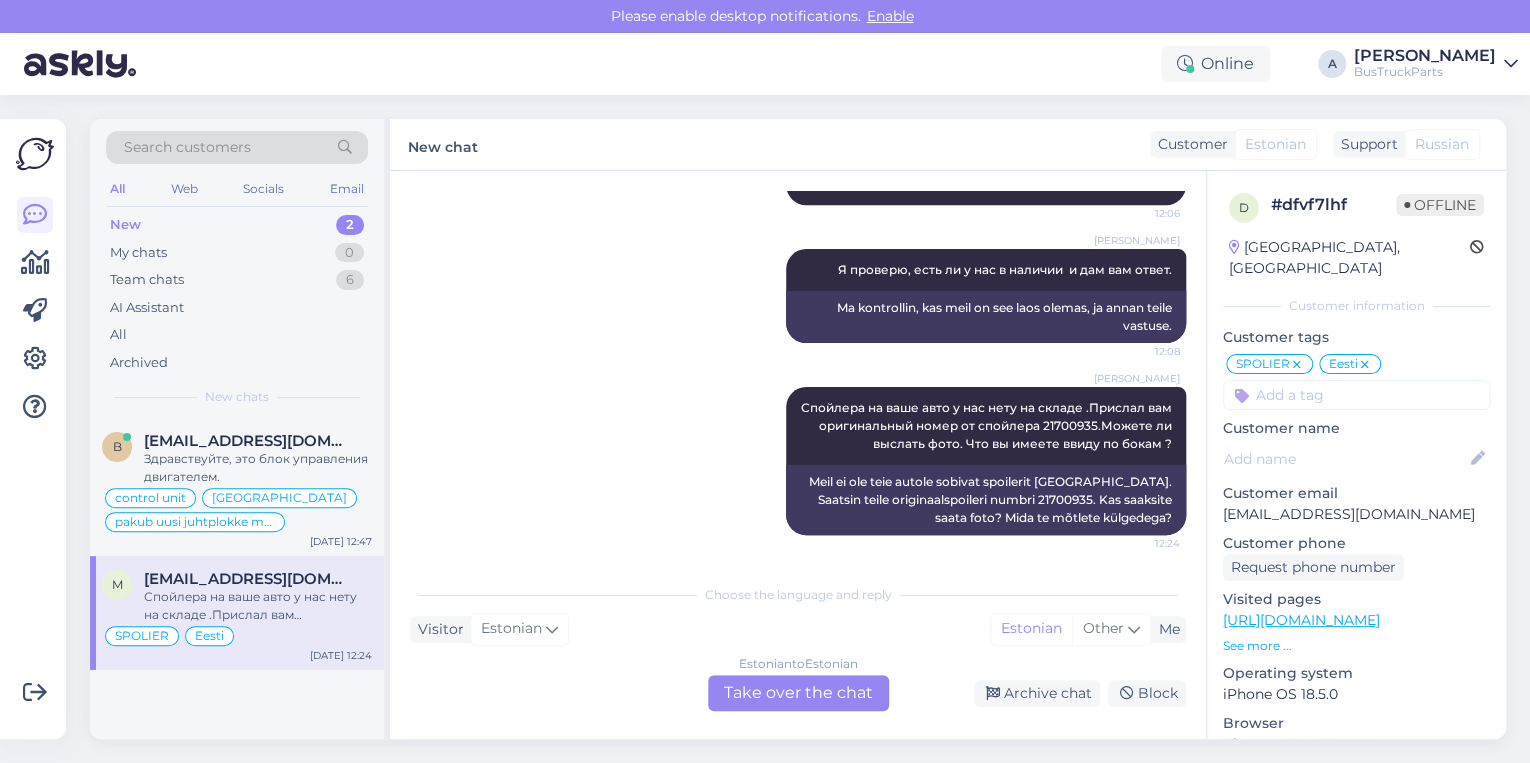 click on "Estonian  to  Estonian Take over the chat" at bounding box center (798, 693) 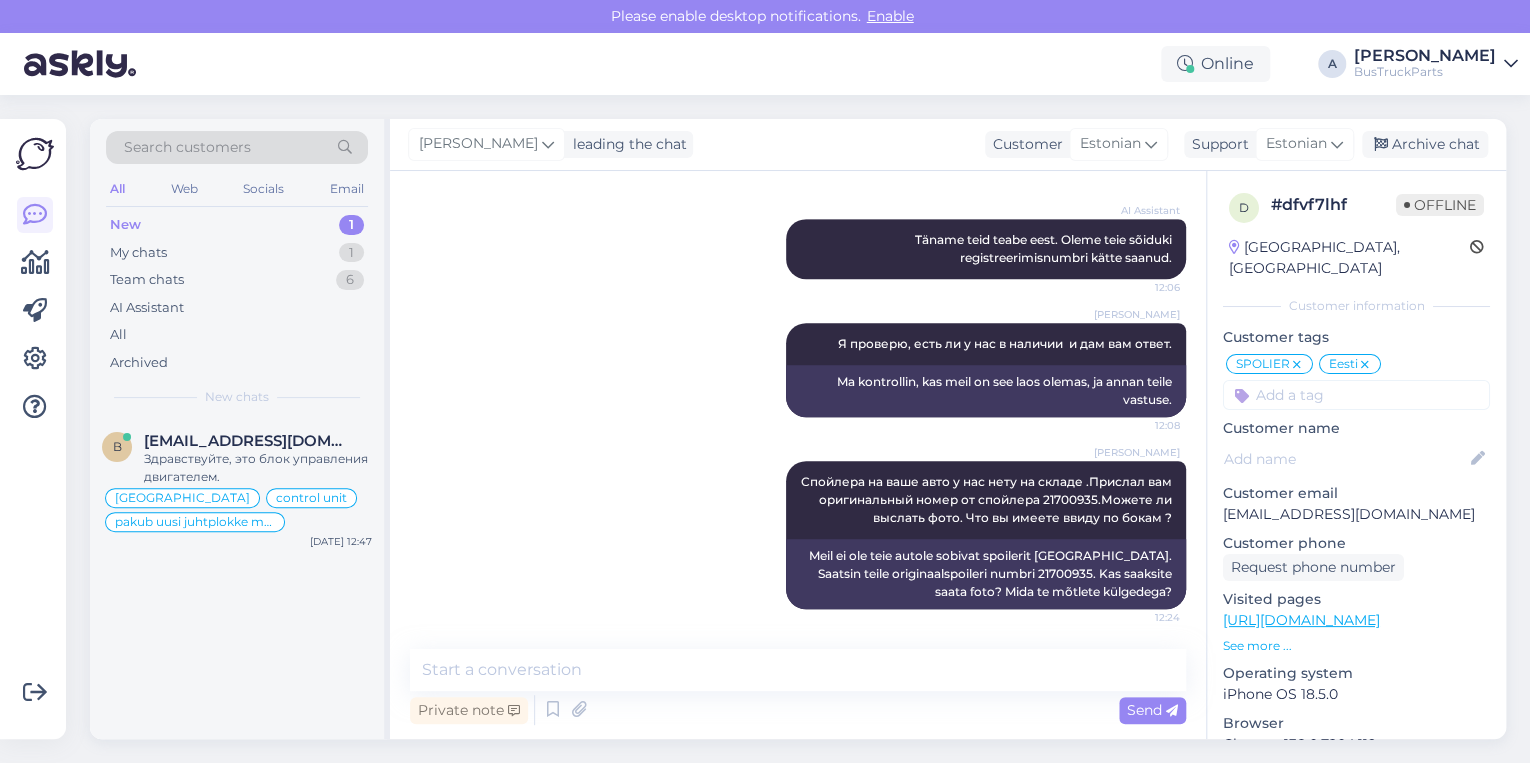click on "New 1" at bounding box center [237, 225] 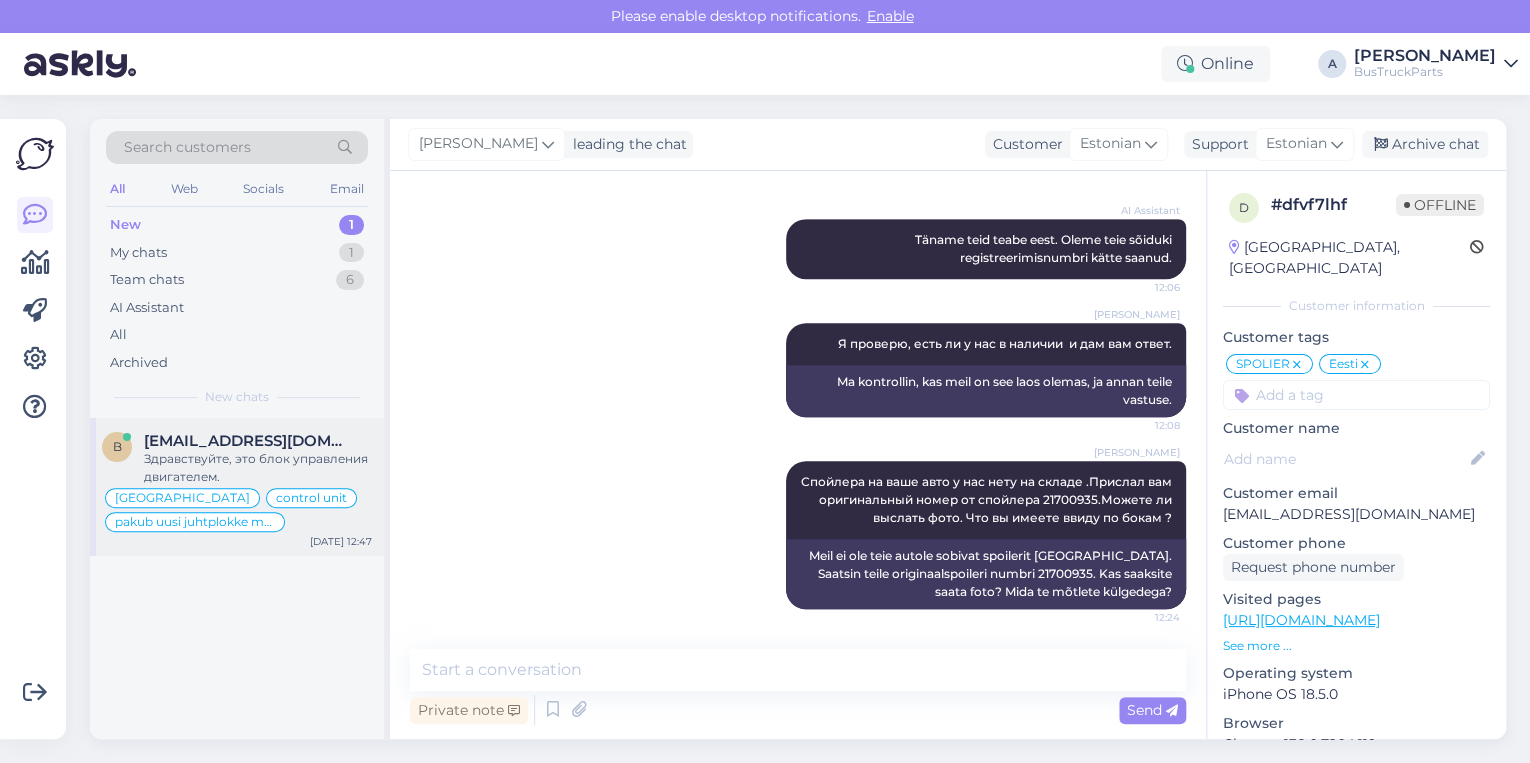 click on "[EMAIL_ADDRESS][DOMAIN_NAME]" at bounding box center [248, 441] 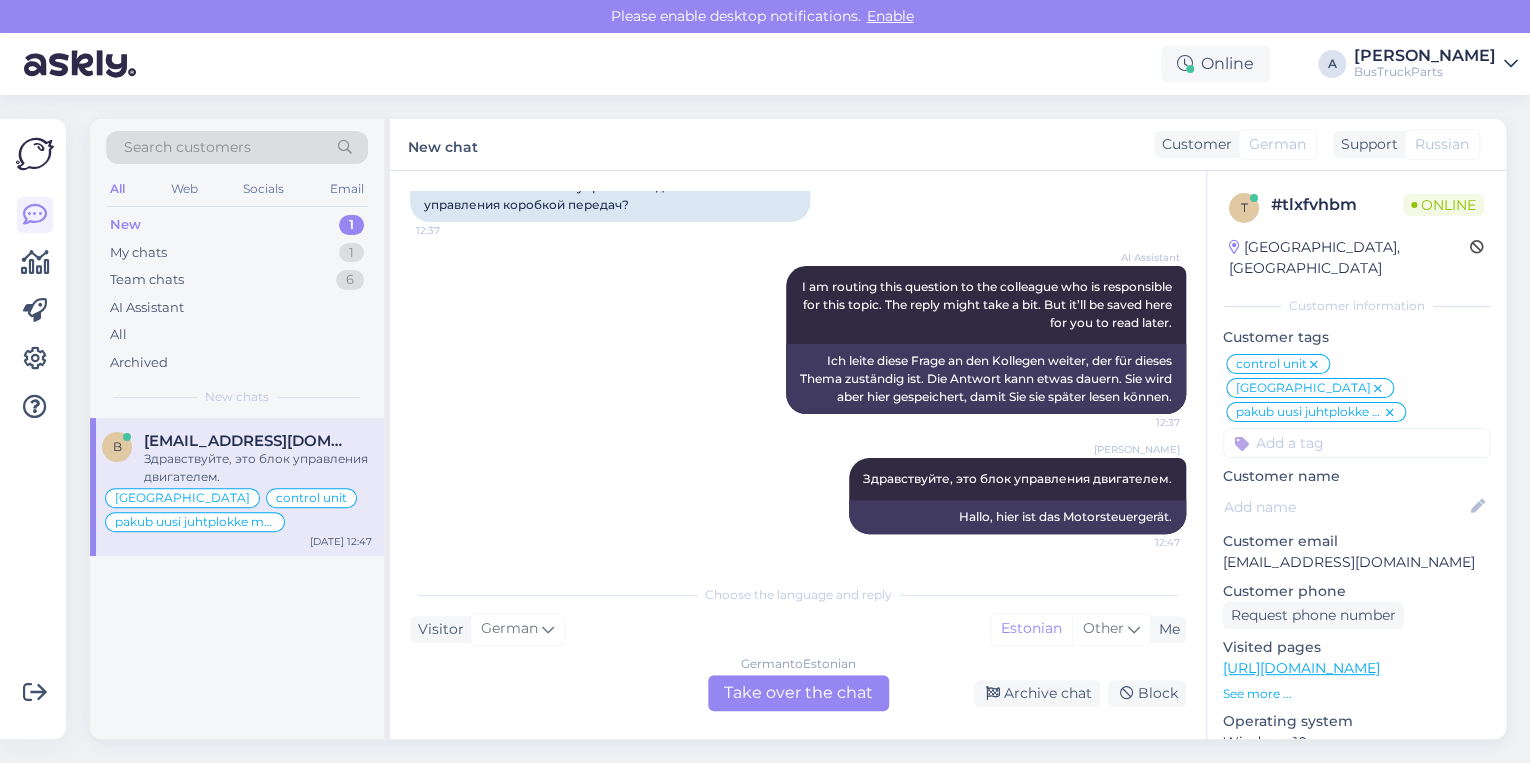 click on "German  to  Estonian Take over the chat" at bounding box center [798, 693] 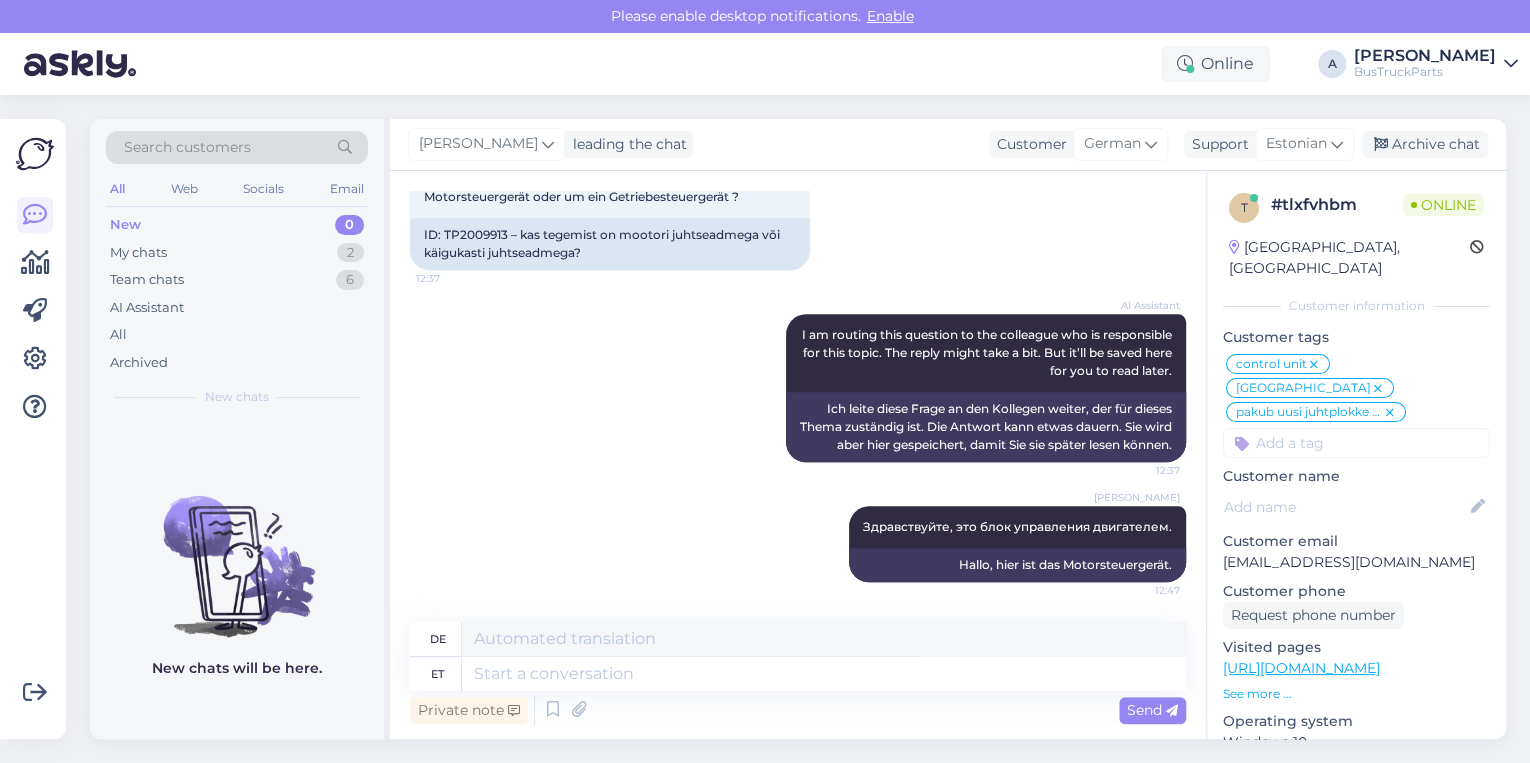 scroll, scrollTop: 1044, scrollLeft: 0, axis: vertical 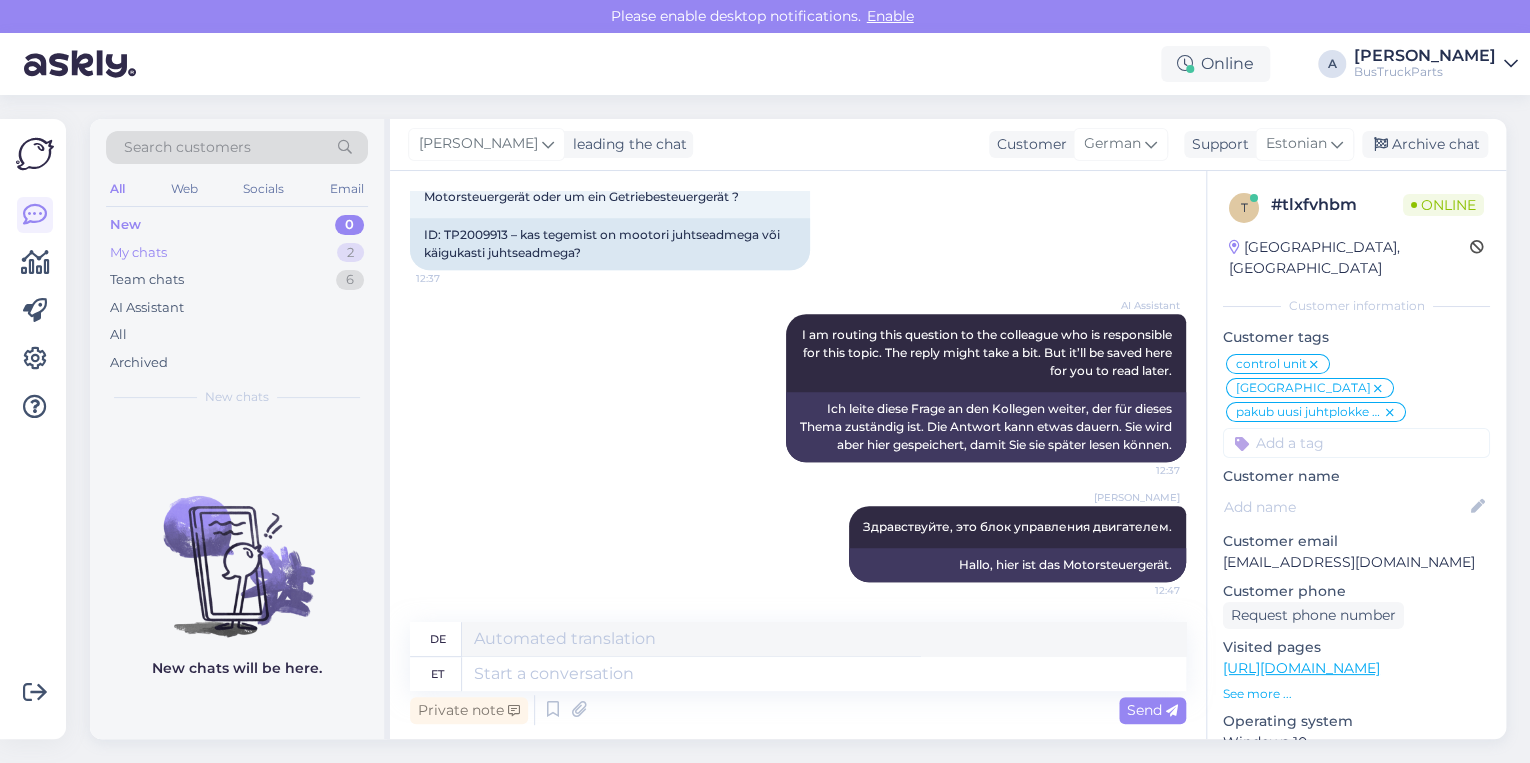 click on "My chats 2" at bounding box center [237, 253] 